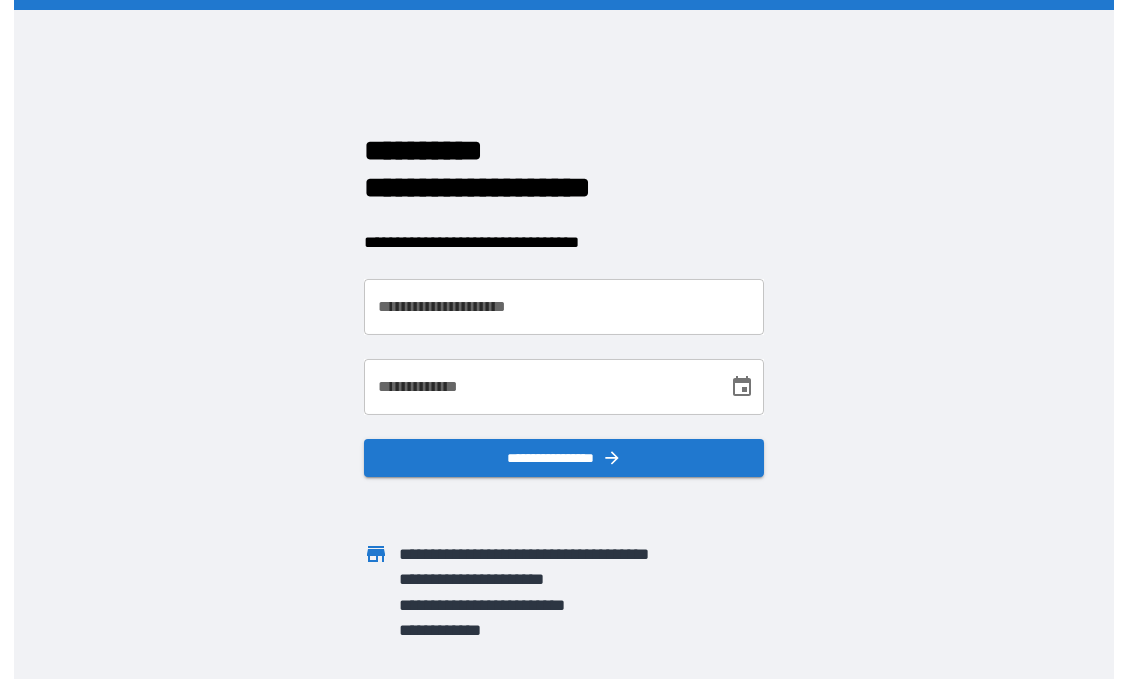 scroll, scrollTop: 0, scrollLeft: 0, axis: both 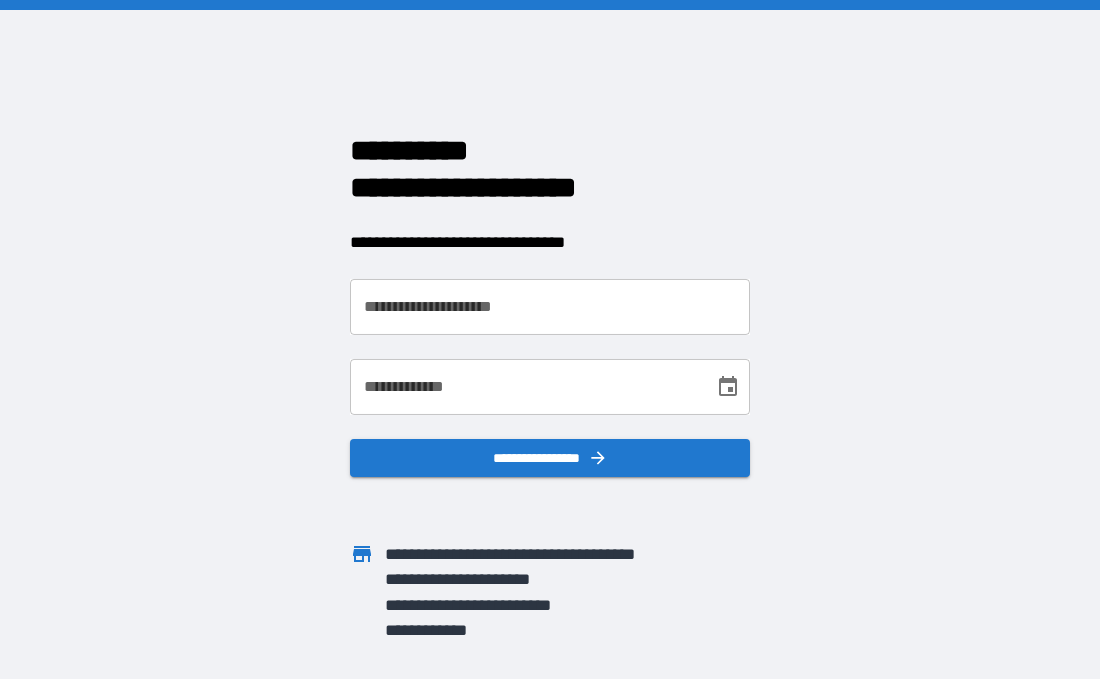 click on "**********" at bounding box center [550, 307] 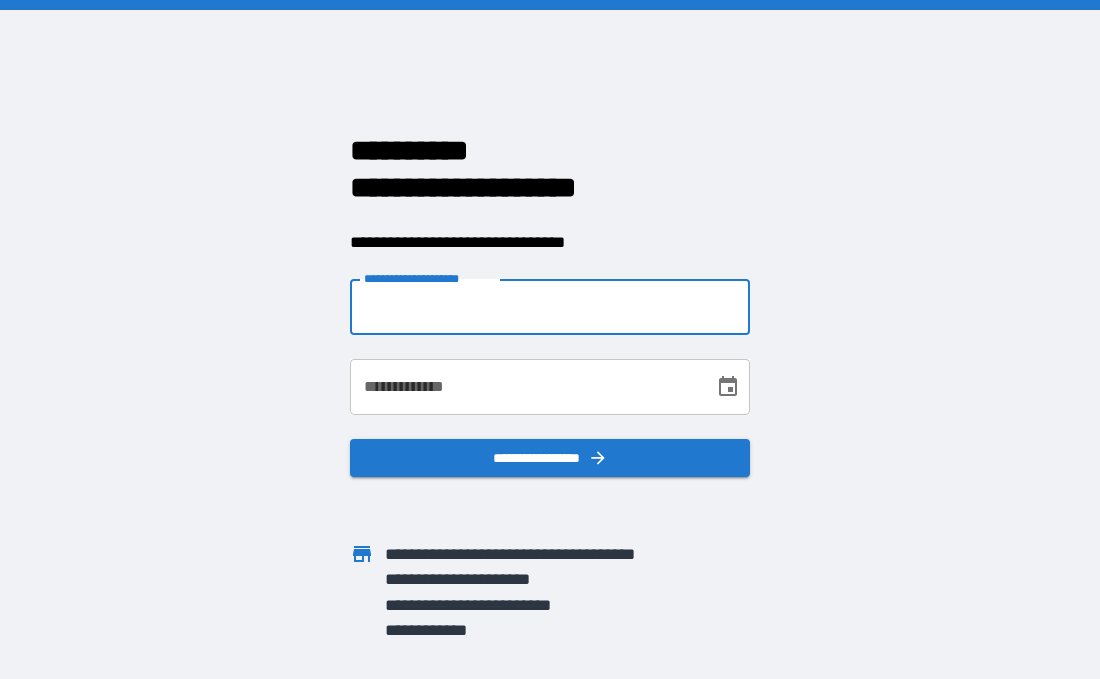 click on "**********" at bounding box center (550, 307) 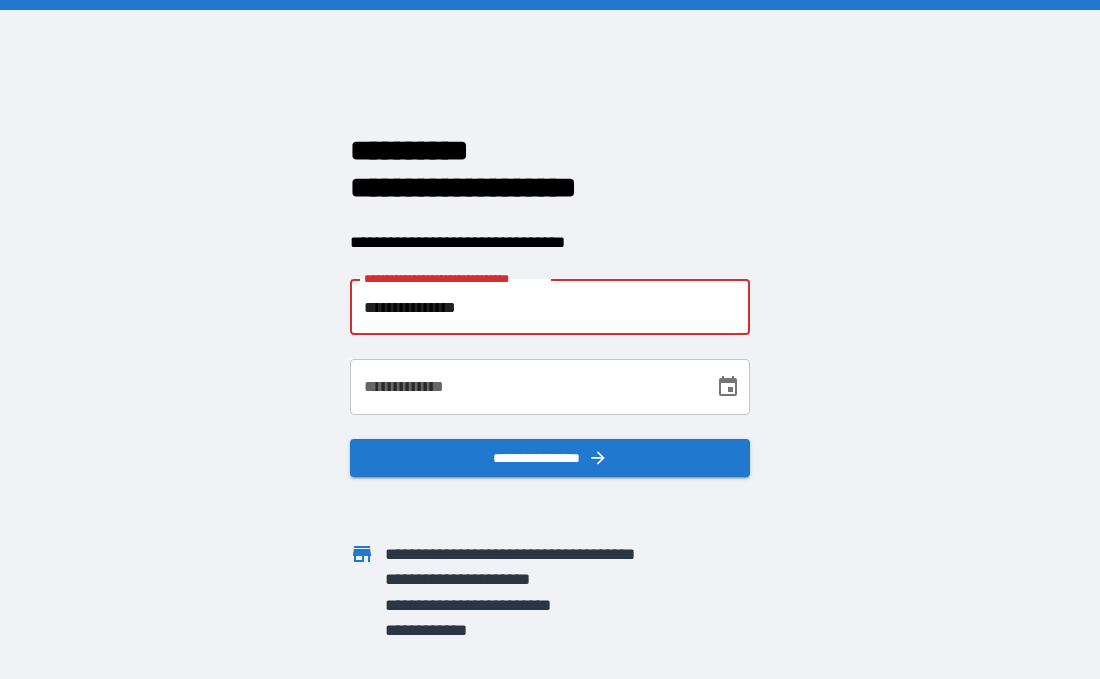 click on "**********" at bounding box center [453, 278] 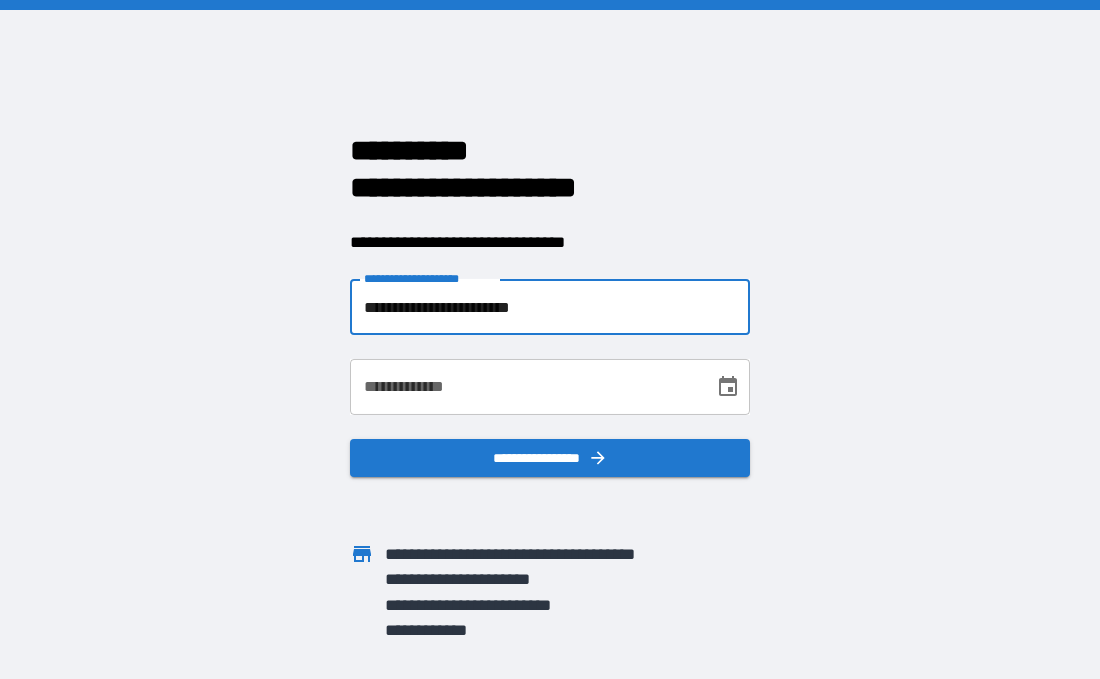 type on "**********" 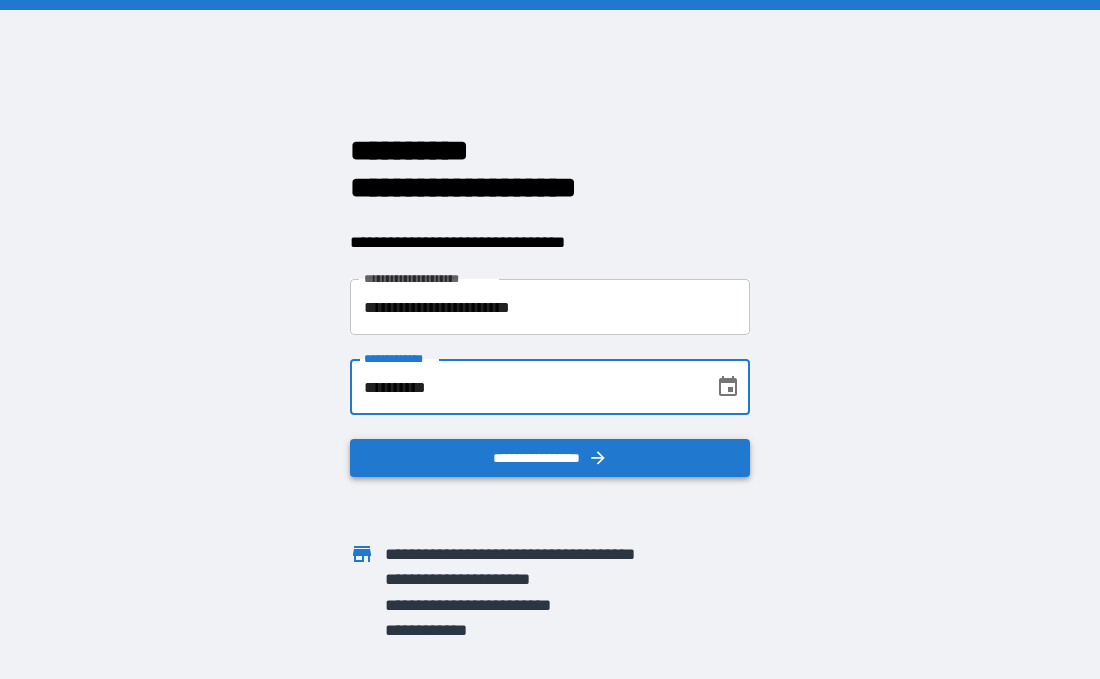 type on "**********" 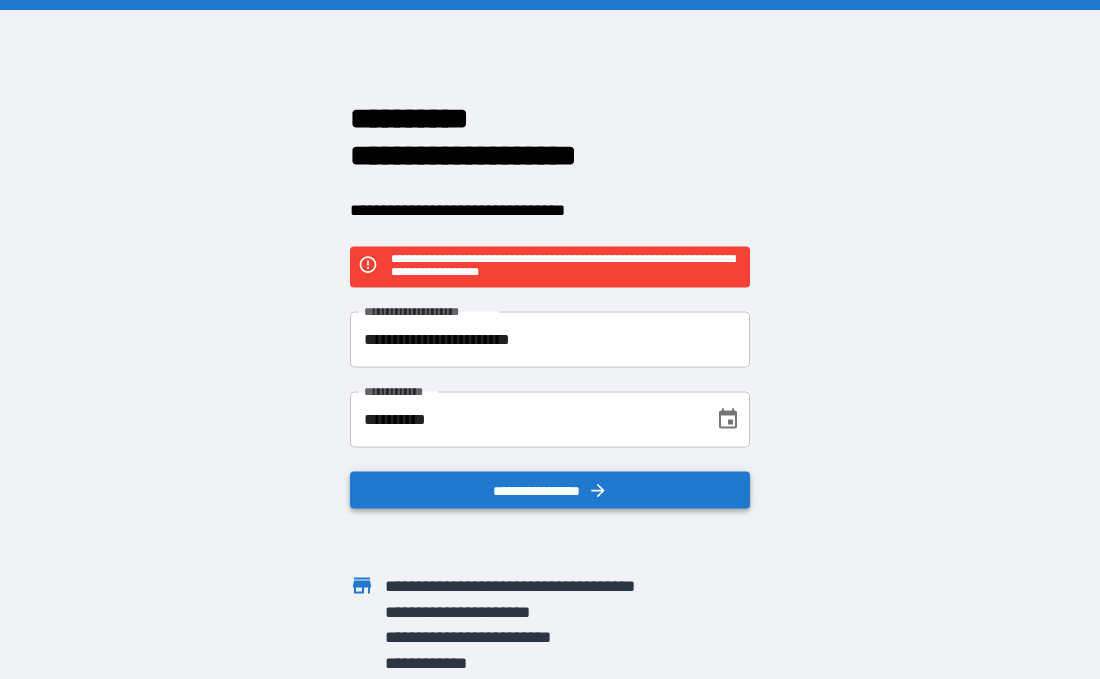 click on "**********" at bounding box center [550, 490] 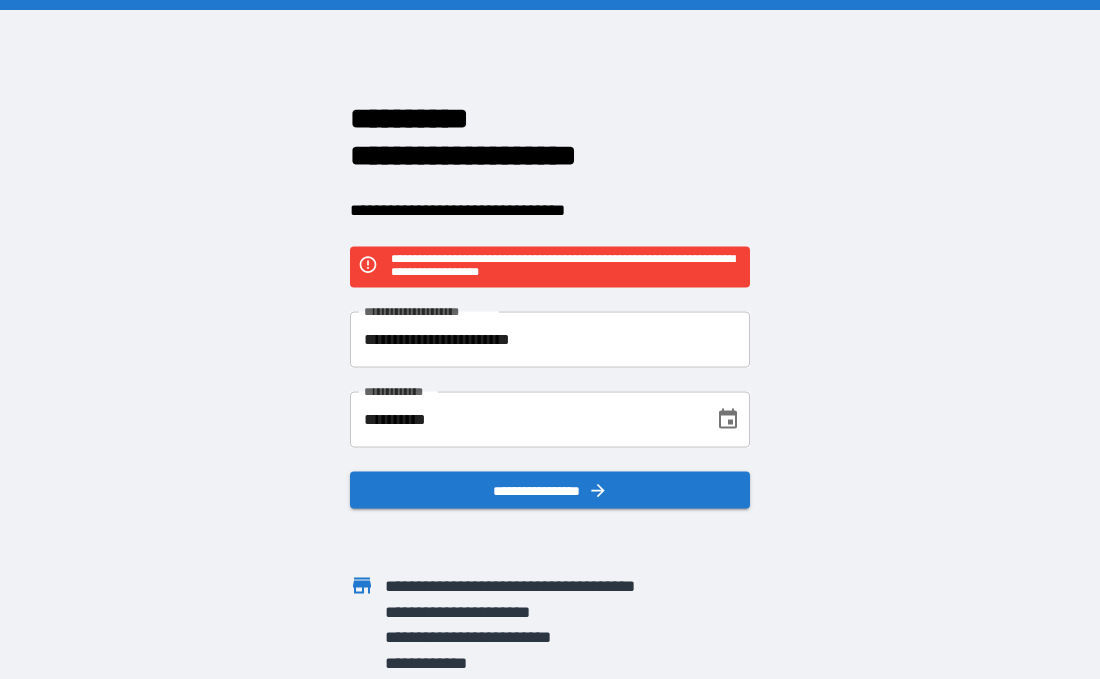 click on "**********" at bounding box center (550, 339) 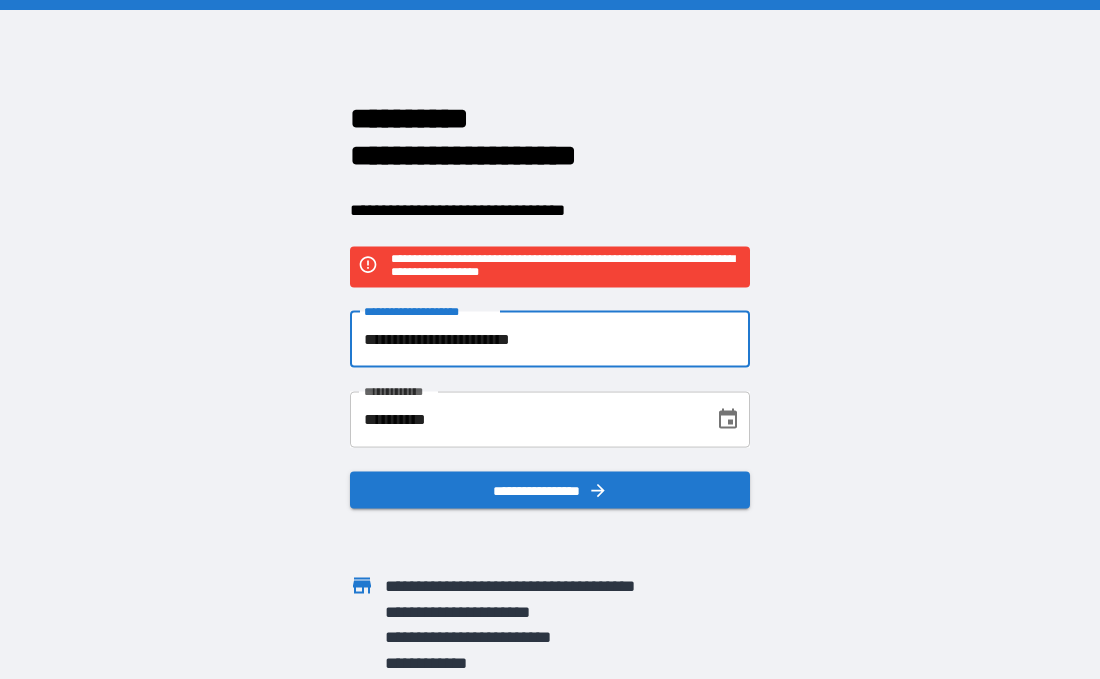 click on "**********" at bounding box center [525, 419] 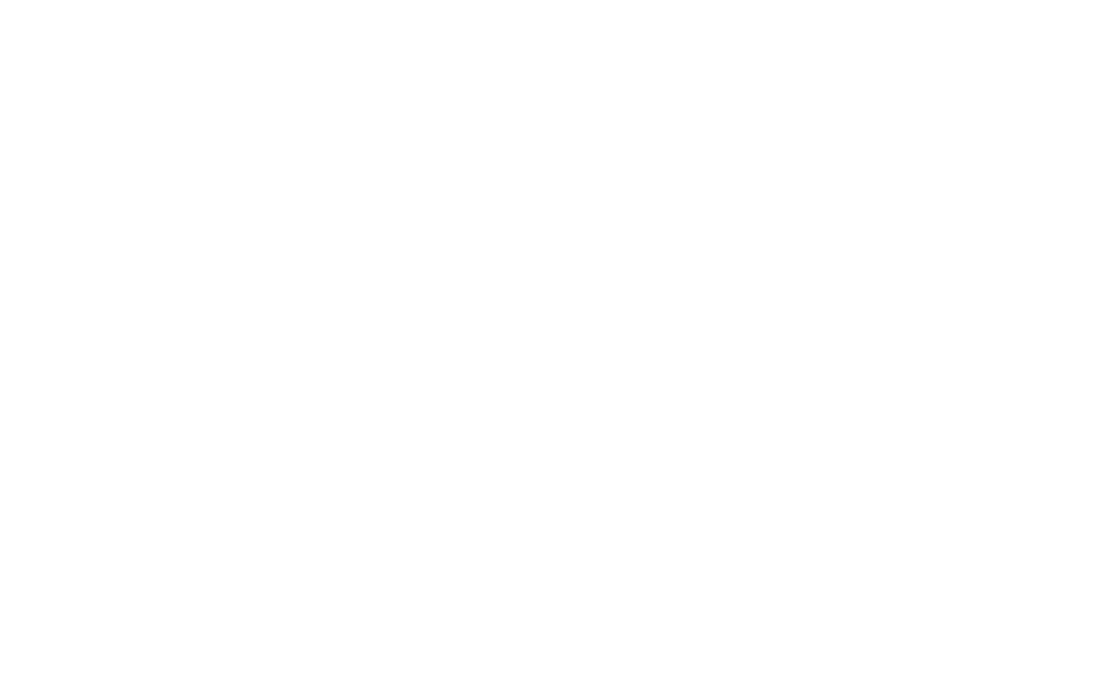 scroll, scrollTop: 0, scrollLeft: 0, axis: both 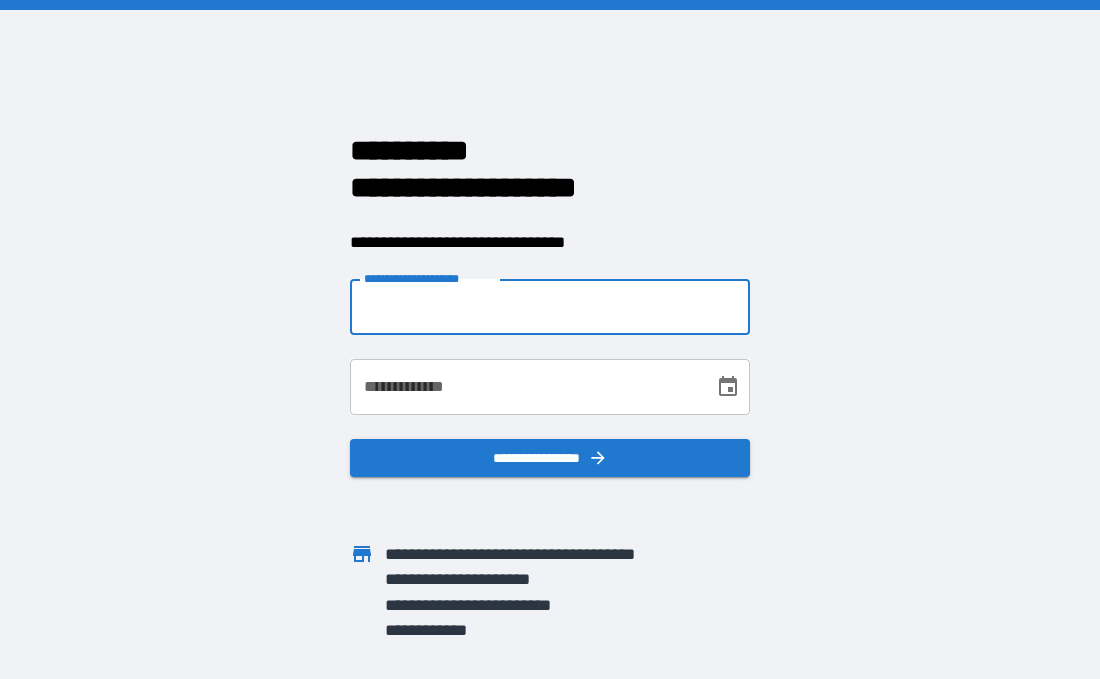 click on "**********" at bounding box center (550, 307) 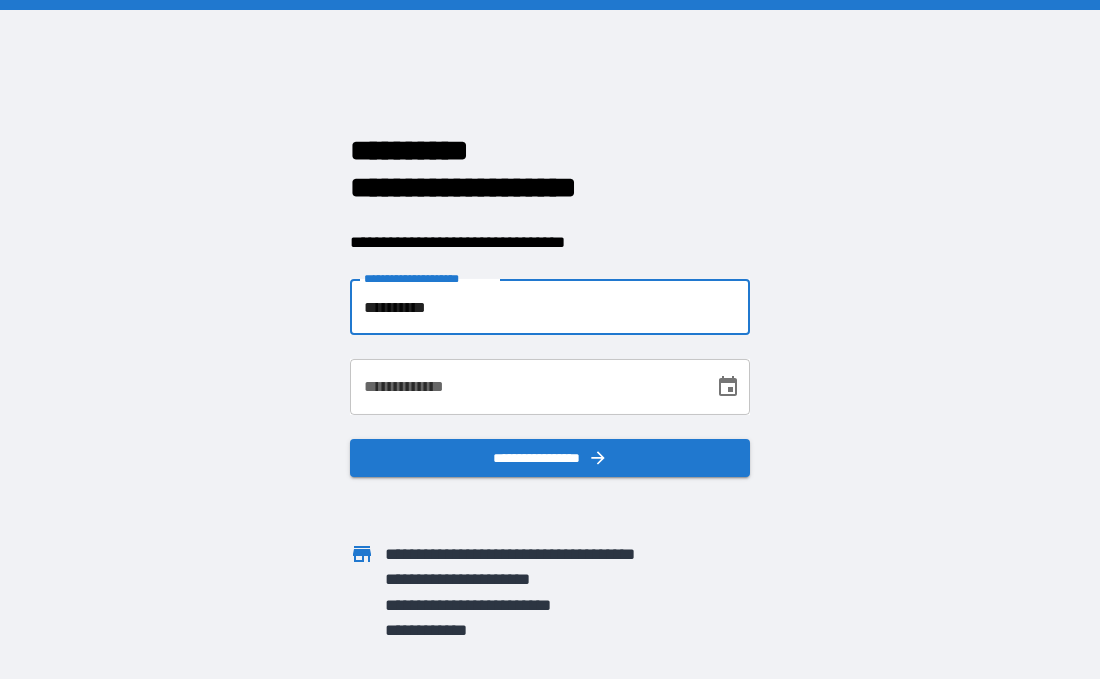 type on "**********" 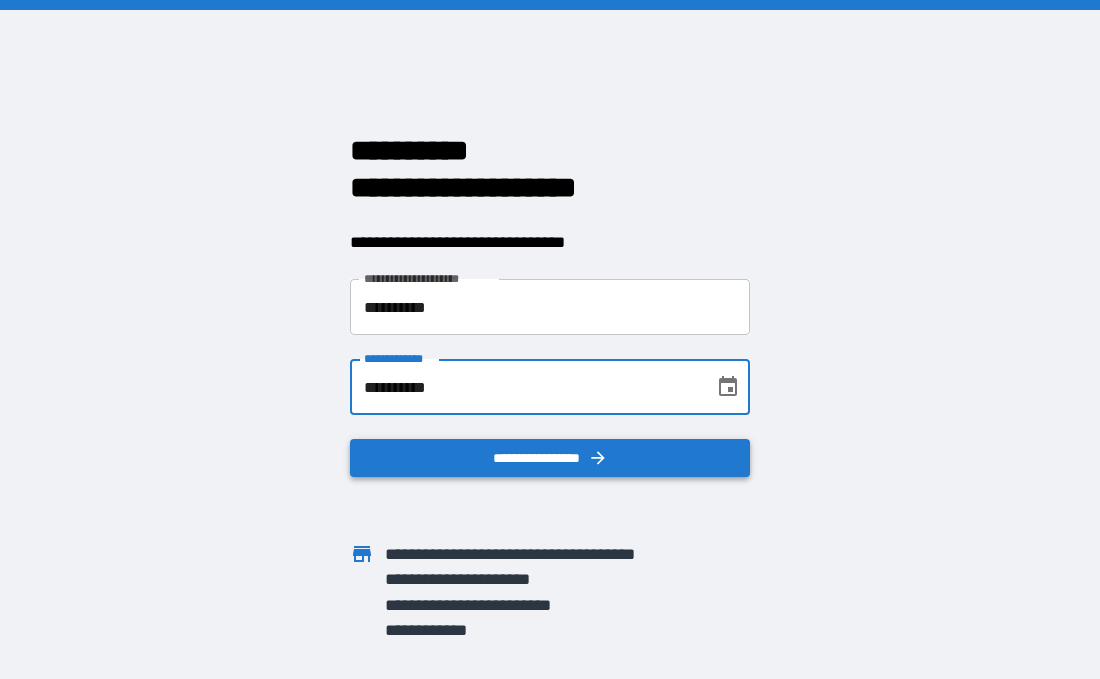 type on "**********" 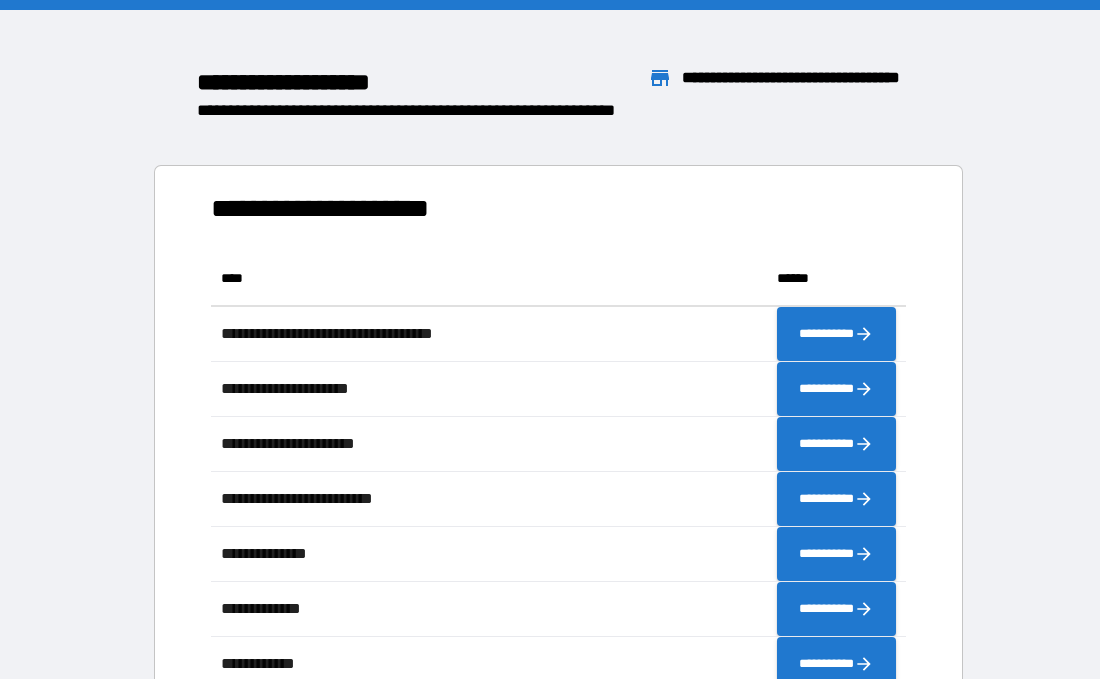 scroll, scrollTop: 0, scrollLeft: 0, axis: both 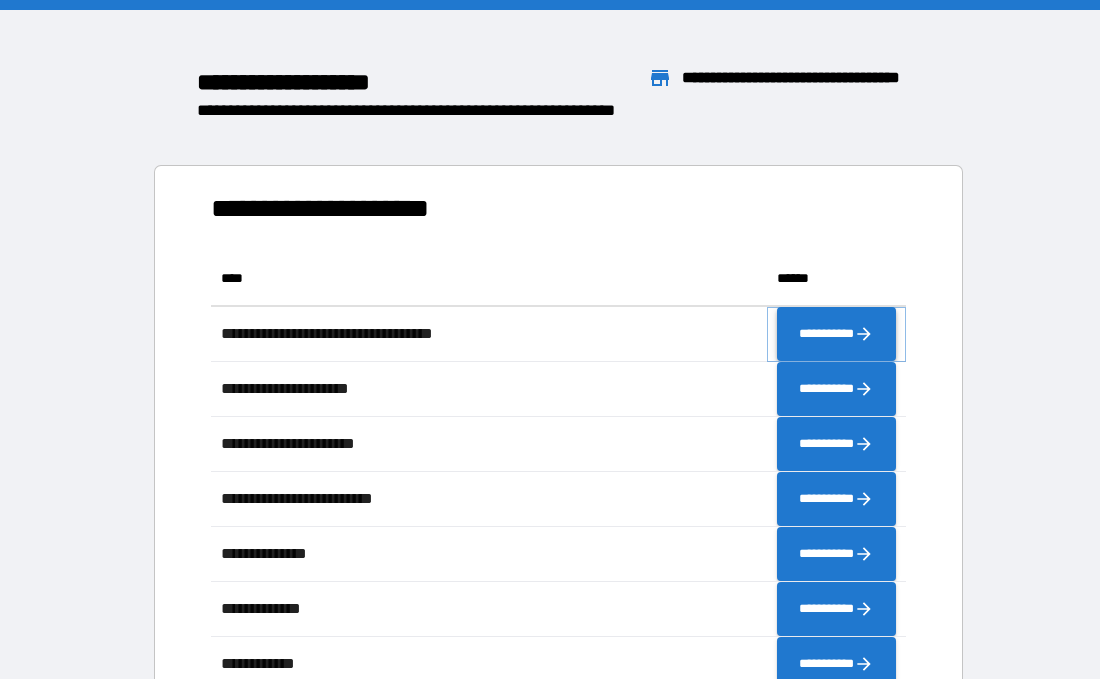 click on "**********" at bounding box center (836, 334) 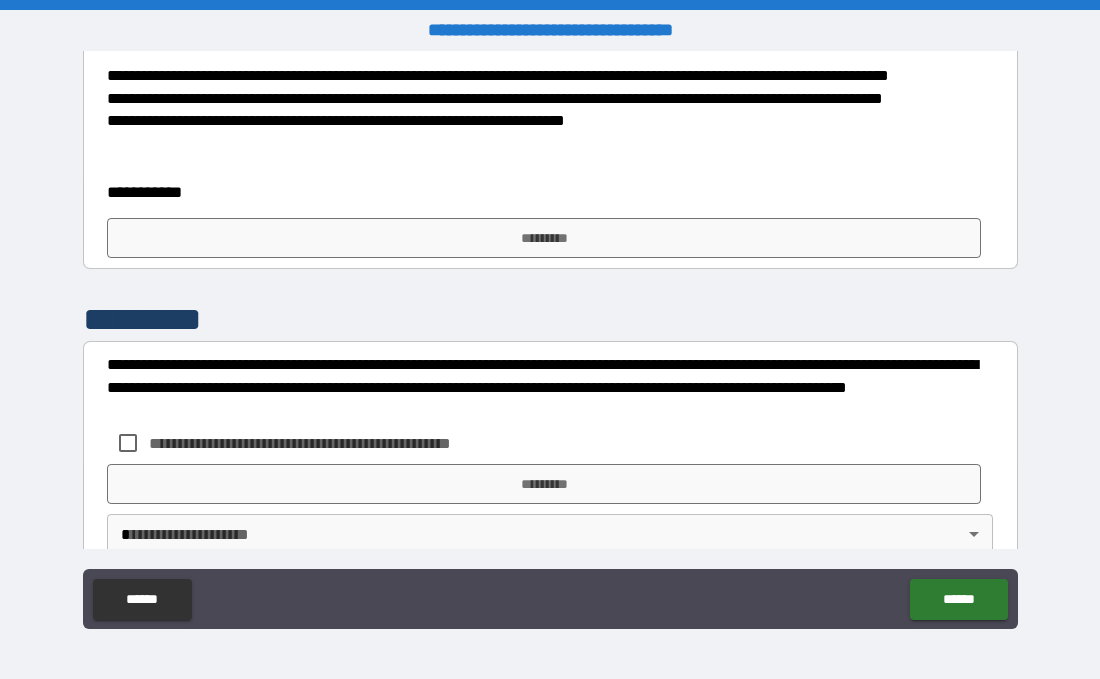 scroll, scrollTop: 636, scrollLeft: 0, axis: vertical 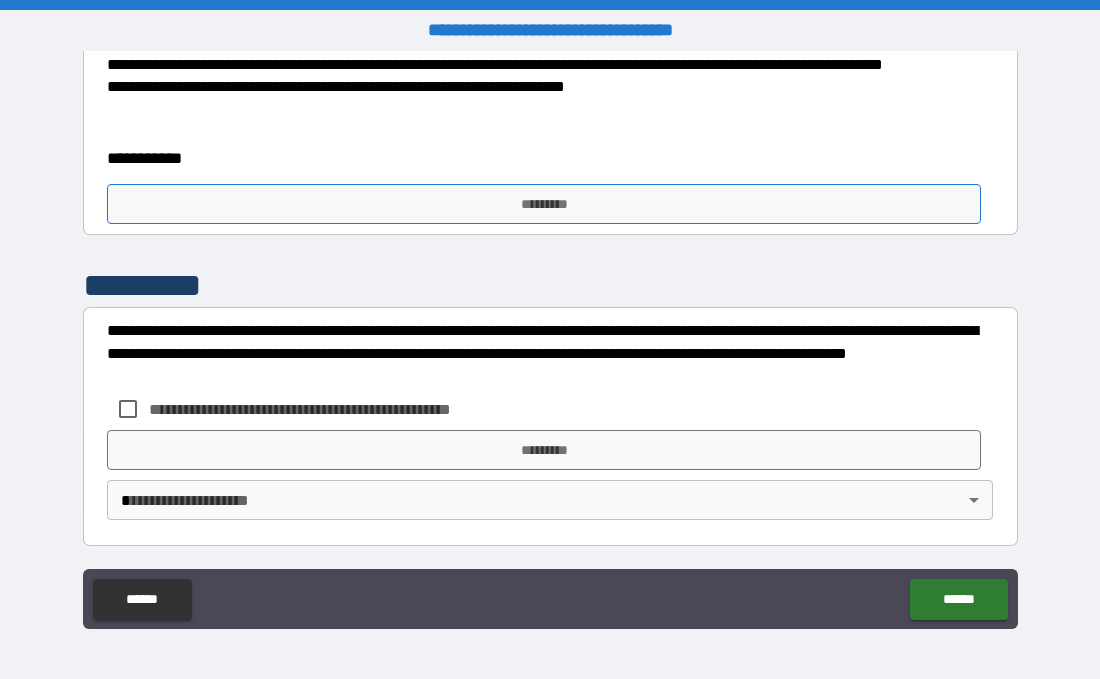 click on "*********" at bounding box center (544, 204) 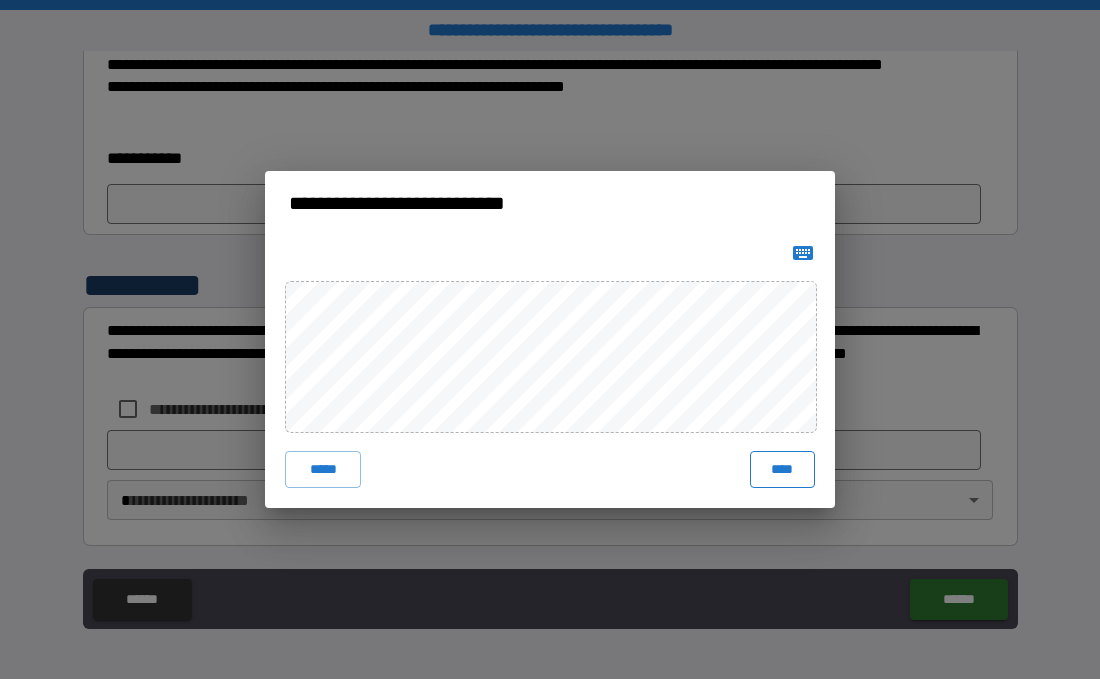 click on "****" at bounding box center (782, 469) 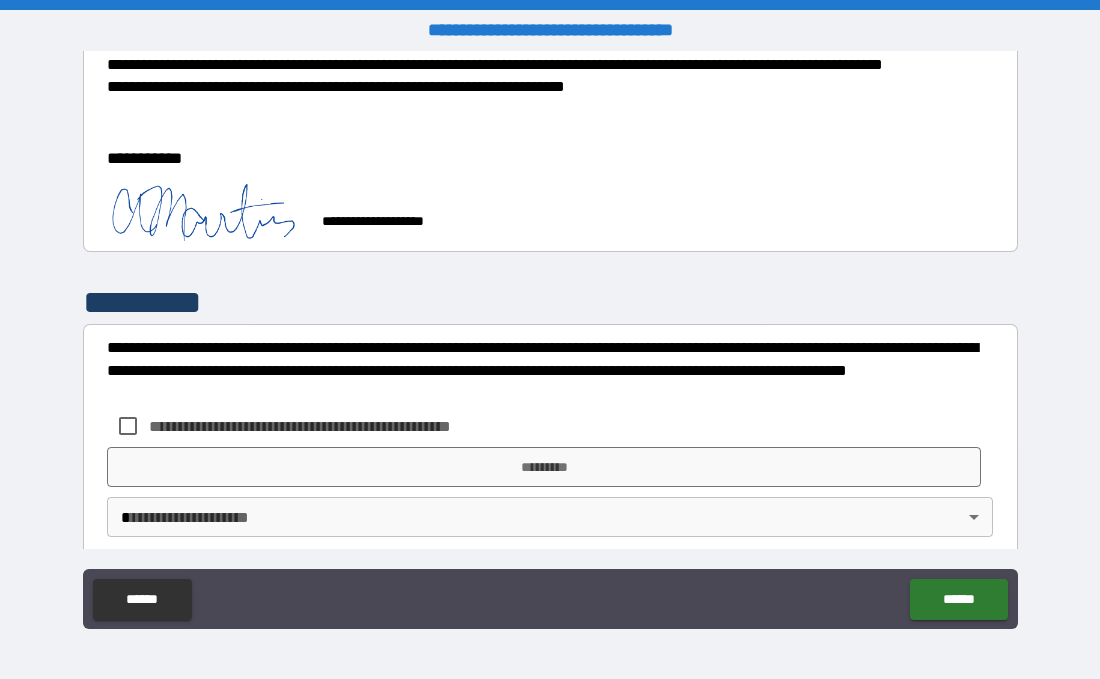 scroll, scrollTop: 652, scrollLeft: 0, axis: vertical 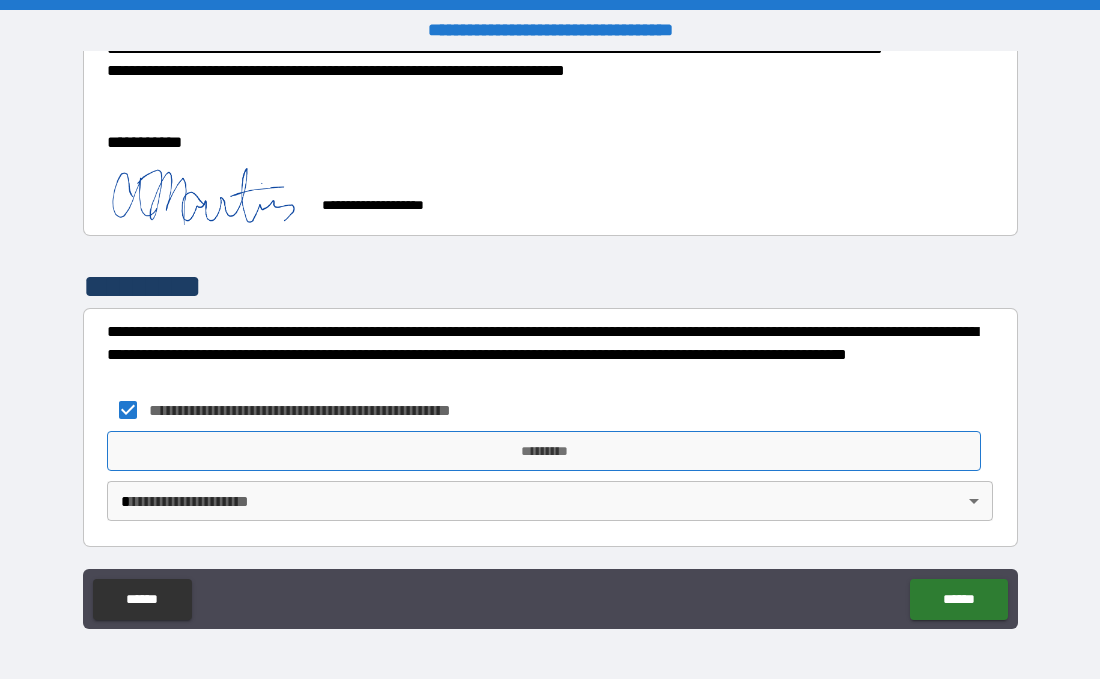click on "*********" at bounding box center [544, 451] 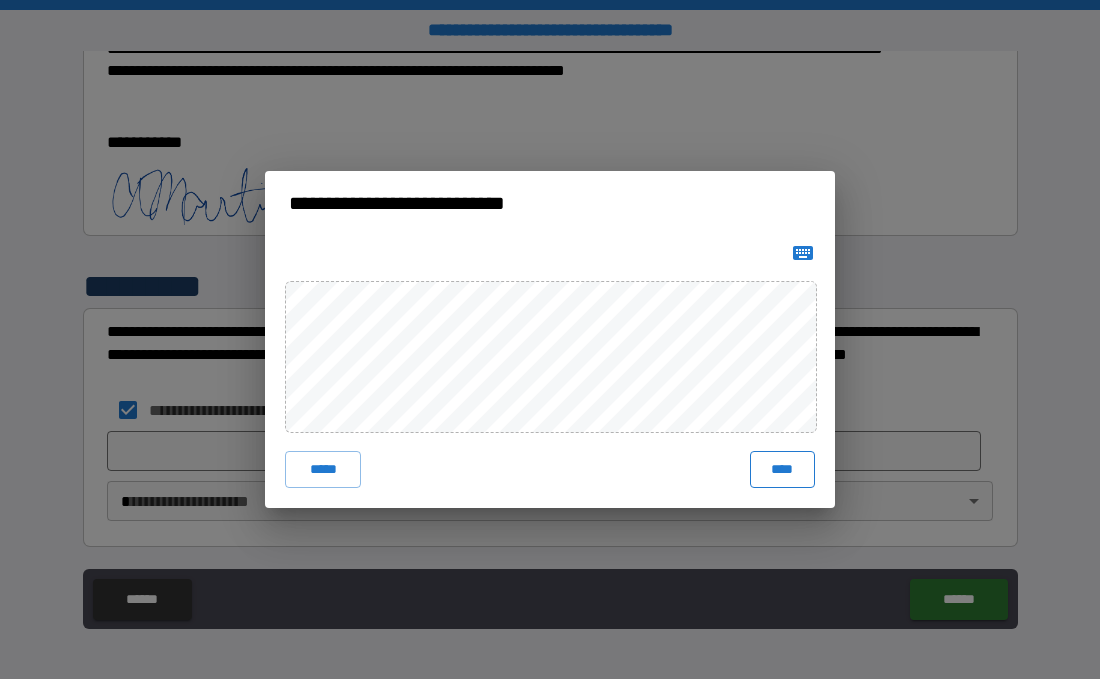 click on "****" at bounding box center (782, 469) 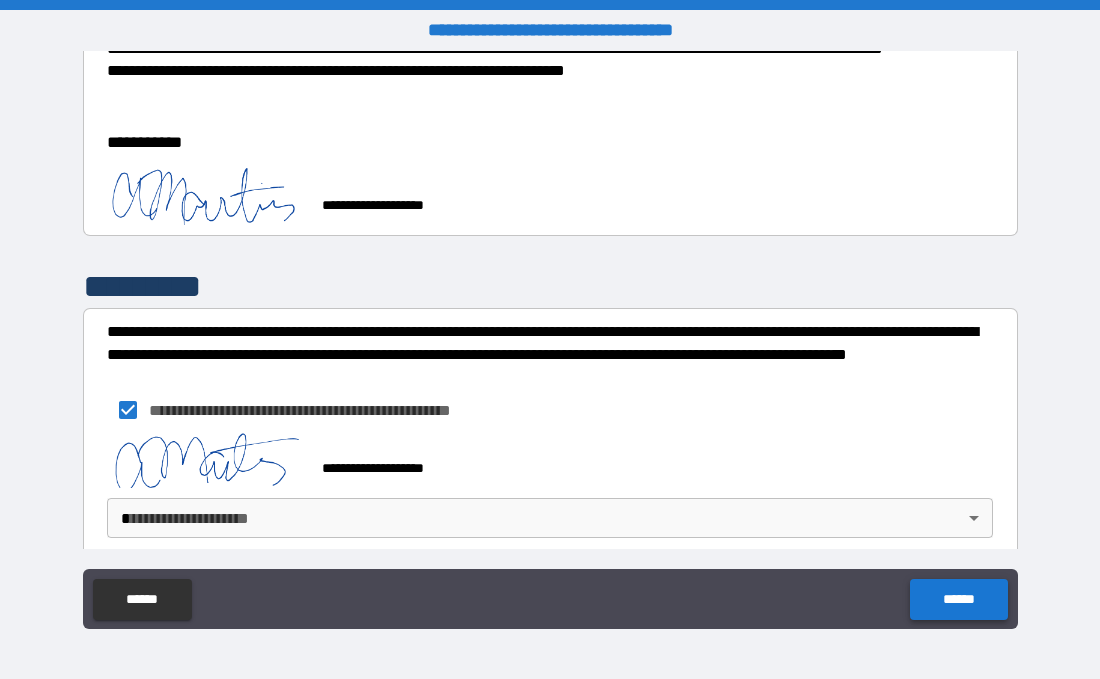 click on "******" at bounding box center (958, 599) 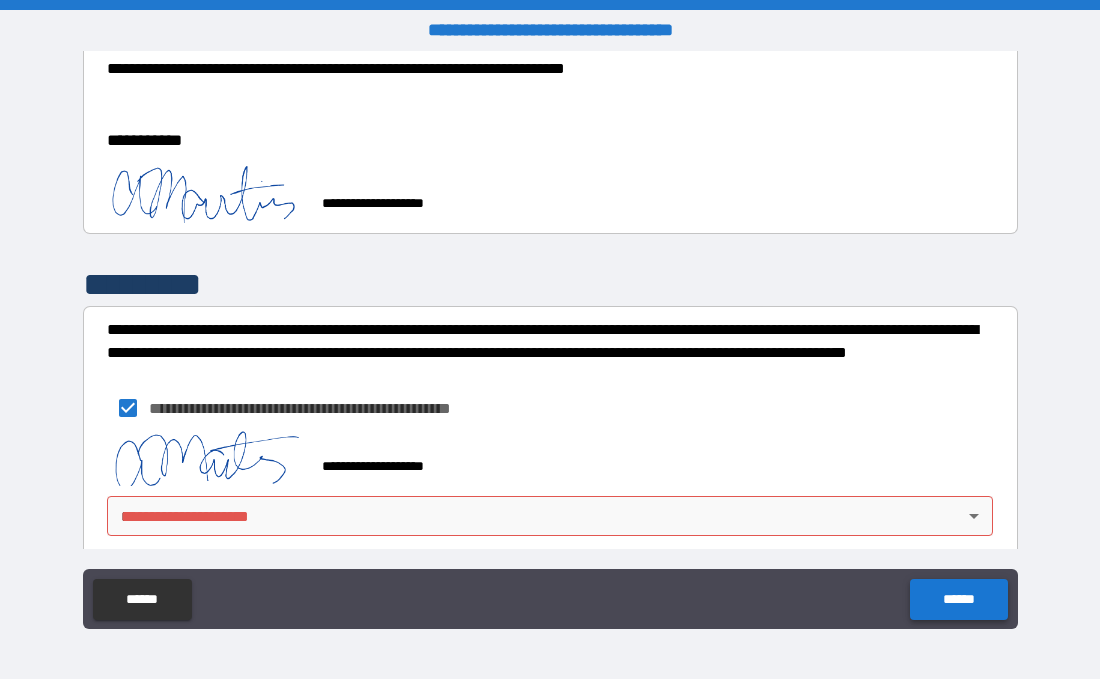 scroll, scrollTop: 670, scrollLeft: 0, axis: vertical 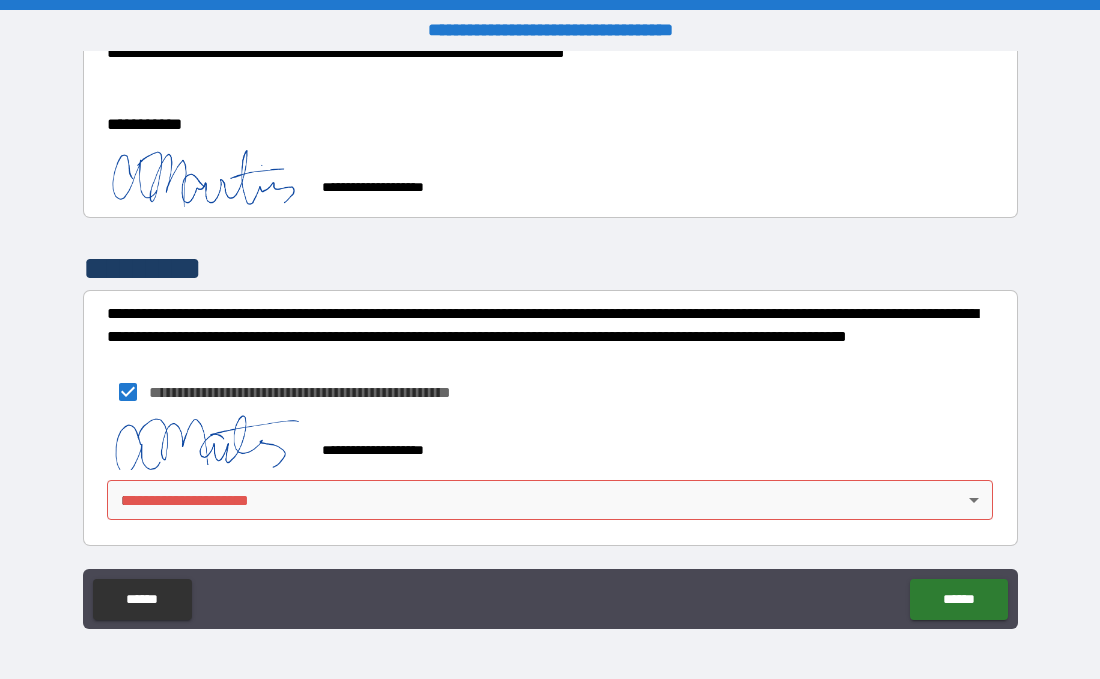 click on "**********" at bounding box center (550, 339) 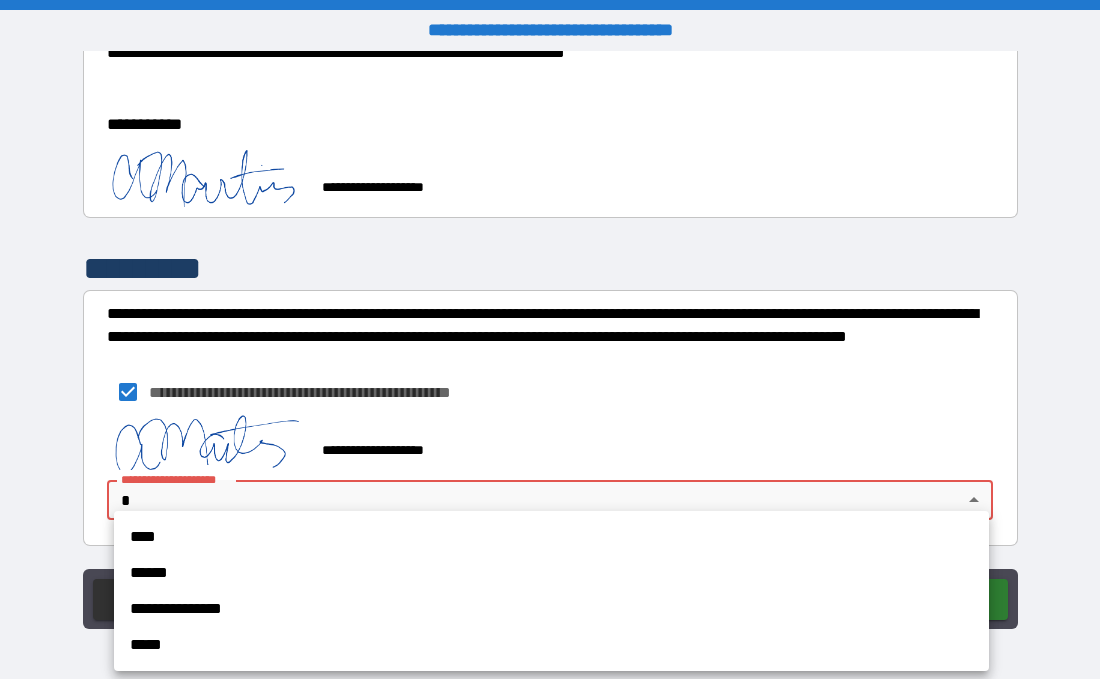 click on "****" at bounding box center (551, 537) 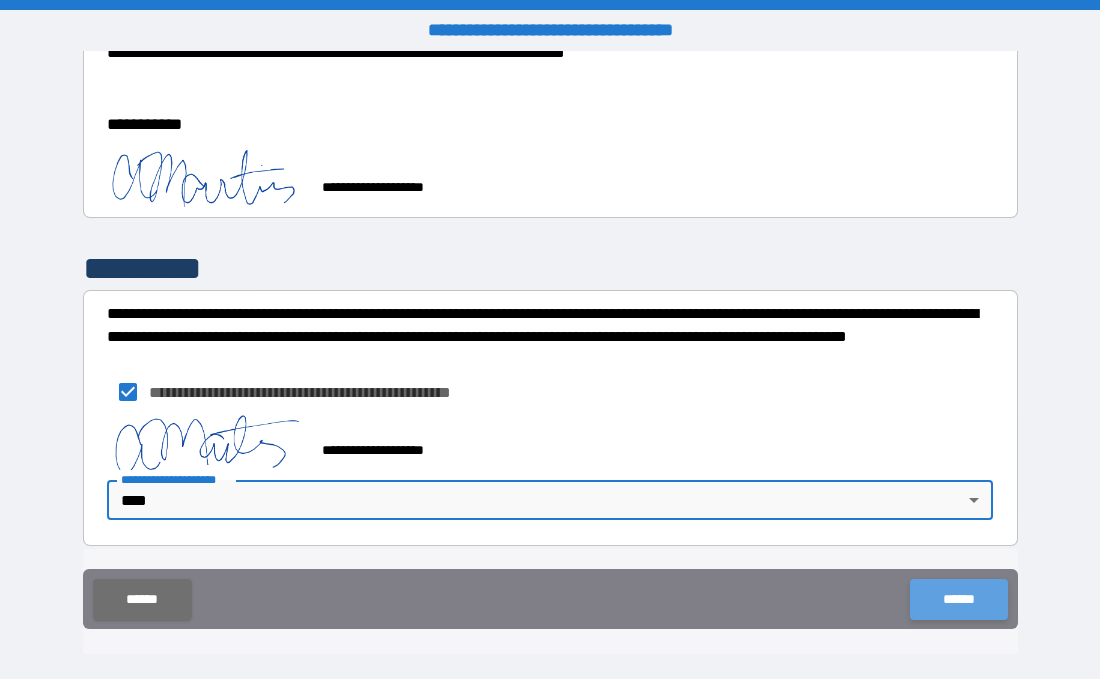 click on "******" at bounding box center (958, 599) 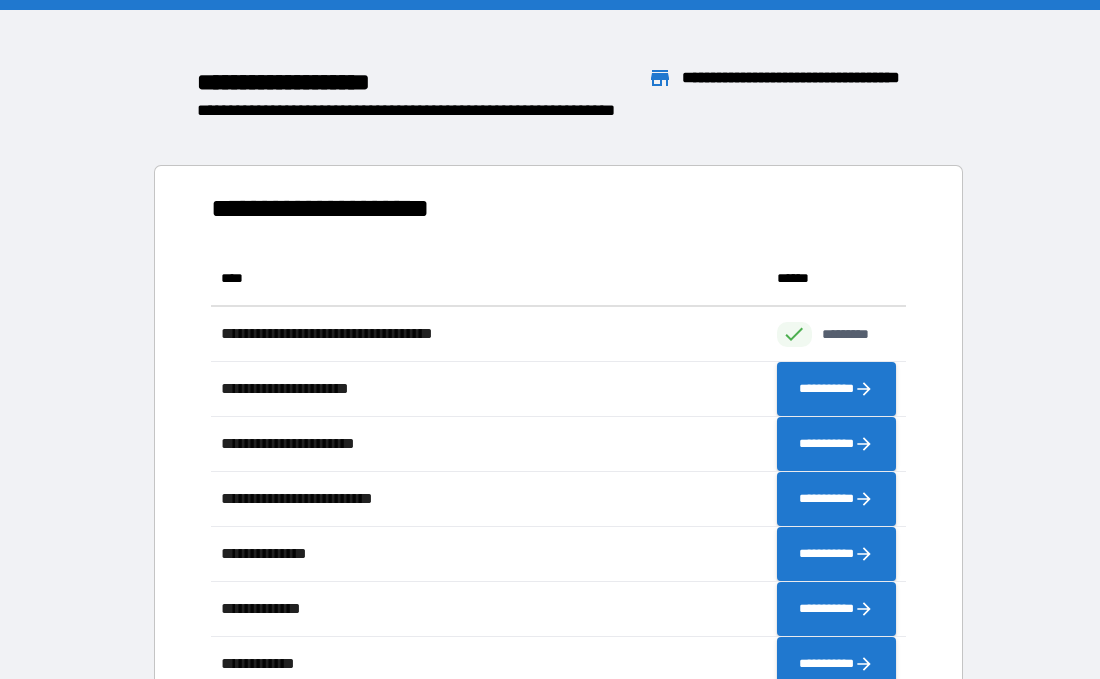 scroll, scrollTop: 0, scrollLeft: 0, axis: both 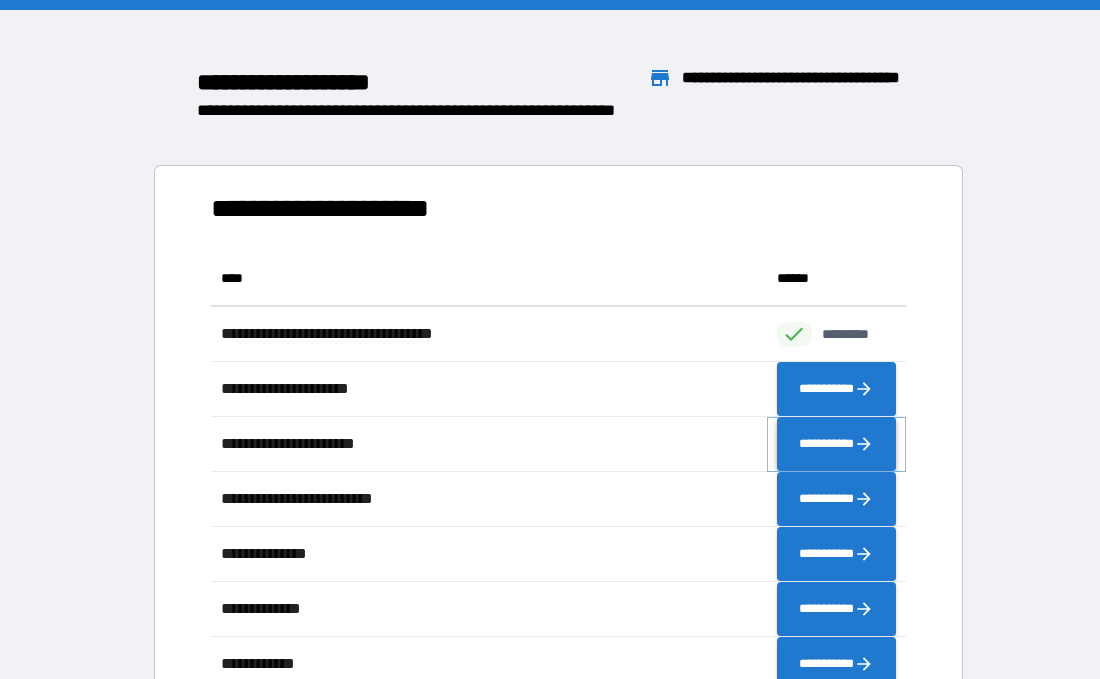 click on "**********" at bounding box center [836, 444] 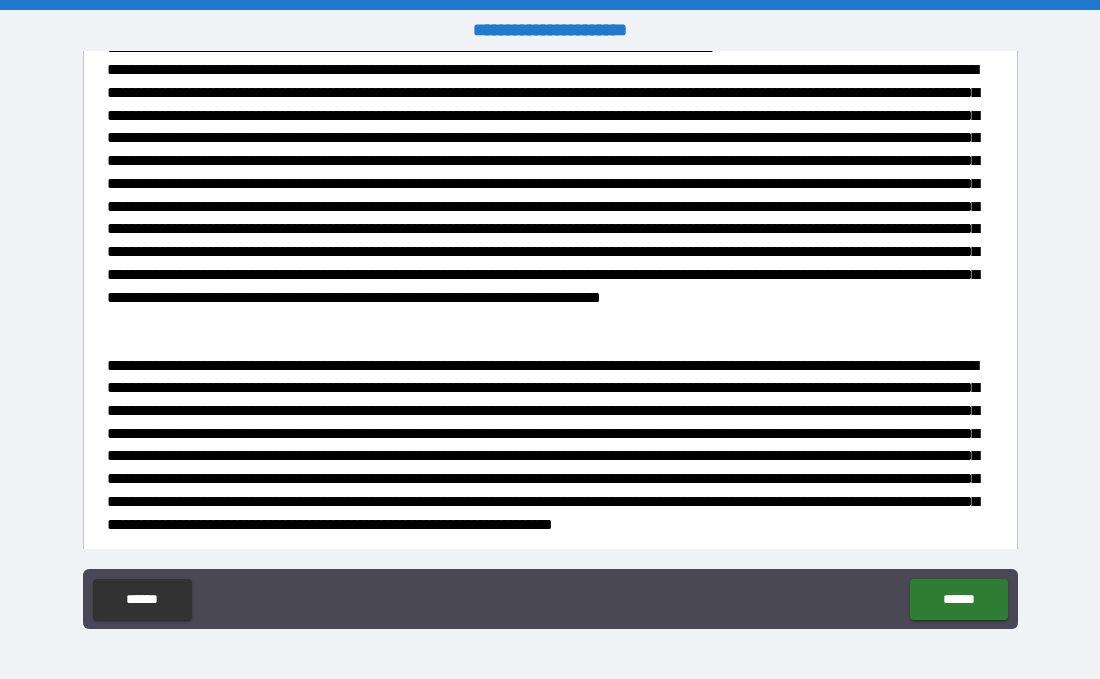 scroll, scrollTop: 999, scrollLeft: 0, axis: vertical 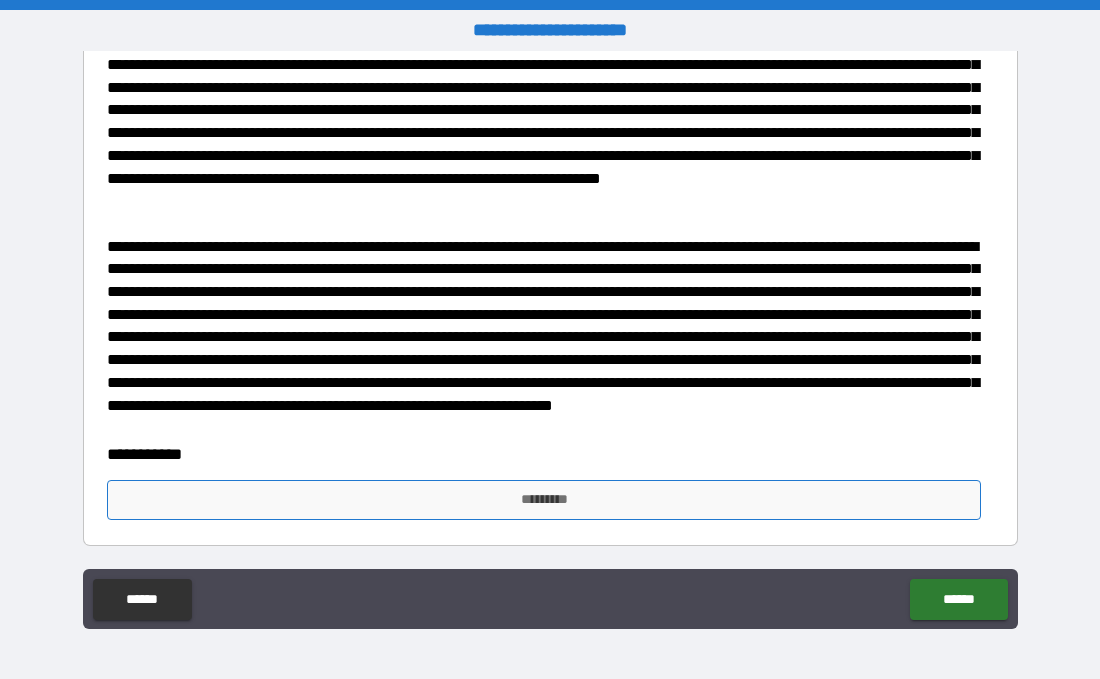 click on "*********" at bounding box center (544, 500) 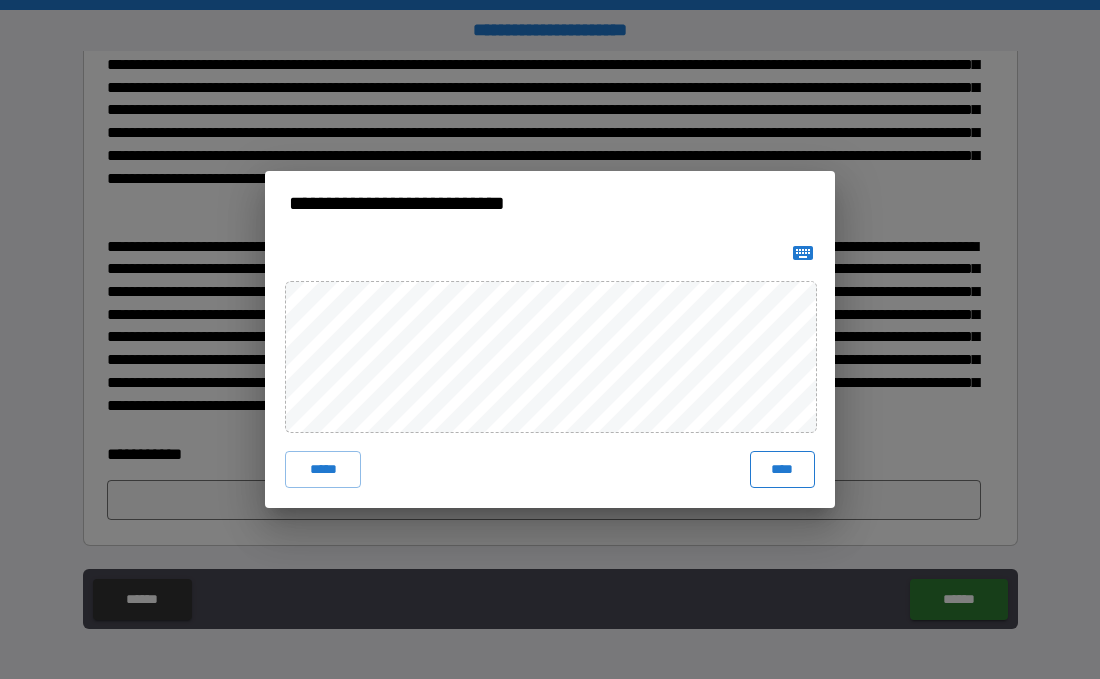 click on "****" at bounding box center [782, 469] 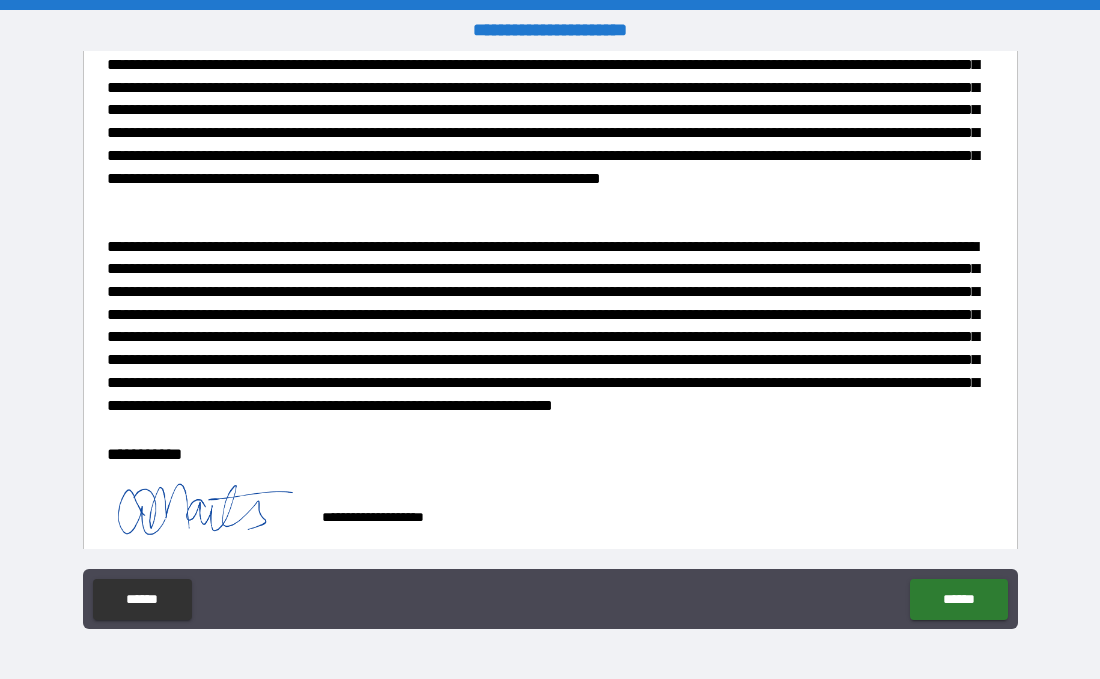 scroll, scrollTop: 1016, scrollLeft: 0, axis: vertical 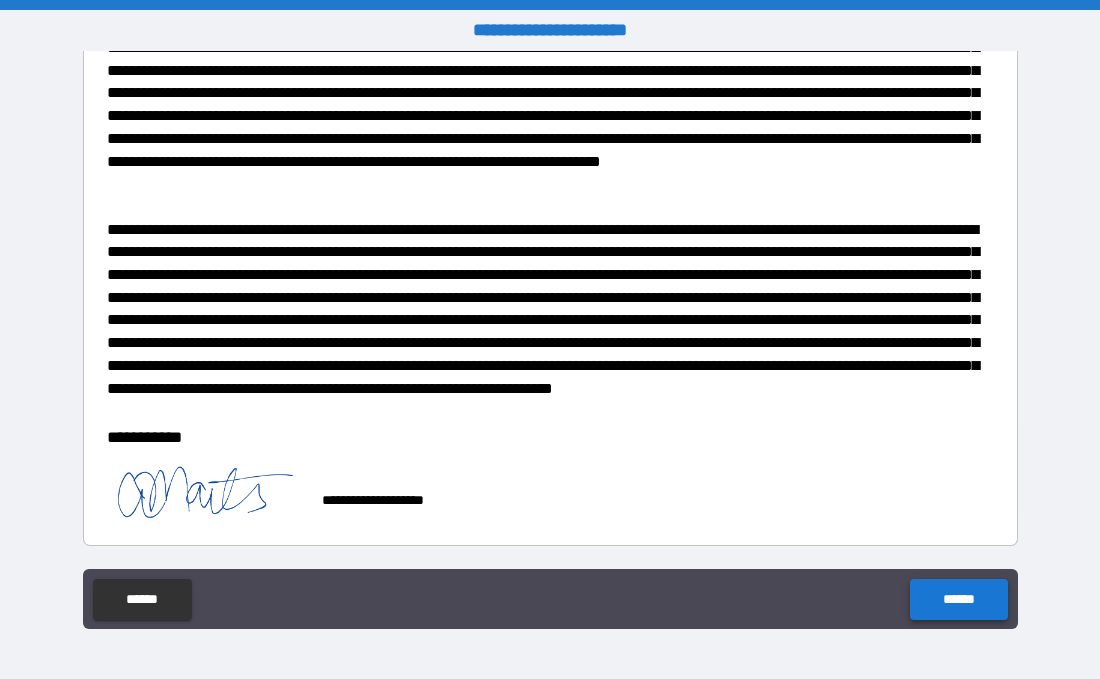 click on "******" at bounding box center [958, 599] 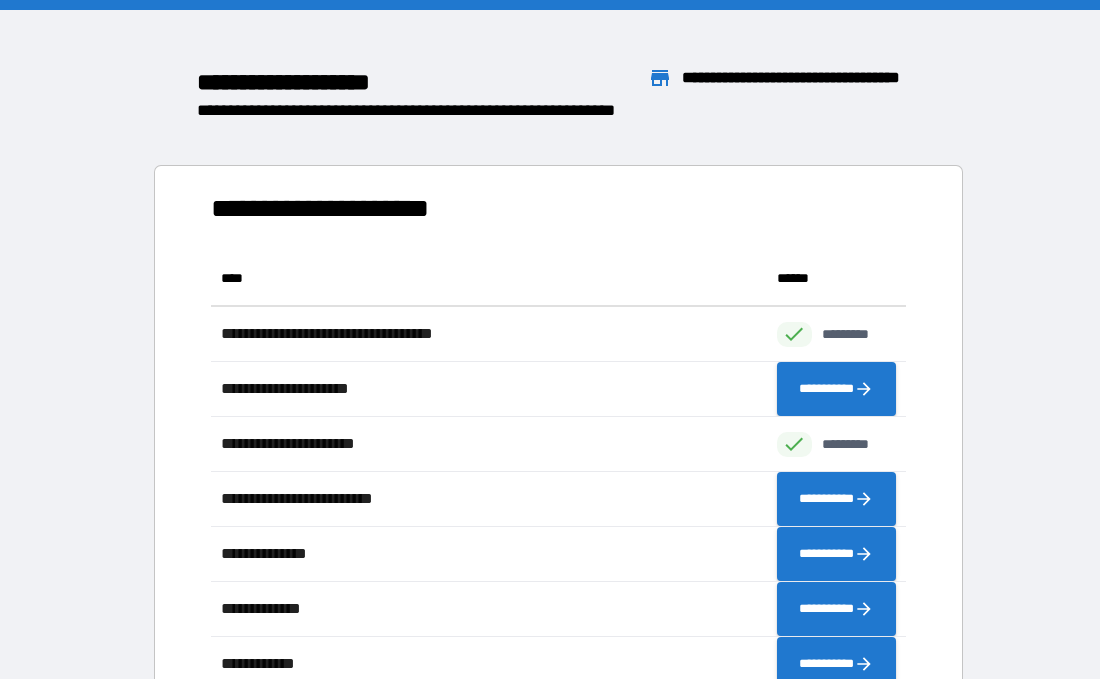 scroll, scrollTop: 0, scrollLeft: 0, axis: both 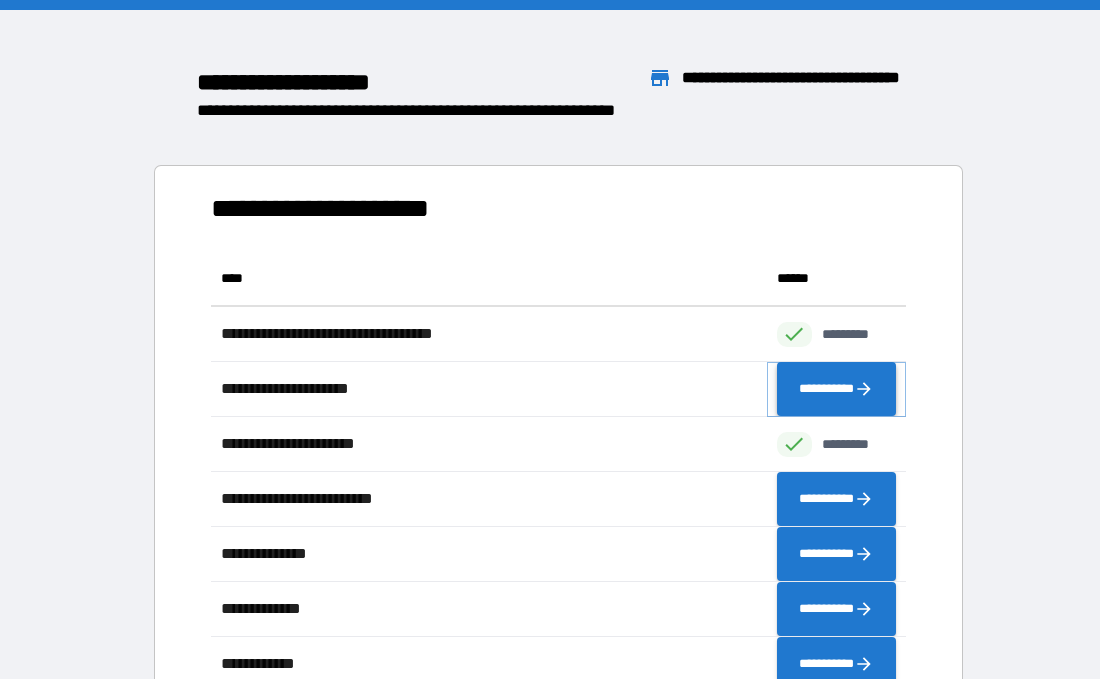 click on "**********" at bounding box center [836, 389] 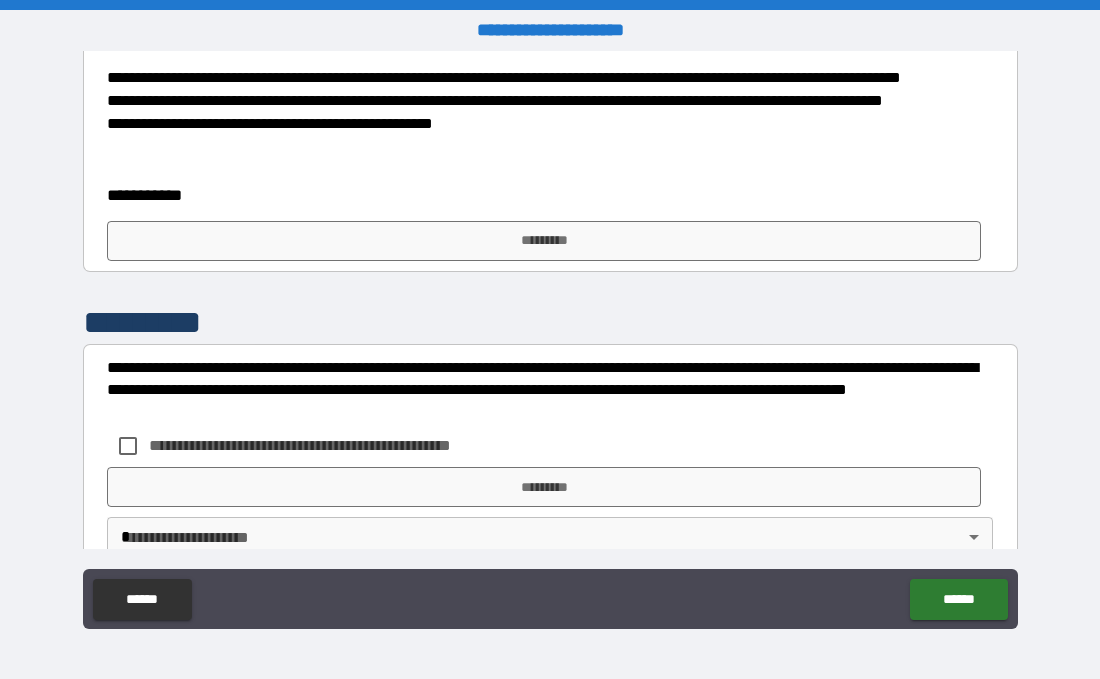 scroll, scrollTop: 590, scrollLeft: 0, axis: vertical 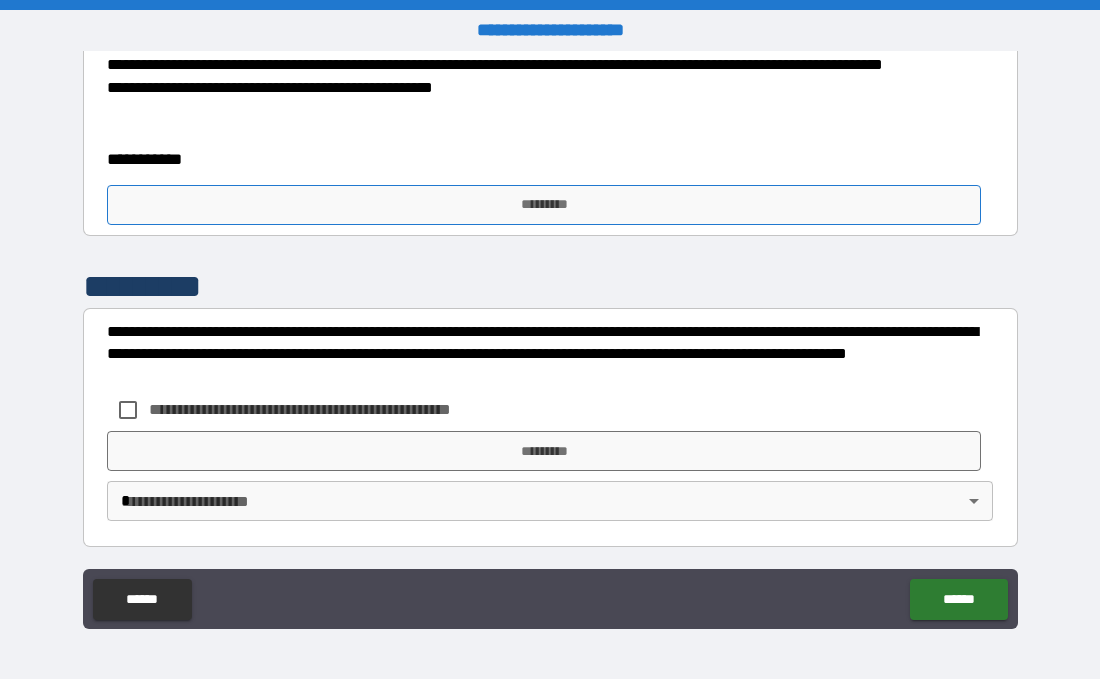 click on "*********" at bounding box center (544, 205) 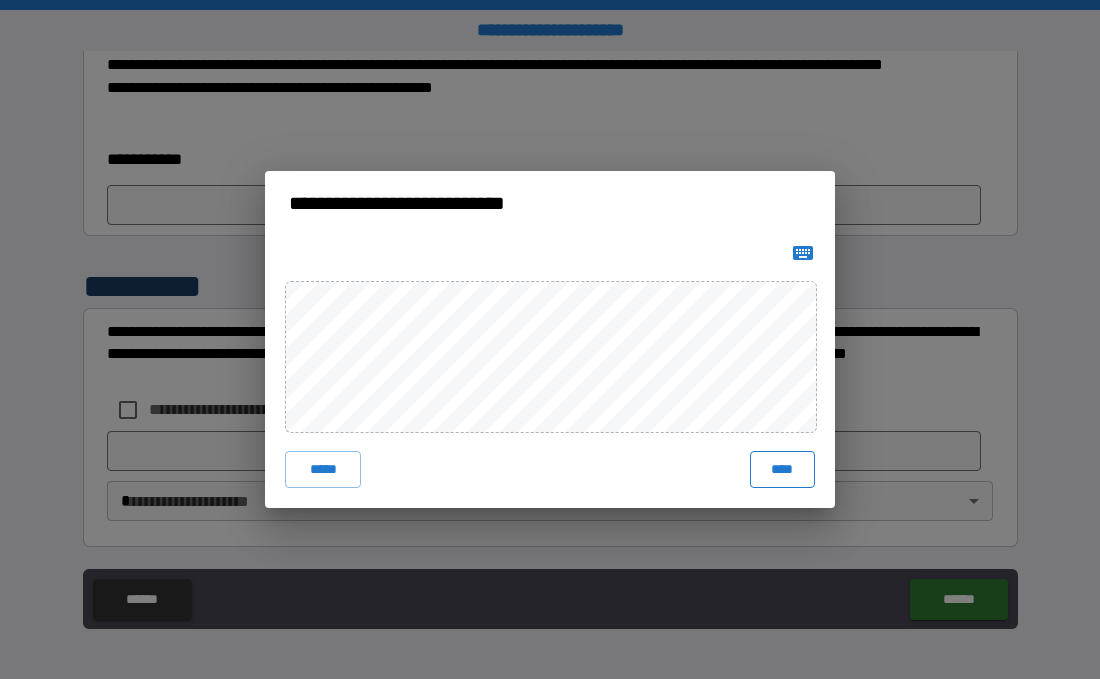click on "****" at bounding box center (782, 469) 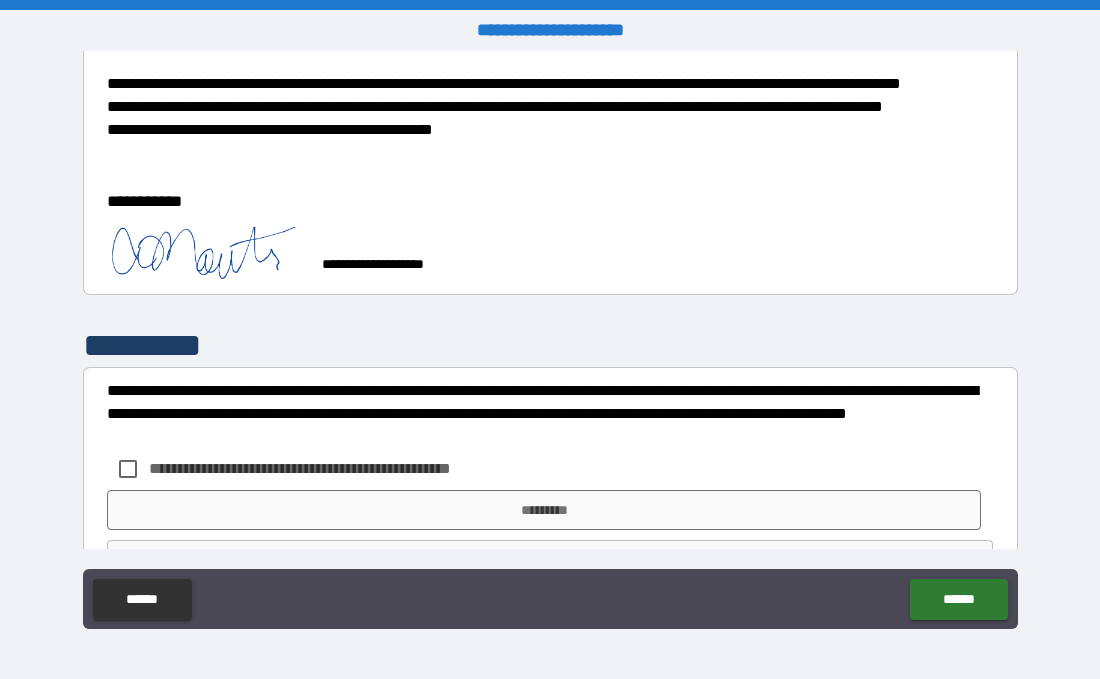 scroll, scrollTop: 608, scrollLeft: 0, axis: vertical 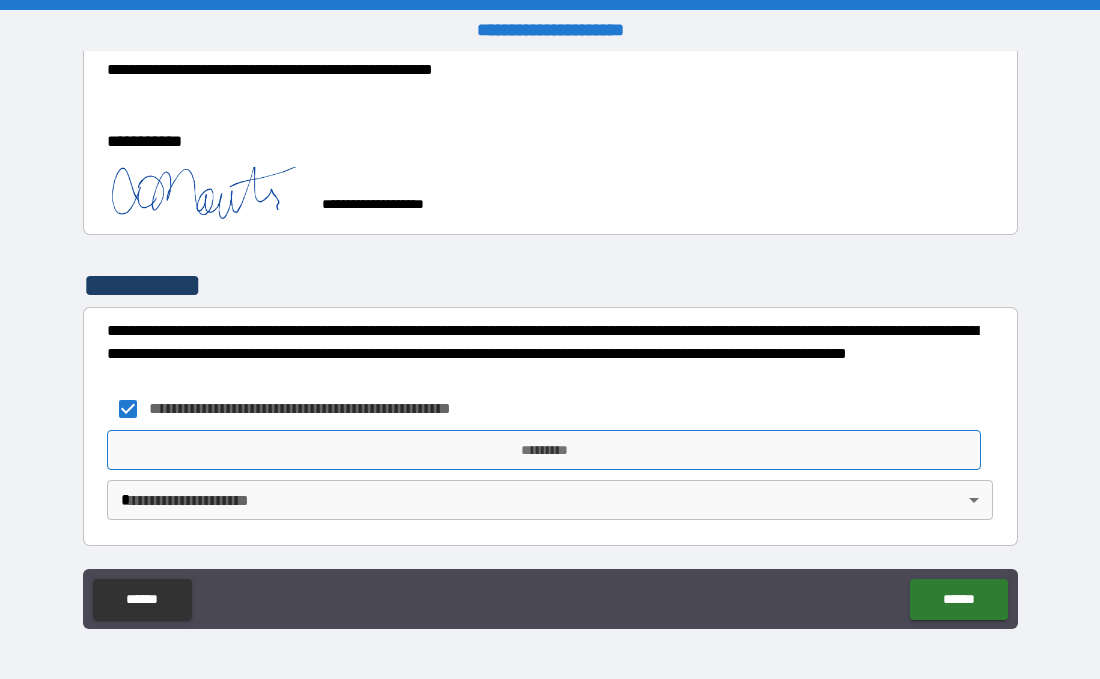 click on "*********" at bounding box center [544, 450] 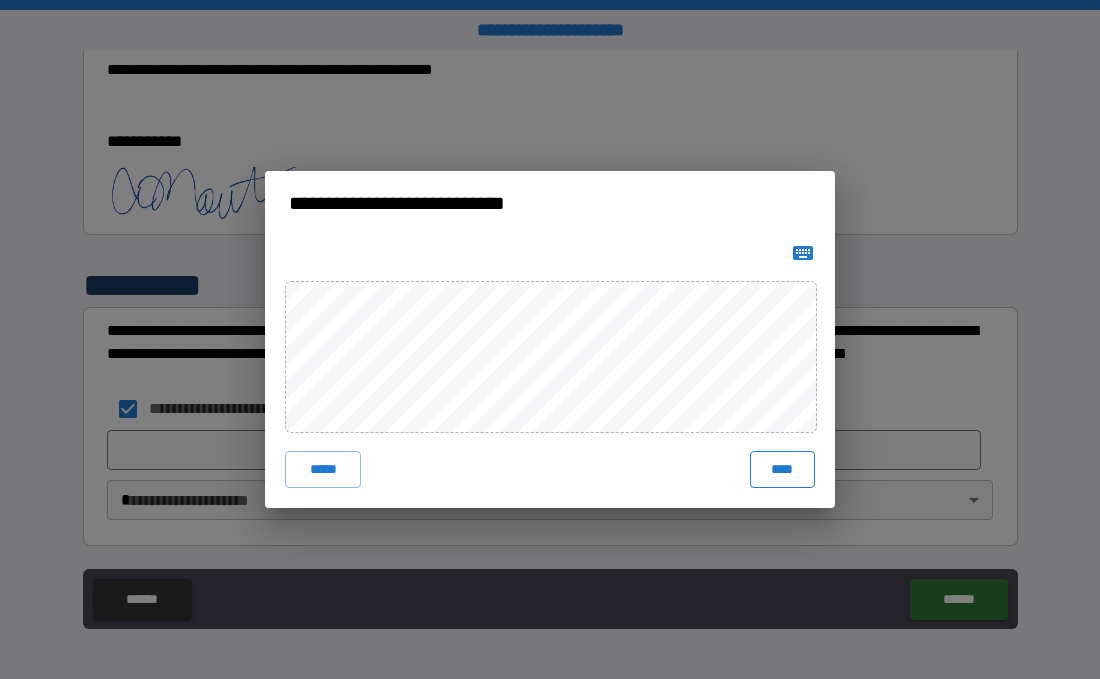 click on "****" at bounding box center (782, 469) 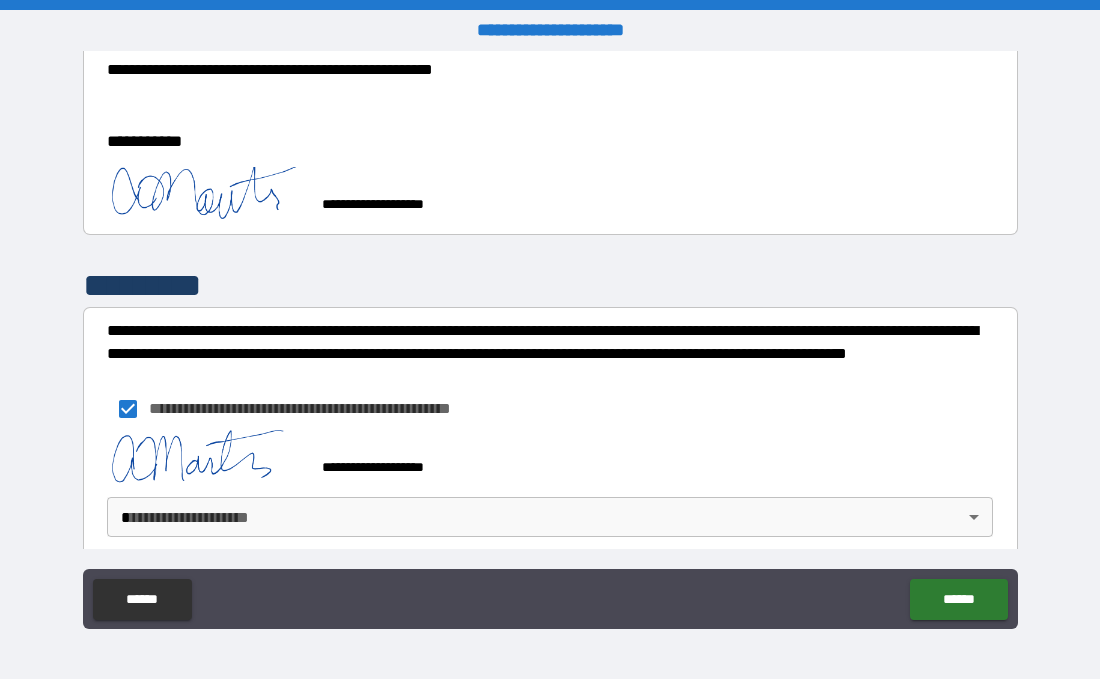click on "**********" at bounding box center (550, 339) 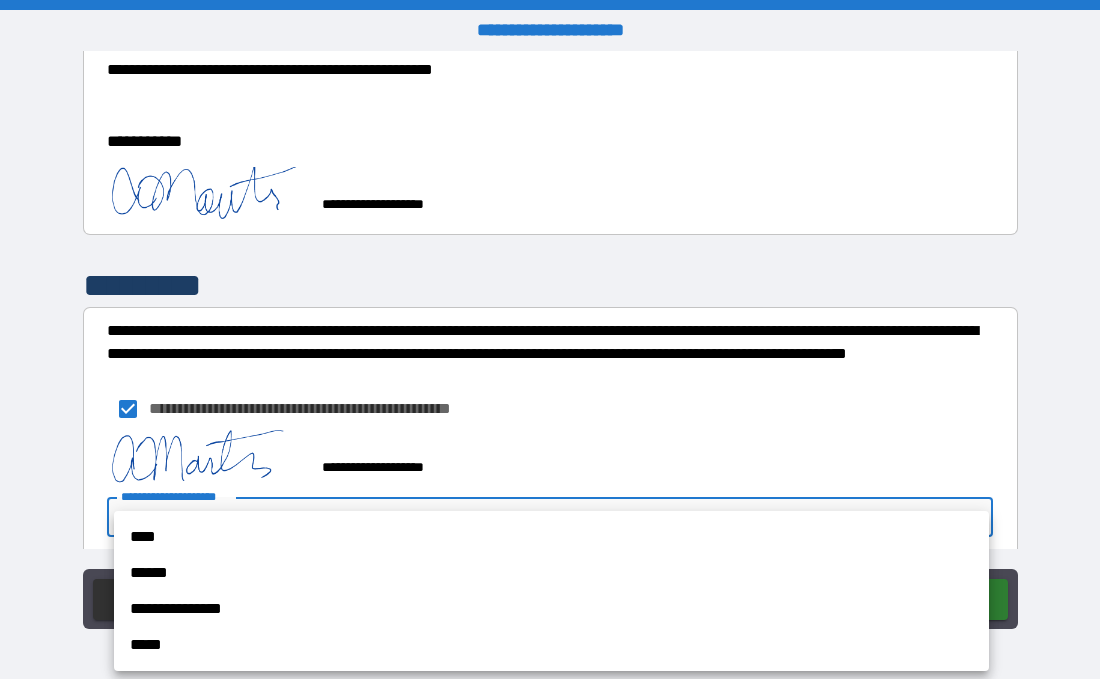 click on "****" at bounding box center [551, 537] 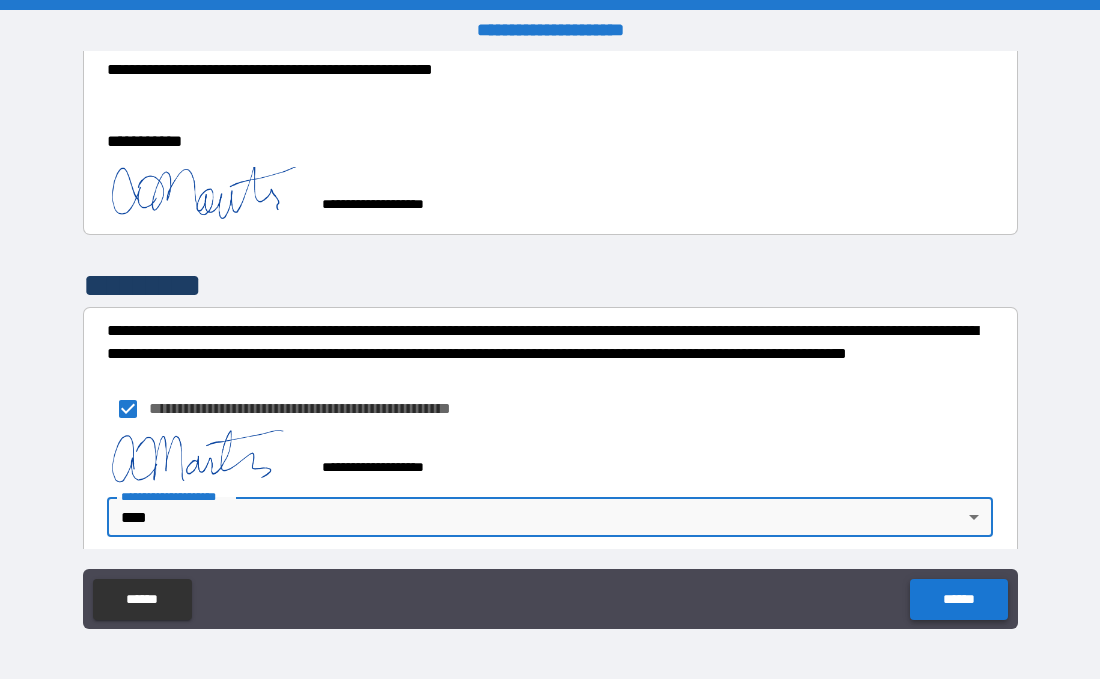 click on "******" at bounding box center (958, 599) 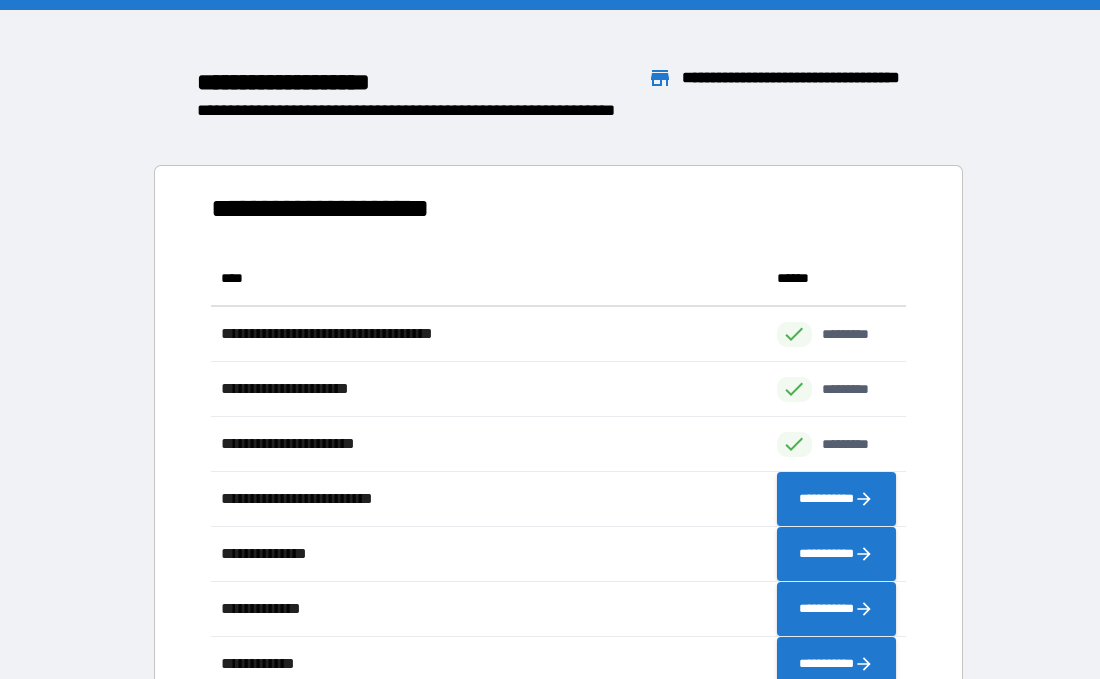 scroll, scrollTop: 0, scrollLeft: 0, axis: both 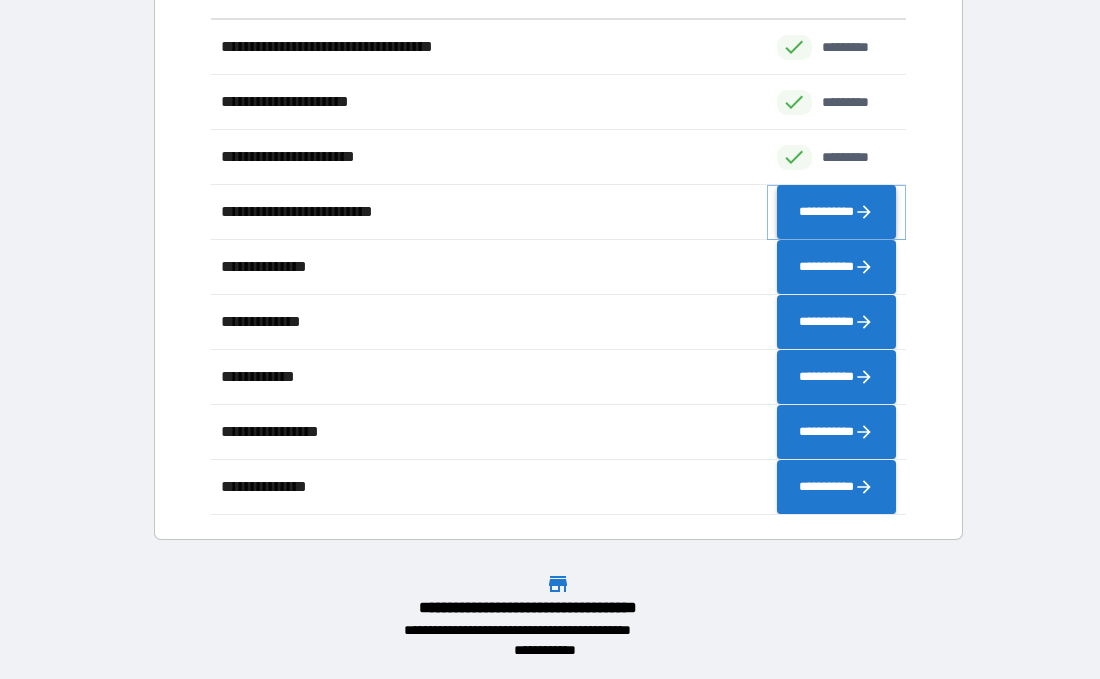 click on "**********" at bounding box center [836, 212] 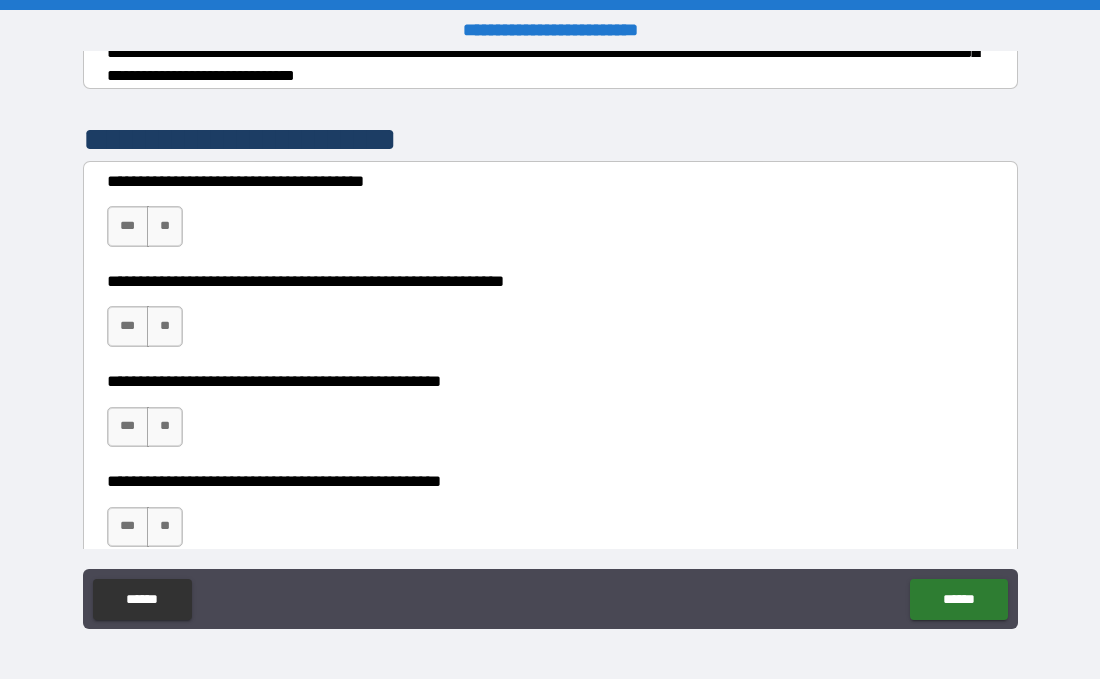 scroll, scrollTop: 364, scrollLeft: 0, axis: vertical 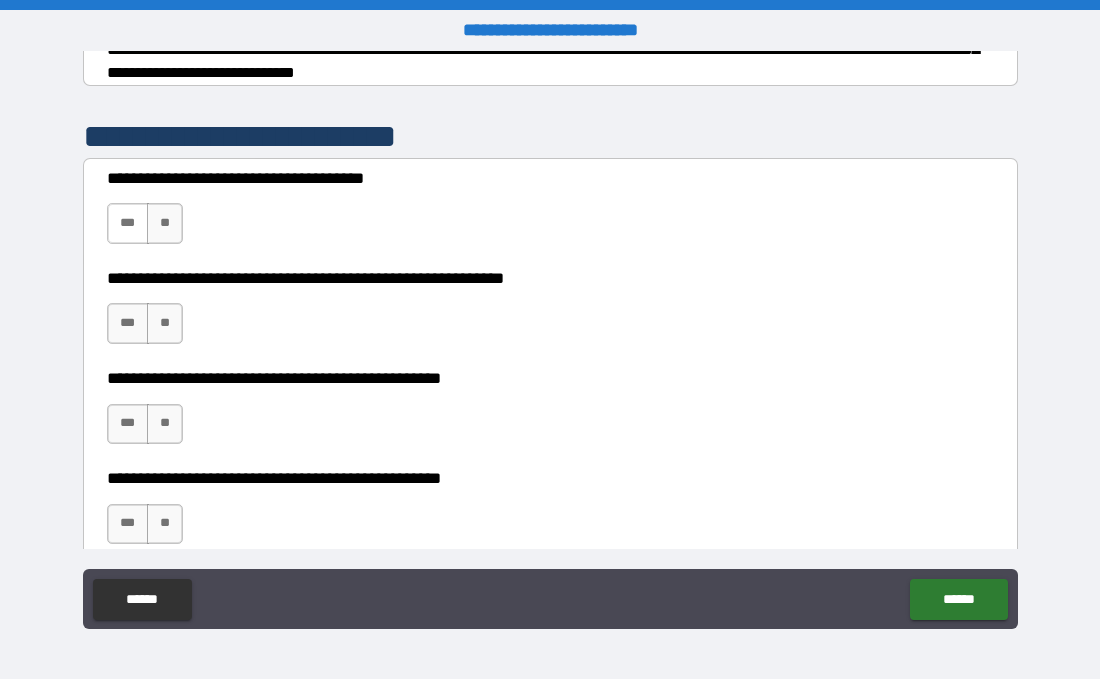 click on "***" at bounding box center (128, 223) 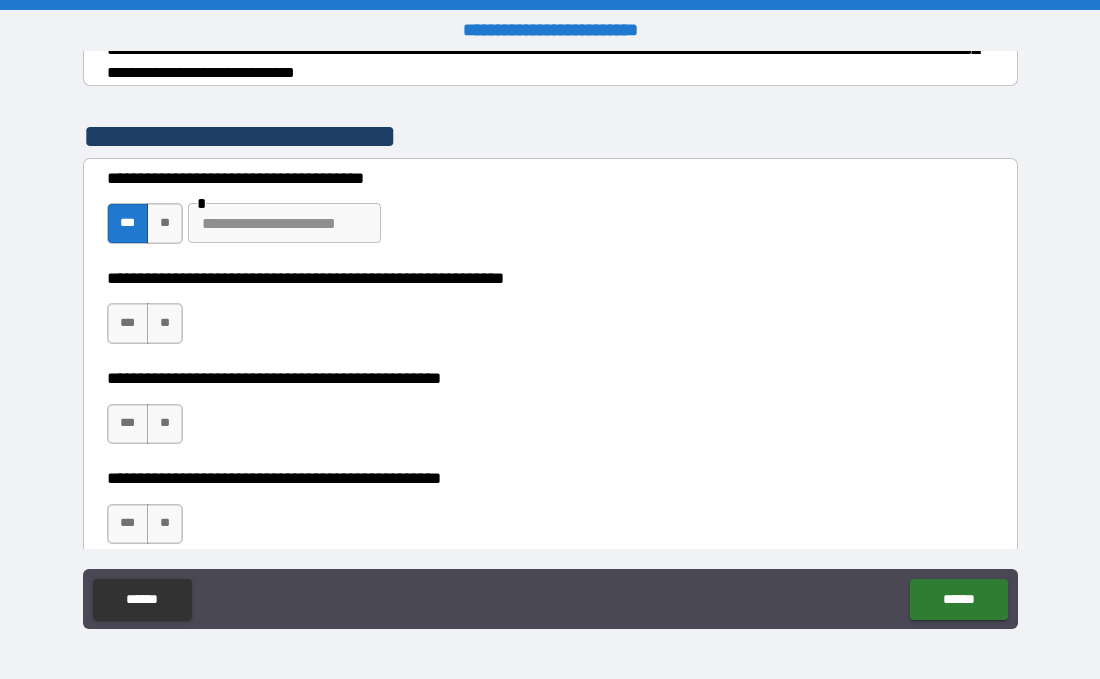 click at bounding box center [284, 223] 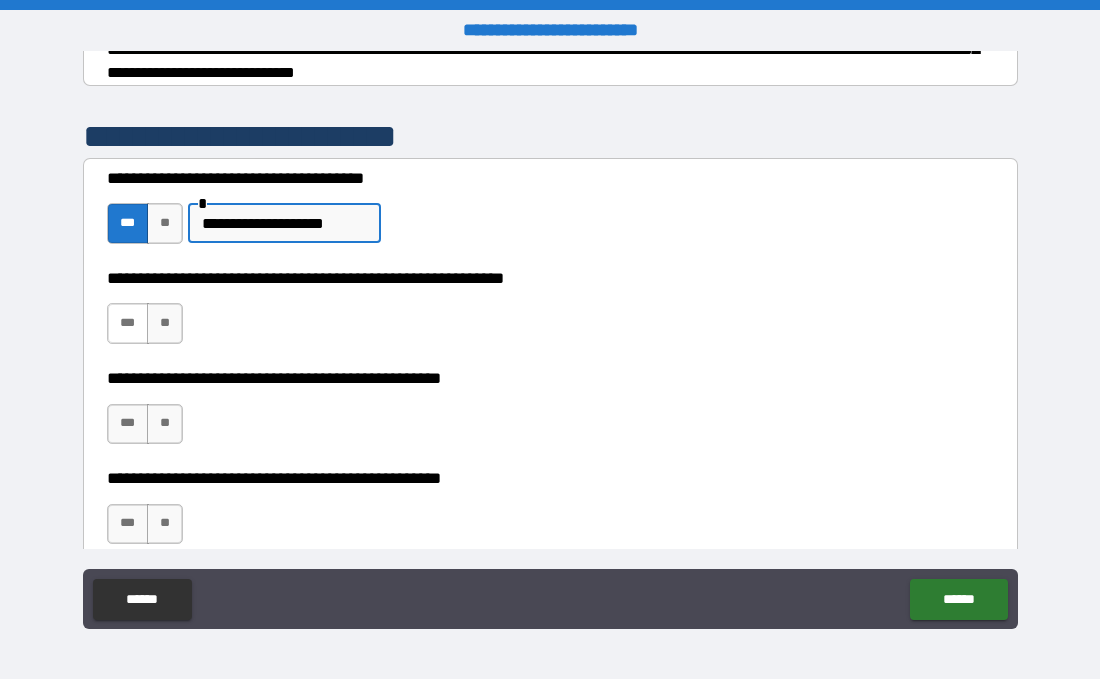 type on "**********" 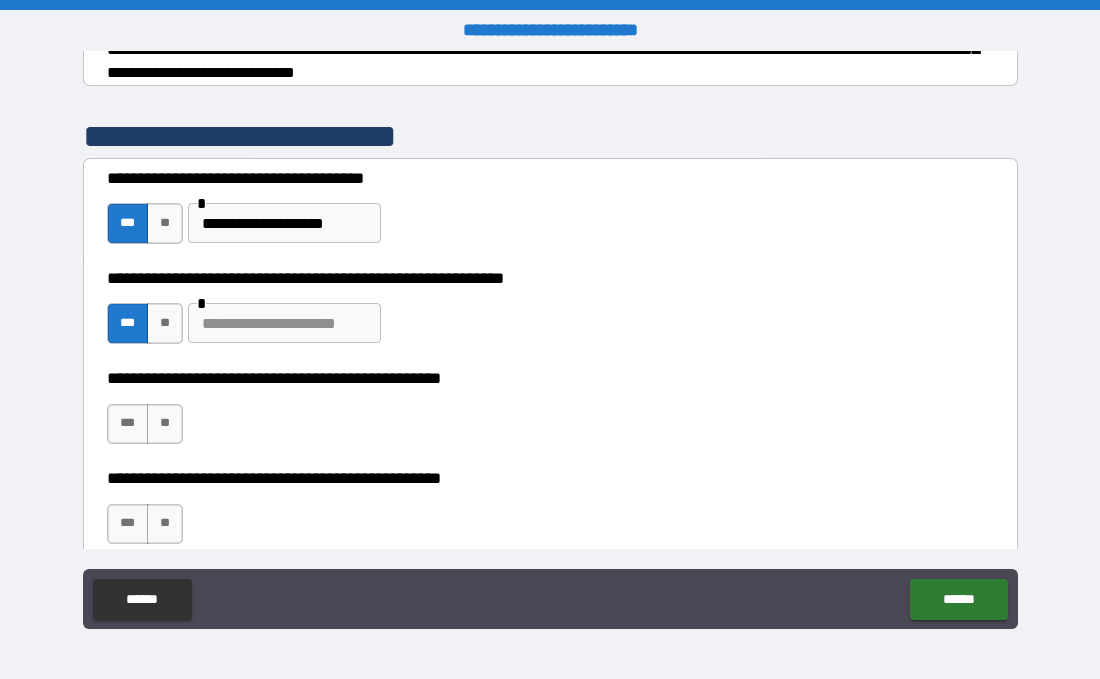 click at bounding box center (284, 323) 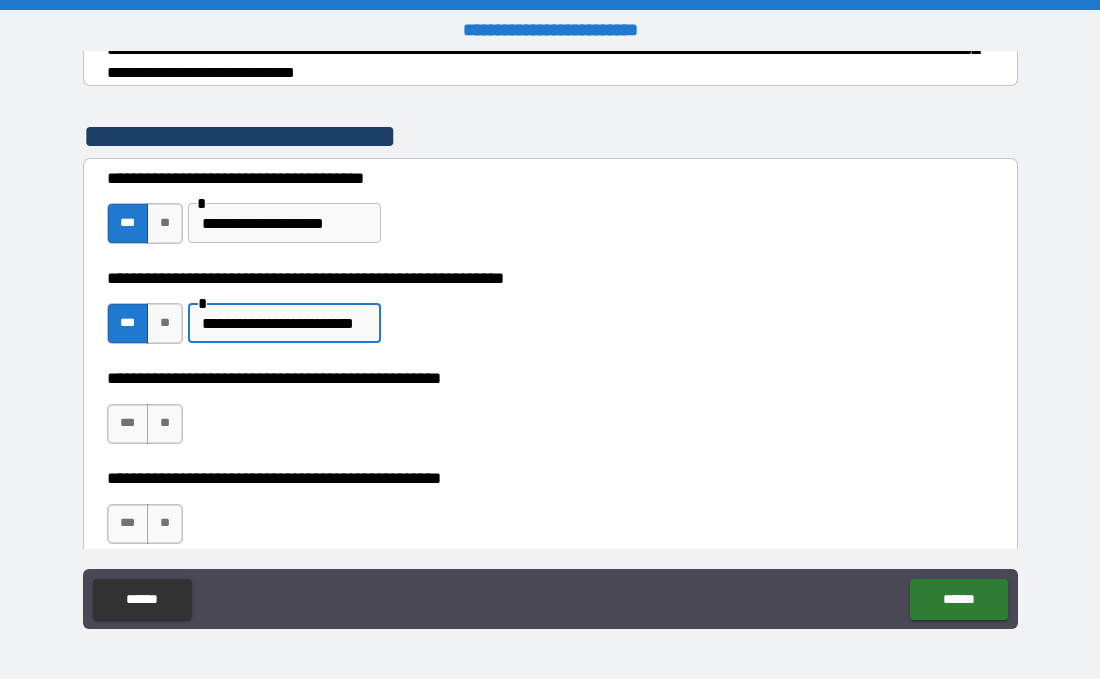 scroll, scrollTop: 0, scrollLeft: 8, axis: horizontal 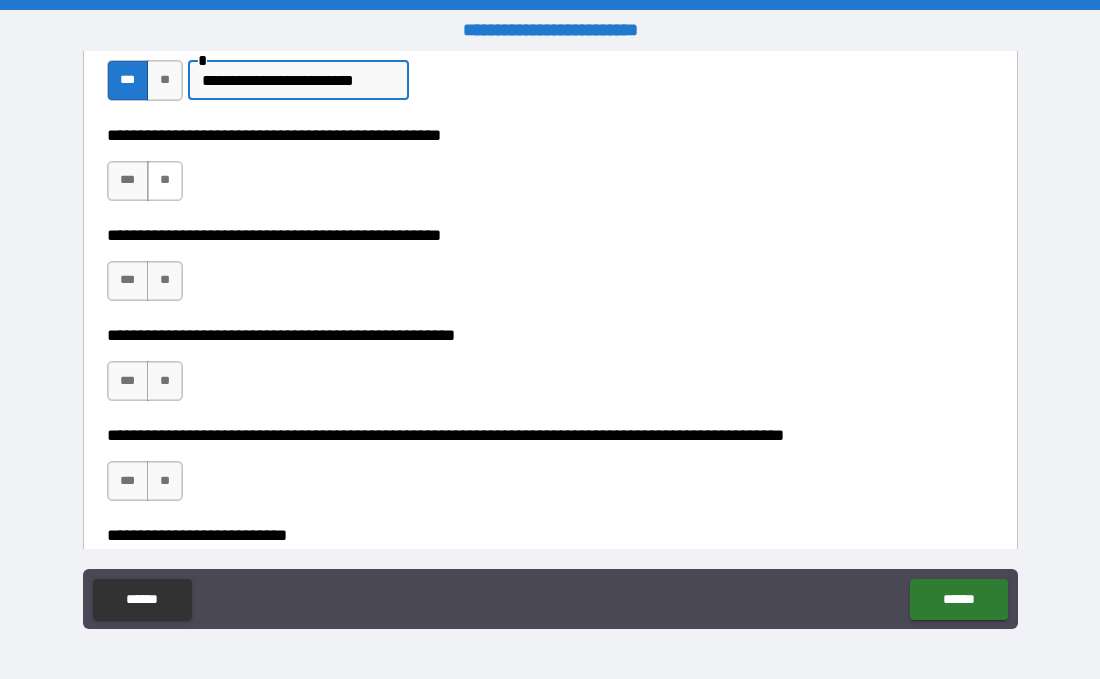 type on "**********" 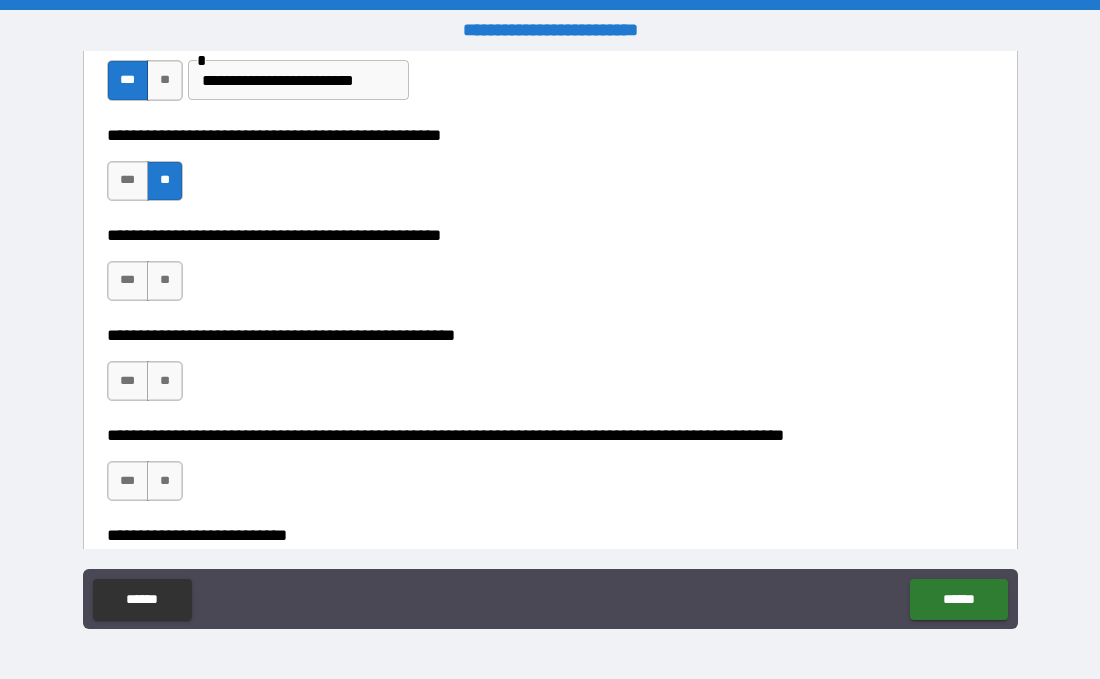 scroll, scrollTop: 0, scrollLeft: 0, axis: both 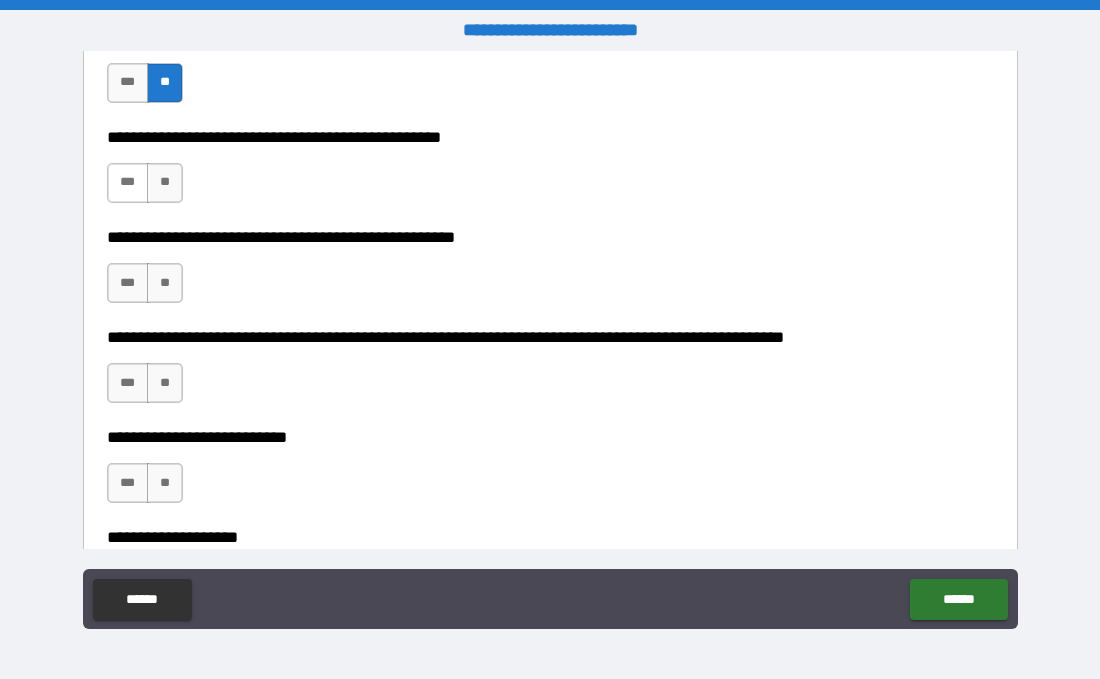 click on "***" at bounding box center (128, 183) 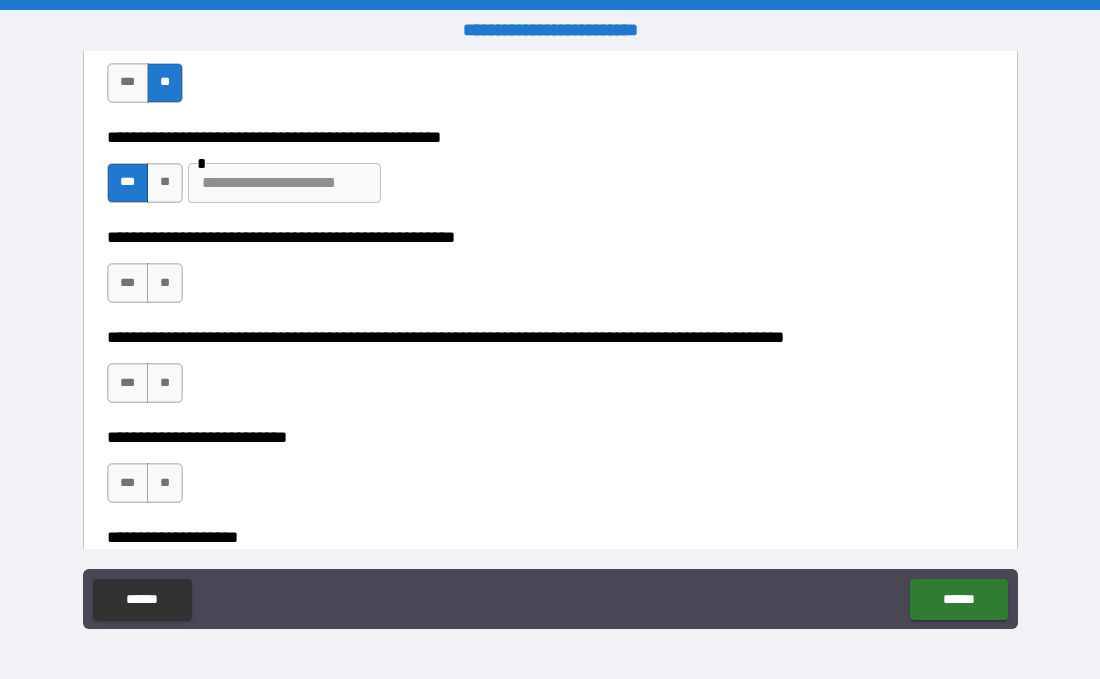 scroll, scrollTop: 625, scrollLeft: 0, axis: vertical 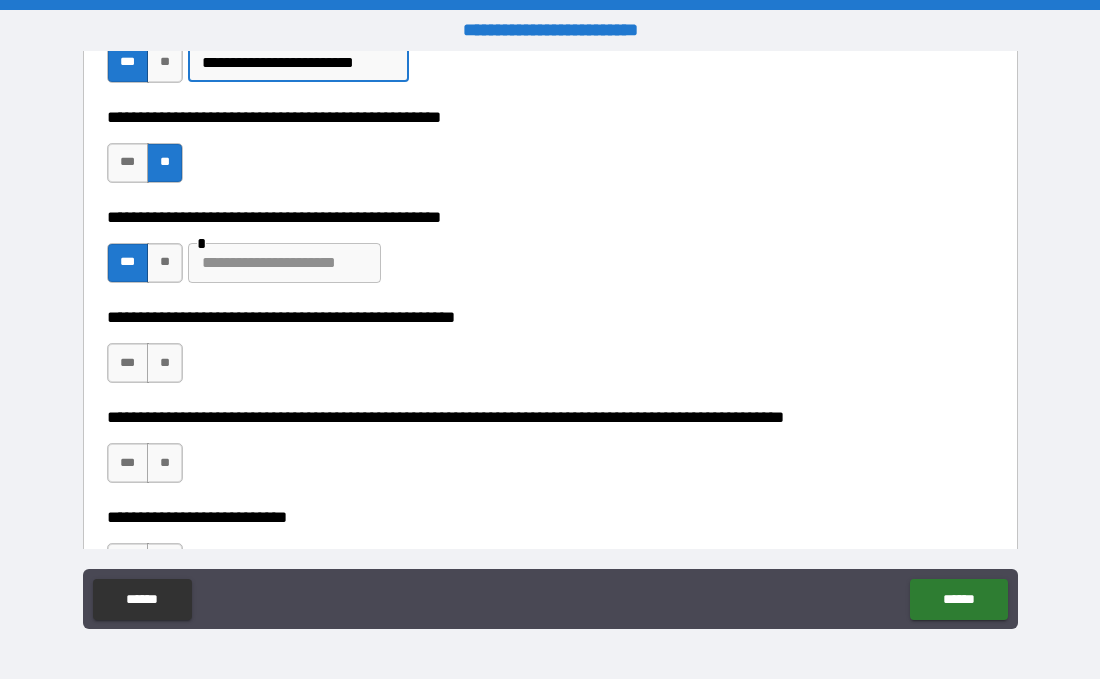 click at bounding box center [284, 263] 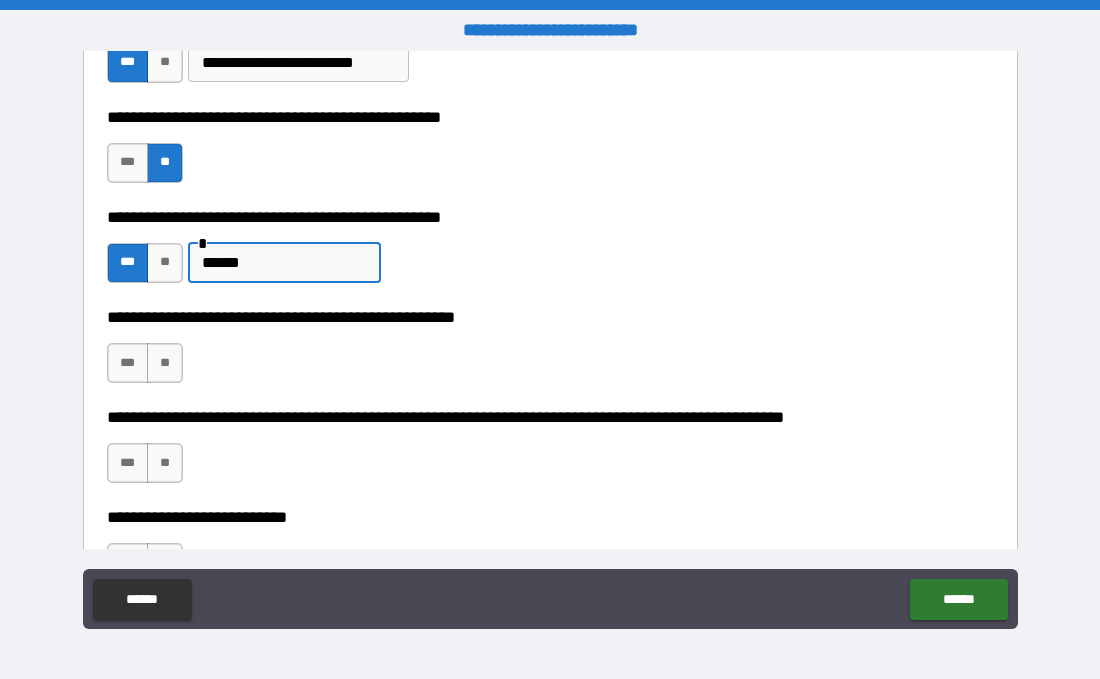 type on "*******" 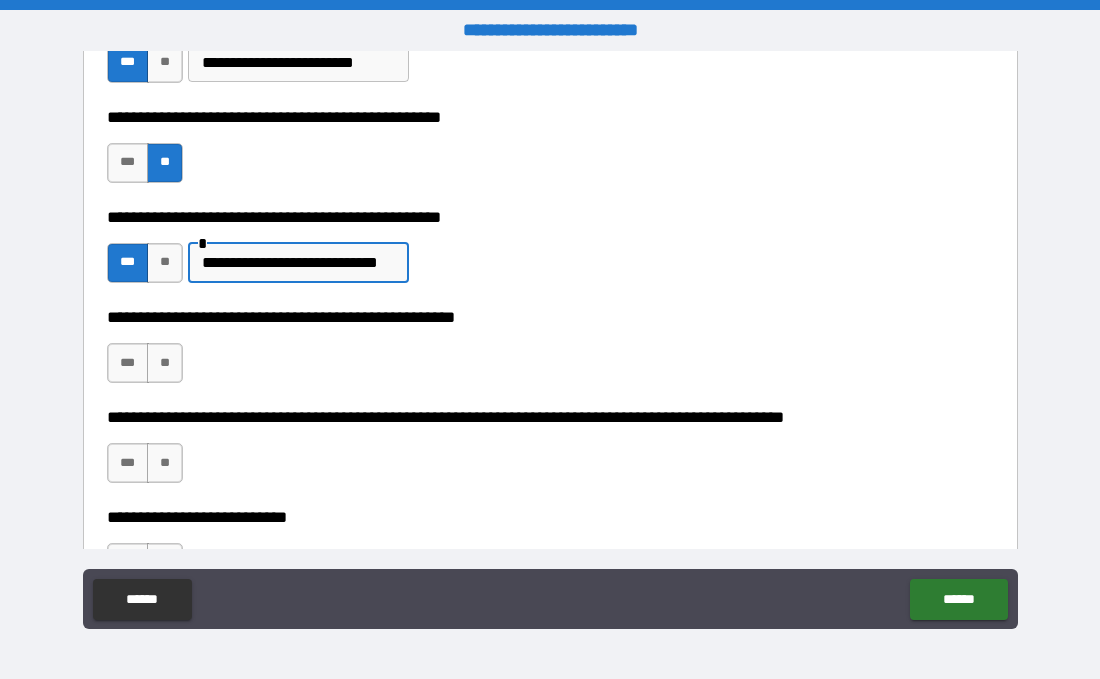 scroll, scrollTop: 0, scrollLeft: 37, axis: horizontal 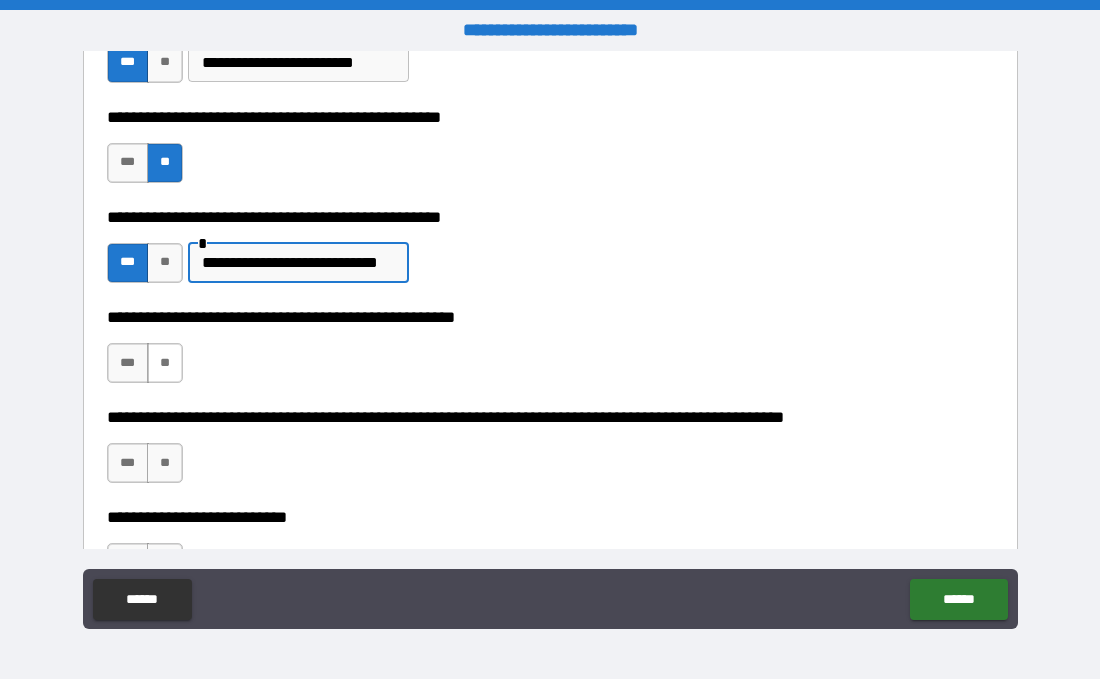 type on "**********" 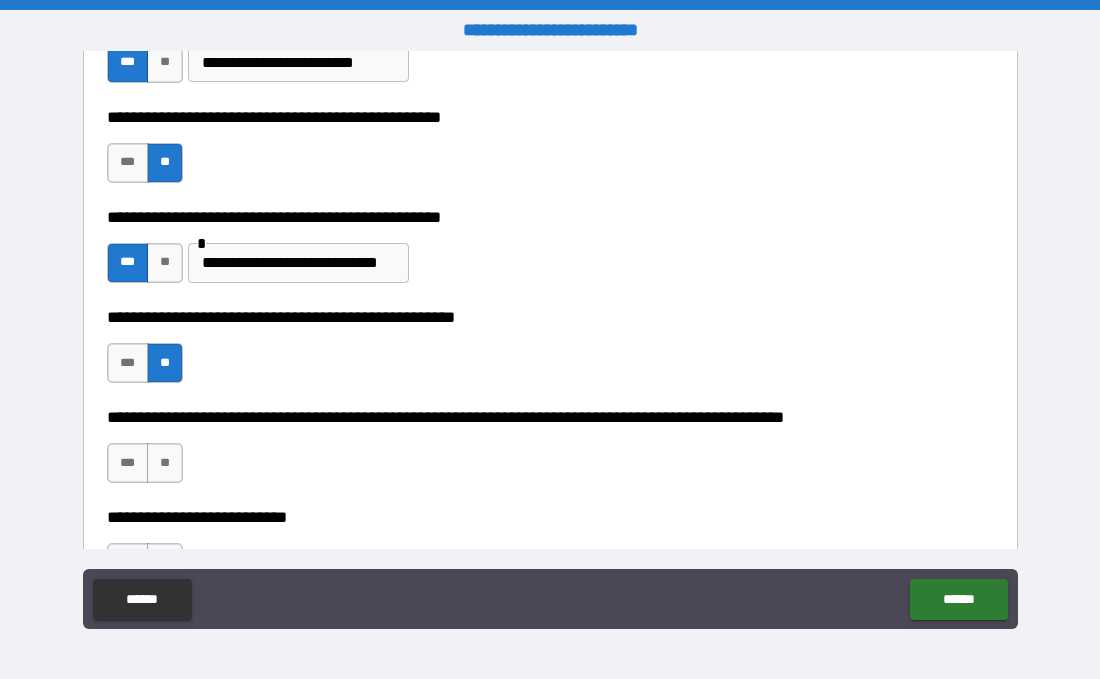 scroll, scrollTop: 0, scrollLeft: 0, axis: both 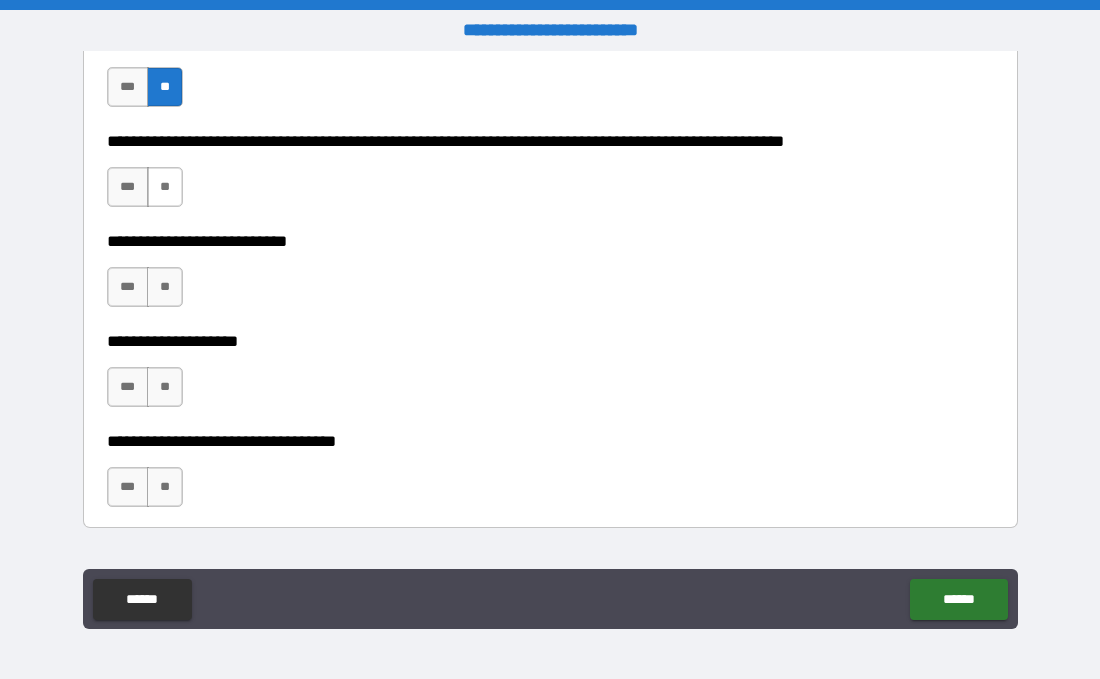 click on "**" at bounding box center (165, 187) 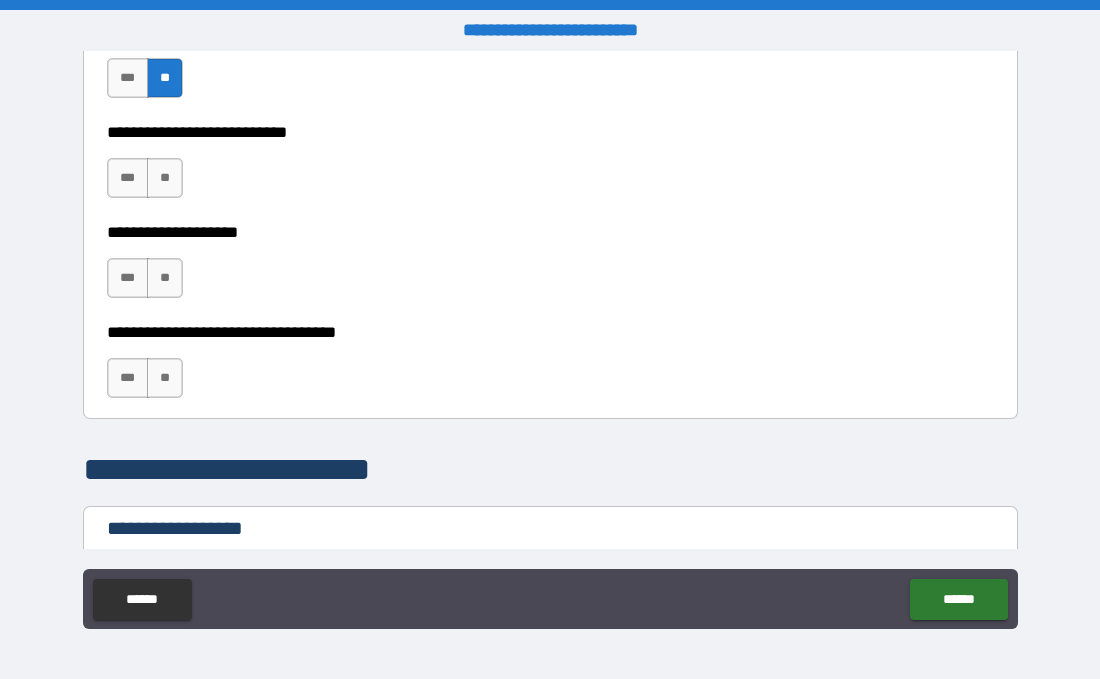 scroll, scrollTop: 1001, scrollLeft: 0, axis: vertical 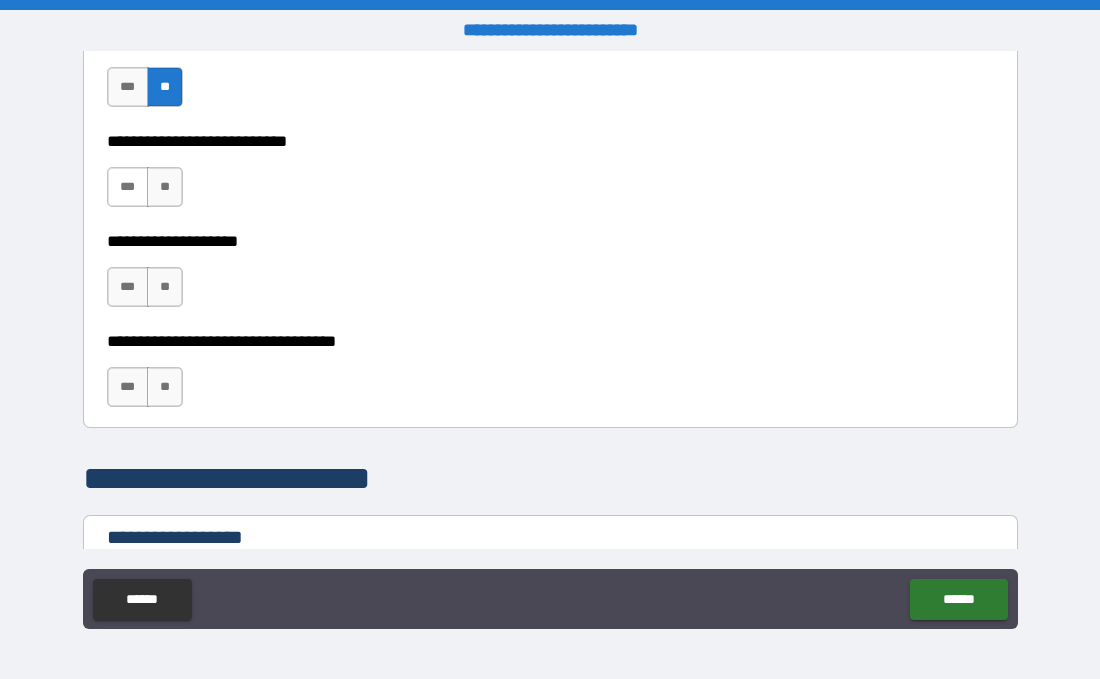 click on "***" at bounding box center (128, 187) 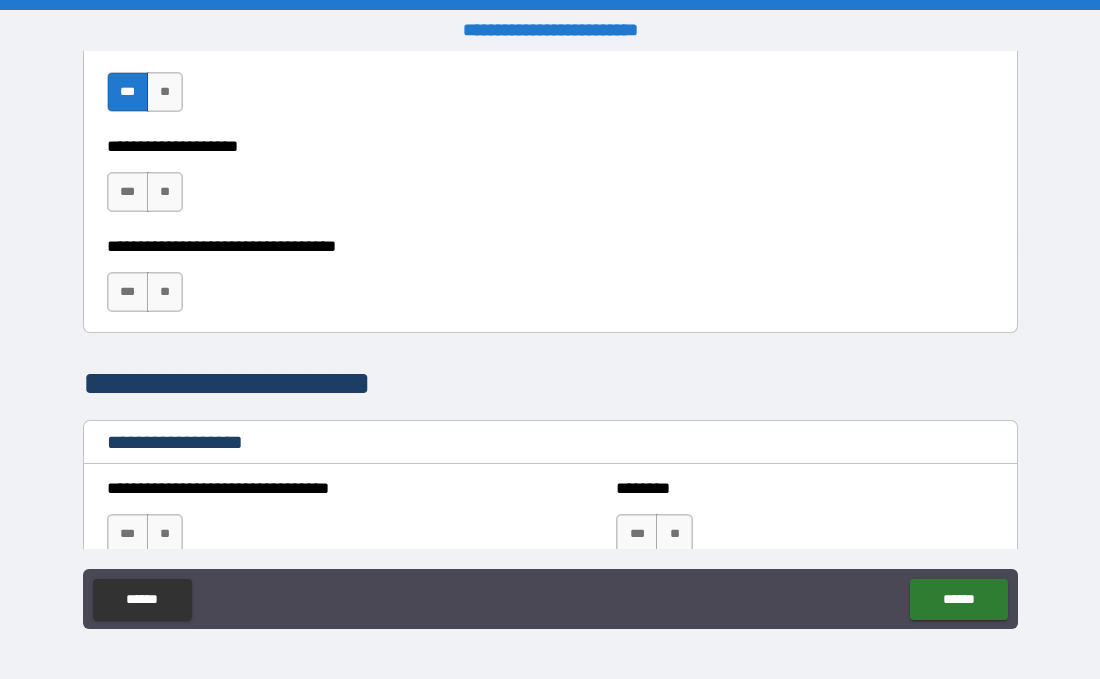 scroll, scrollTop: 1121, scrollLeft: 0, axis: vertical 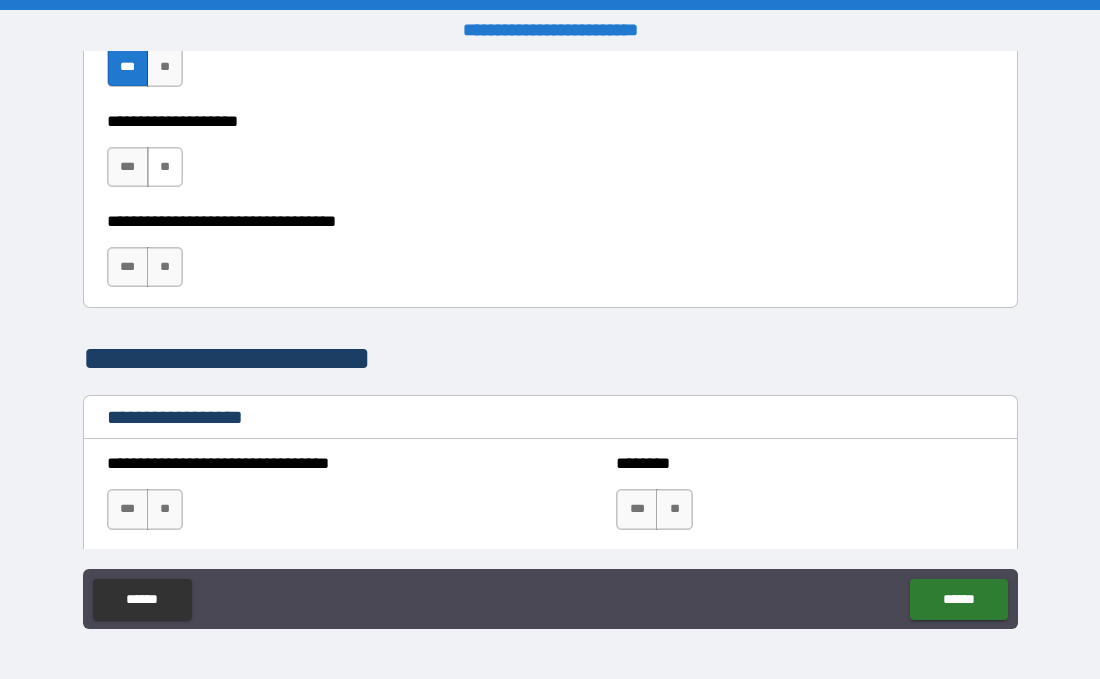 click on "**" at bounding box center (165, 167) 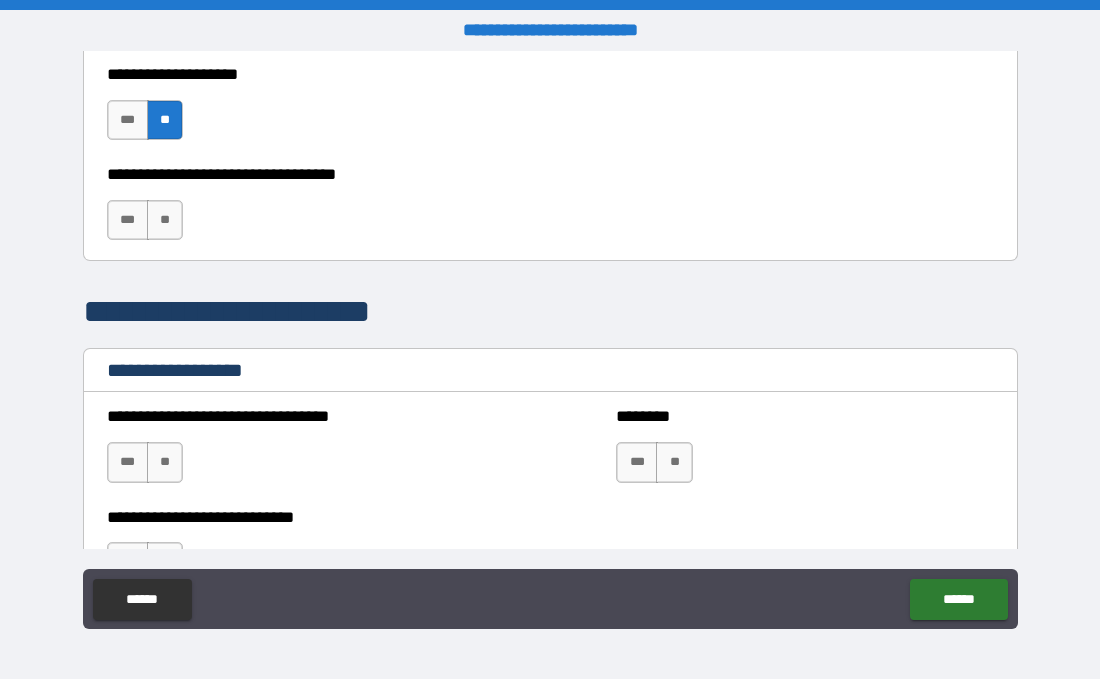 scroll, scrollTop: 1183, scrollLeft: 0, axis: vertical 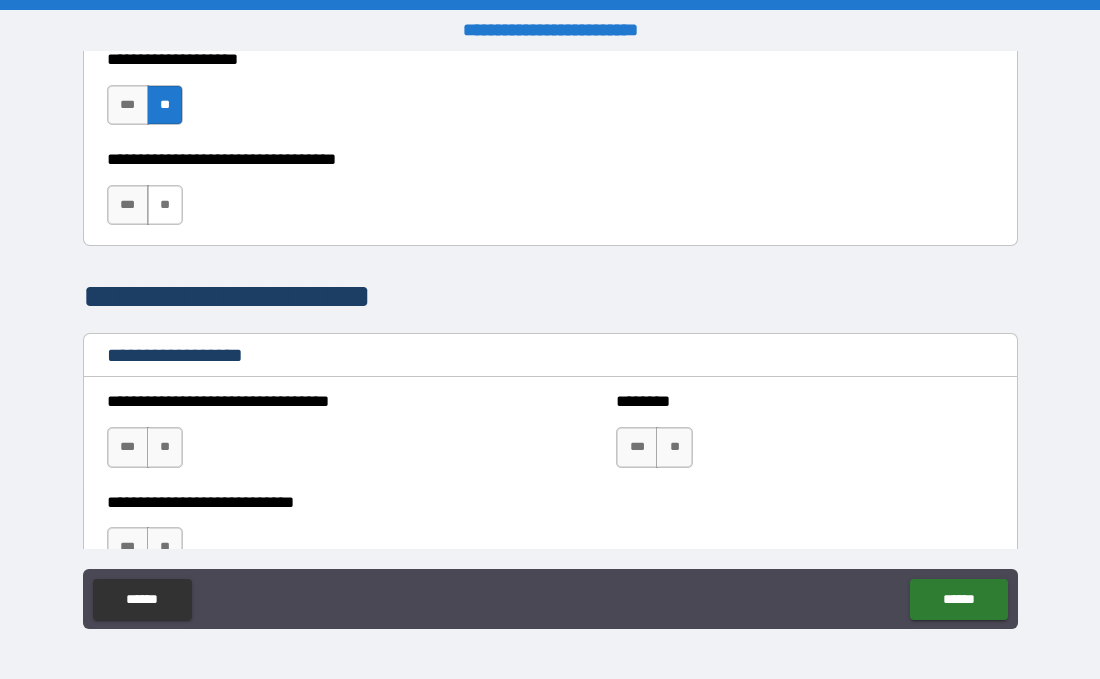 click on "**" at bounding box center (165, 205) 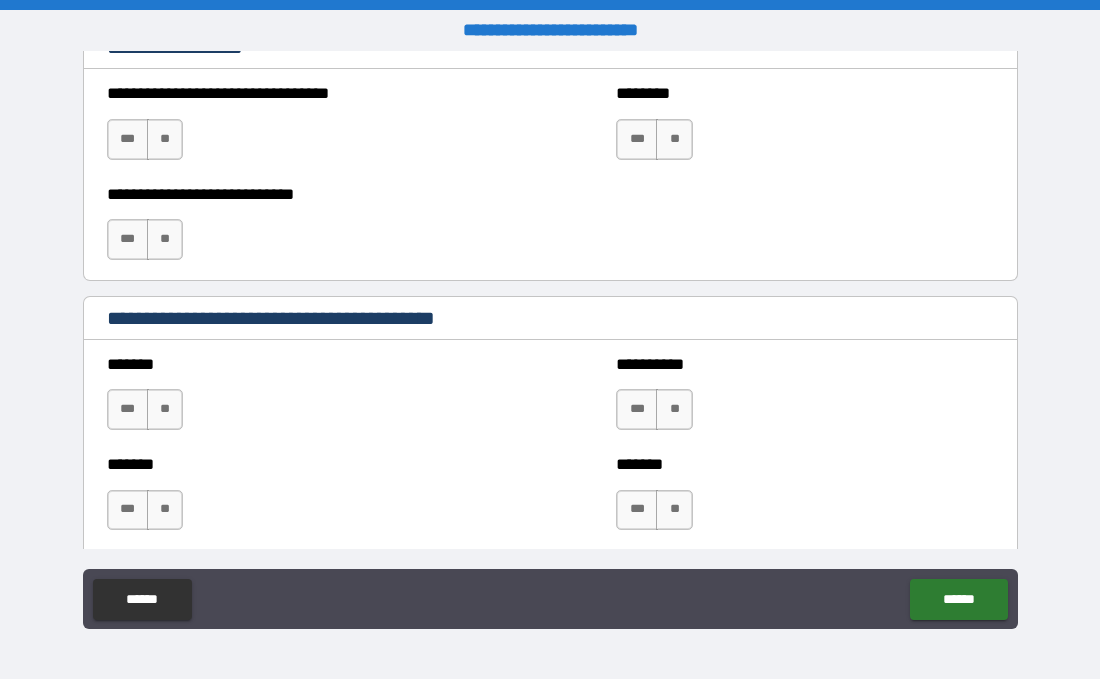 scroll, scrollTop: 1492, scrollLeft: 0, axis: vertical 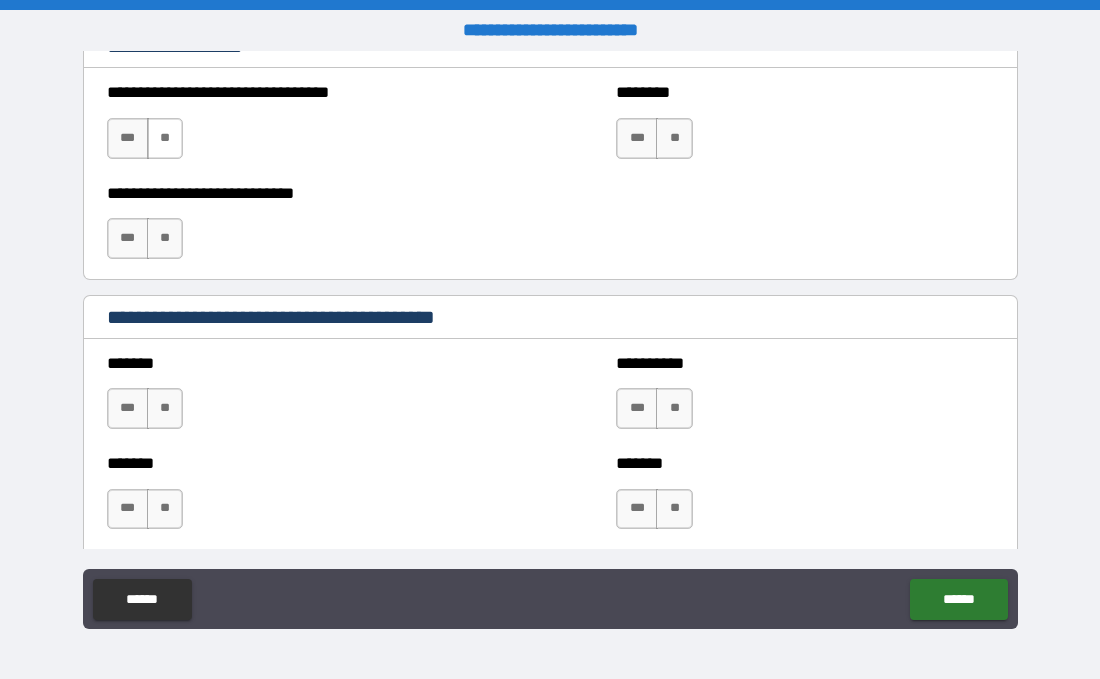 click on "**" at bounding box center [165, 138] 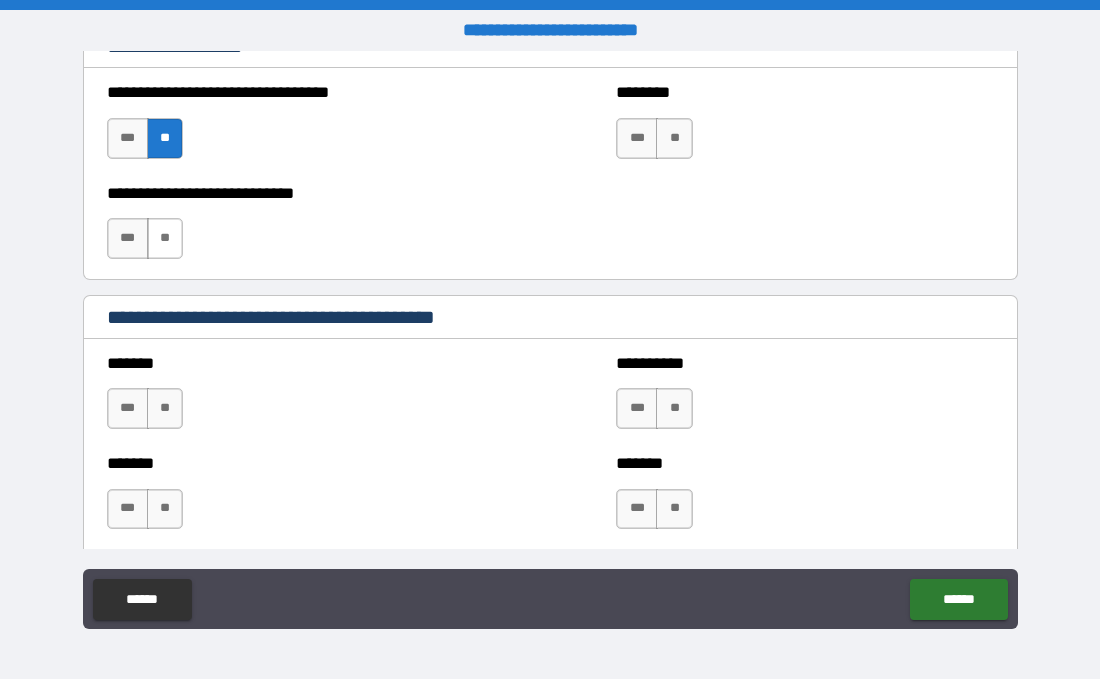 click on "**" at bounding box center (165, 238) 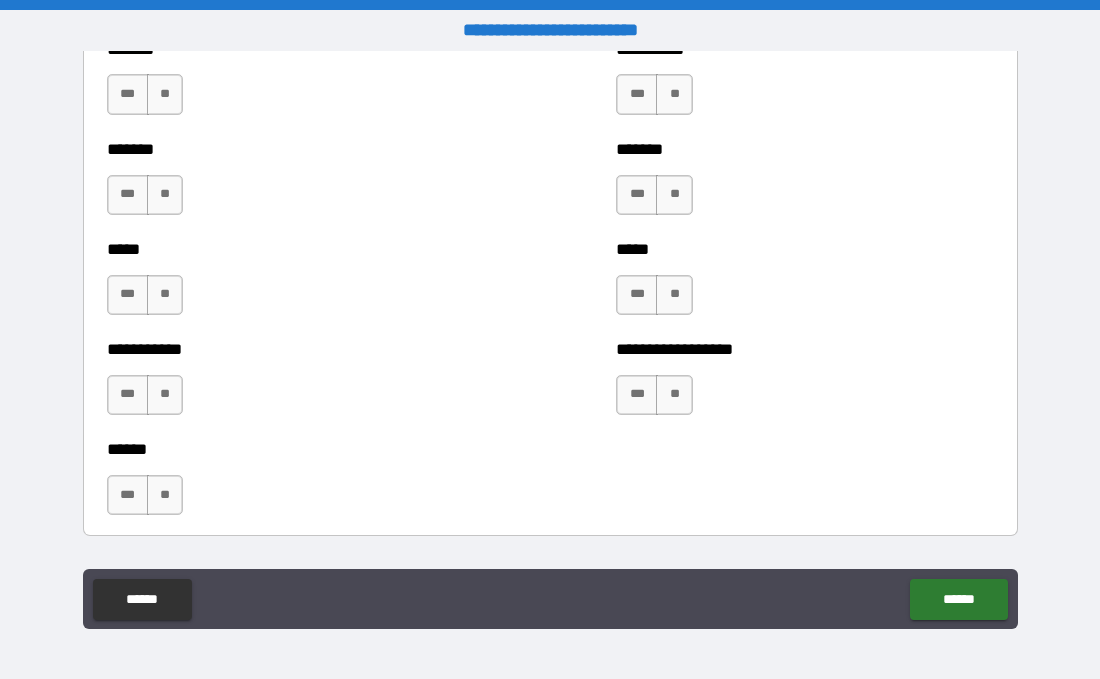 scroll, scrollTop: 1804, scrollLeft: 0, axis: vertical 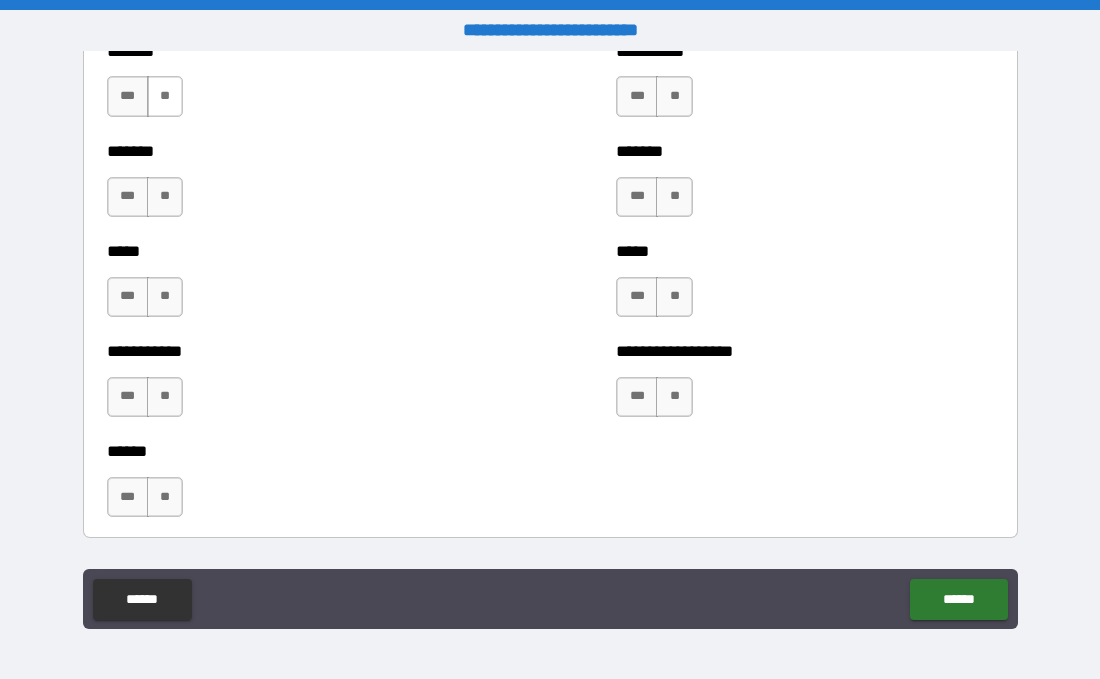 click on "**" at bounding box center [165, 96] 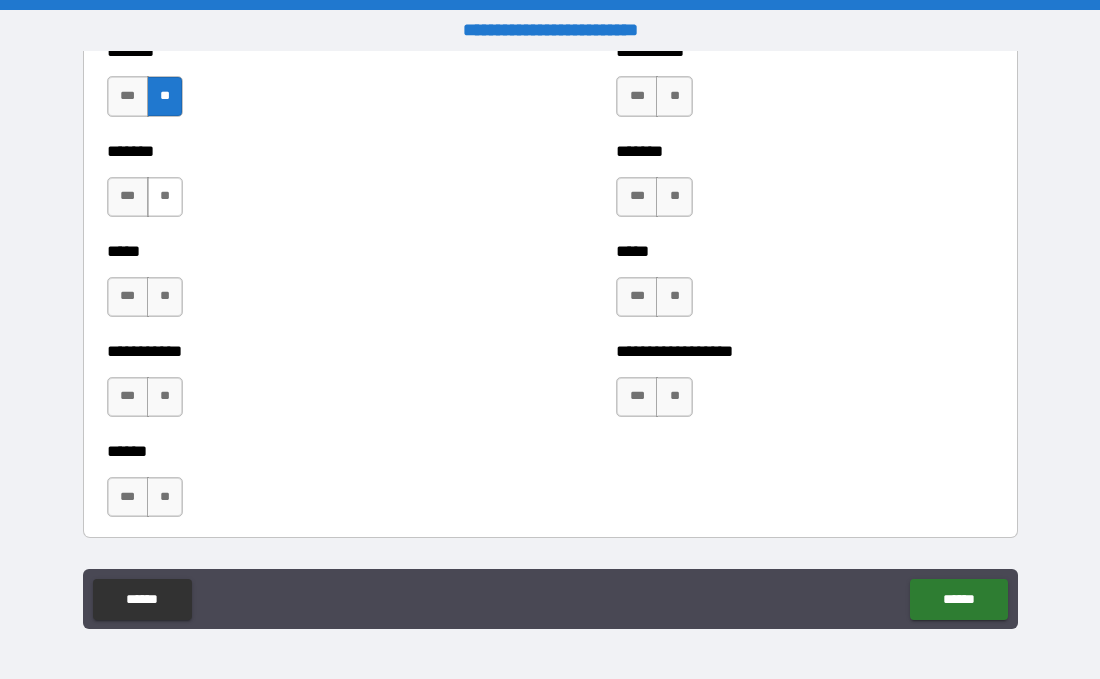click on "**" at bounding box center (165, 197) 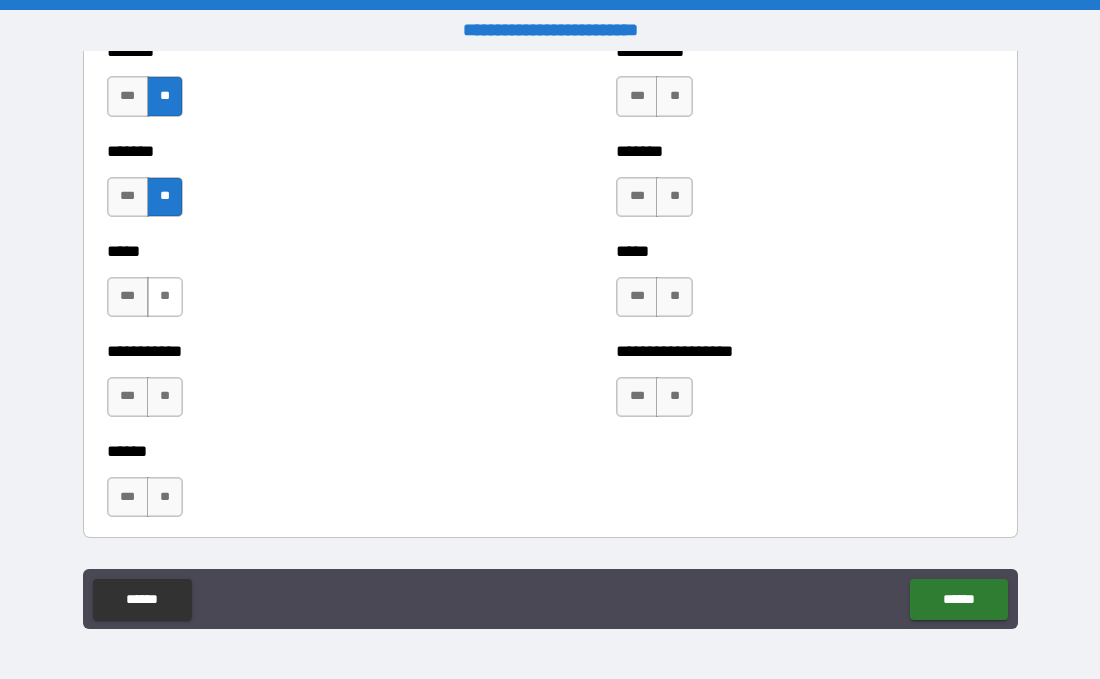 click on "**" at bounding box center (165, 297) 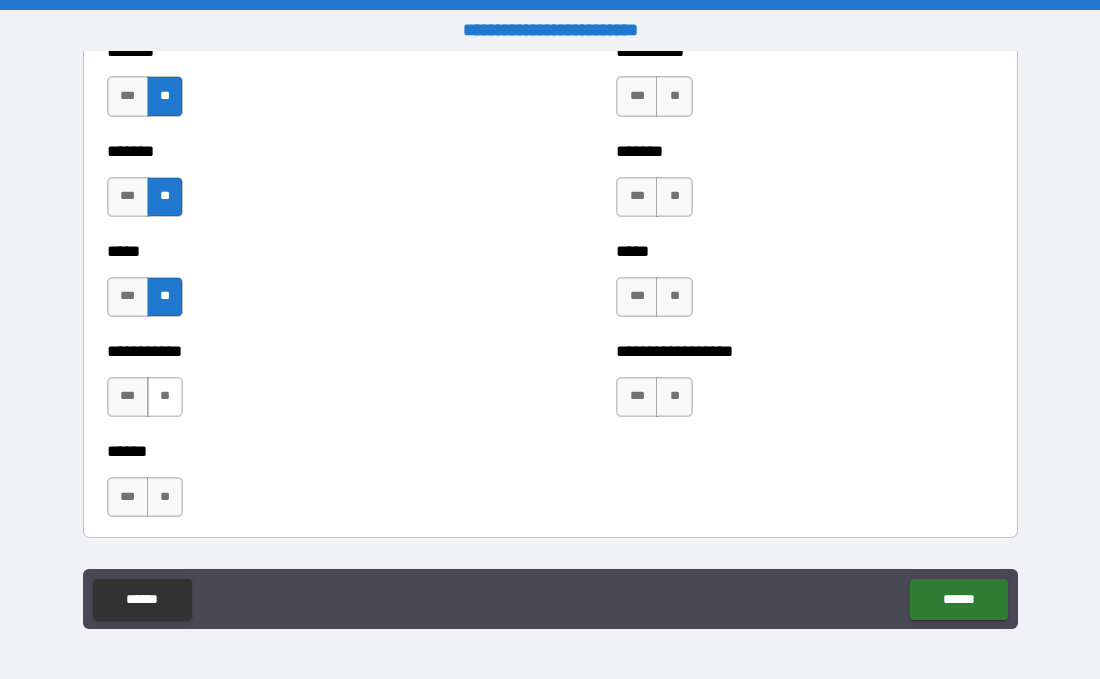 click on "**" at bounding box center (165, 397) 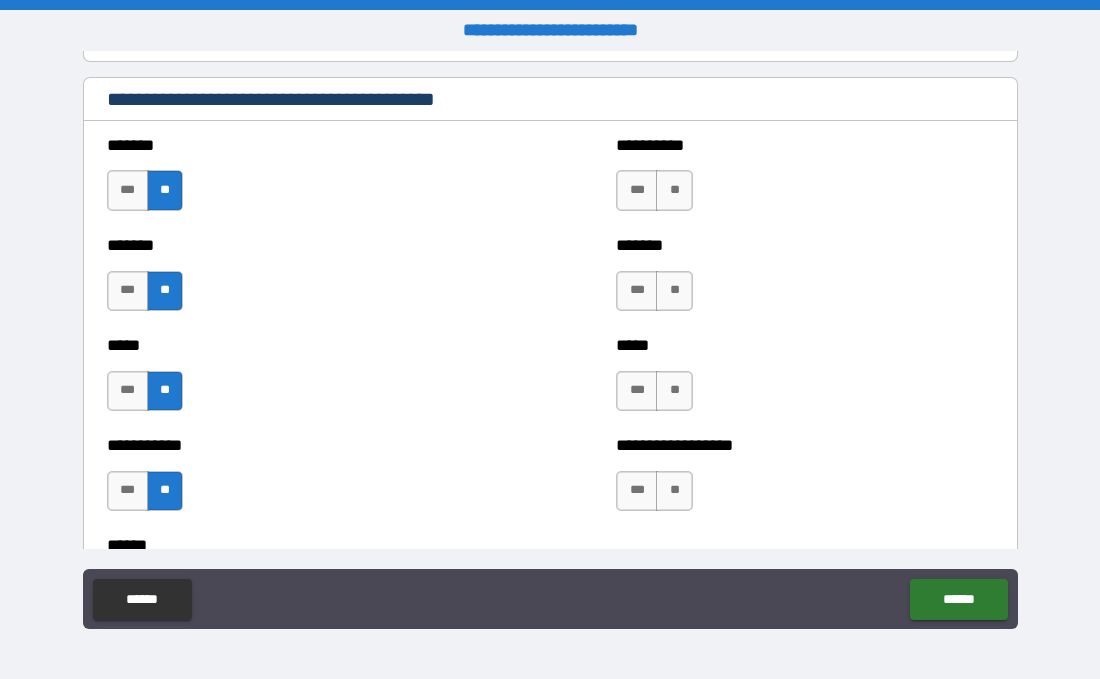 scroll, scrollTop: 1721, scrollLeft: 0, axis: vertical 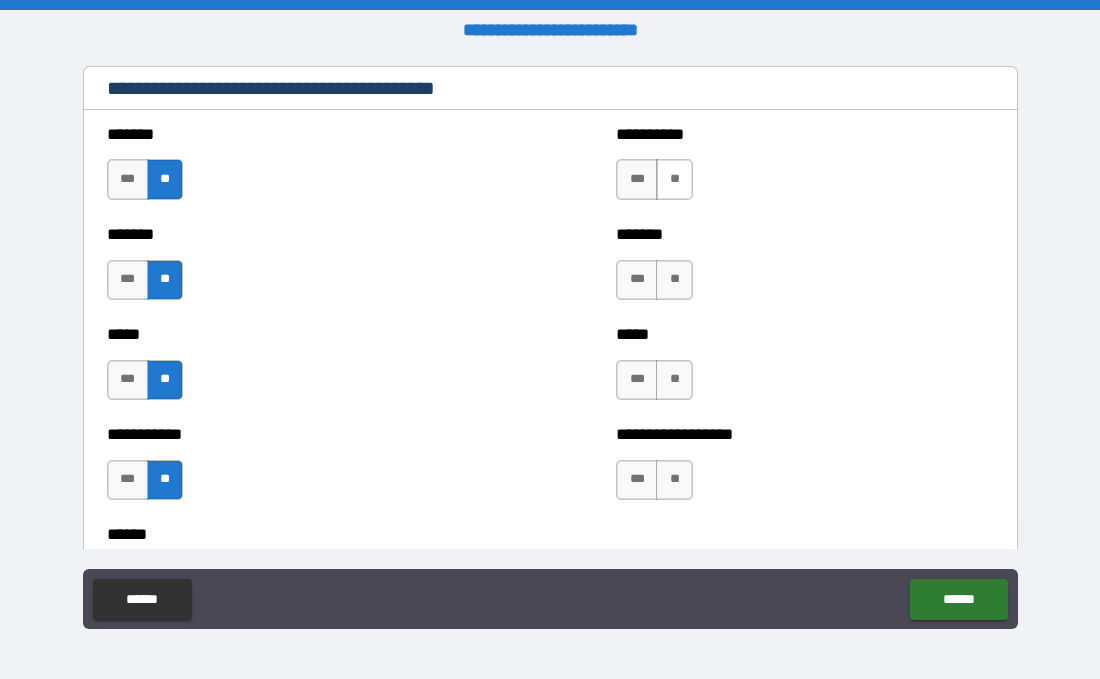 click on "**" at bounding box center [674, 179] 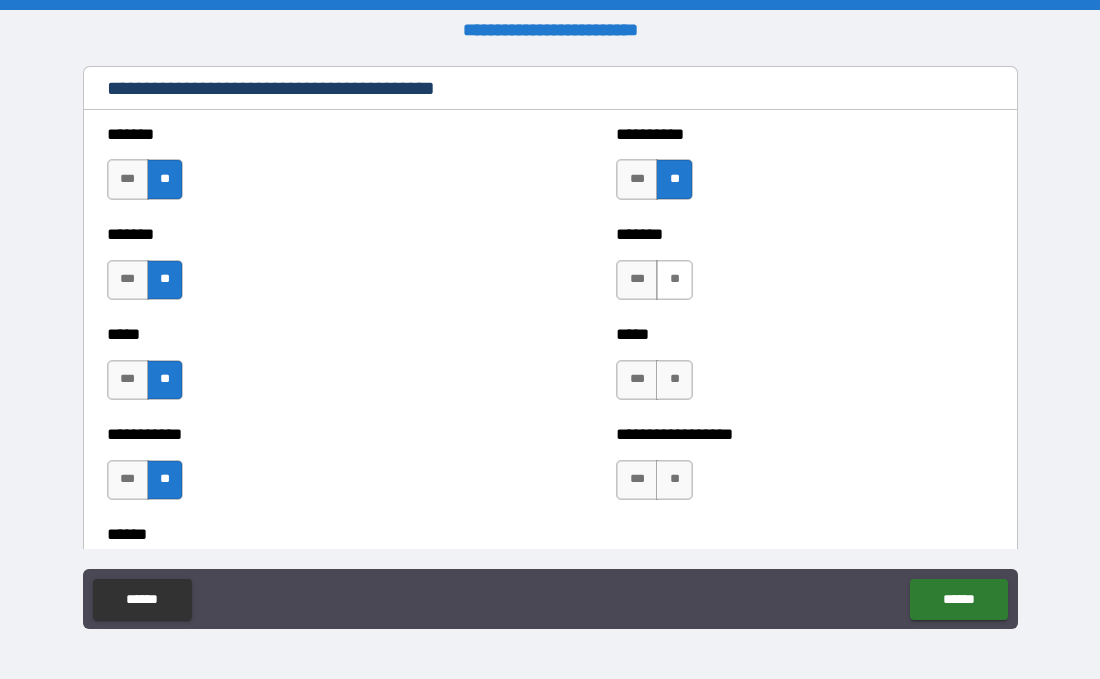 click on "**" at bounding box center (674, 280) 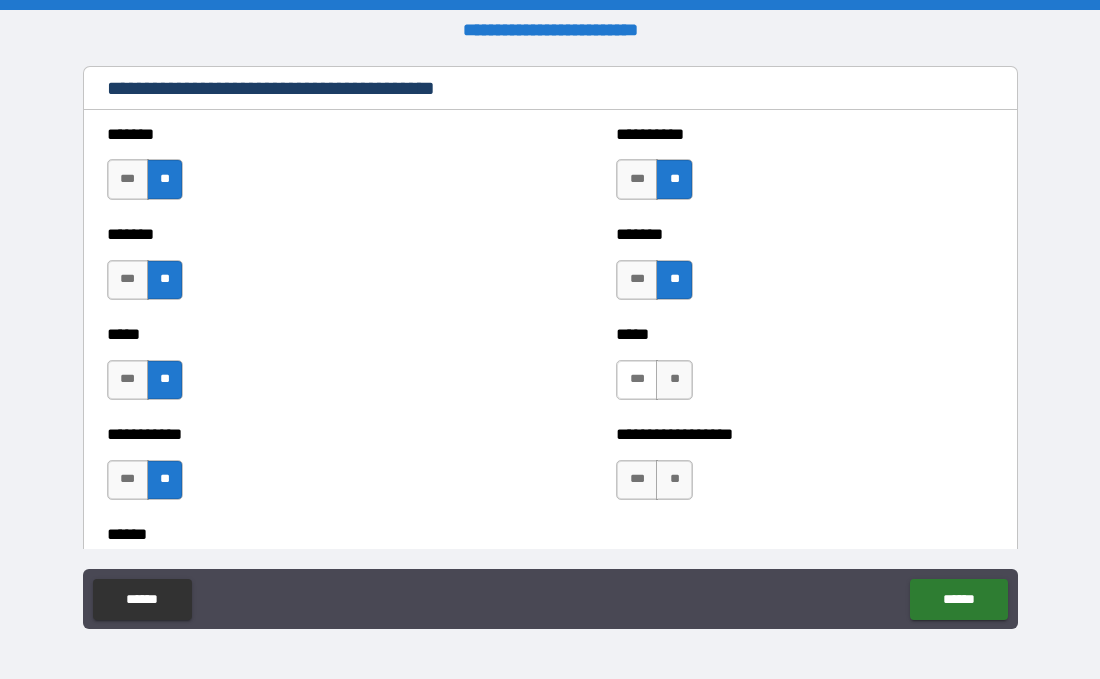 click on "***" at bounding box center (637, 380) 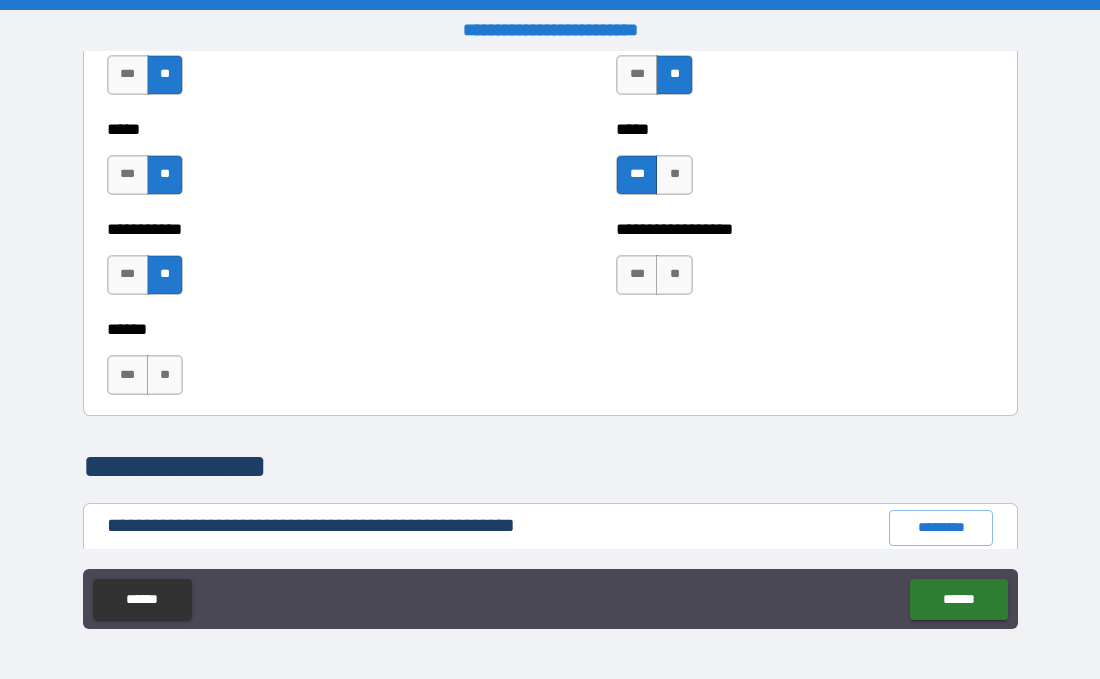 scroll, scrollTop: 1932, scrollLeft: 0, axis: vertical 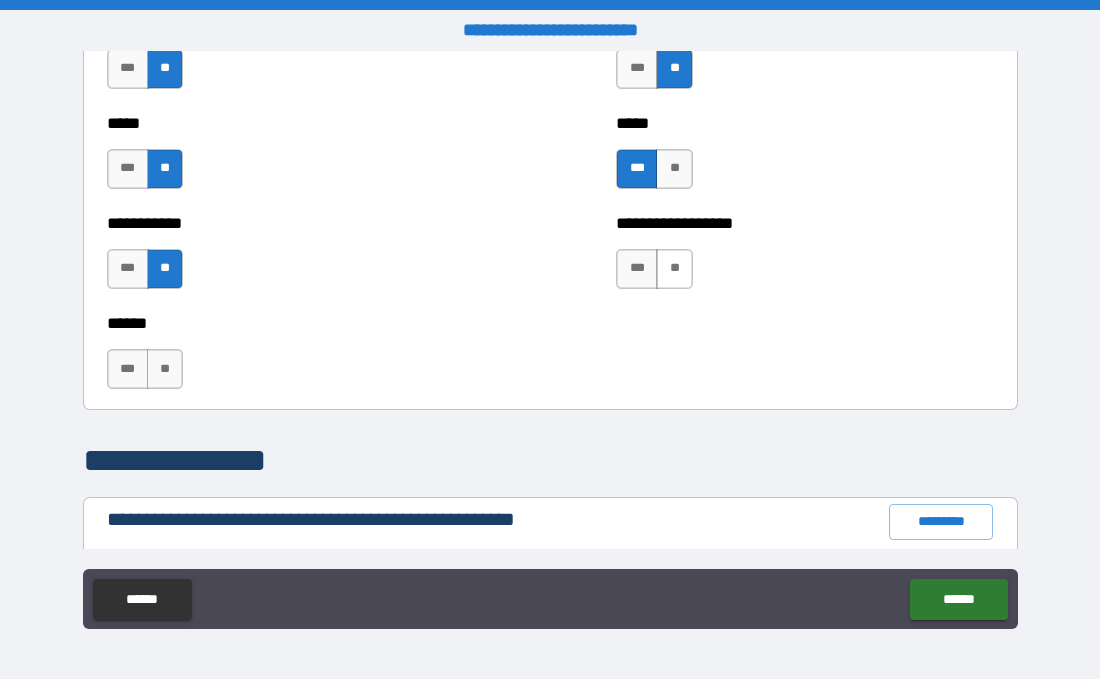 click on "**" at bounding box center [674, 269] 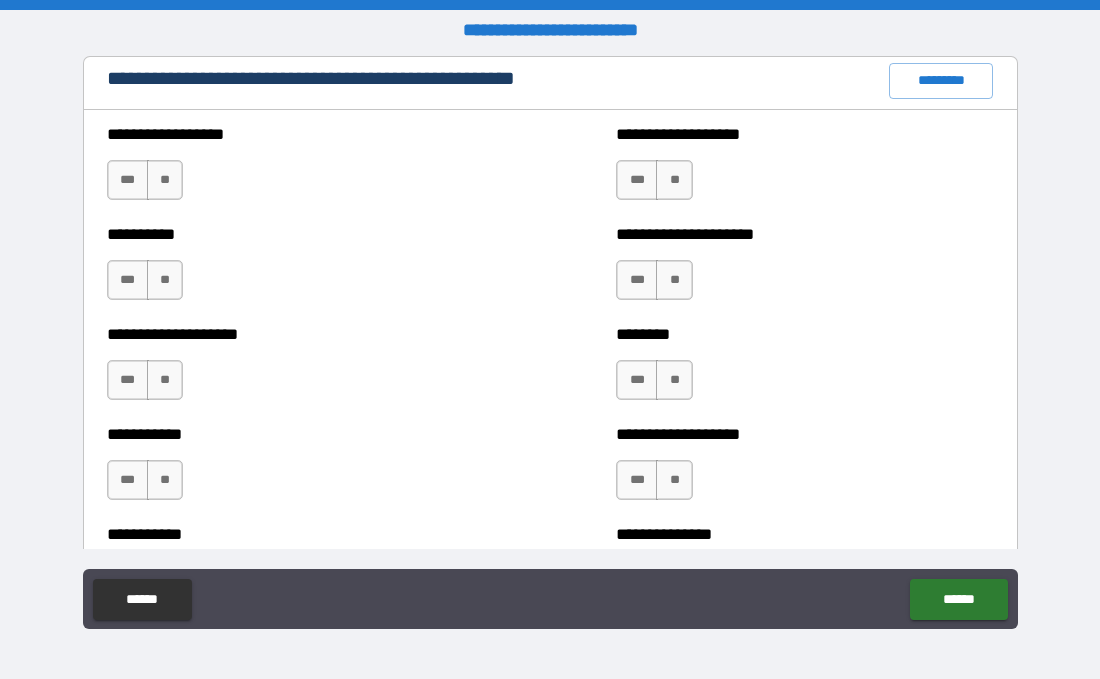 scroll, scrollTop: 2377, scrollLeft: 0, axis: vertical 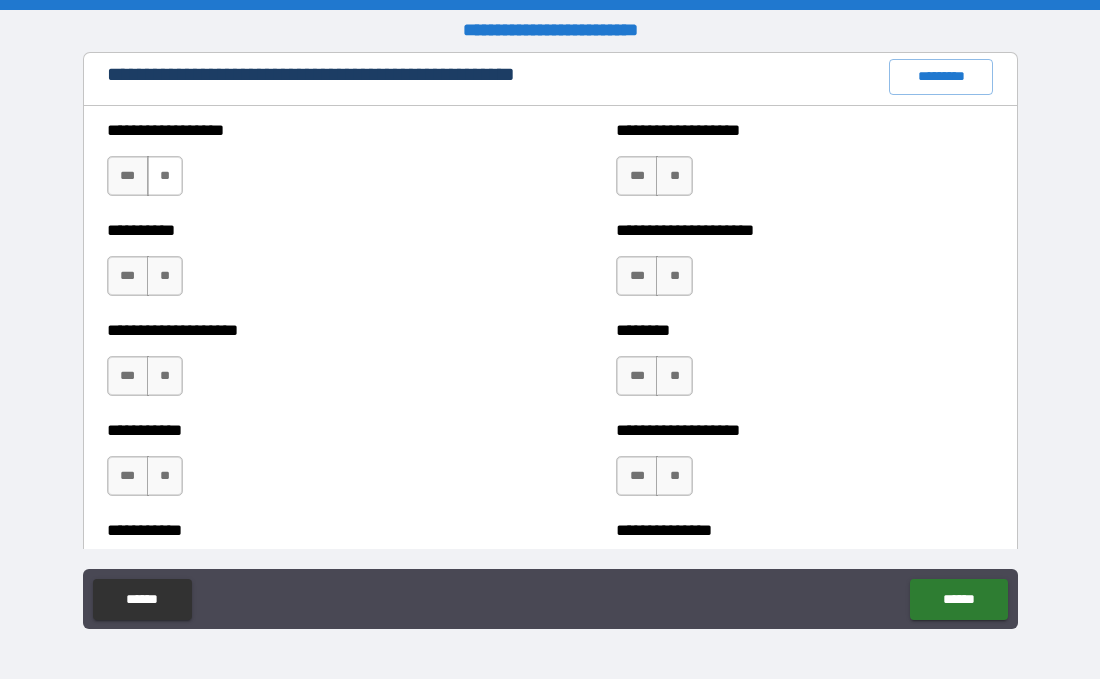 click on "**" at bounding box center (165, 176) 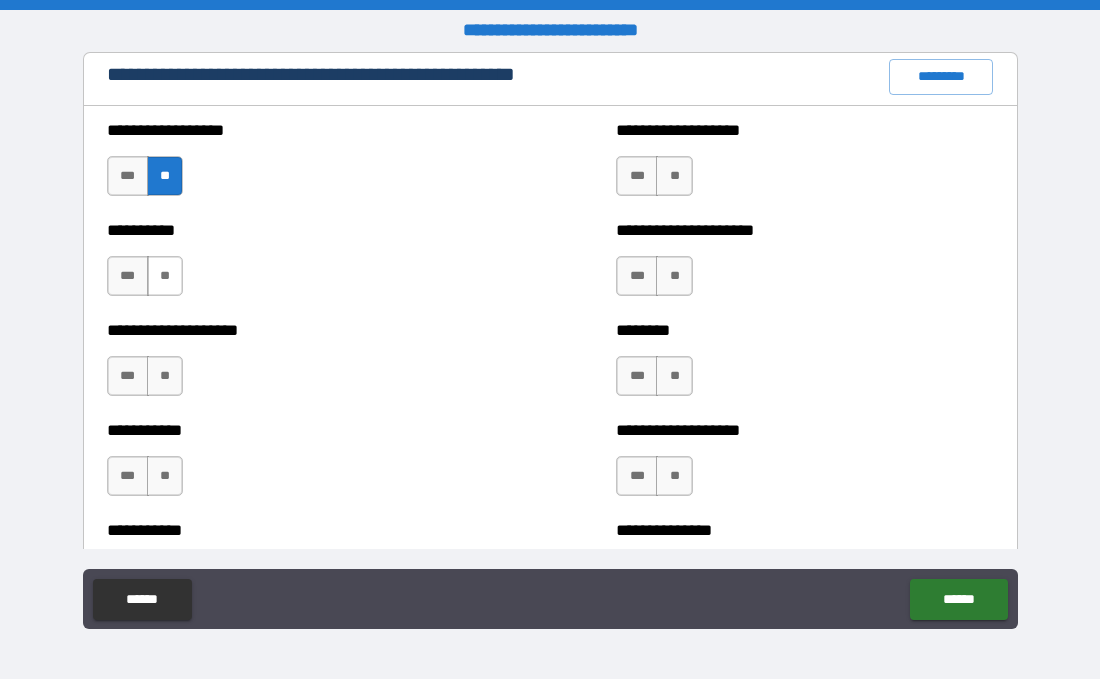 click on "**" at bounding box center [165, 276] 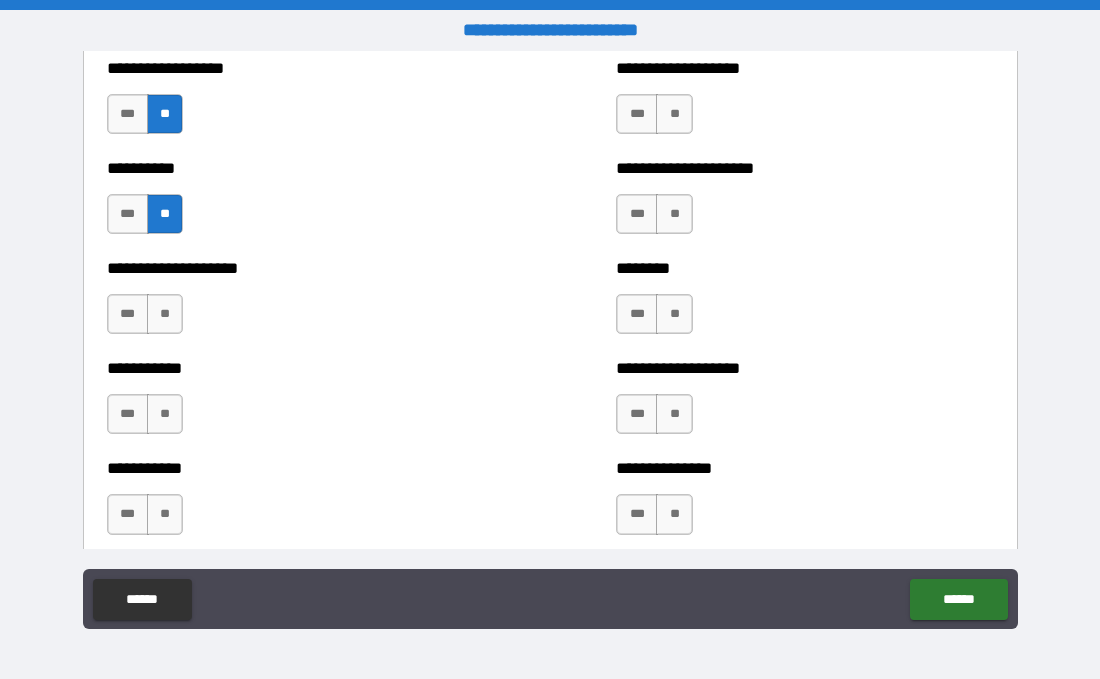 scroll, scrollTop: 2507, scrollLeft: 0, axis: vertical 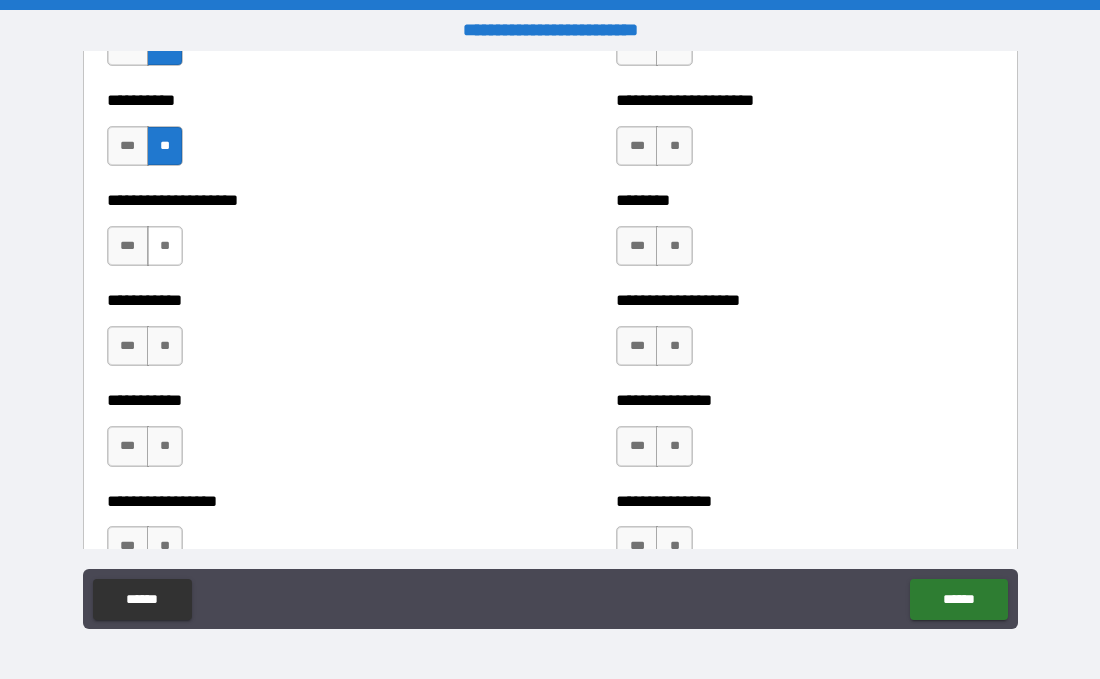 click on "**" at bounding box center [165, 246] 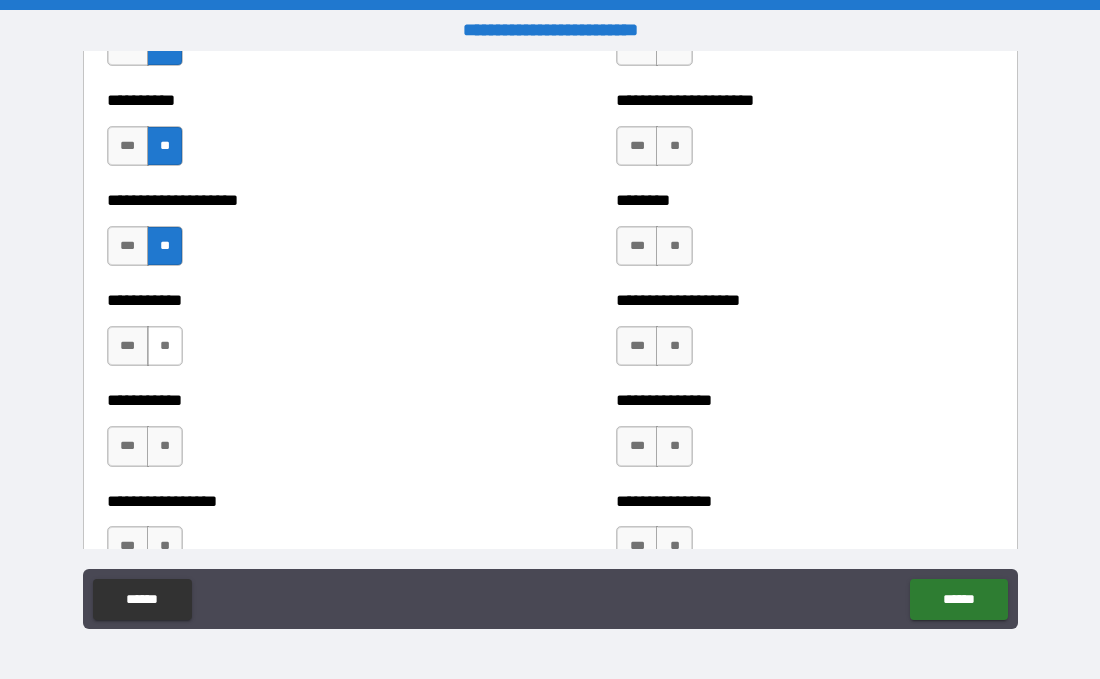 click on "**" at bounding box center [165, 346] 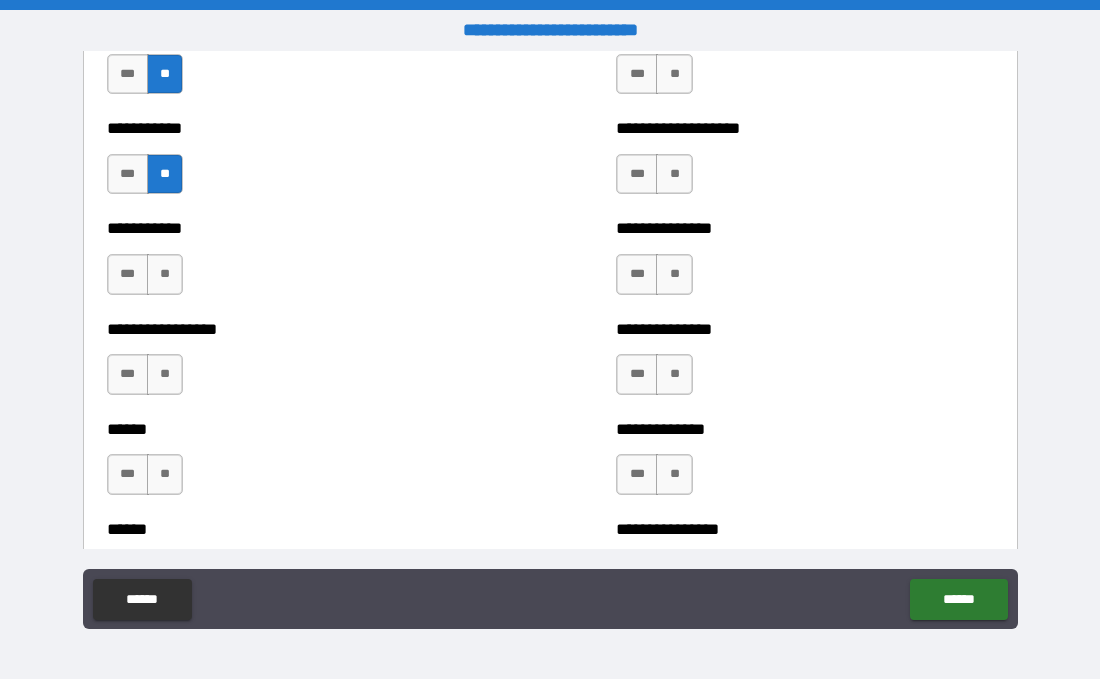 scroll, scrollTop: 2680, scrollLeft: 0, axis: vertical 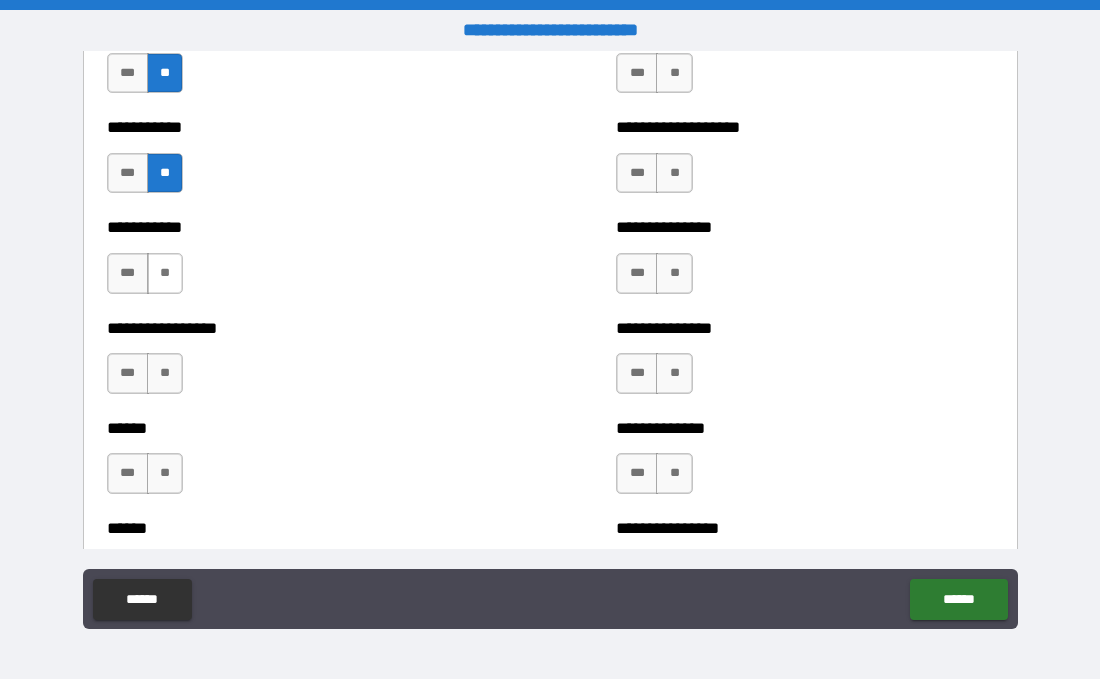 click on "**" at bounding box center [165, 273] 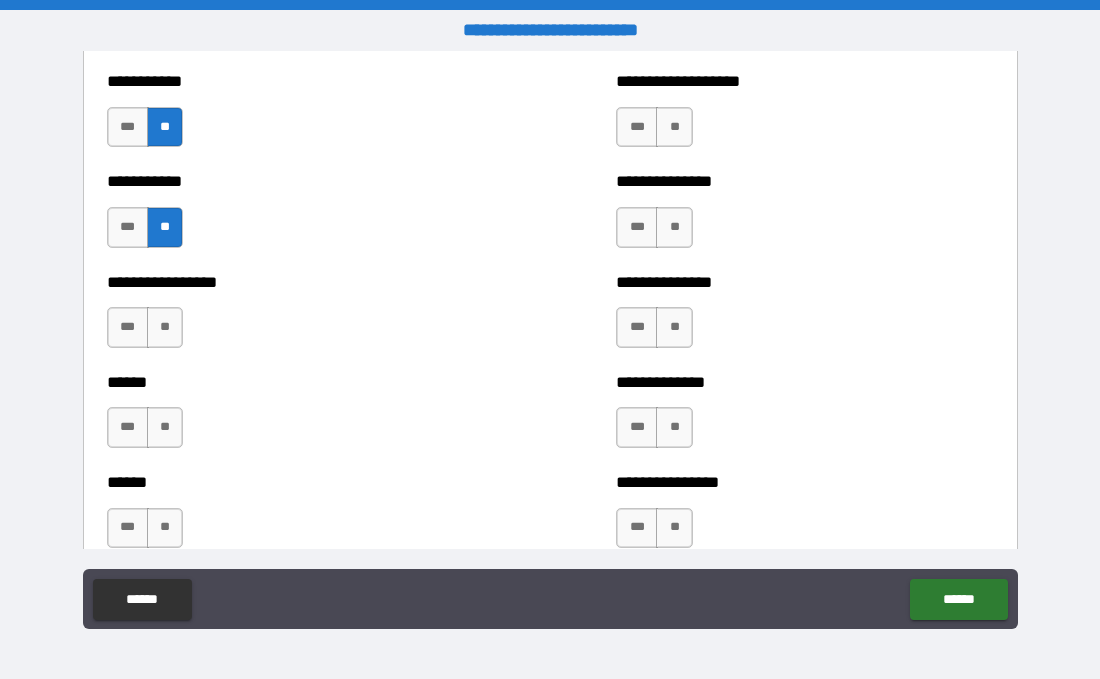 scroll, scrollTop: 2818, scrollLeft: 0, axis: vertical 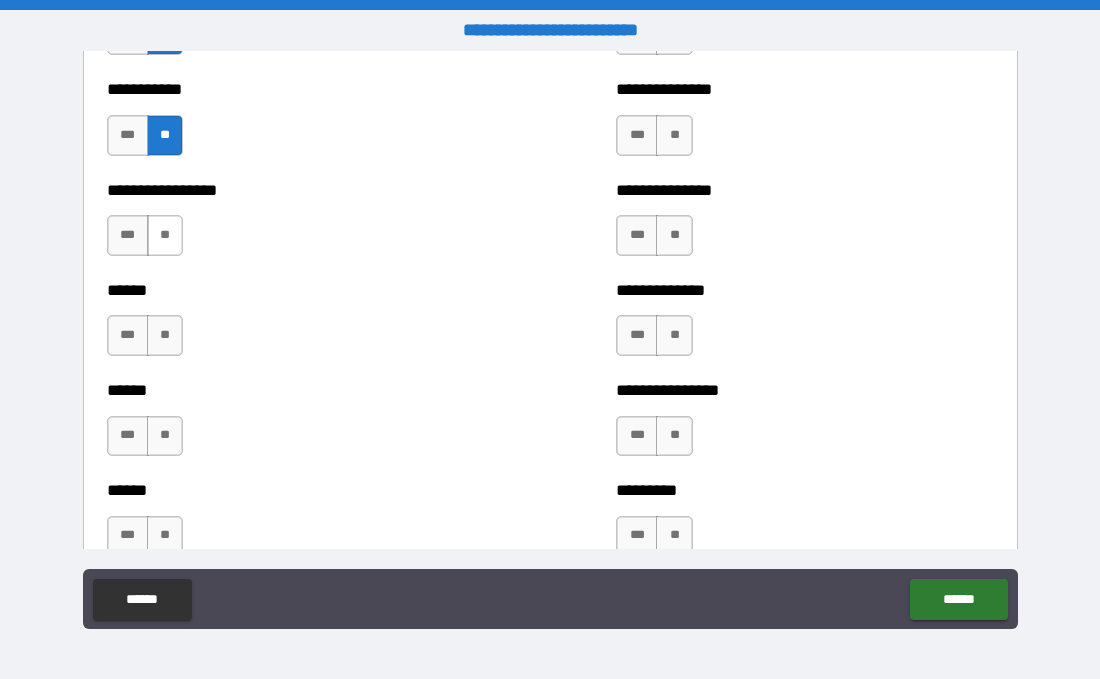 click on "**" at bounding box center [165, 235] 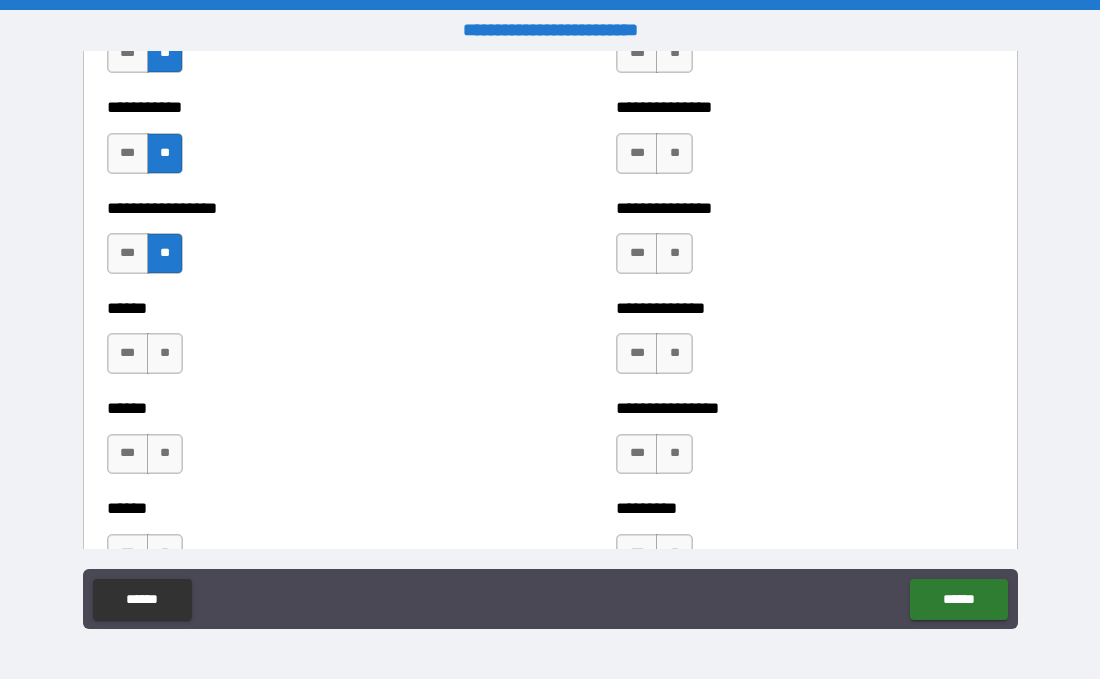 scroll, scrollTop: 2789, scrollLeft: 0, axis: vertical 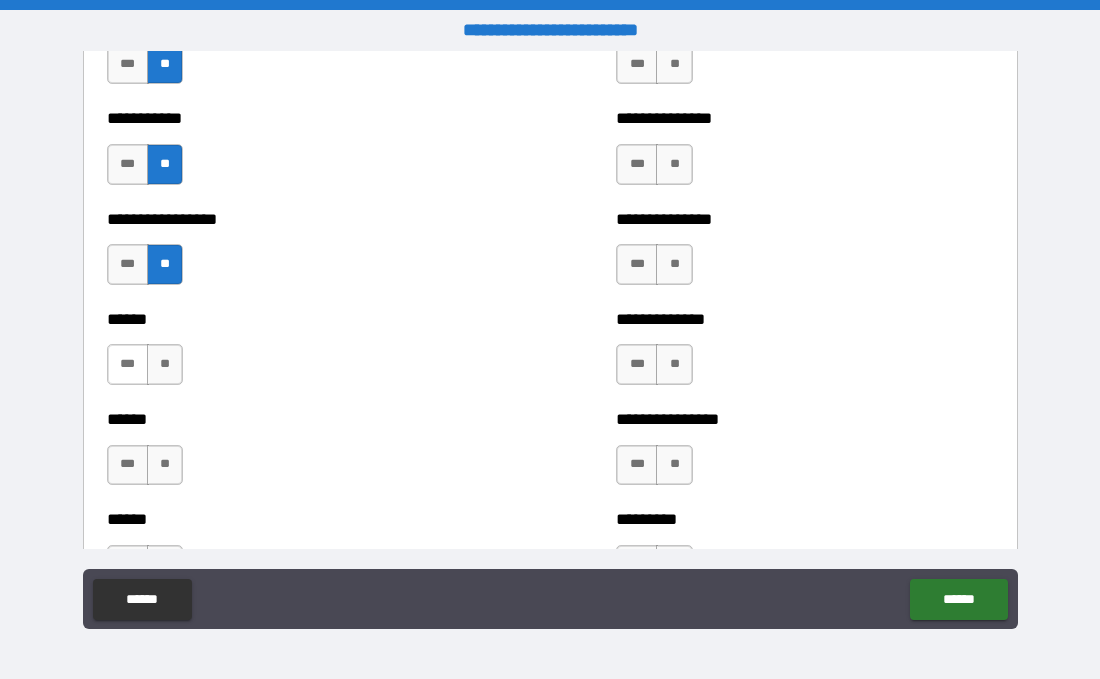 click on "***" at bounding box center (128, 364) 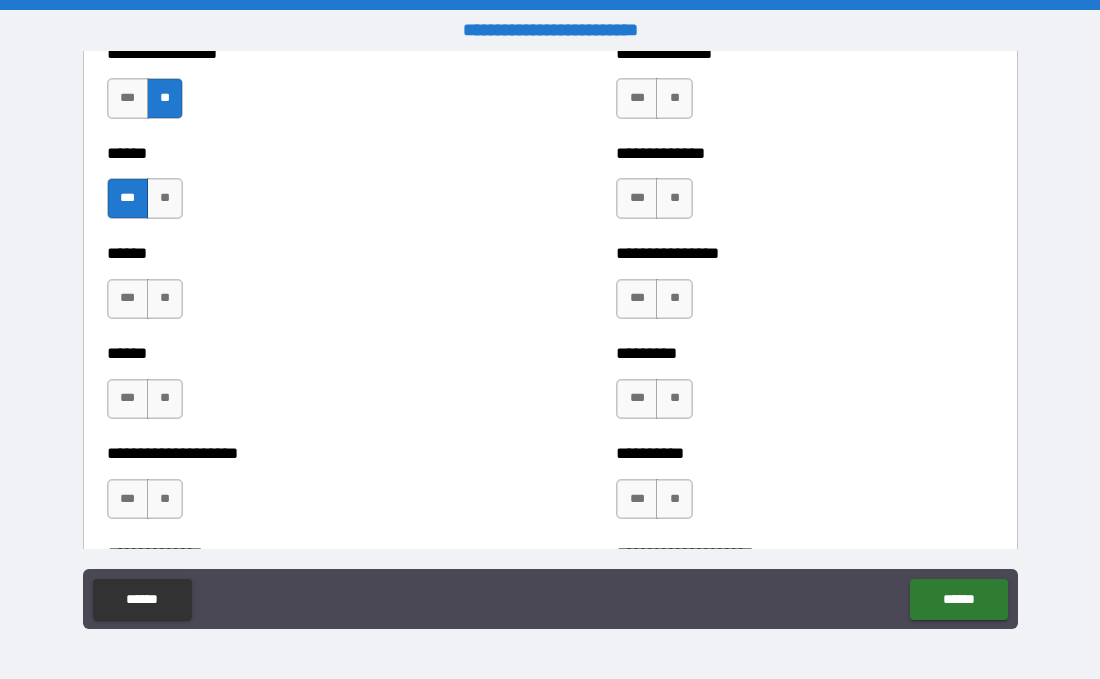 scroll, scrollTop: 2984, scrollLeft: 0, axis: vertical 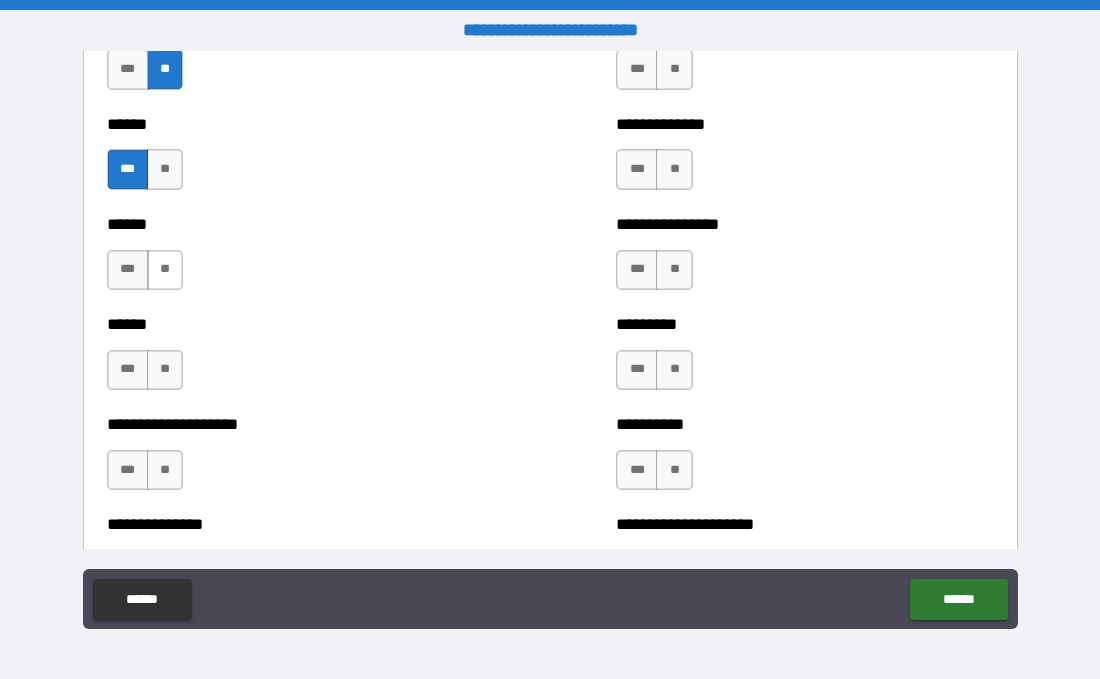 click on "**" at bounding box center (165, 270) 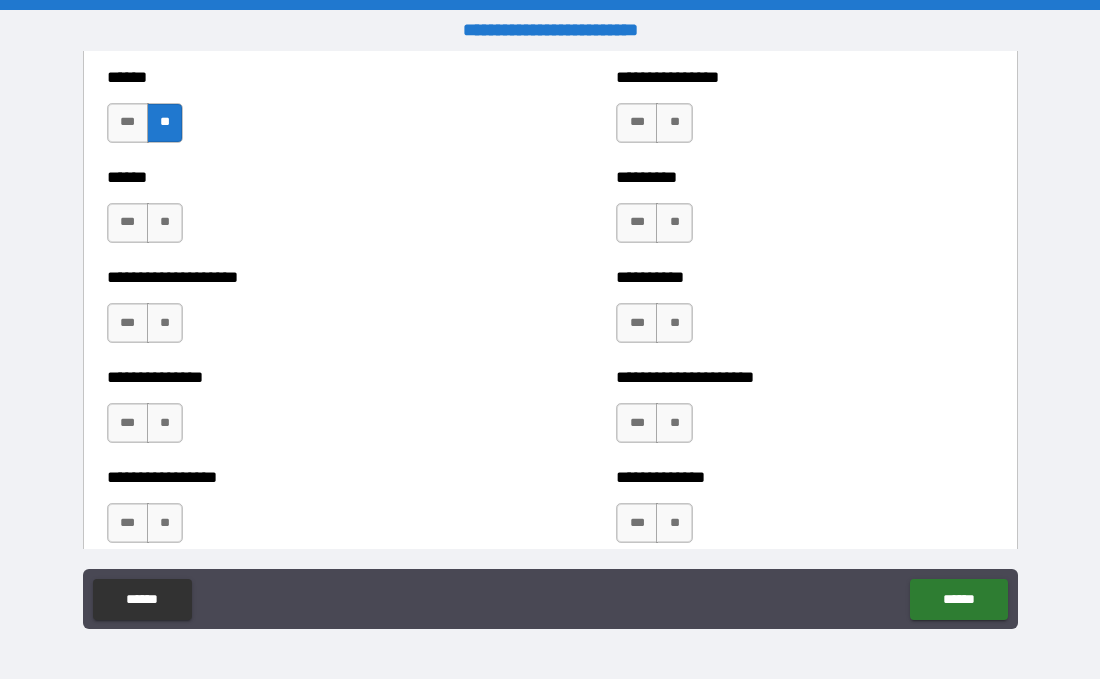 scroll, scrollTop: 3123, scrollLeft: 0, axis: vertical 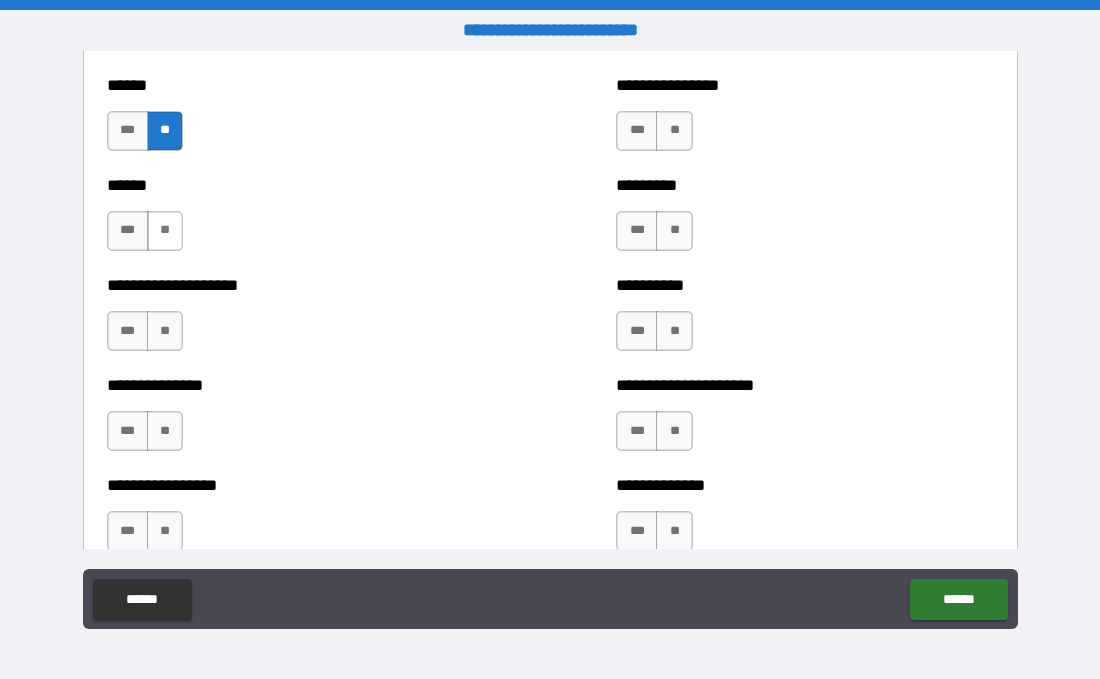 click on "**" at bounding box center [165, 231] 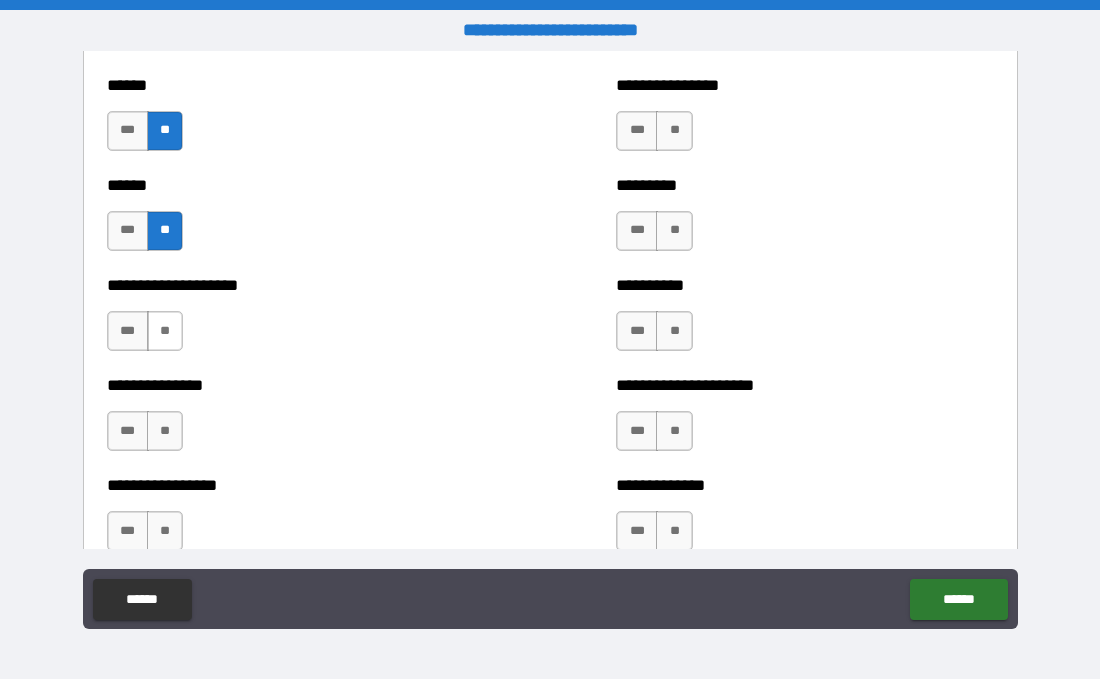 click on "**" at bounding box center [165, 331] 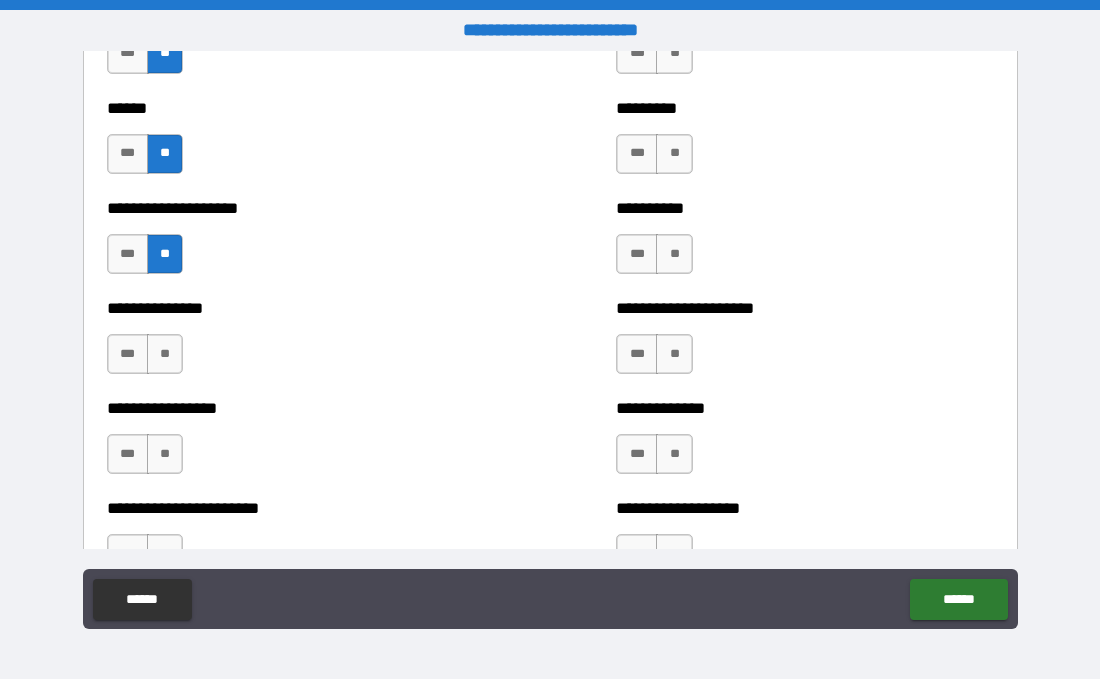 scroll, scrollTop: 3287, scrollLeft: 0, axis: vertical 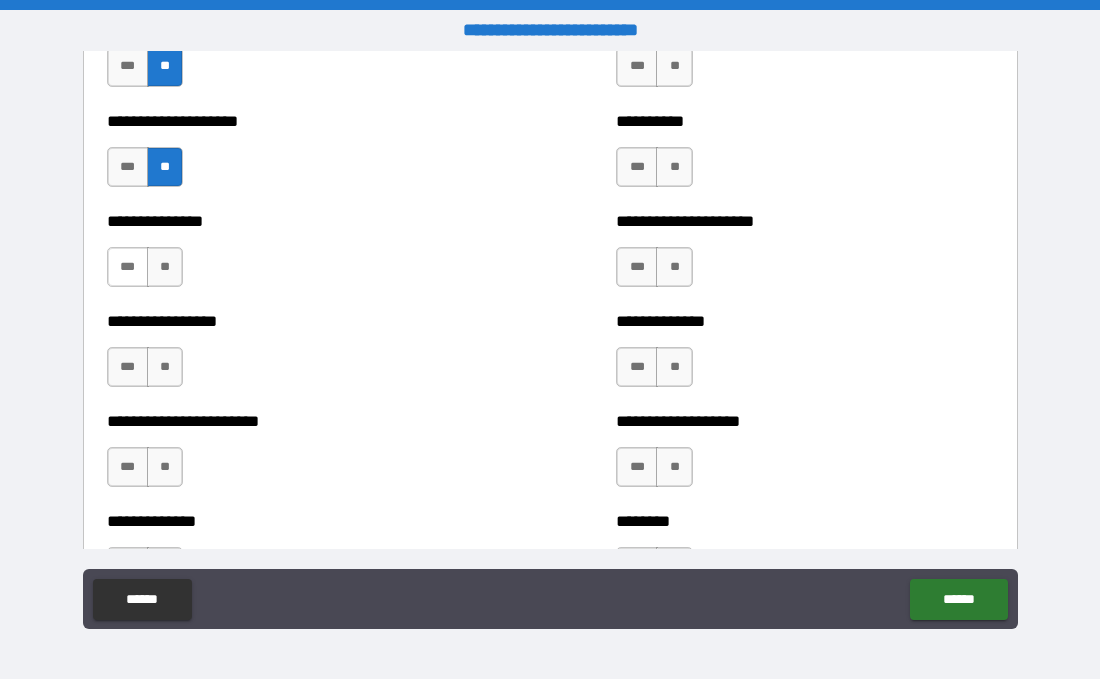 click on "***" at bounding box center [128, 267] 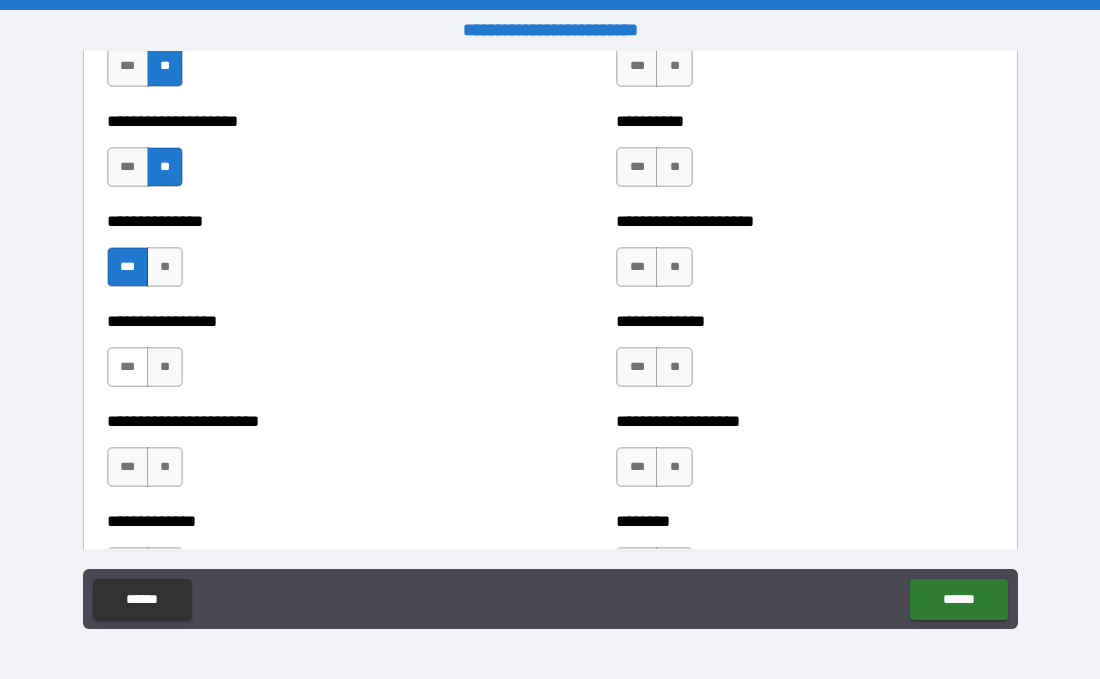 click on "***" at bounding box center (128, 367) 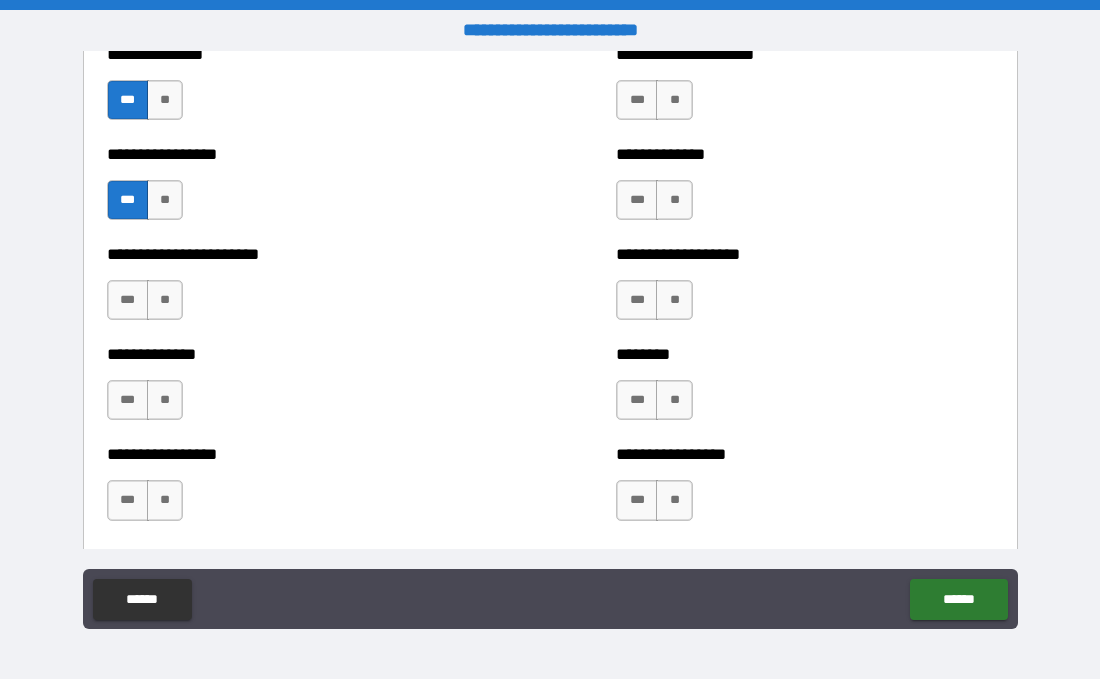 scroll, scrollTop: 3460, scrollLeft: 0, axis: vertical 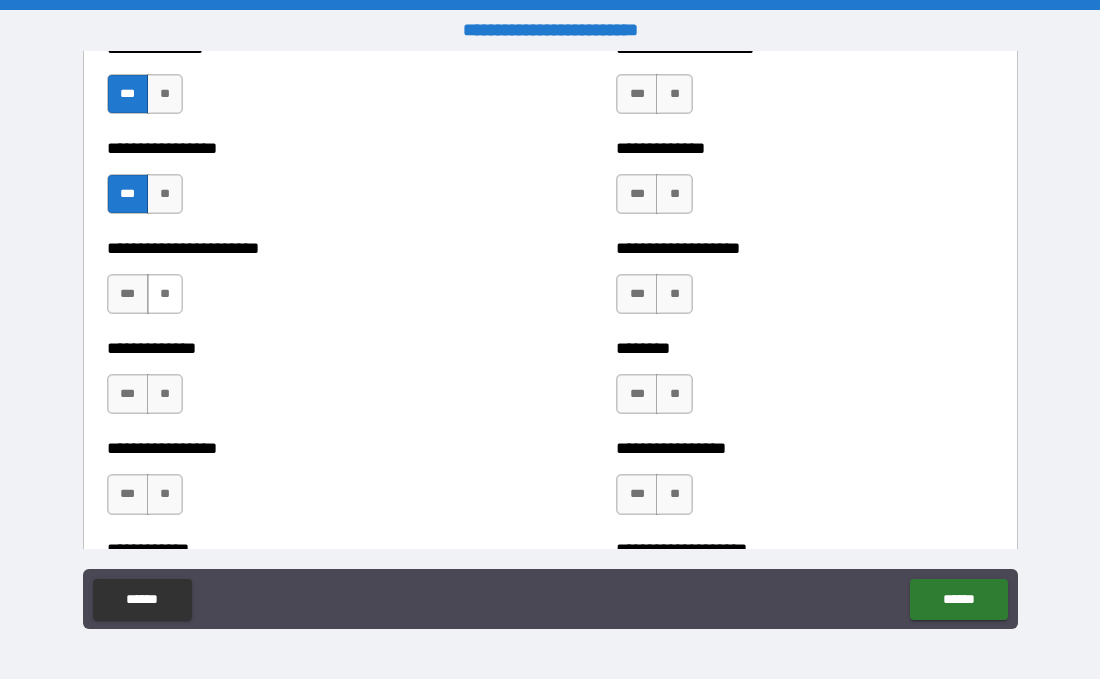 click on "**" at bounding box center [165, 294] 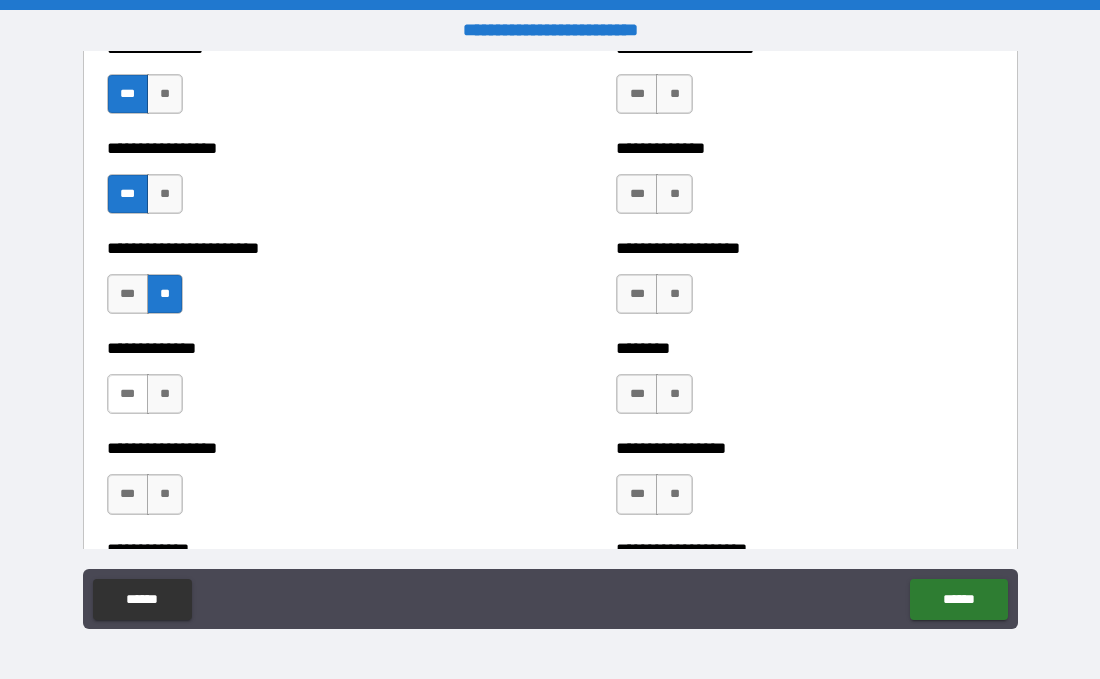 click on "***" at bounding box center (128, 394) 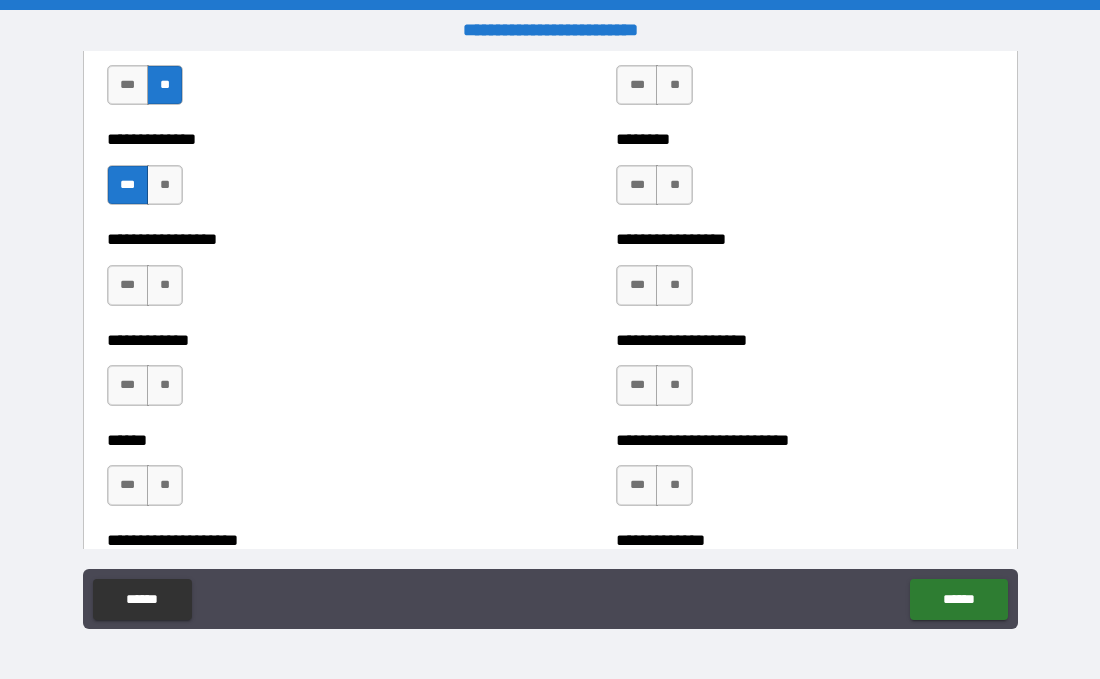 scroll, scrollTop: 3685, scrollLeft: 0, axis: vertical 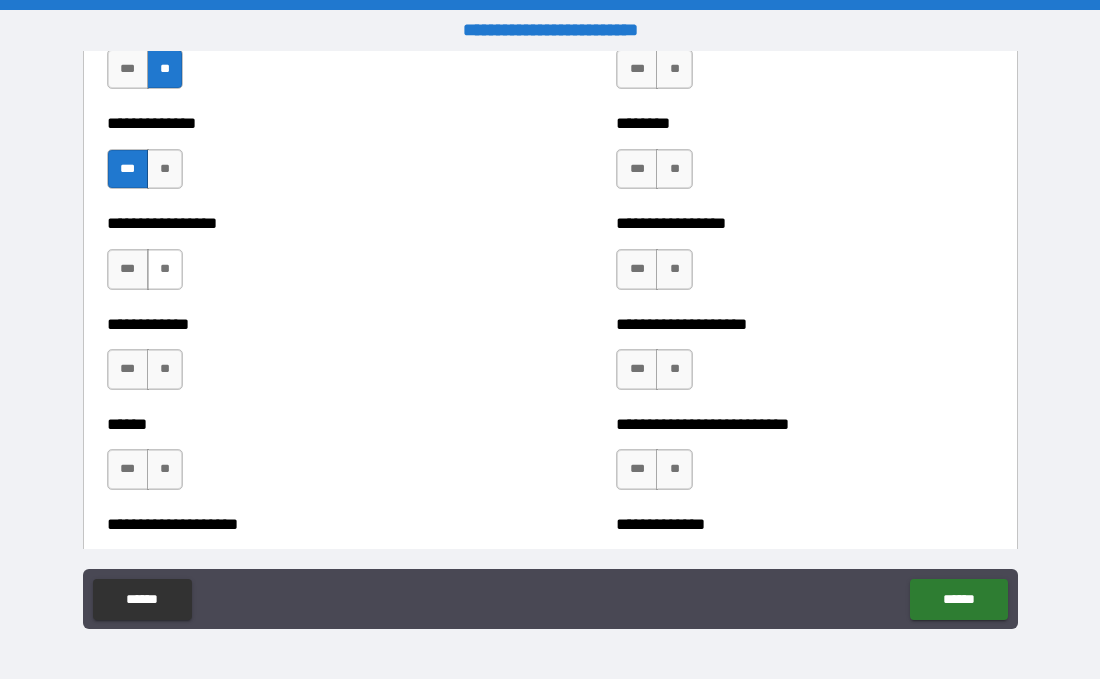 click on "**" at bounding box center [165, 269] 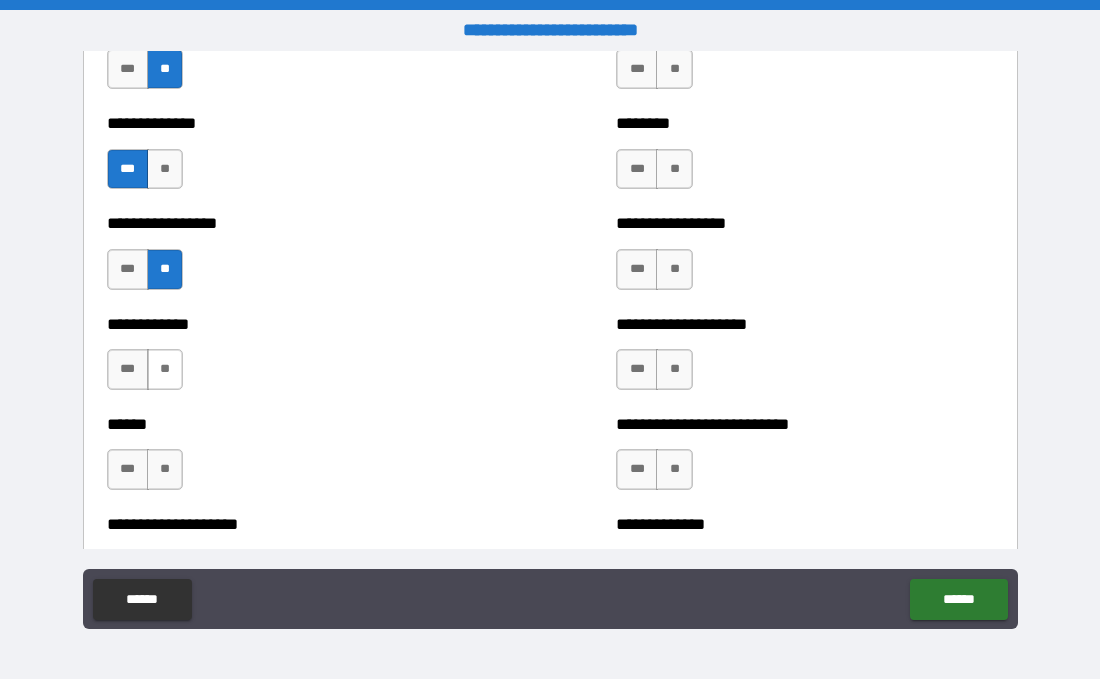 click on "**" at bounding box center [165, 369] 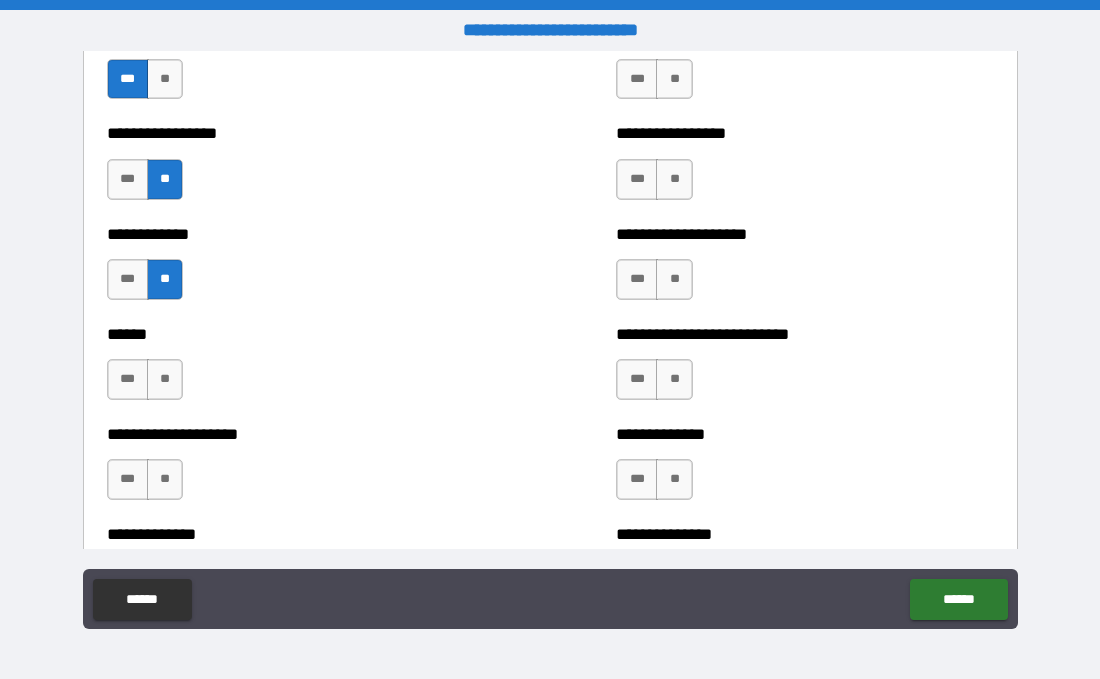 scroll, scrollTop: 3887, scrollLeft: 0, axis: vertical 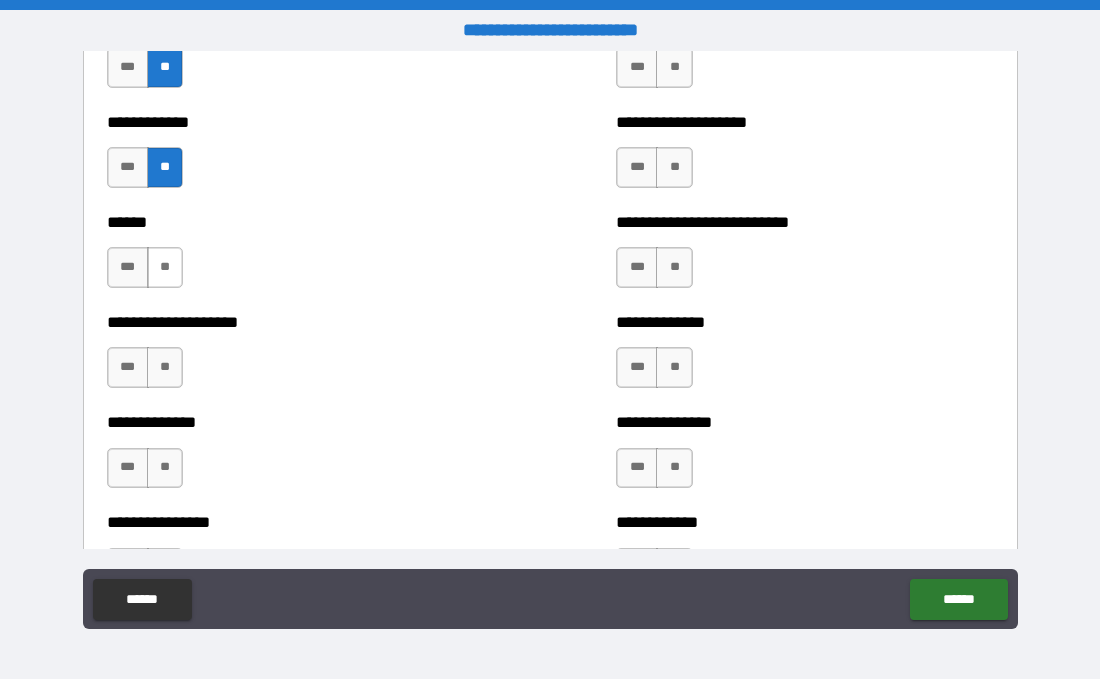 click on "**" at bounding box center (165, 267) 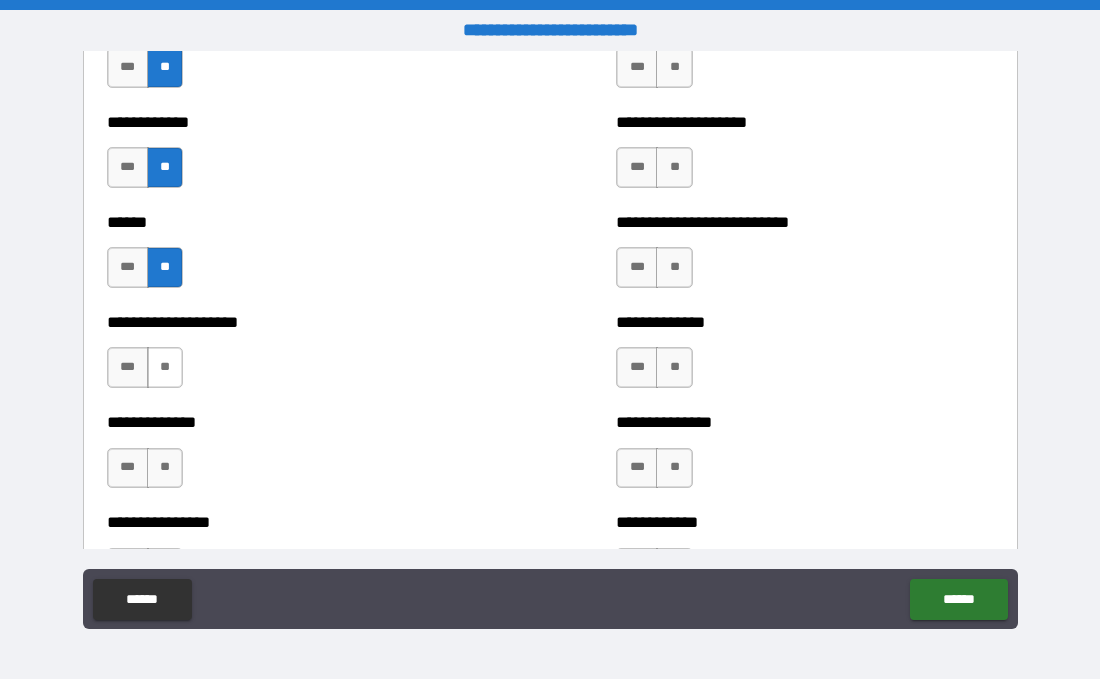 click on "**" at bounding box center [165, 367] 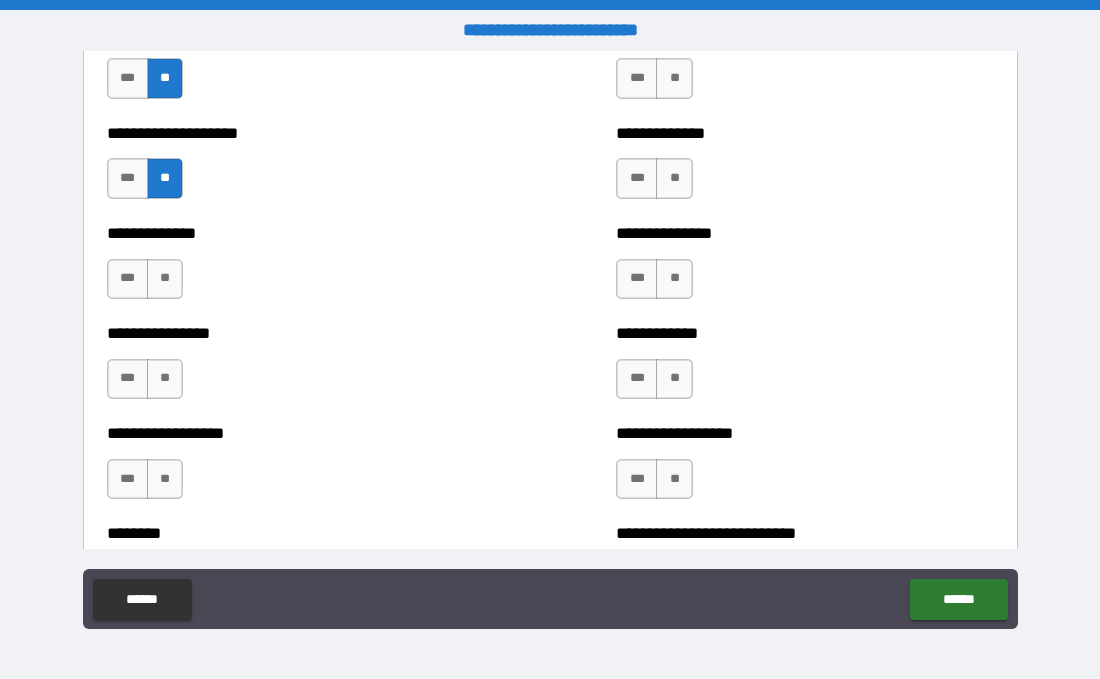 scroll, scrollTop: 4077, scrollLeft: 0, axis: vertical 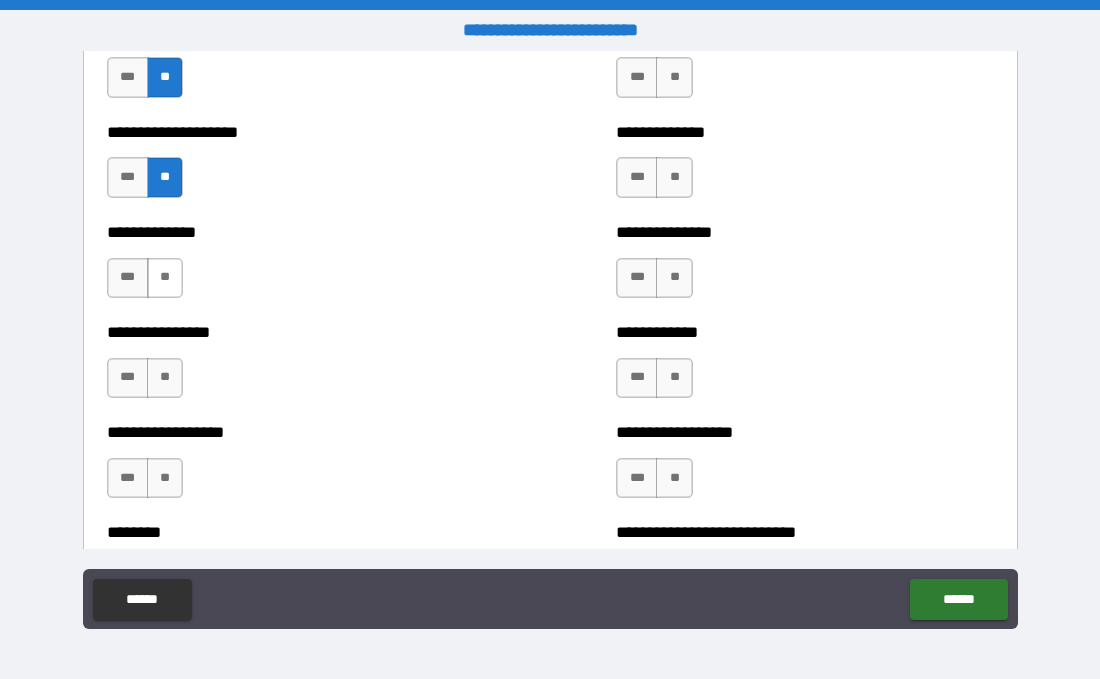 click on "**" at bounding box center (165, 278) 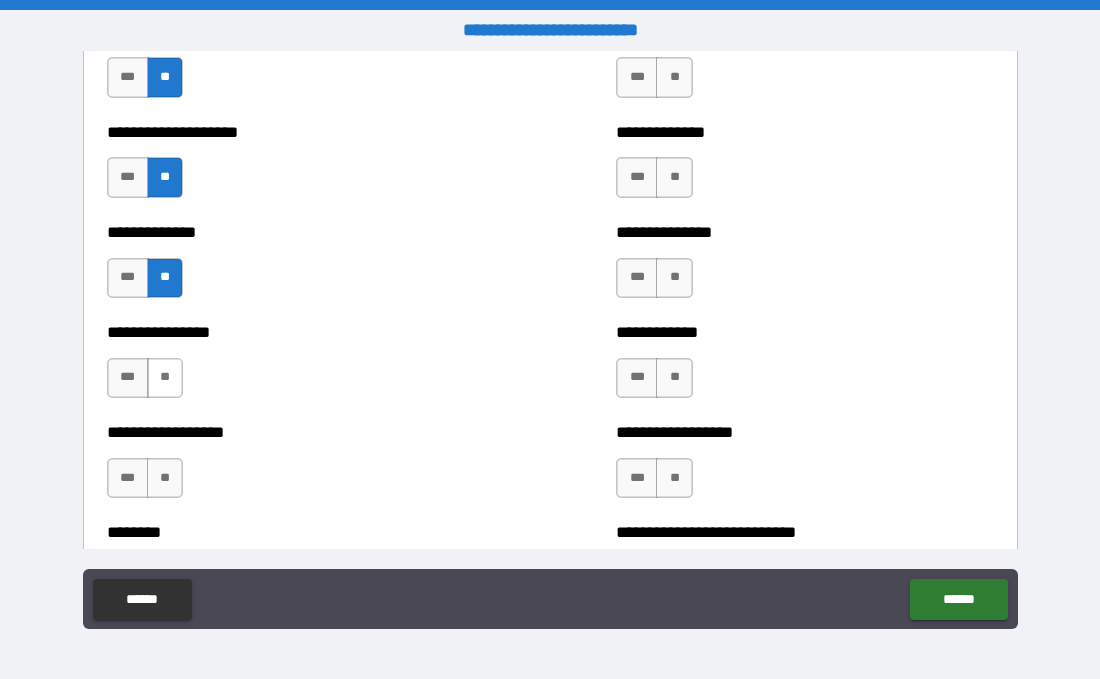 click on "**" at bounding box center [165, 378] 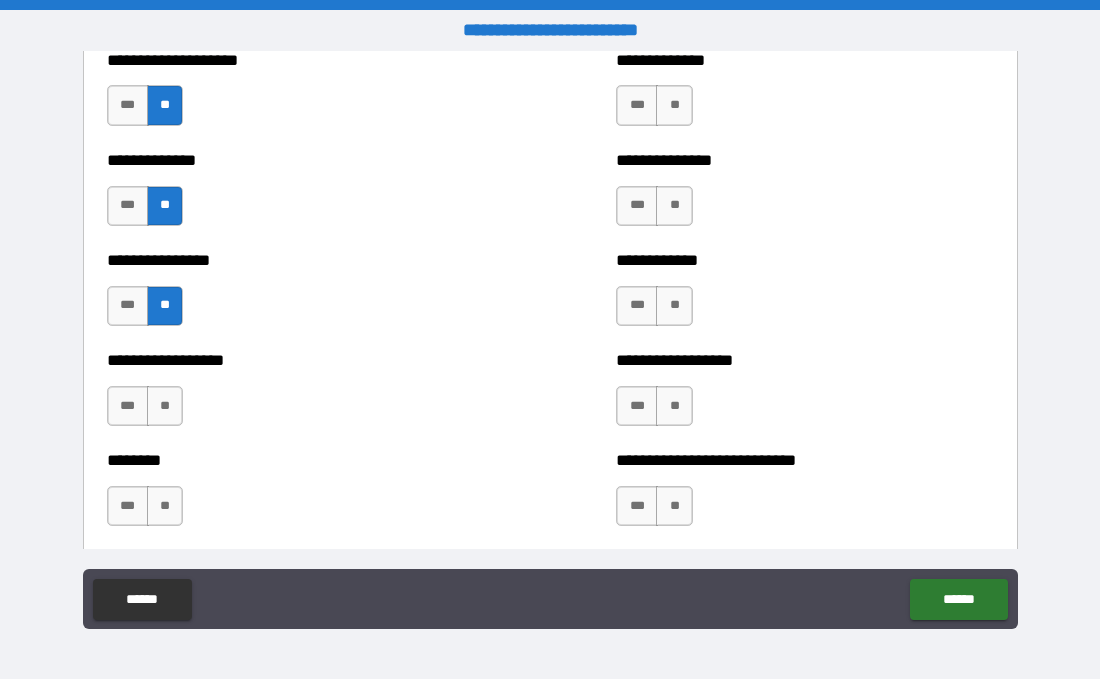scroll, scrollTop: 4228, scrollLeft: 0, axis: vertical 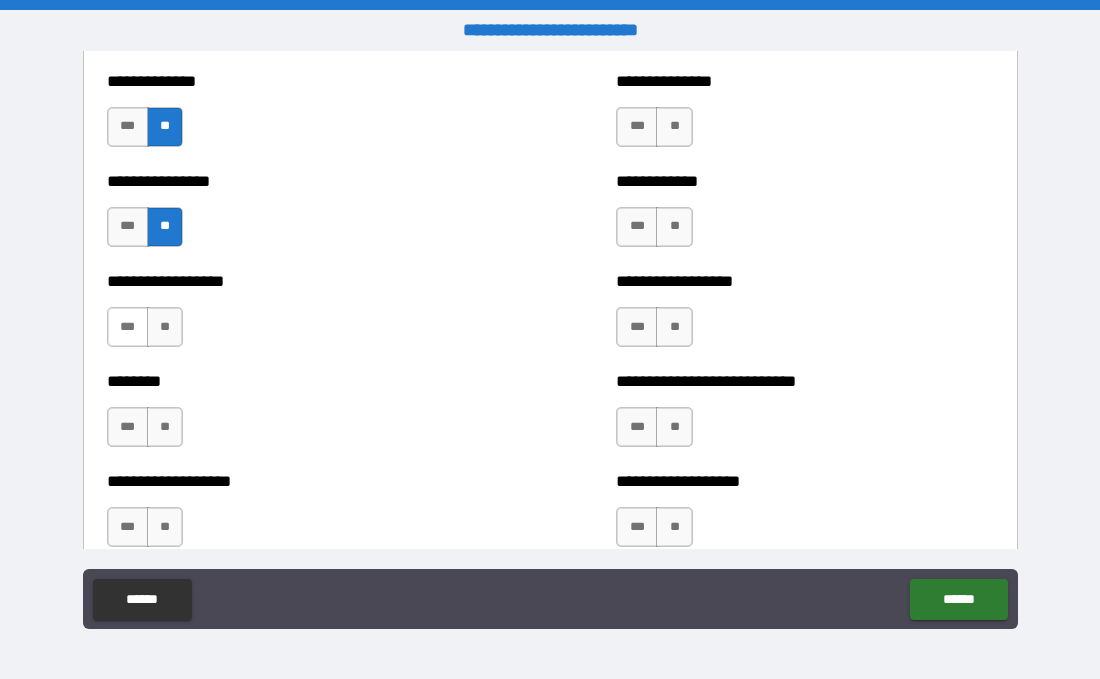click on "***" at bounding box center (128, 327) 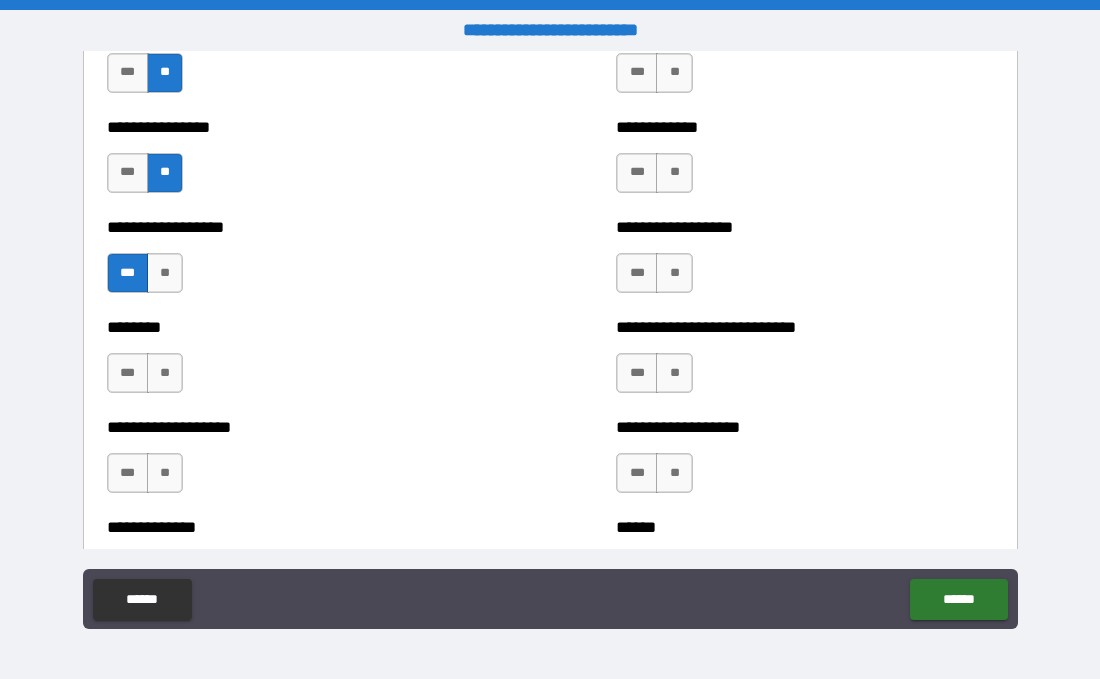 scroll, scrollTop: 4373, scrollLeft: 0, axis: vertical 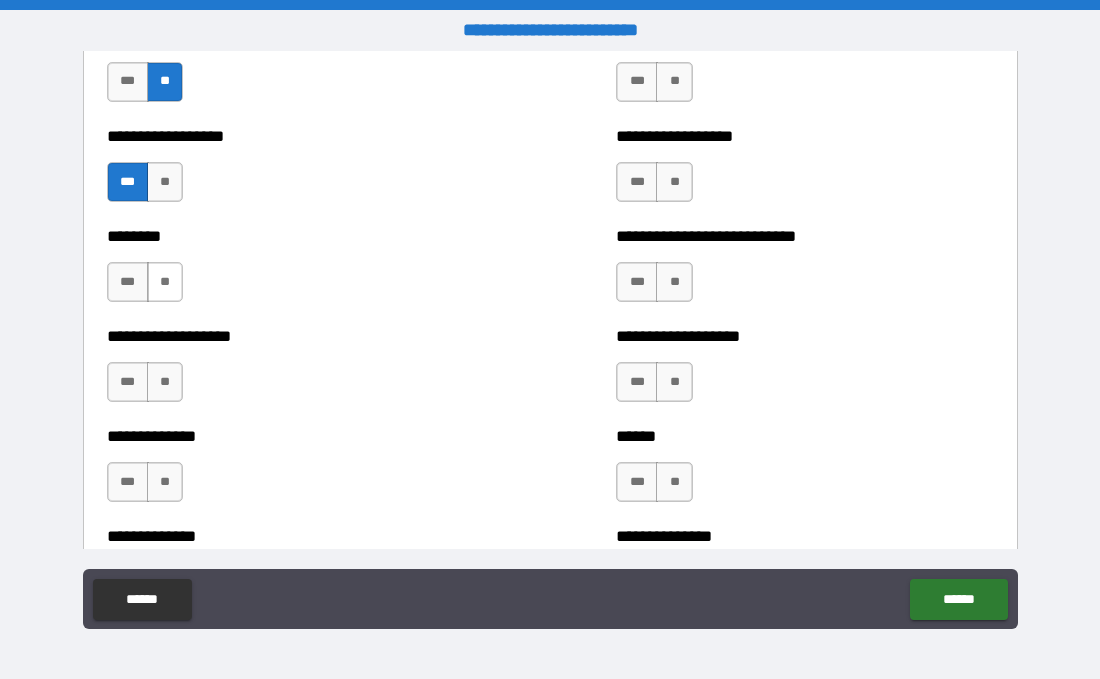 click on "**" at bounding box center (165, 282) 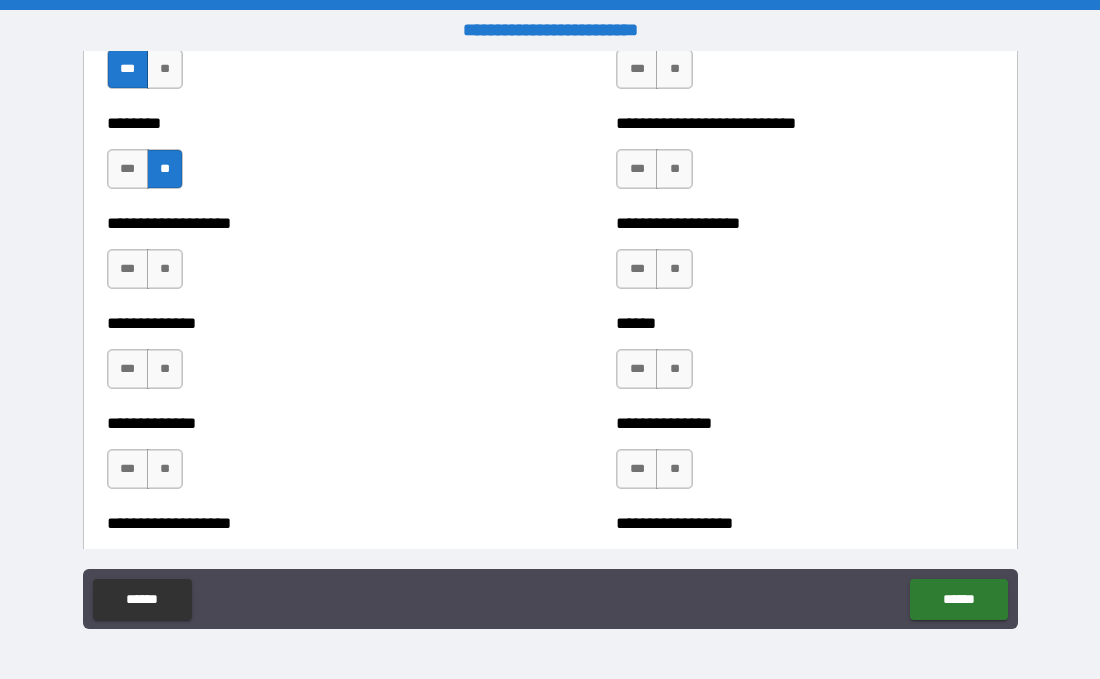 scroll, scrollTop: 4487, scrollLeft: 0, axis: vertical 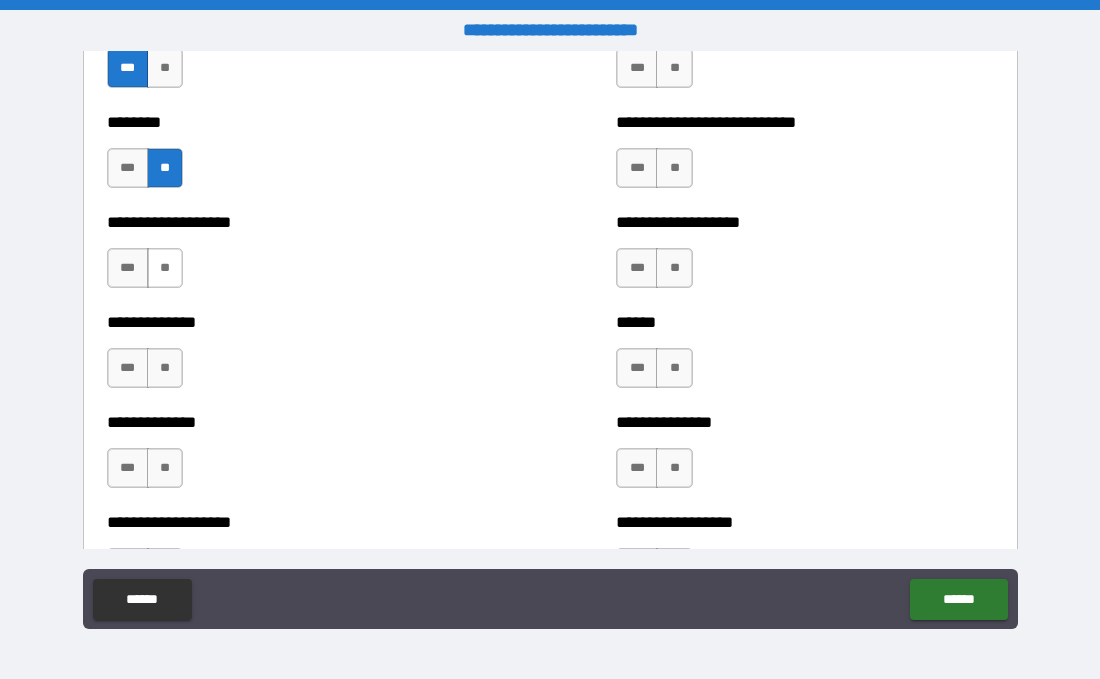 click on "**" at bounding box center [165, 268] 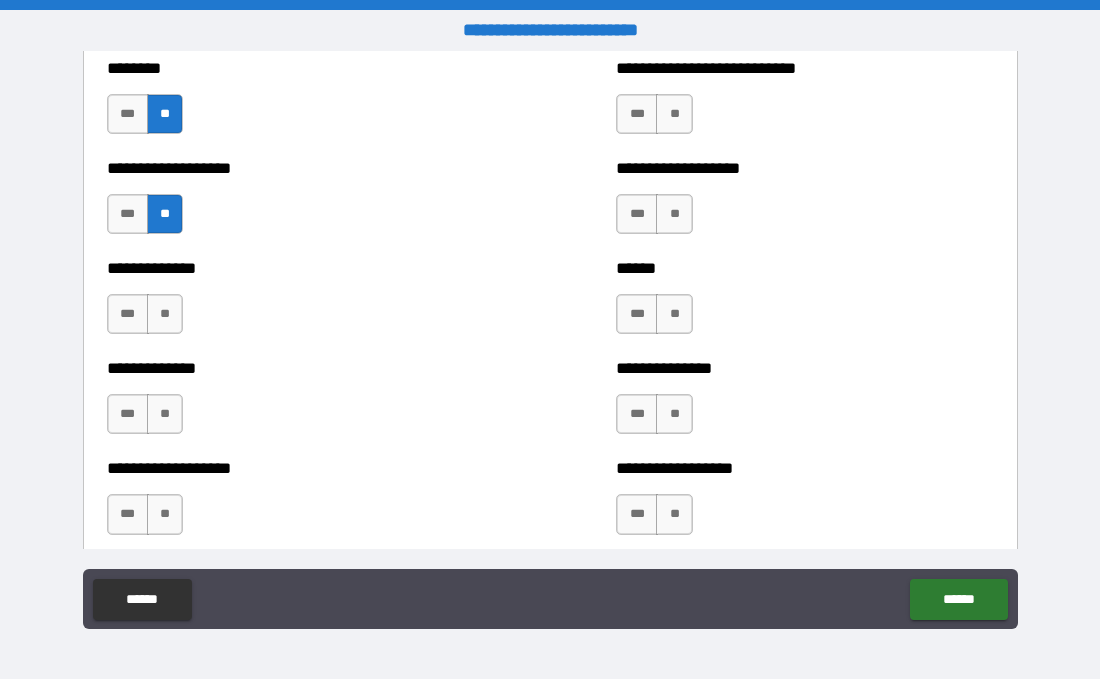 scroll, scrollTop: 4582, scrollLeft: 0, axis: vertical 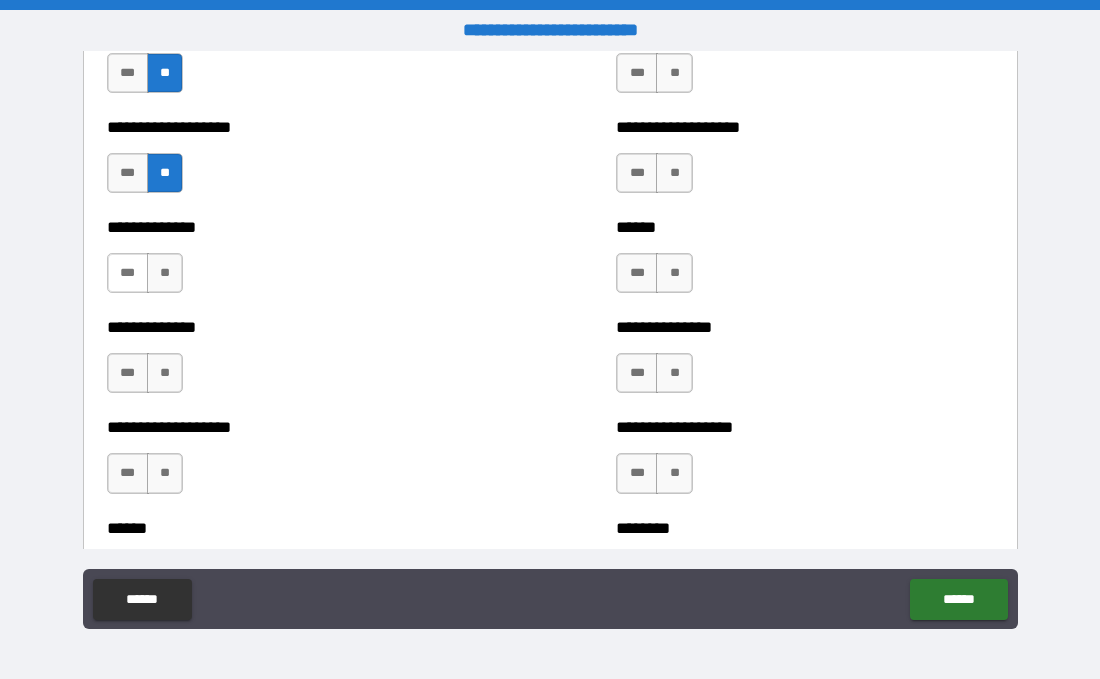 click on "***" at bounding box center [128, 273] 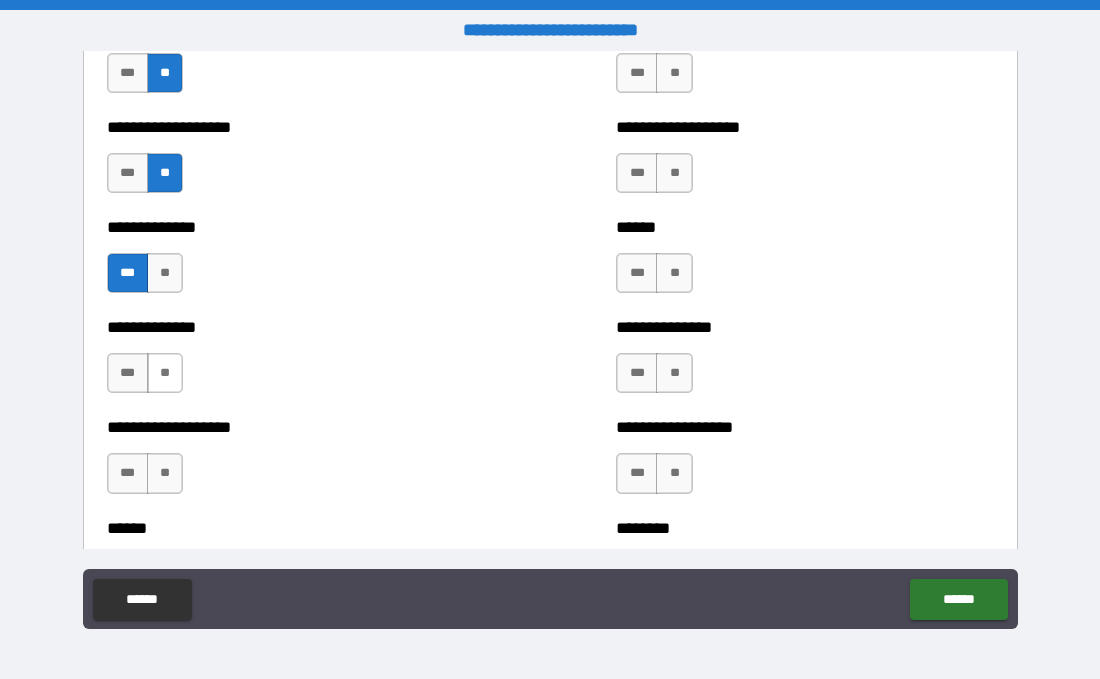 click on "**" at bounding box center (165, 373) 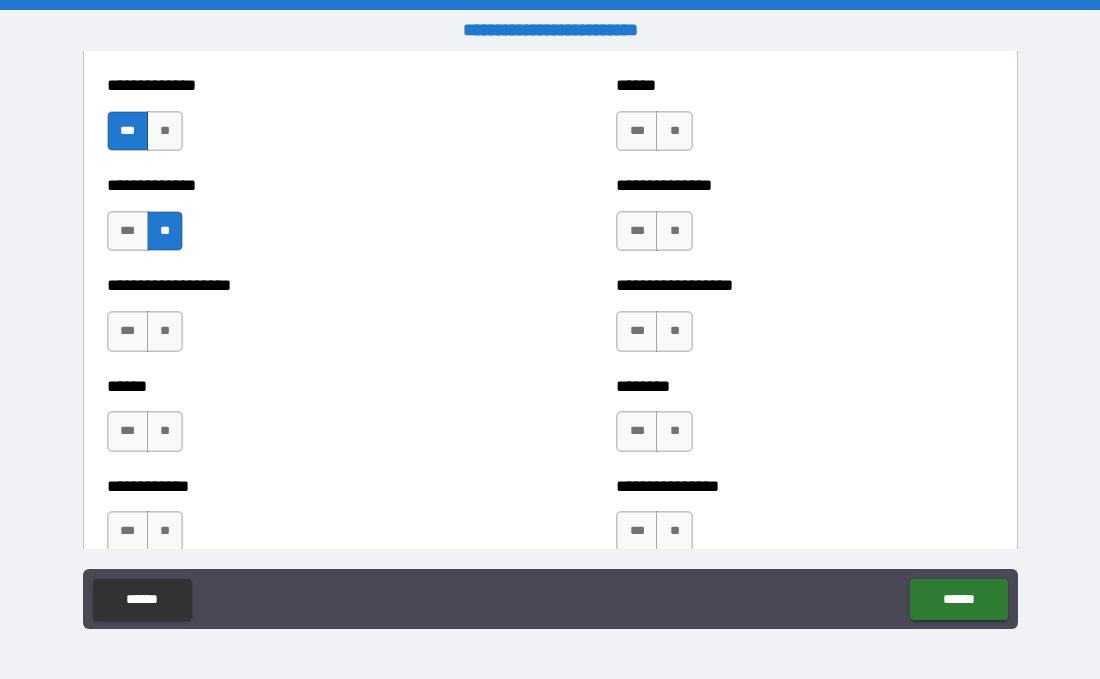 scroll, scrollTop: 4738, scrollLeft: 0, axis: vertical 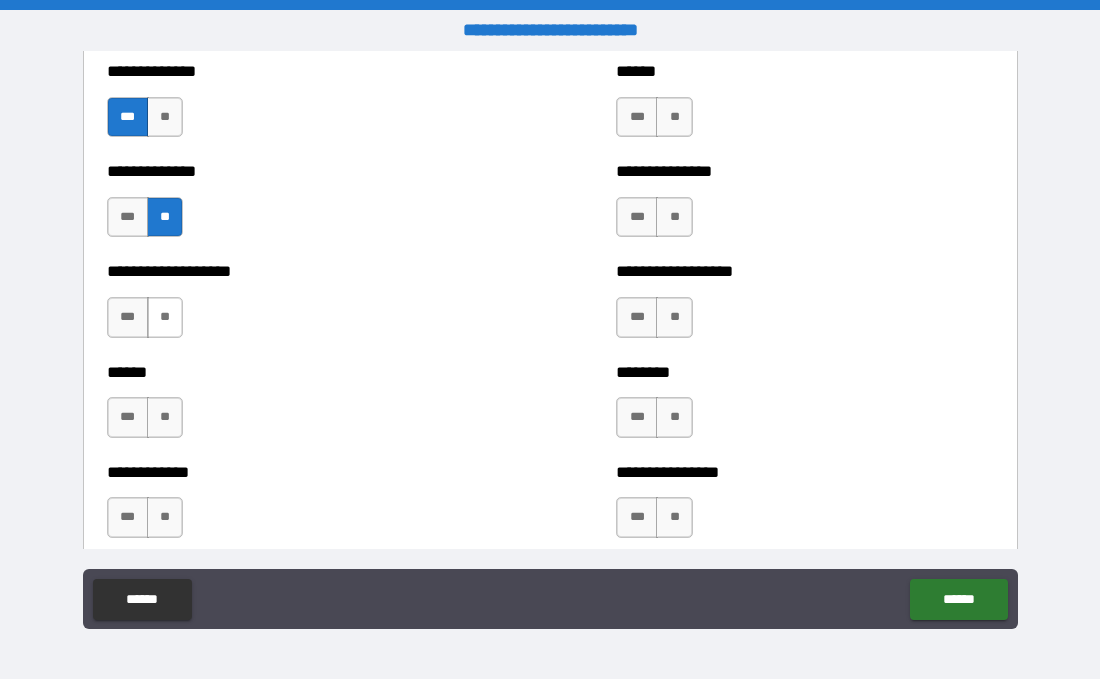 click on "**" at bounding box center [165, 317] 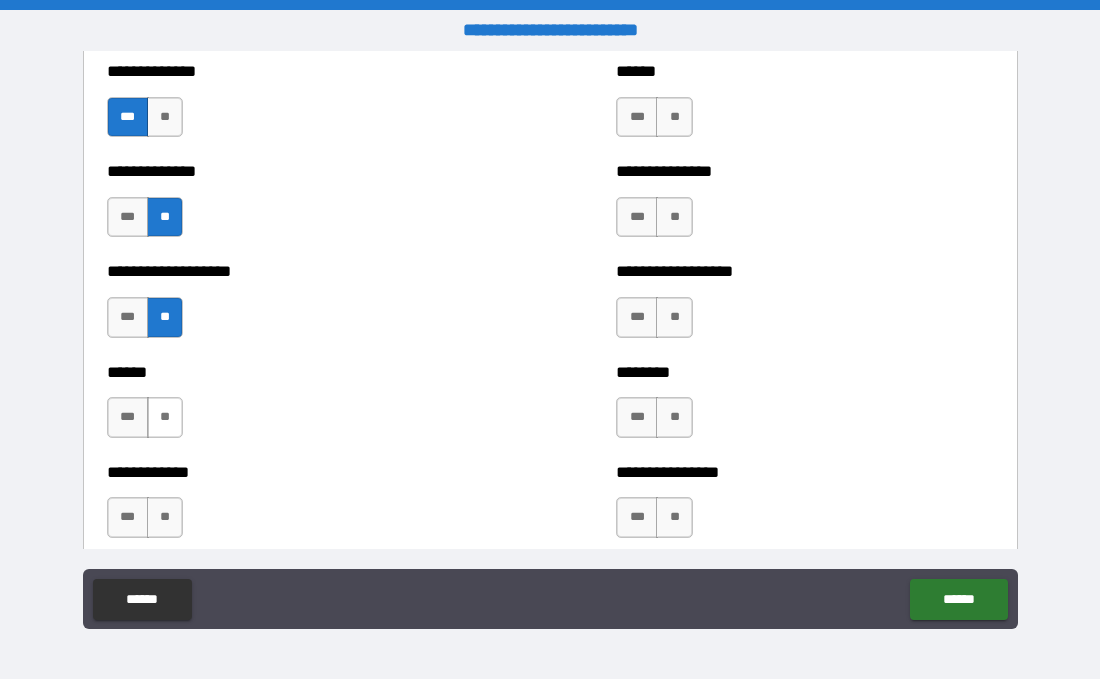 click on "**" at bounding box center (165, 417) 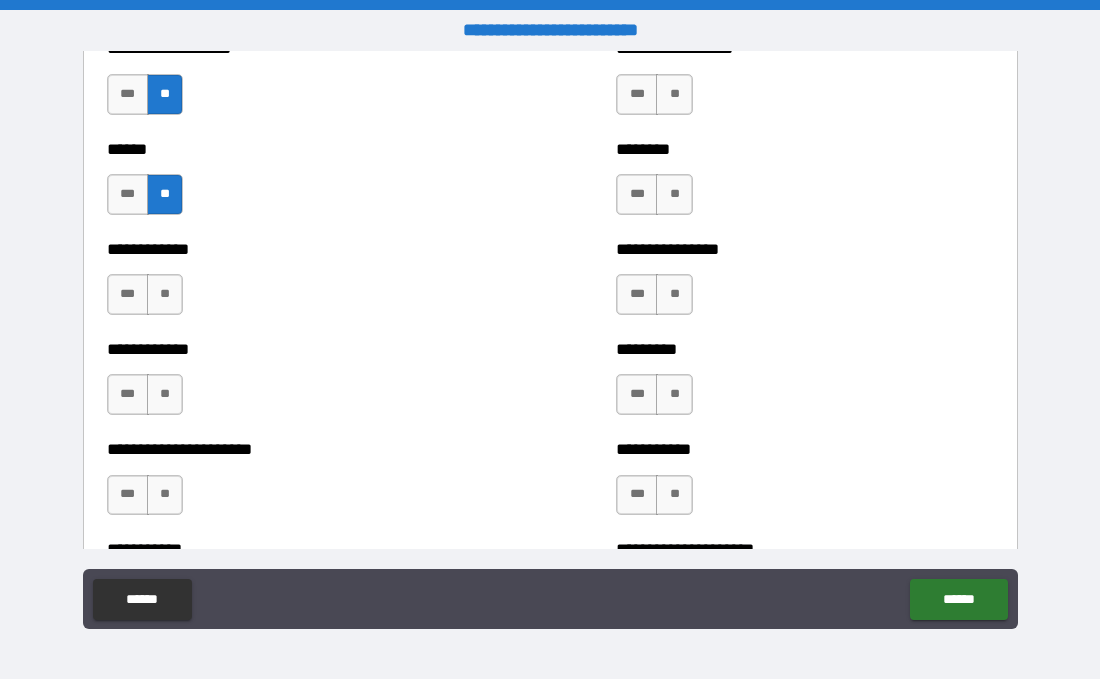 scroll, scrollTop: 4963, scrollLeft: 0, axis: vertical 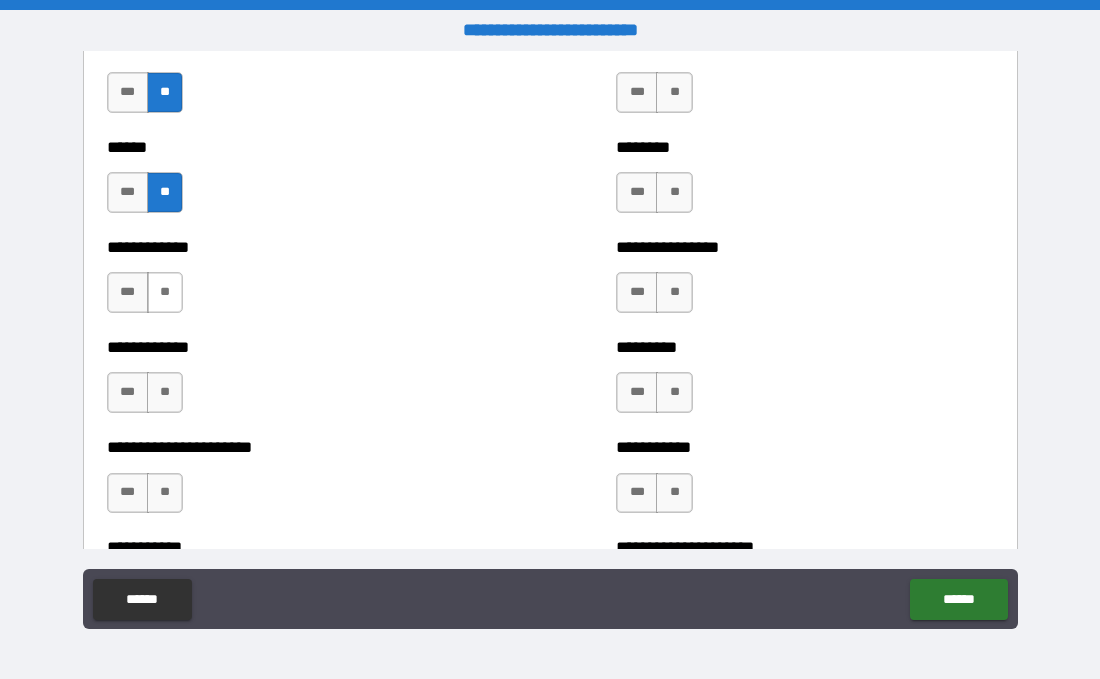 click on "**" at bounding box center (165, 292) 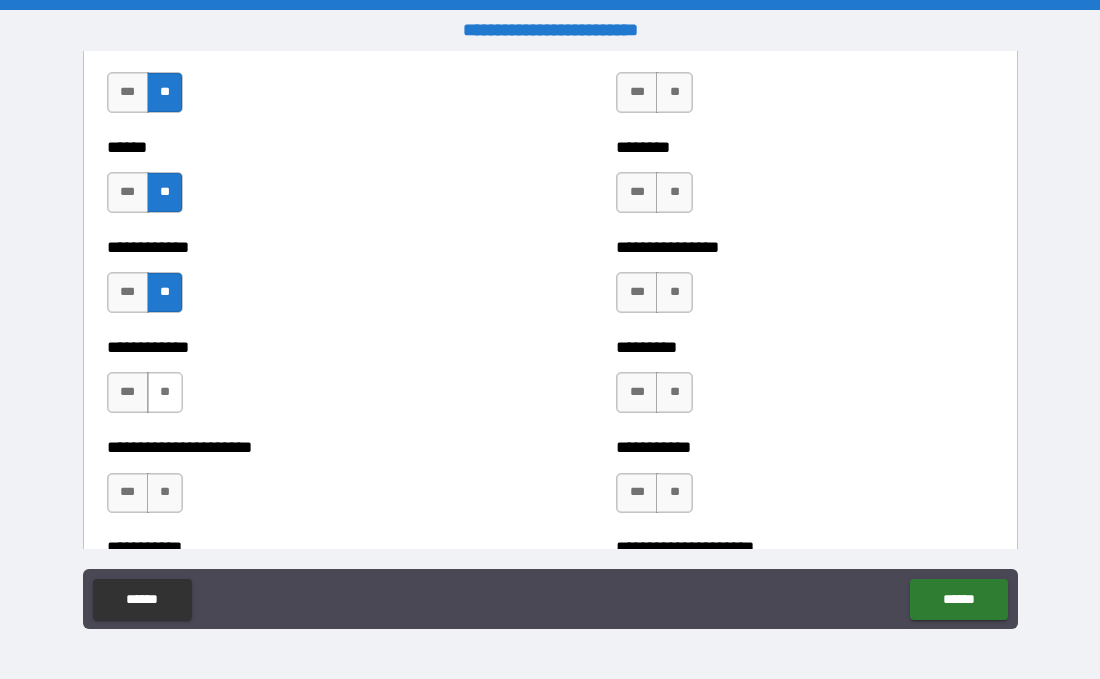 click on "**" at bounding box center (165, 392) 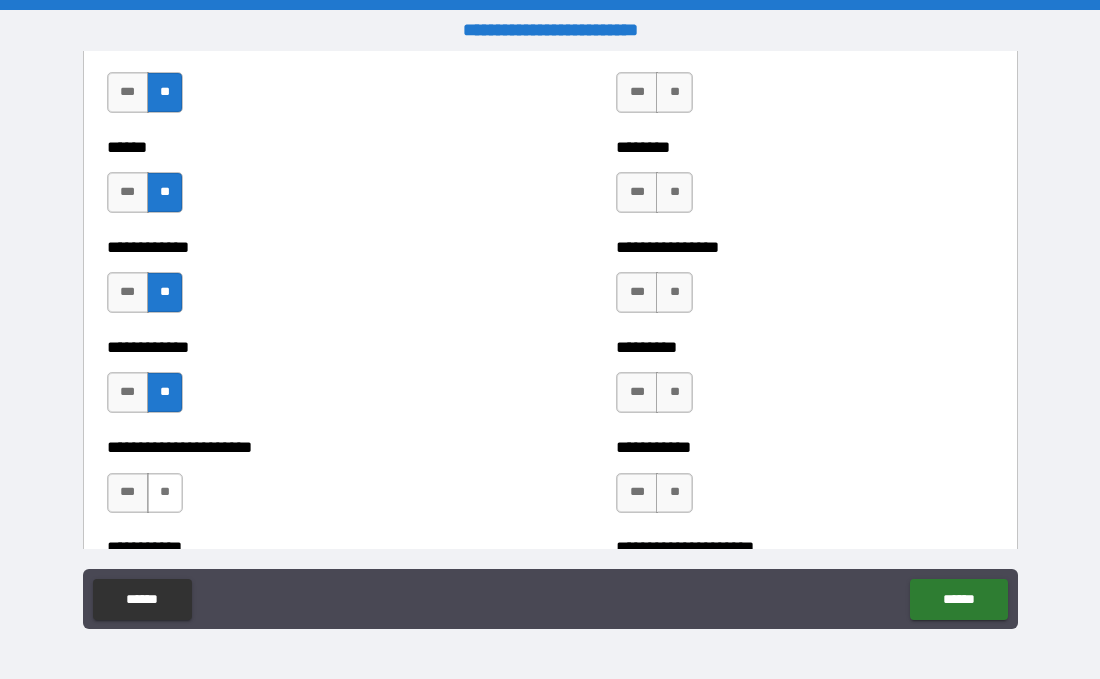 click on "**" at bounding box center (165, 493) 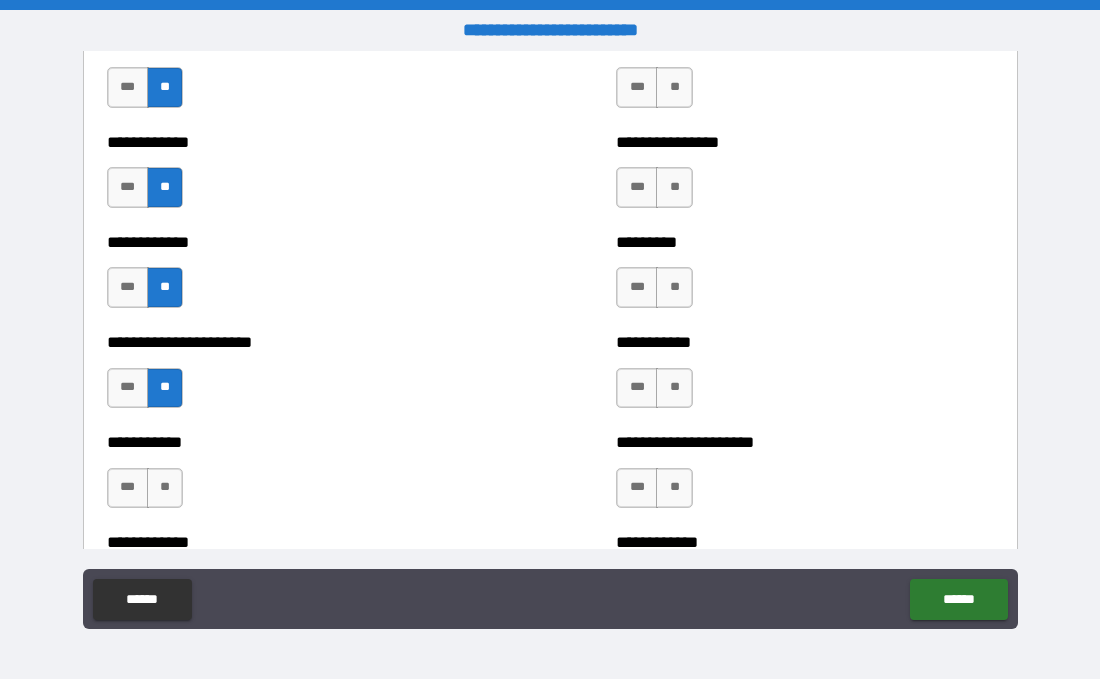 scroll, scrollTop: 5245, scrollLeft: 0, axis: vertical 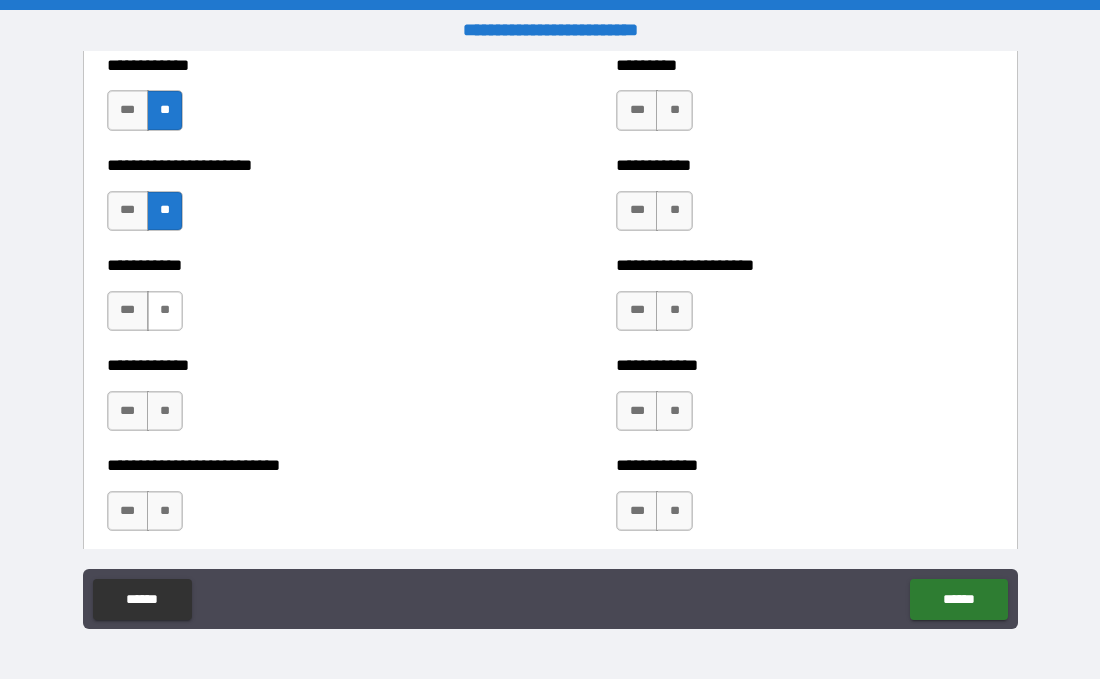 click on "**" at bounding box center [165, 311] 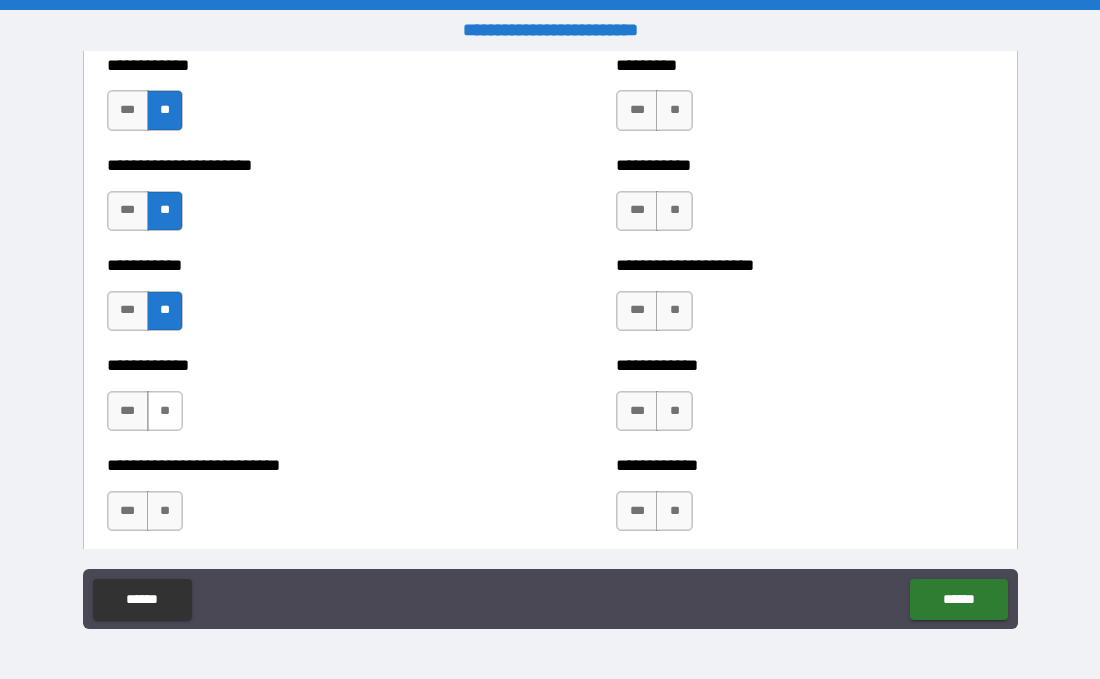 click on "**" at bounding box center [165, 411] 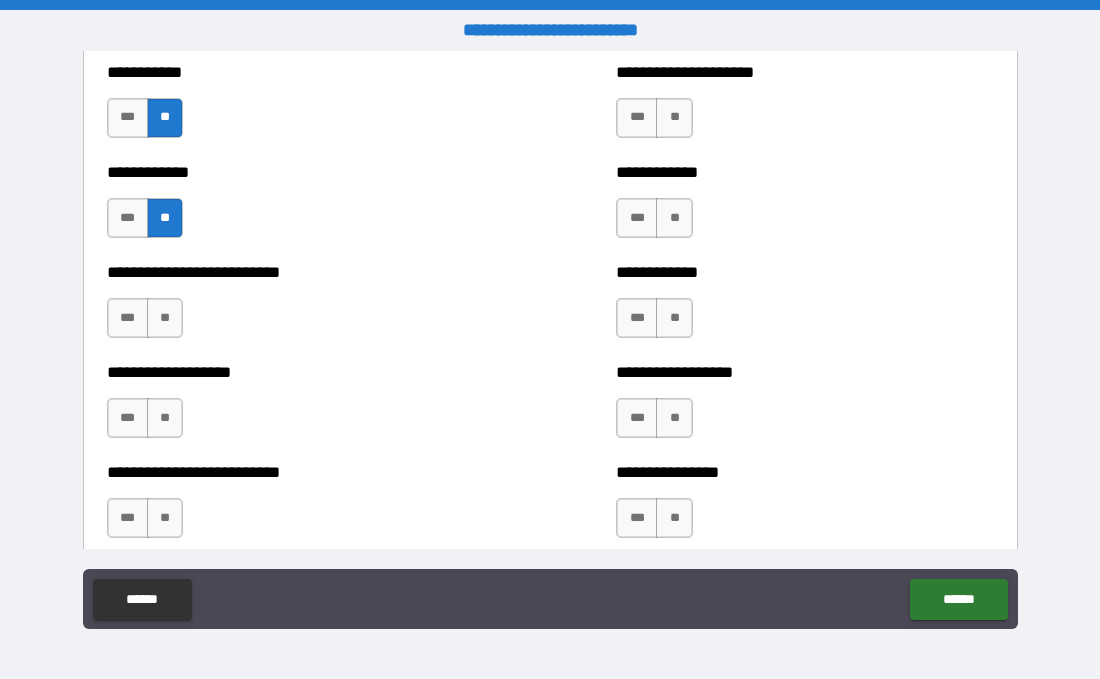 scroll, scrollTop: 5466, scrollLeft: 0, axis: vertical 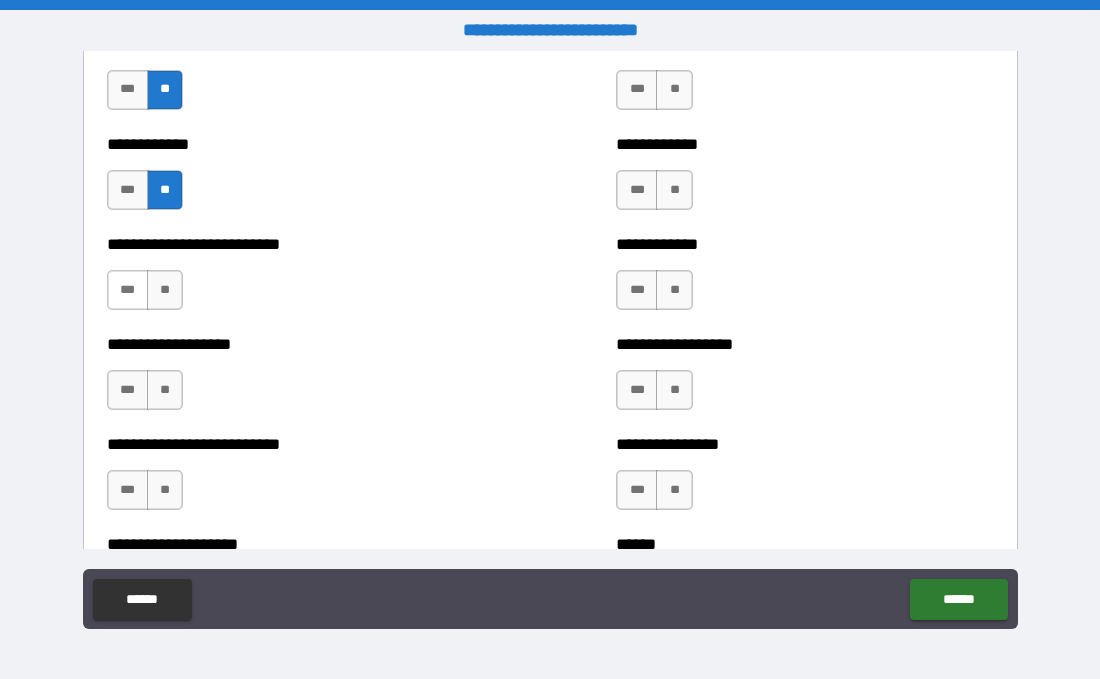 click on "***" at bounding box center (128, 290) 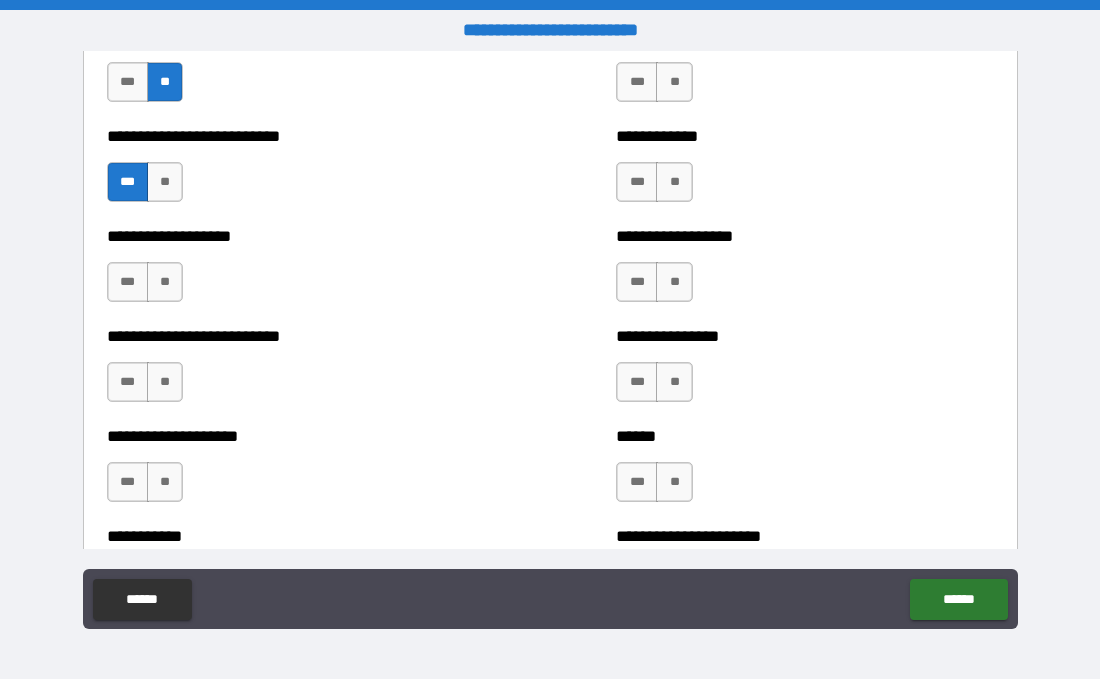scroll, scrollTop: 5580, scrollLeft: 0, axis: vertical 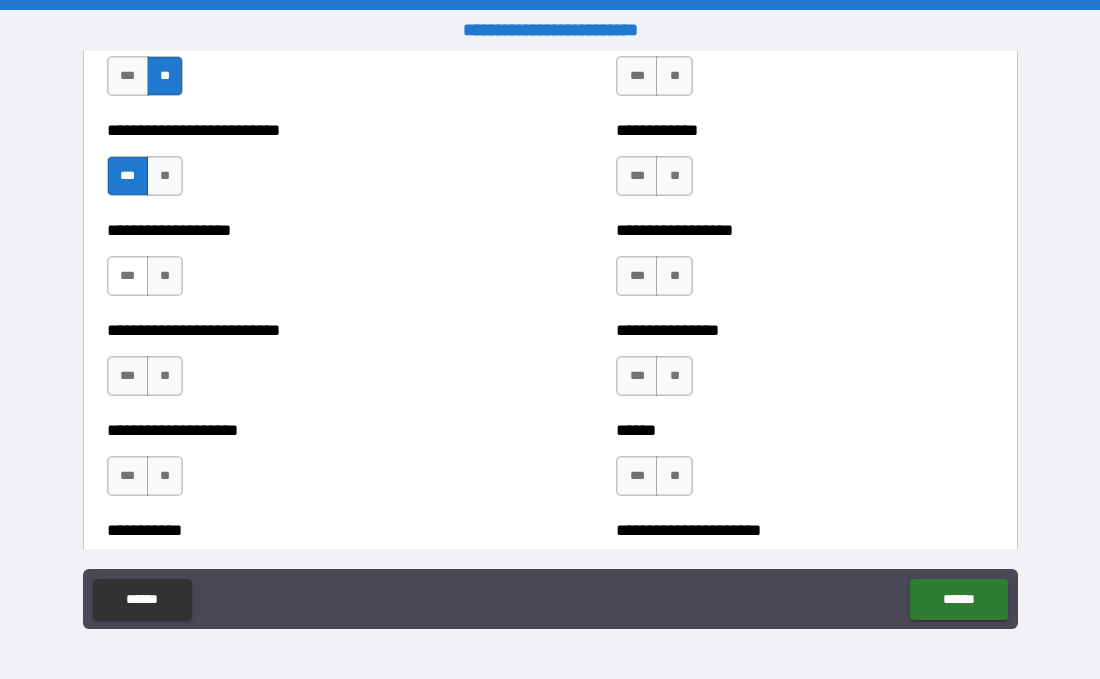 click on "***" at bounding box center (128, 276) 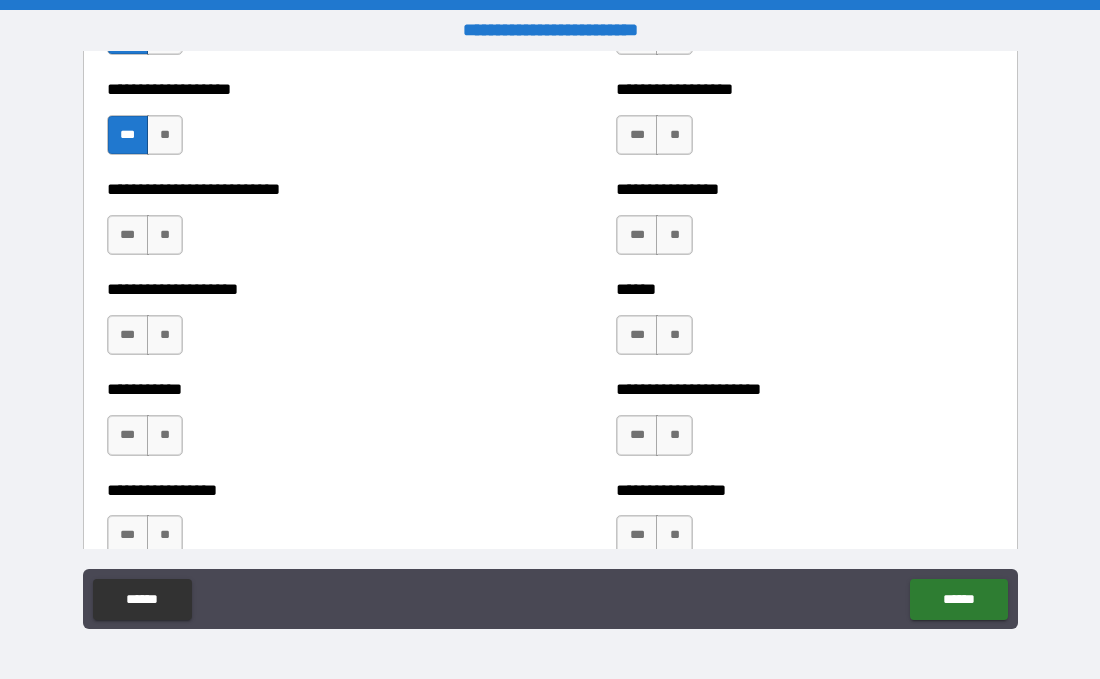 scroll, scrollTop: 5732, scrollLeft: 0, axis: vertical 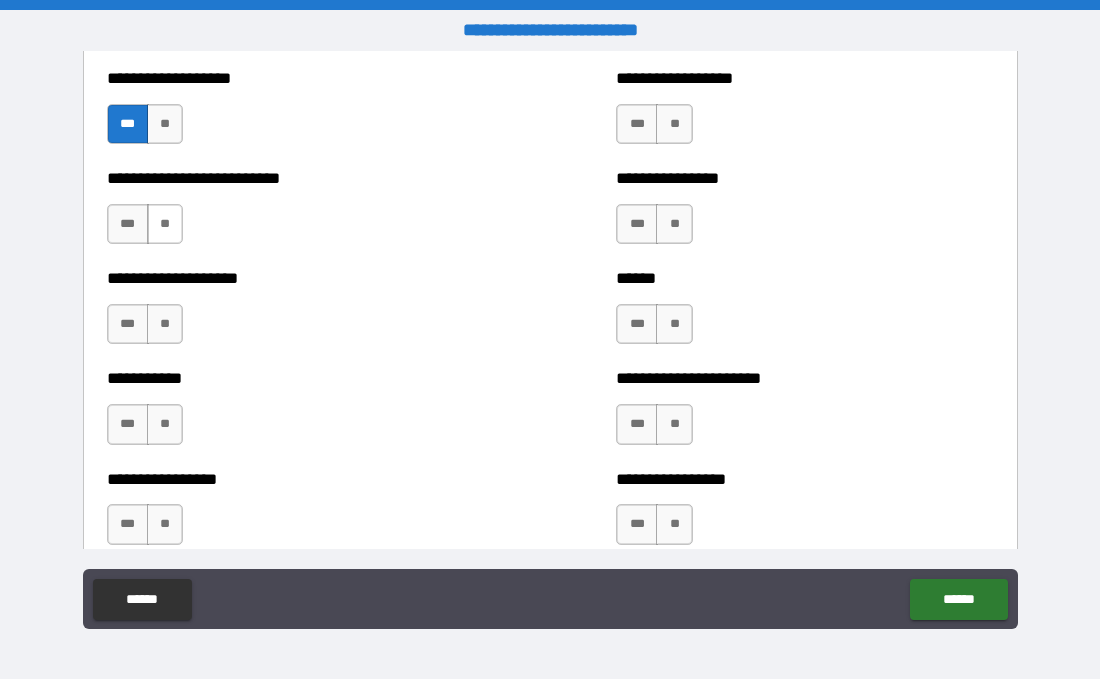 click on "**" at bounding box center (165, 224) 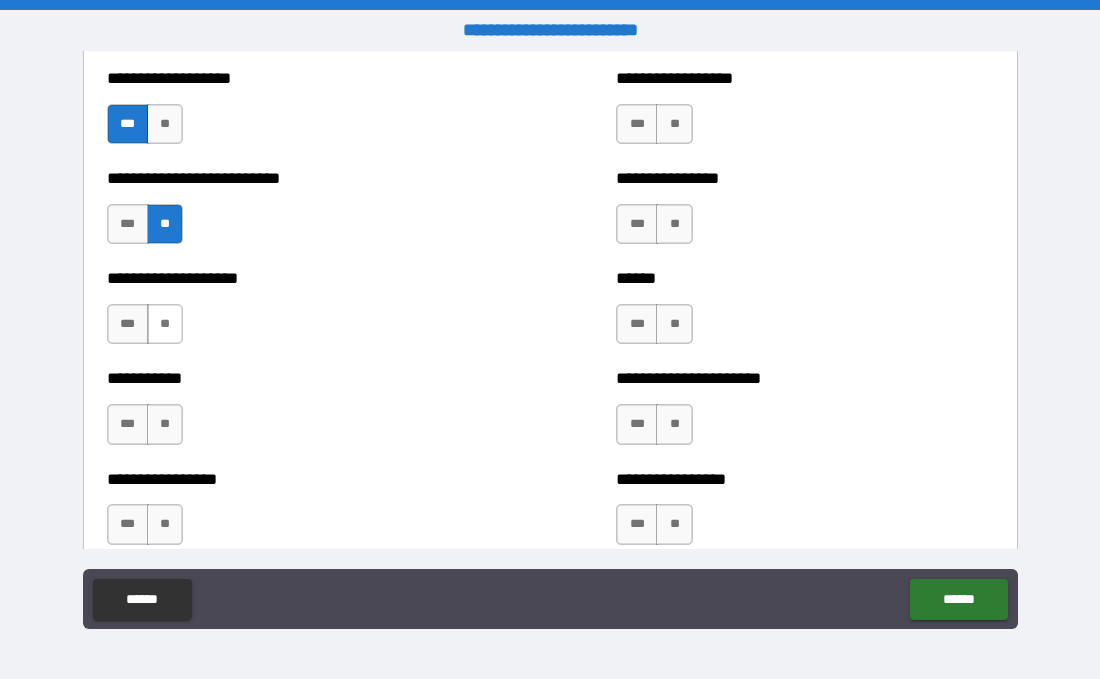 click on "**" at bounding box center (165, 324) 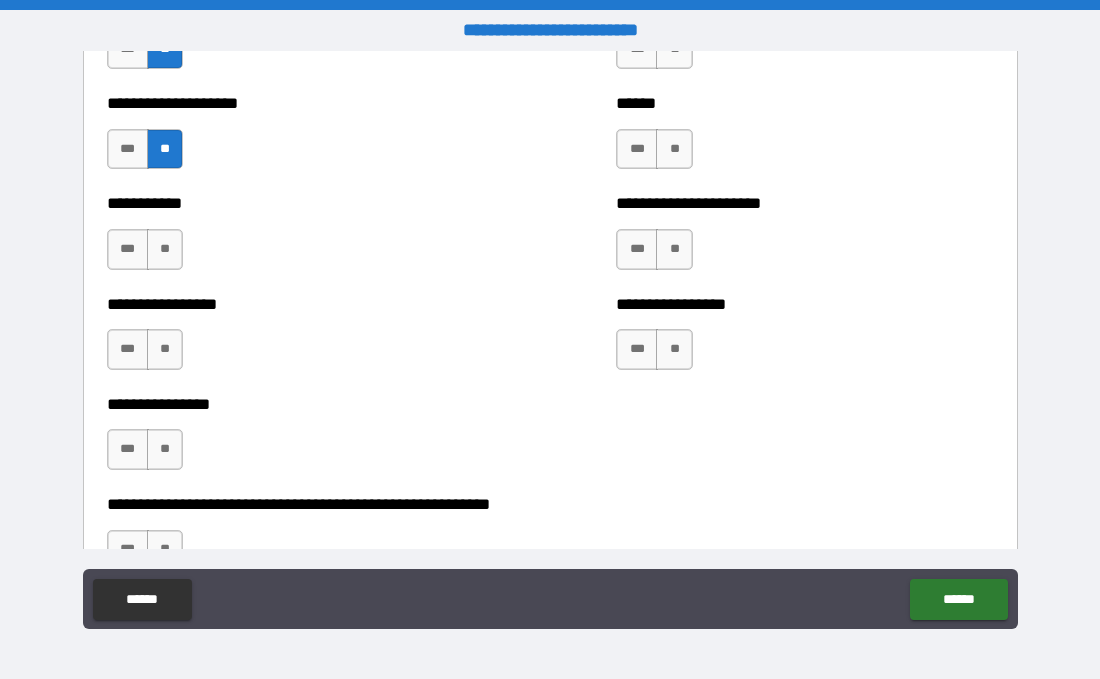scroll, scrollTop: 5908, scrollLeft: 0, axis: vertical 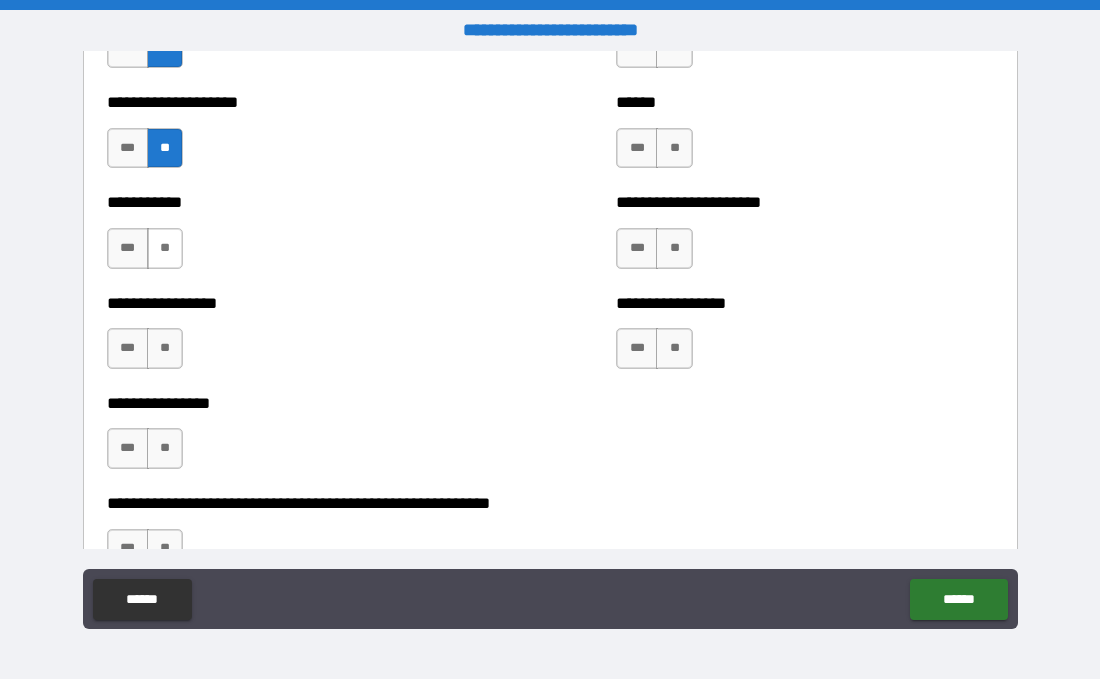 click on "**" at bounding box center [165, 248] 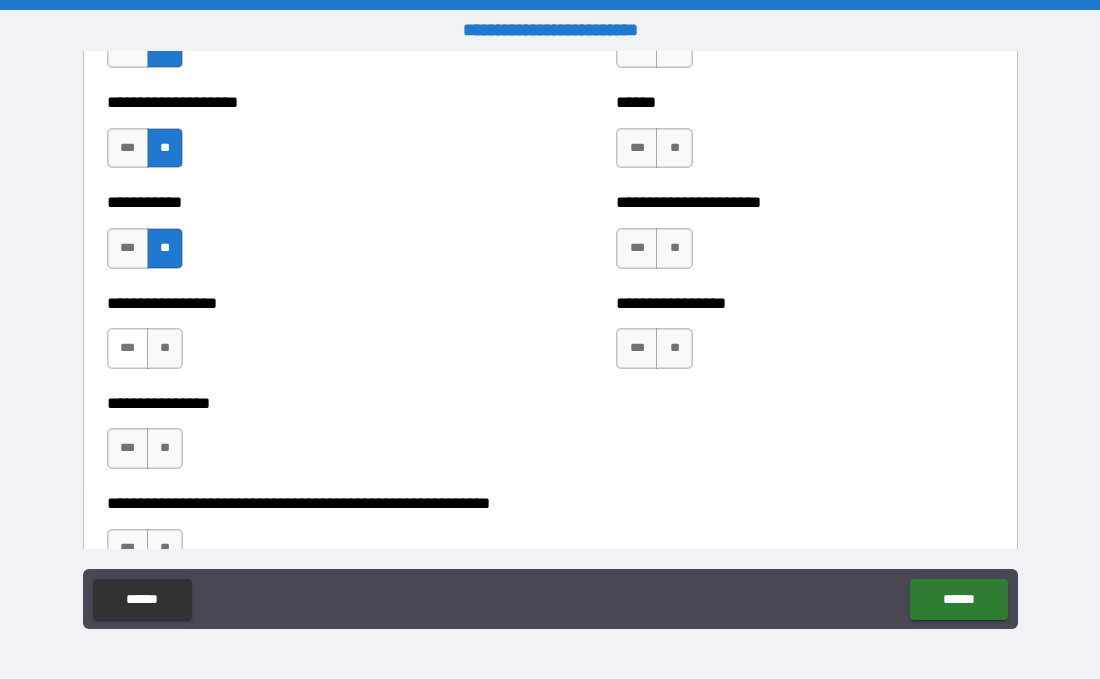 click on "***" at bounding box center [128, 348] 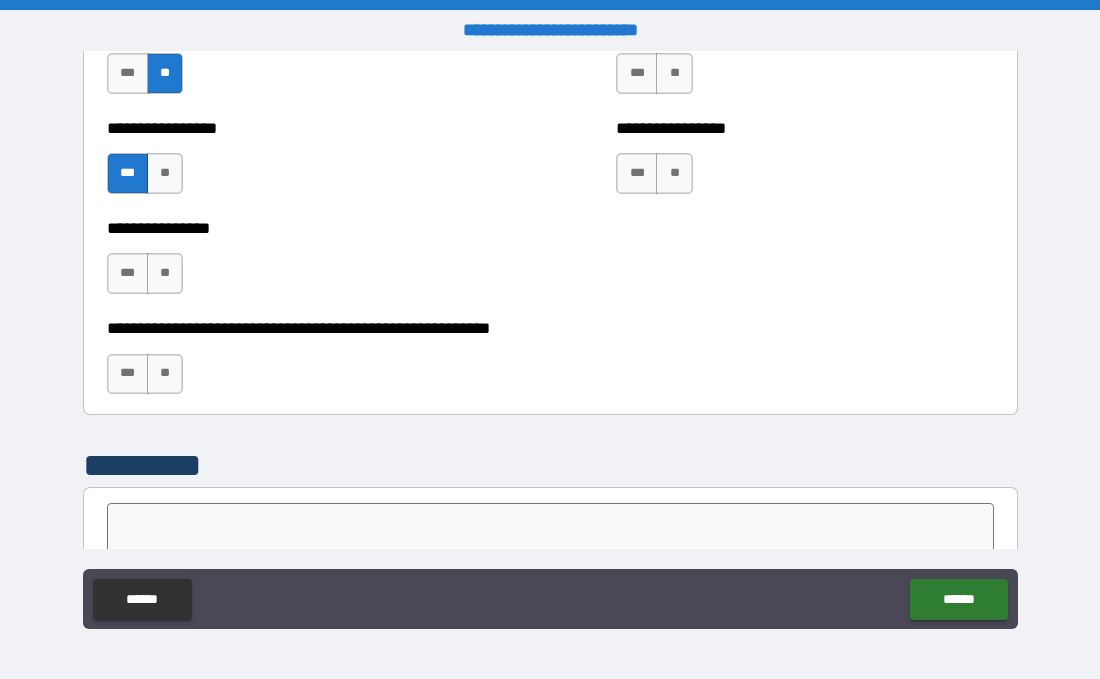 scroll, scrollTop: 6094, scrollLeft: 0, axis: vertical 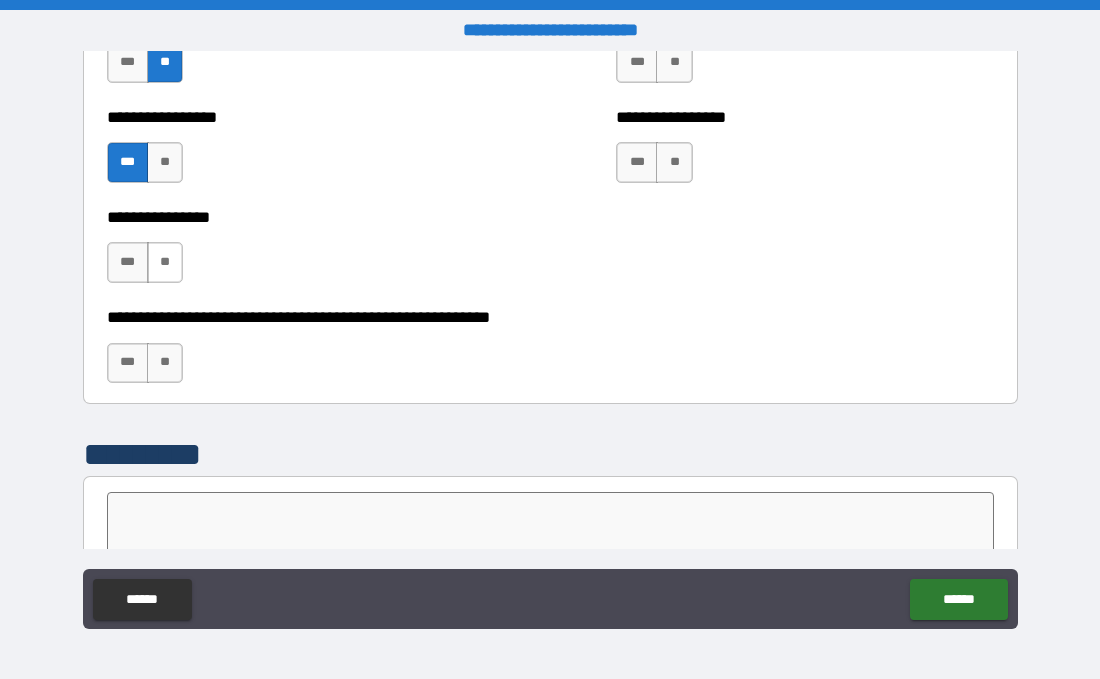 click on "**" at bounding box center [165, 262] 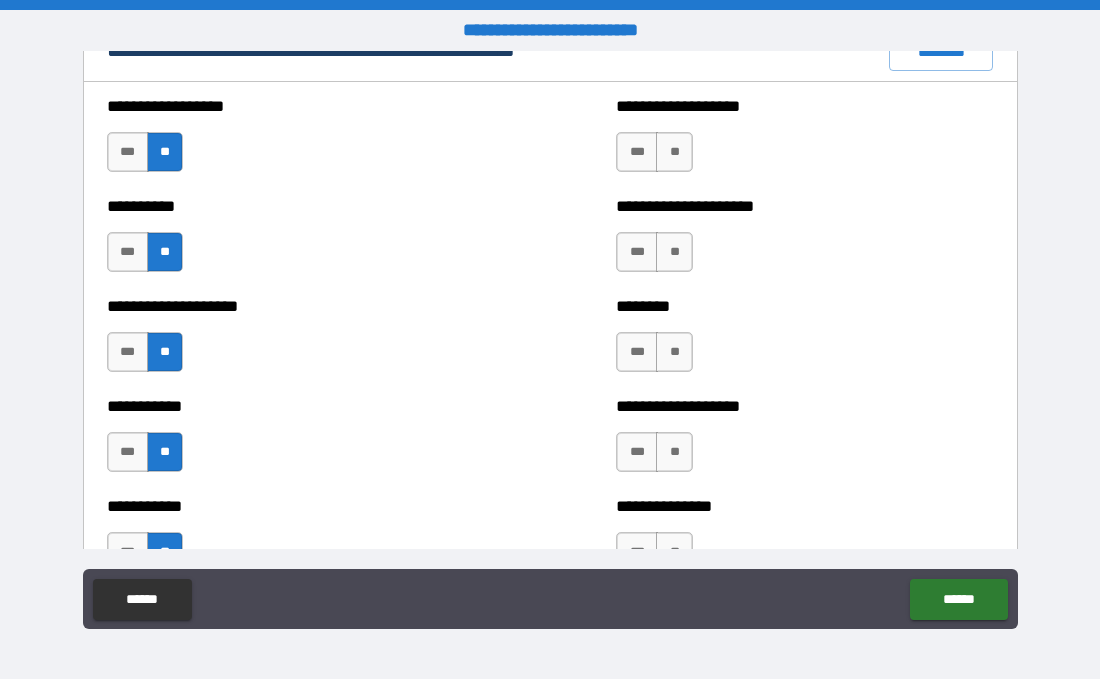 scroll, scrollTop: 2416, scrollLeft: 0, axis: vertical 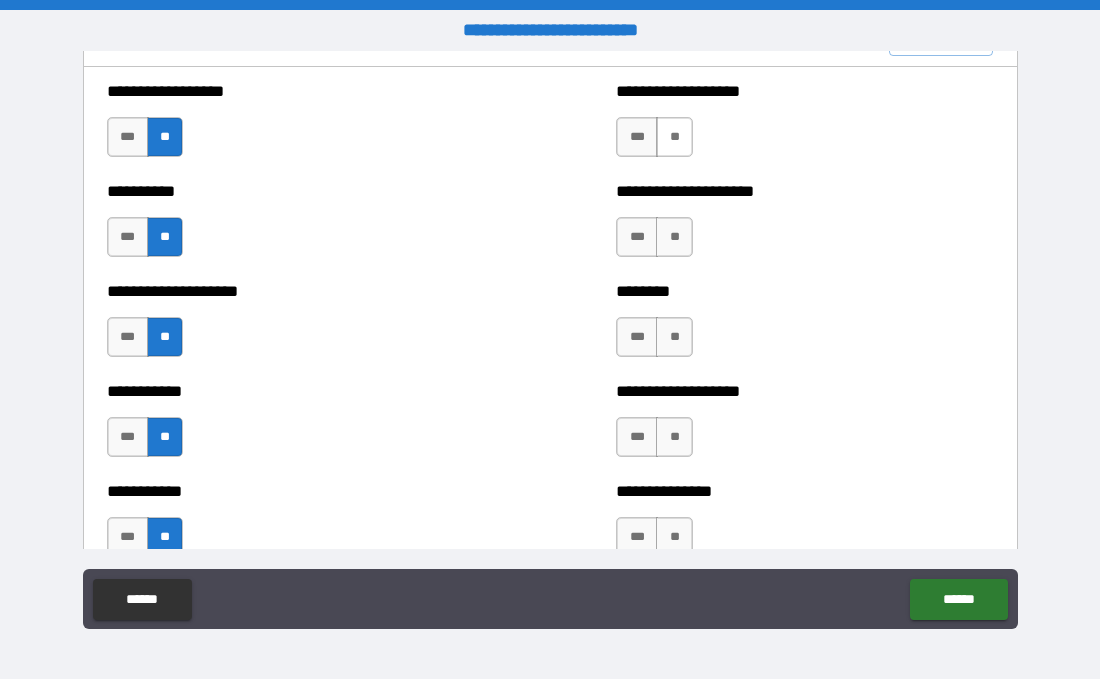click on "**" at bounding box center [674, 137] 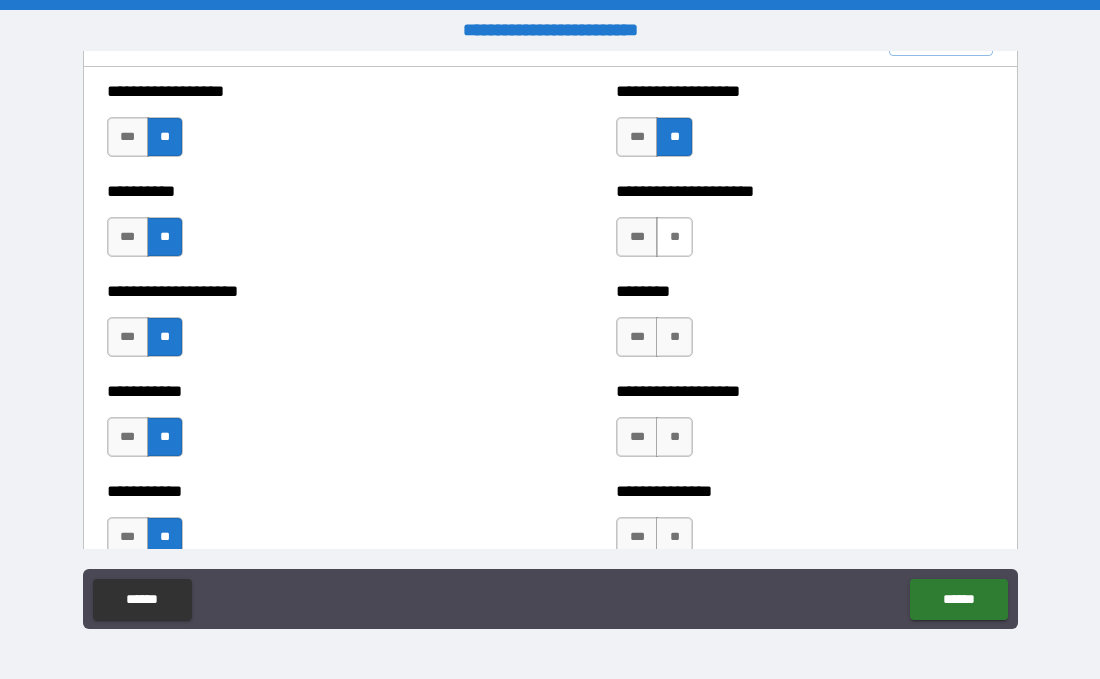 click on "**" at bounding box center (674, 237) 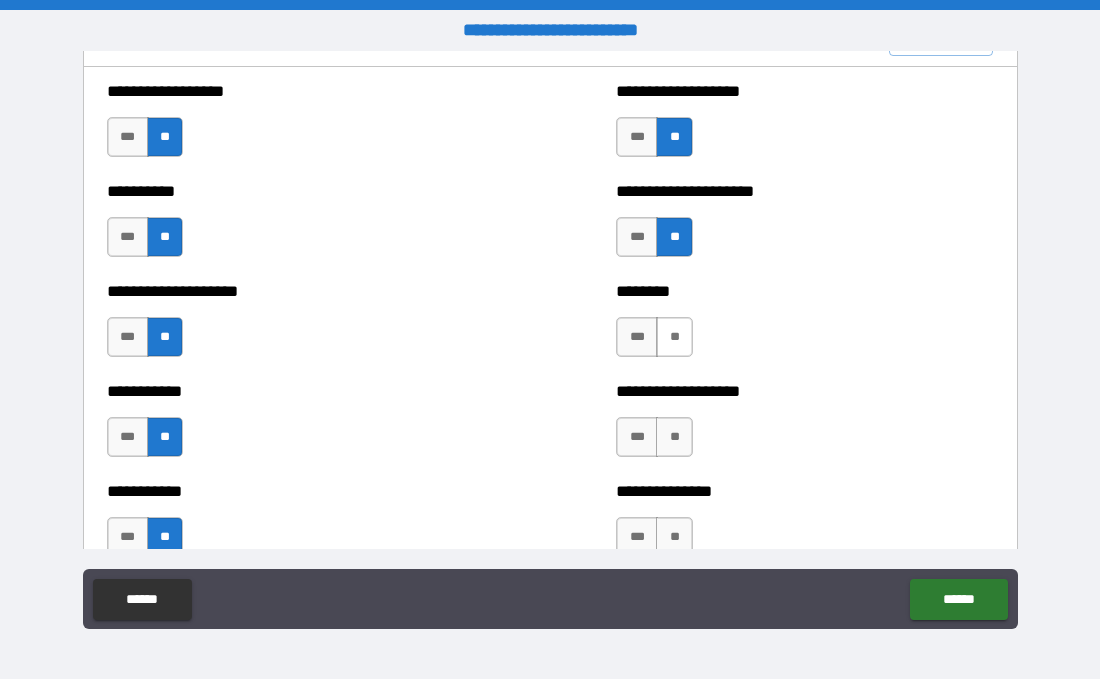 click on "**" at bounding box center [674, 337] 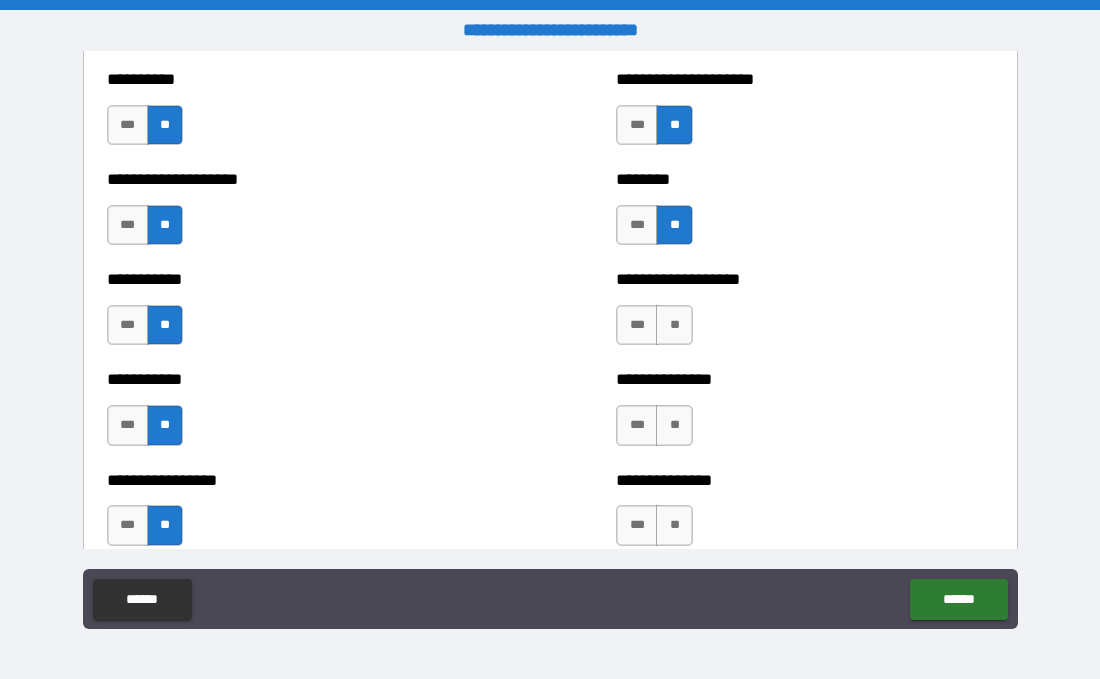 scroll, scrollTop: 2571, scrollLeft: 0, axis: vertical 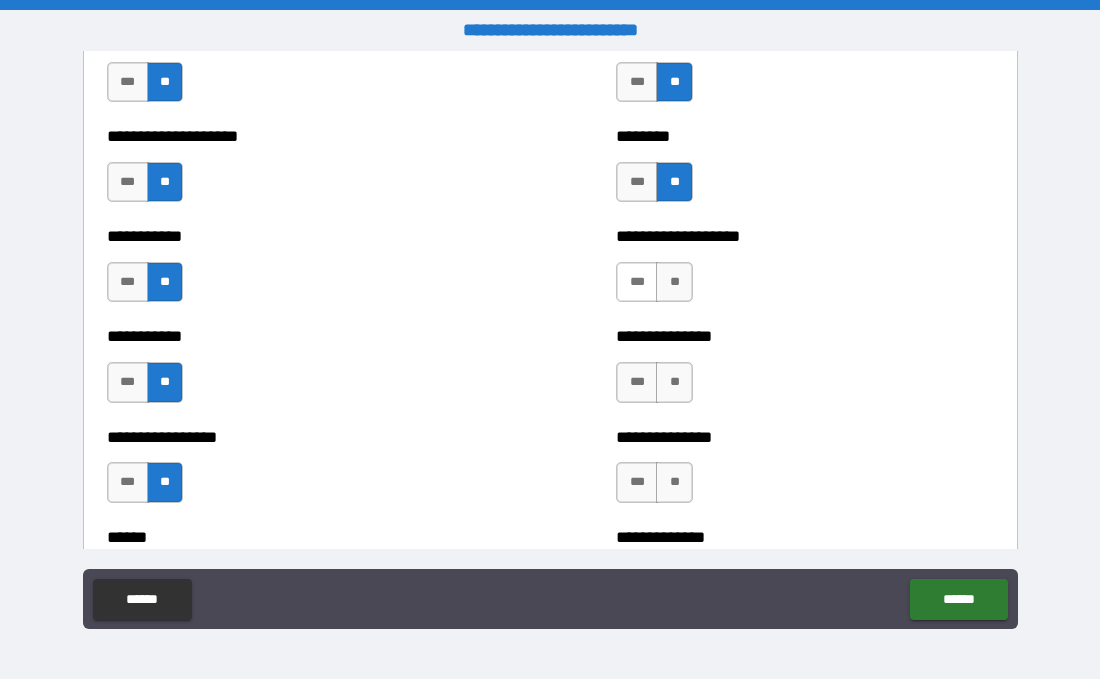 click on "***" at bounding box center (637, 282) 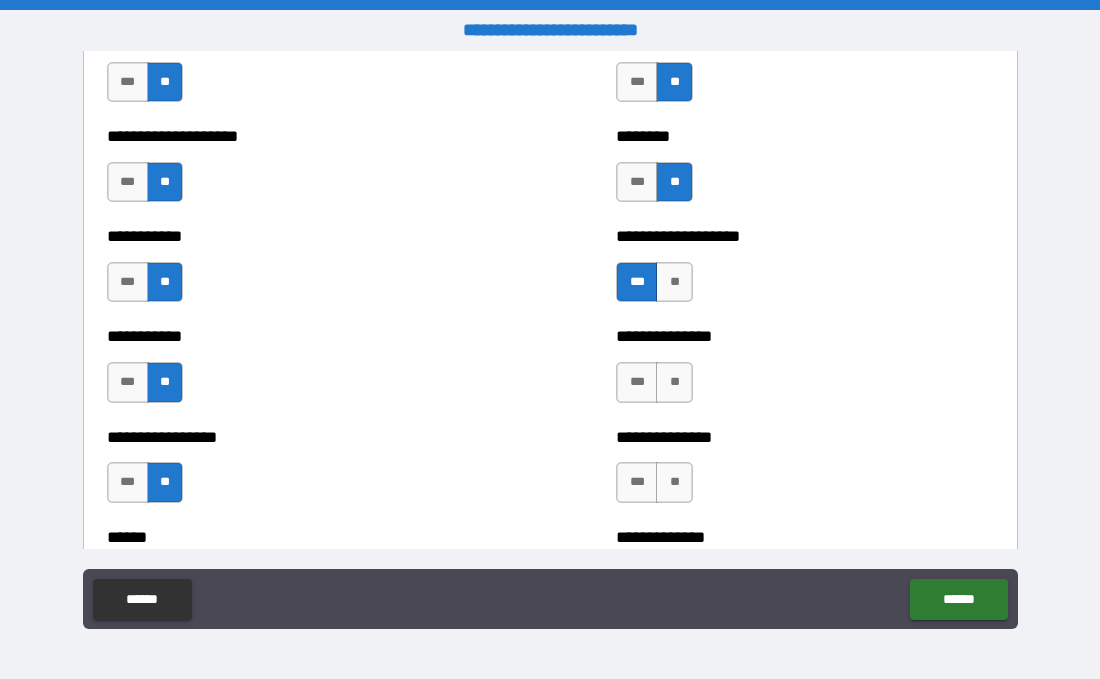 click on "**********" at bounding box center (804, 372) 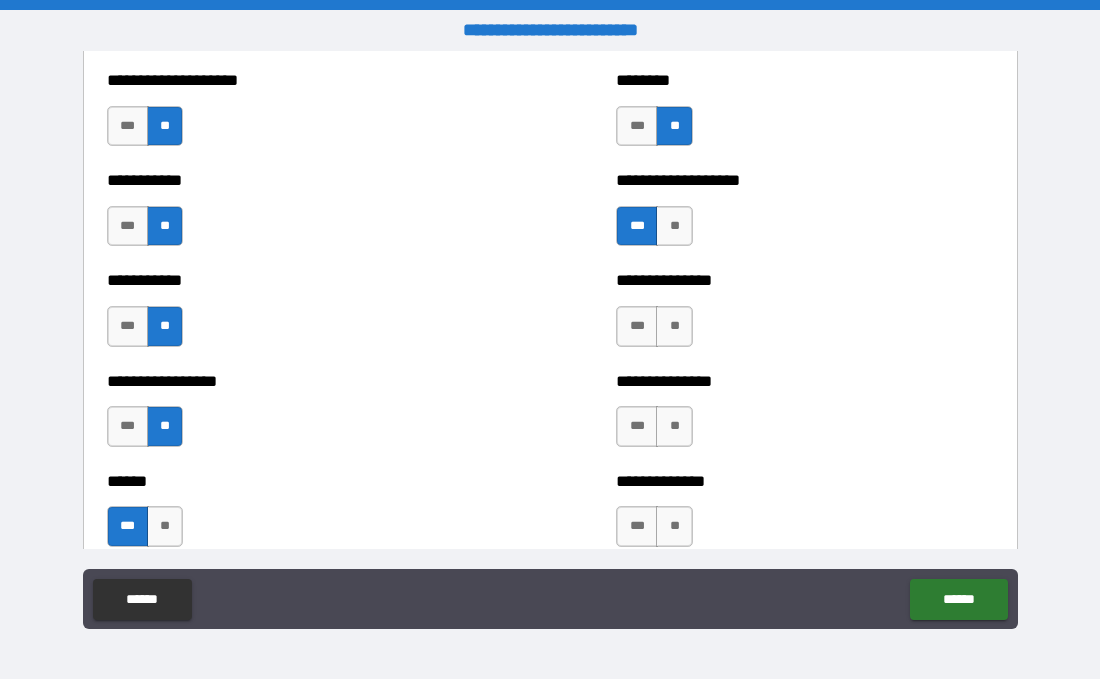 scroll, scrollTop: 2727, scrollLeft: 0, axis: vertical 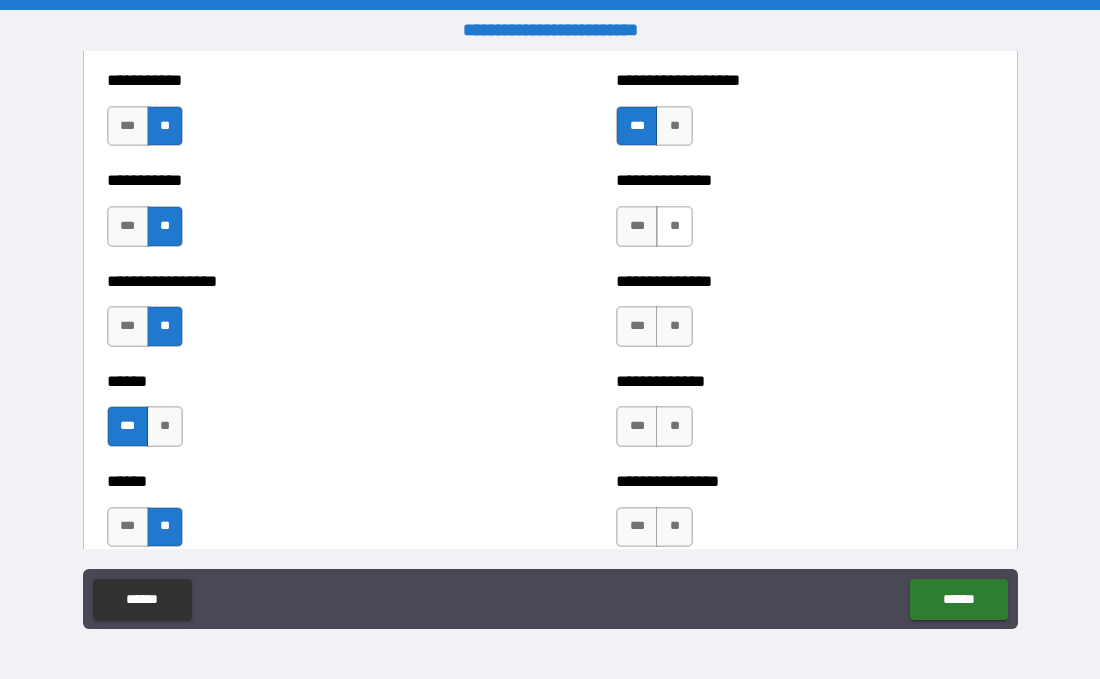 click on "**" at bounding box center [674, 226] 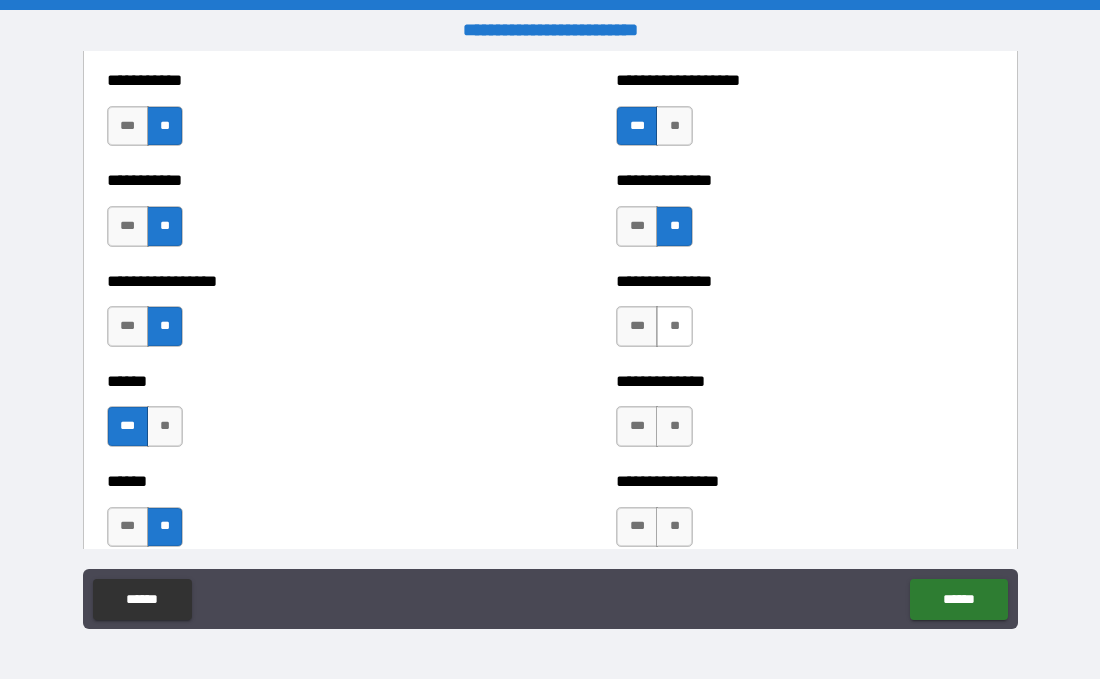click on "**" at bounding box center [674, 326] 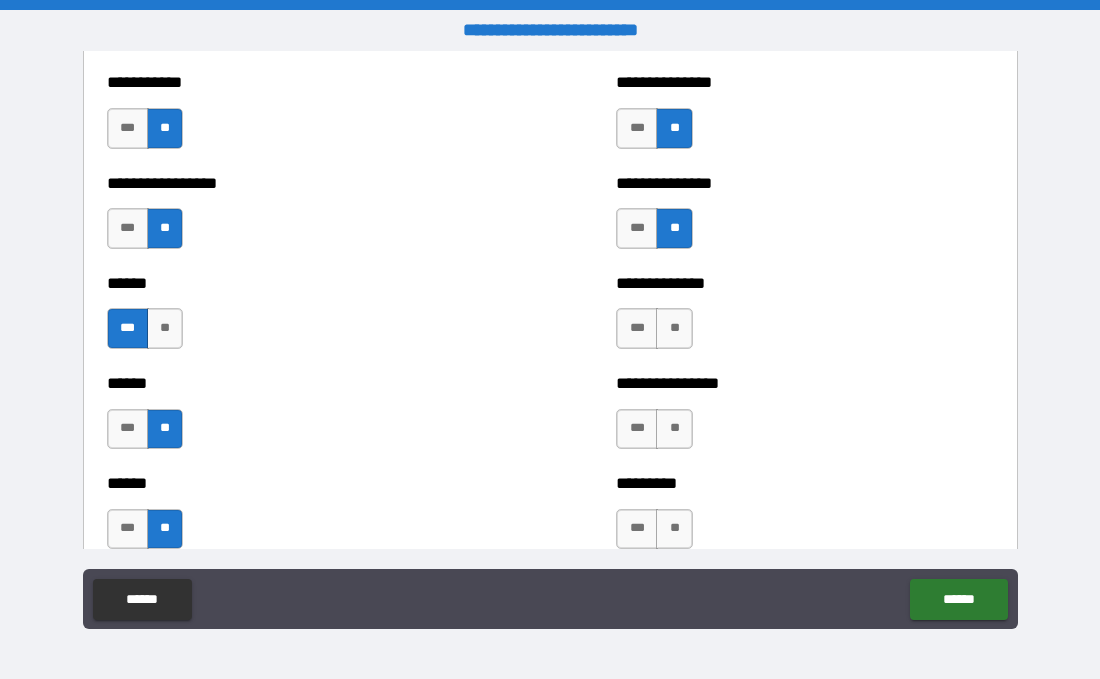 scroll, scrollTop: 2892, scrollLeft: 0, axis: vertical 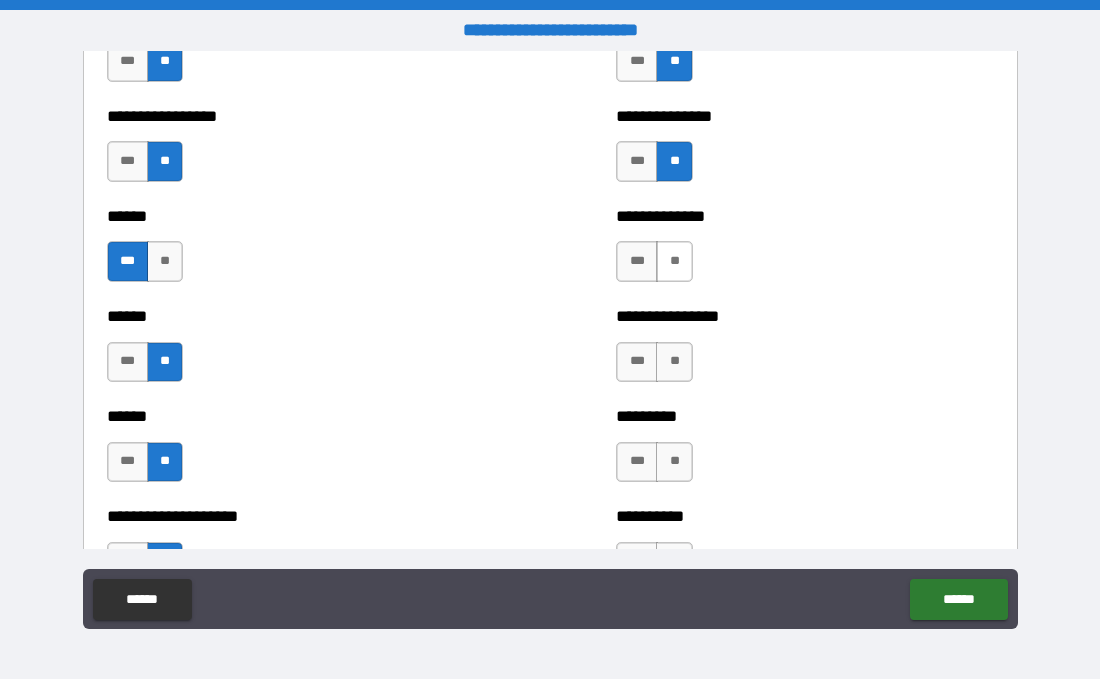 click on "**" at bounding box center (674, 261) 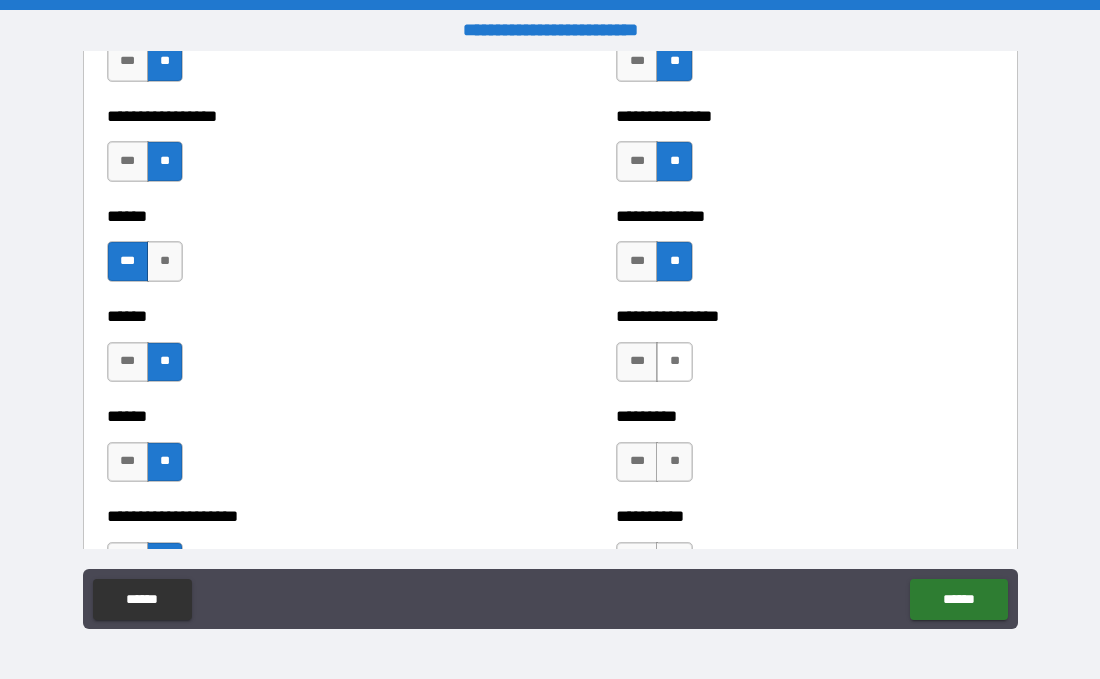 click on "**" at bounding box center [674, 362] 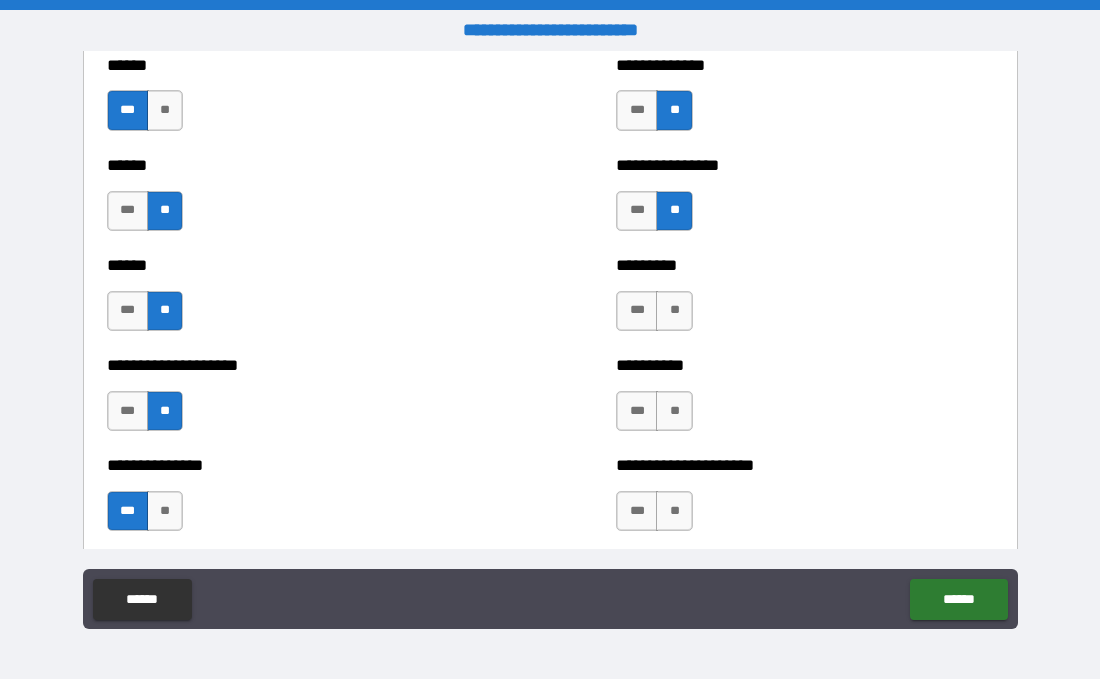 scroll, scrollTop: 3048, scrollLeft: 0, axis: vertical 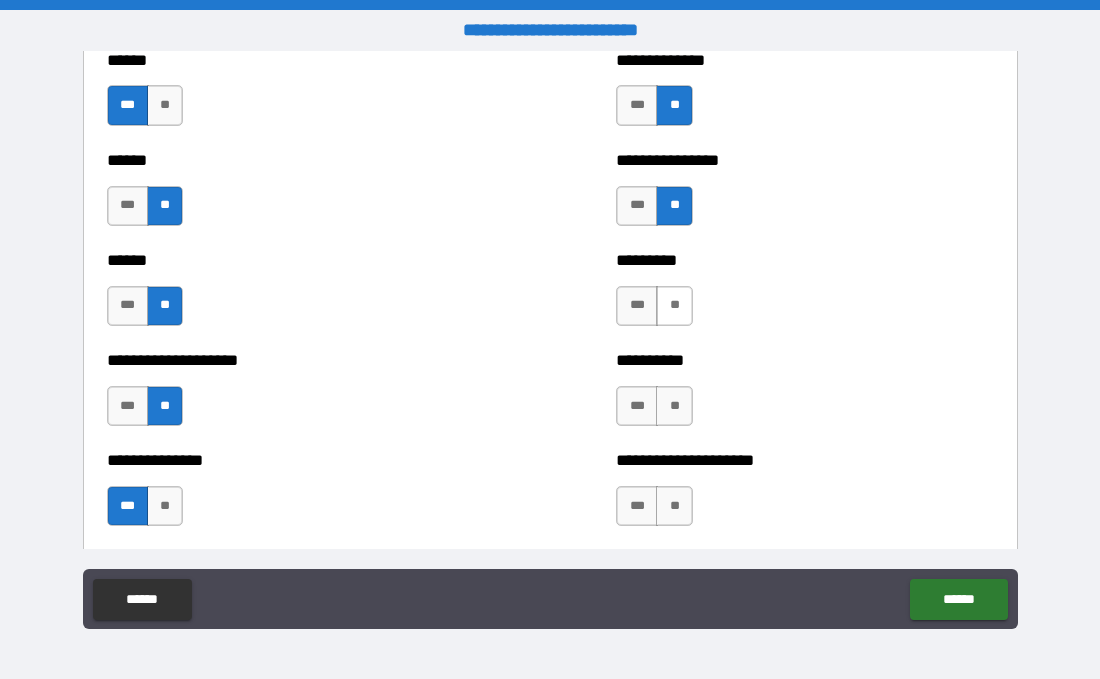 click on "**" at bounding box center [674, 306] 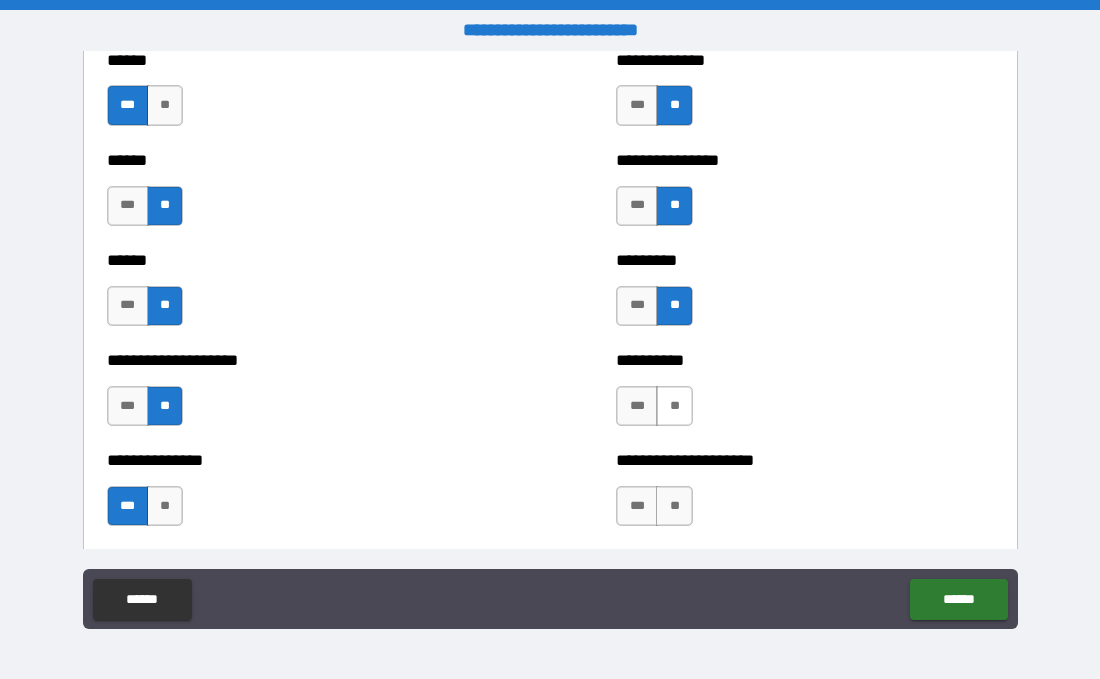 click on "**" at bounding box center (674, 406) 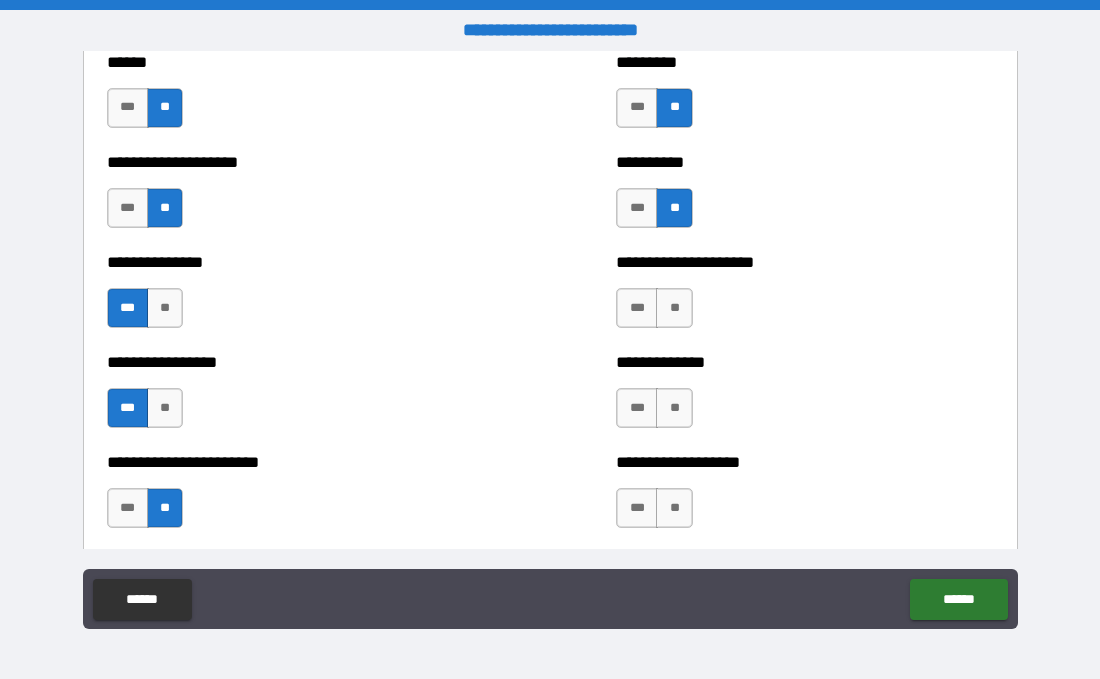 scroll, scrollTop: 3252, scrollLeft: 0, axis: vertical 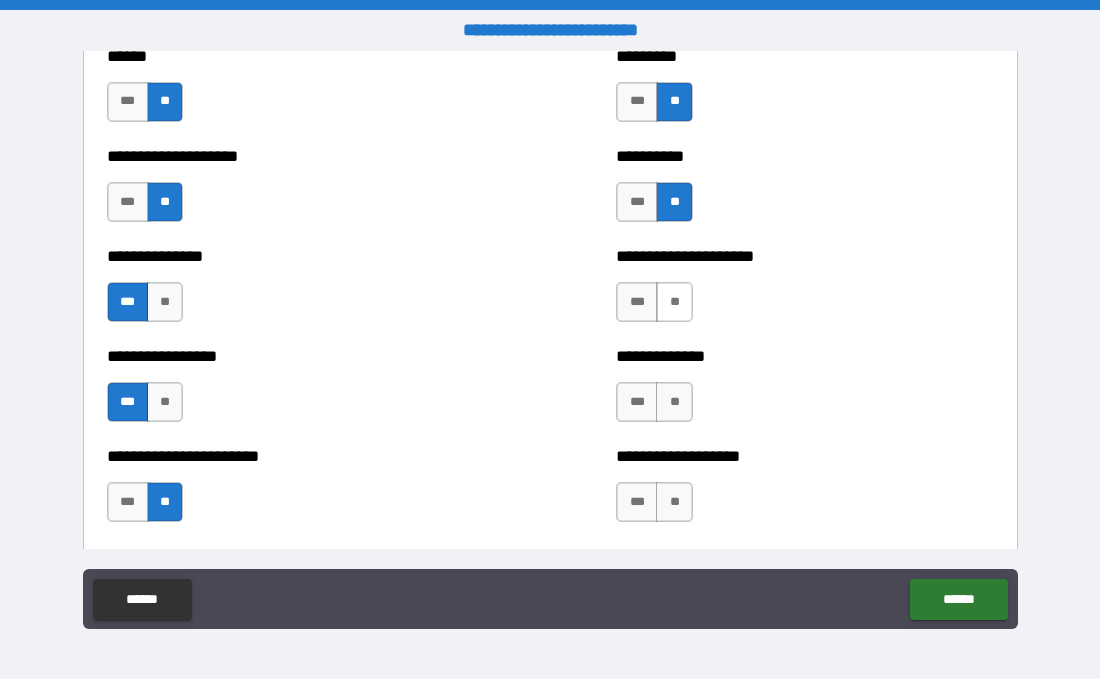 click on "**" at bounding box center [674, 302] 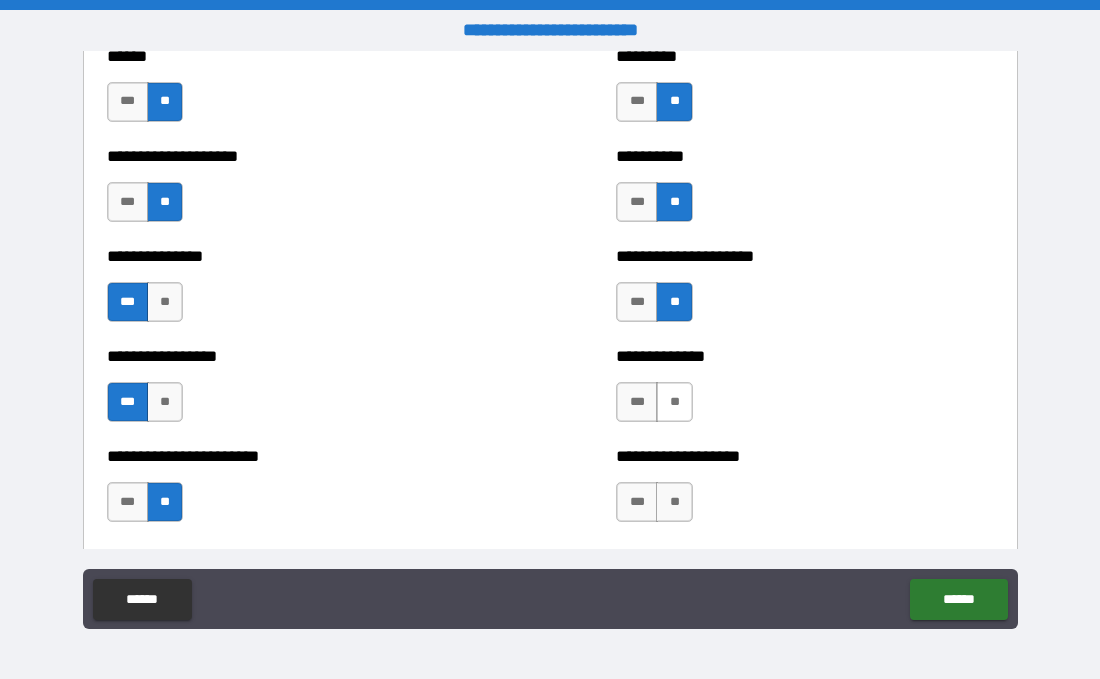 click on "**" at bounding box center (674, 402) 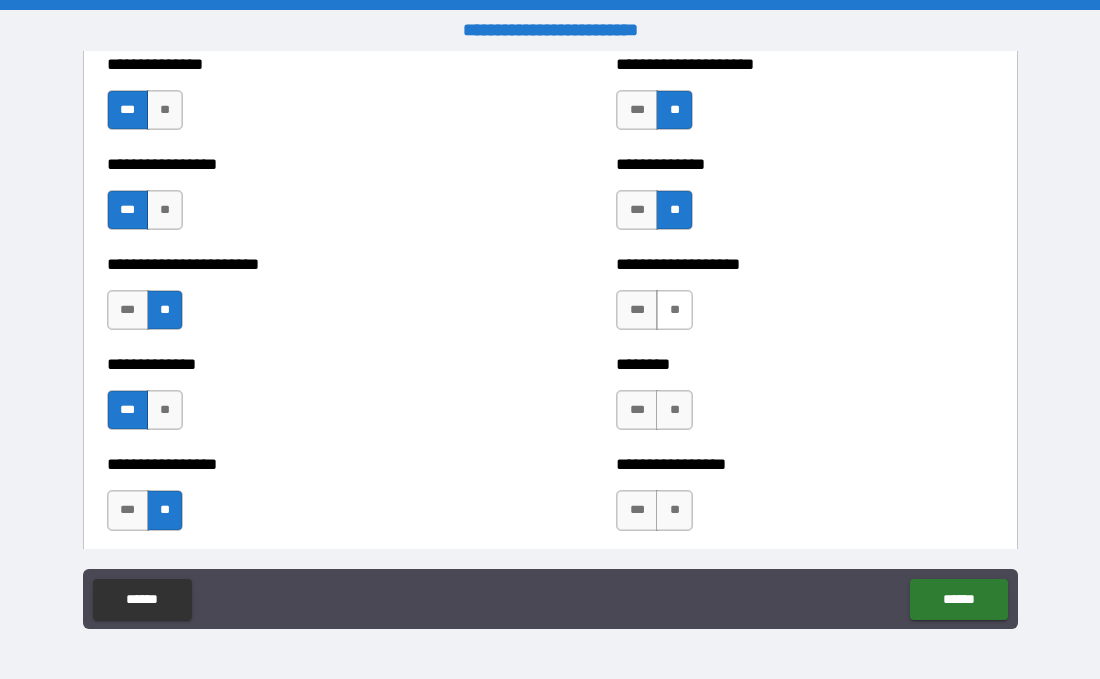 click on "**" at bounding box center (674, 310) 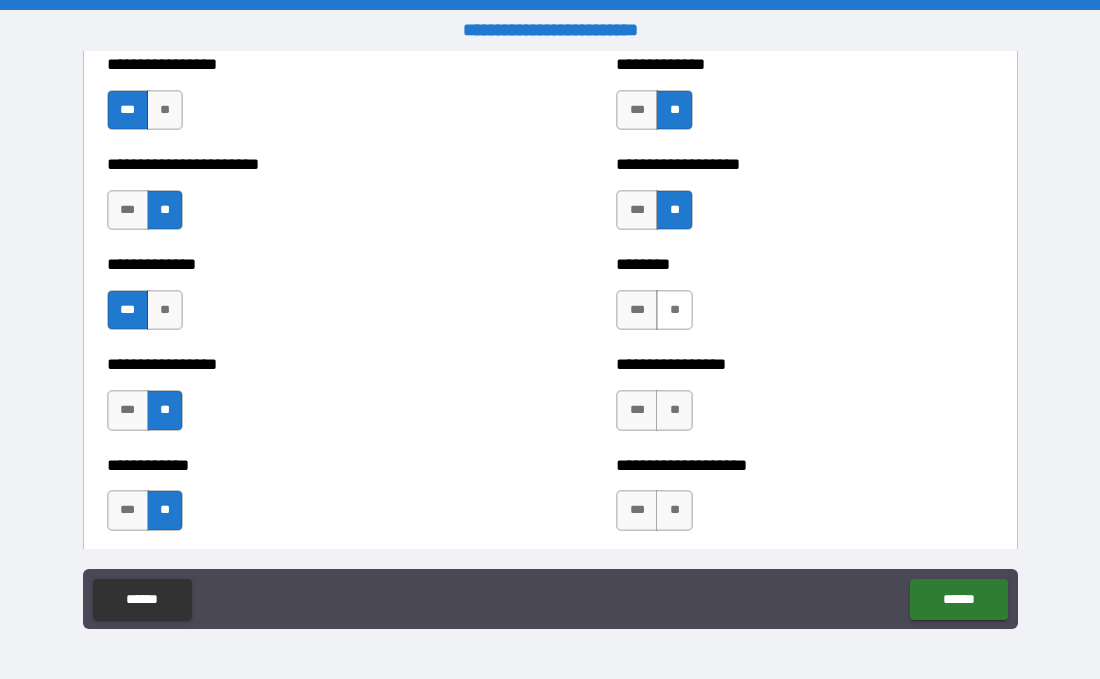 click on "**" at bounding box center (674, 310) 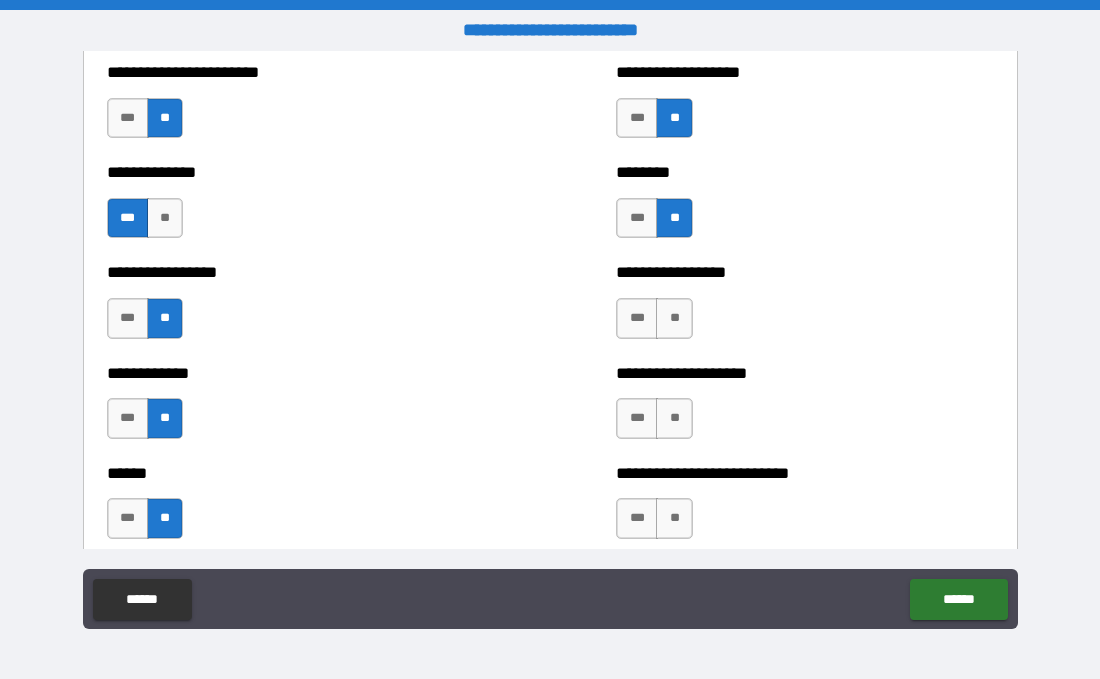 scroll, scrollTop: 3637, scrollLeft: 0, axis: vertical 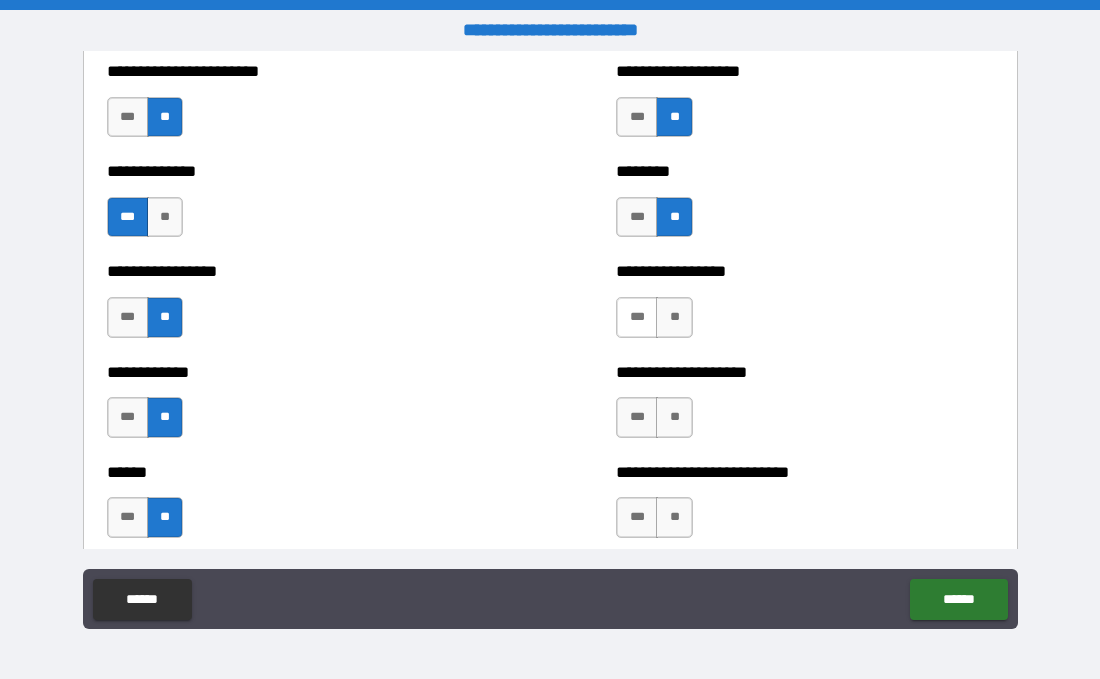 click on "***" at bounding box center (637, 317) 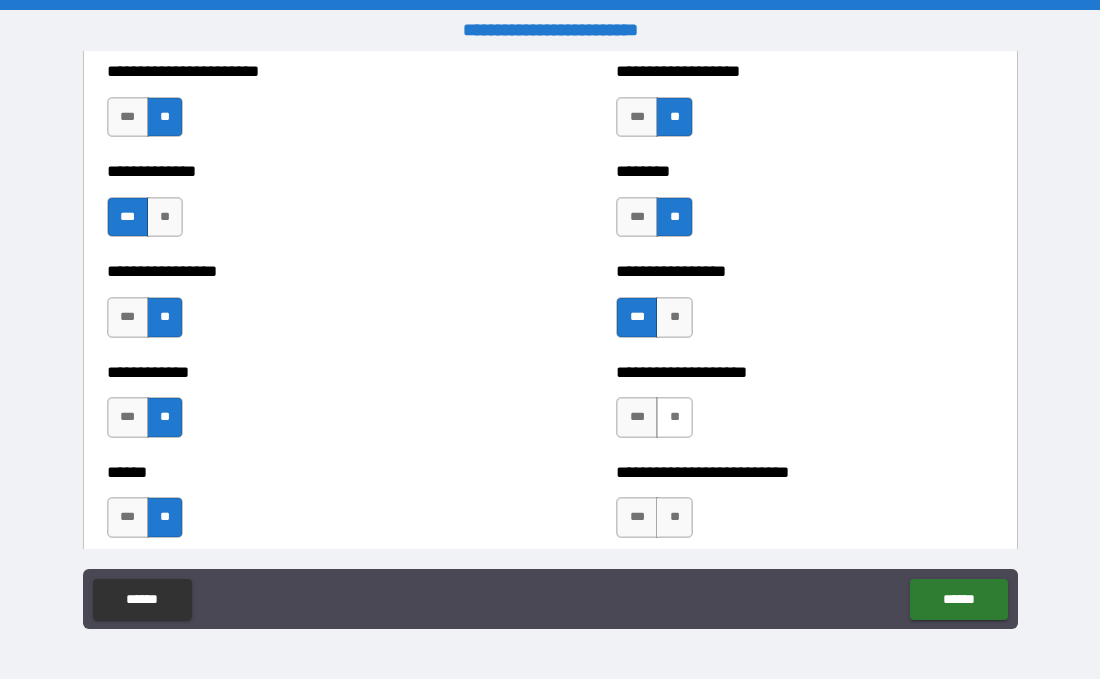 click on "**" at bounding box center [674, 417] 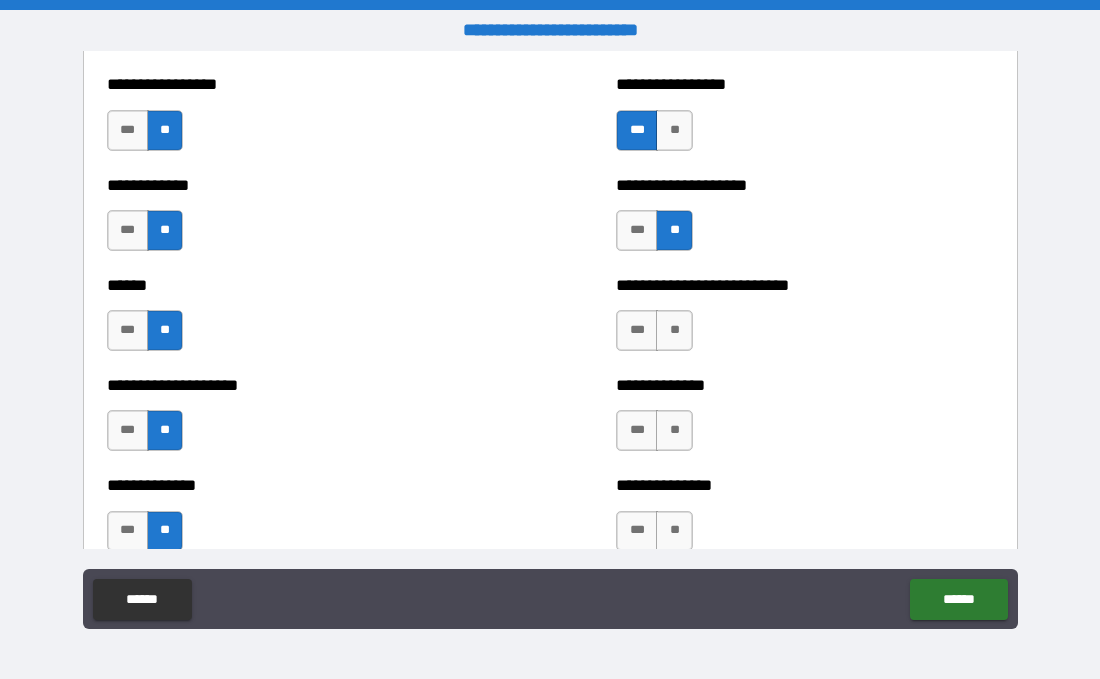 scroll, scrollTop: 3830, scrollLeft: 0, axis: vertical 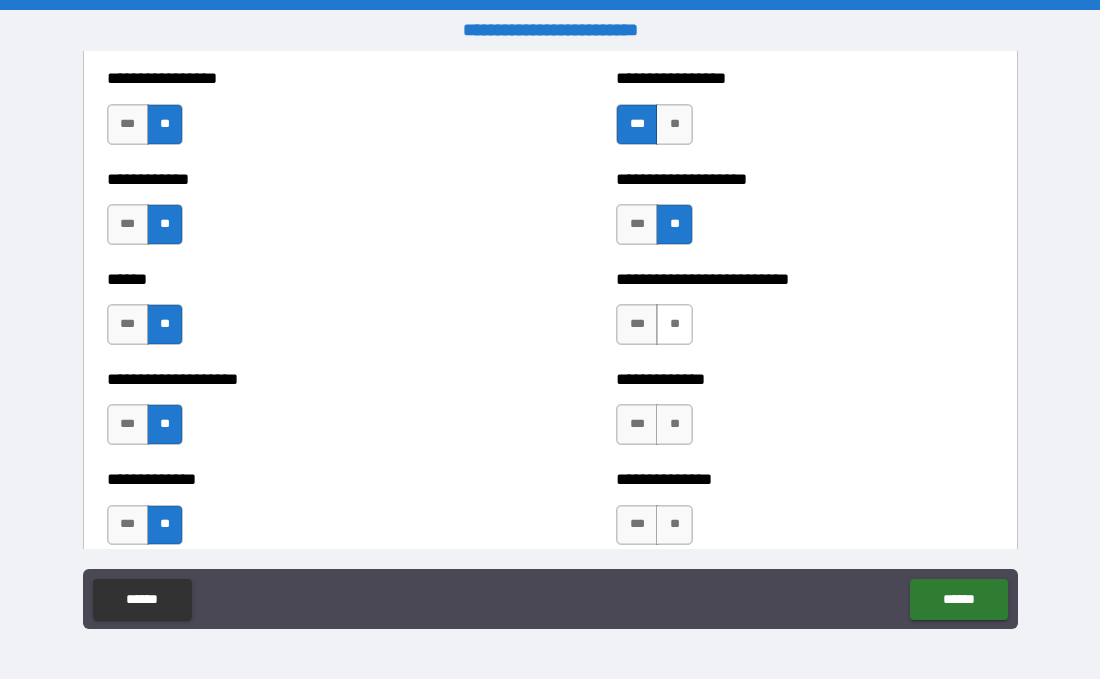 click on "**" at bounding box center [674, 324] 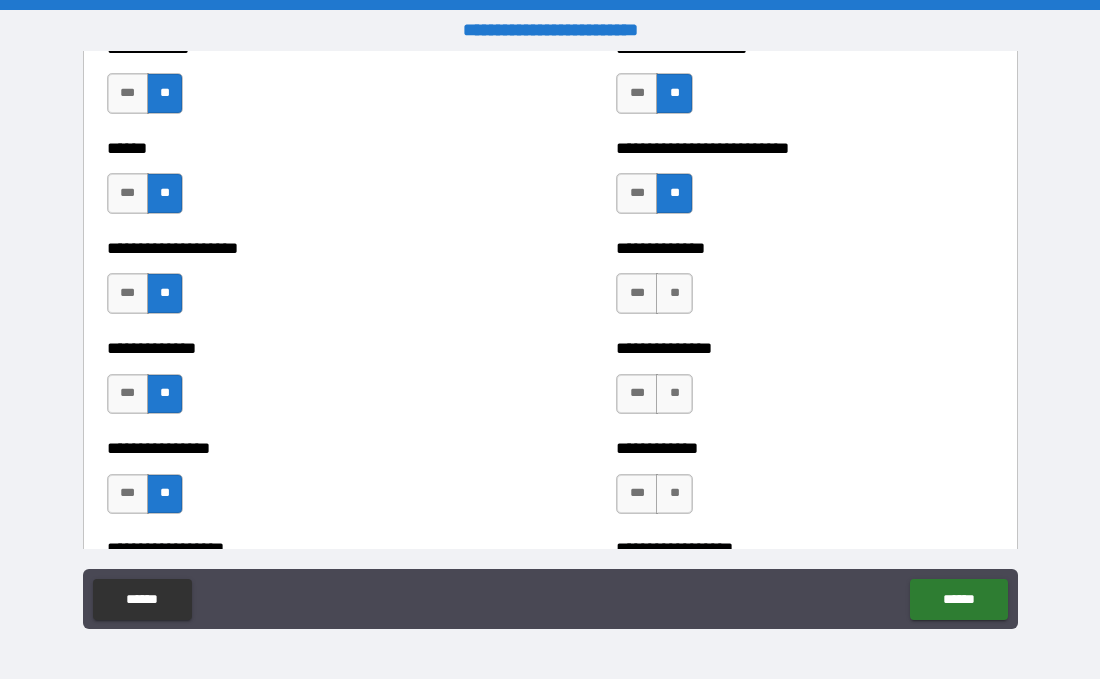 scroll, scrollTop: 3964, scrollLeft: 0, axis: vertical 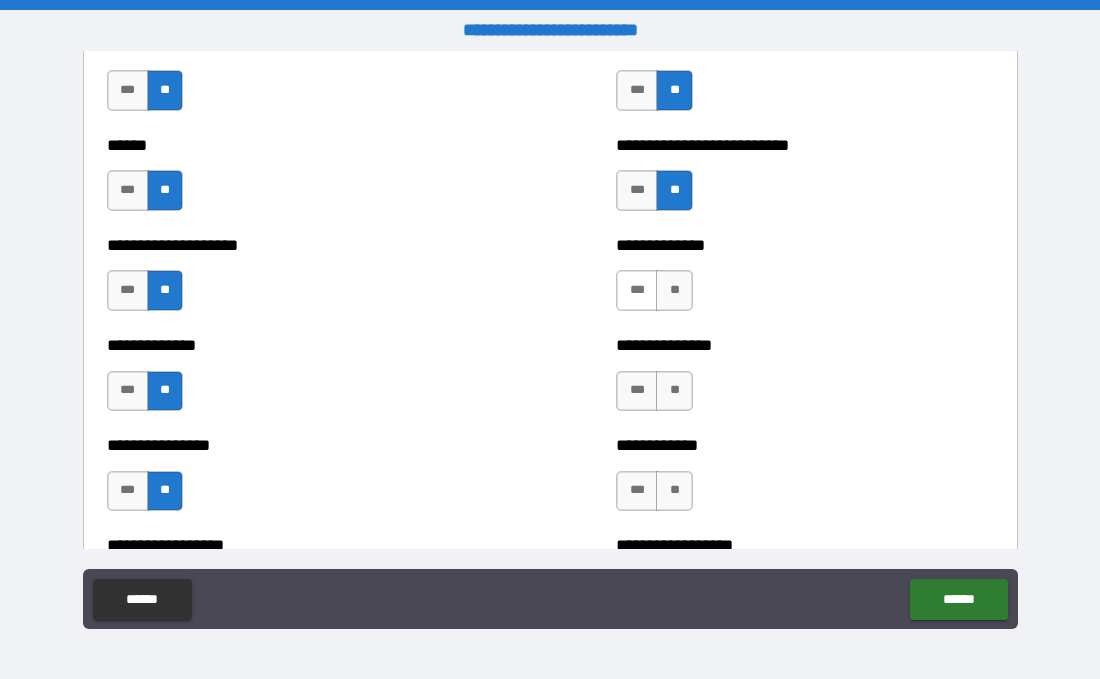 click on "***" at bounding box center (637, 290) 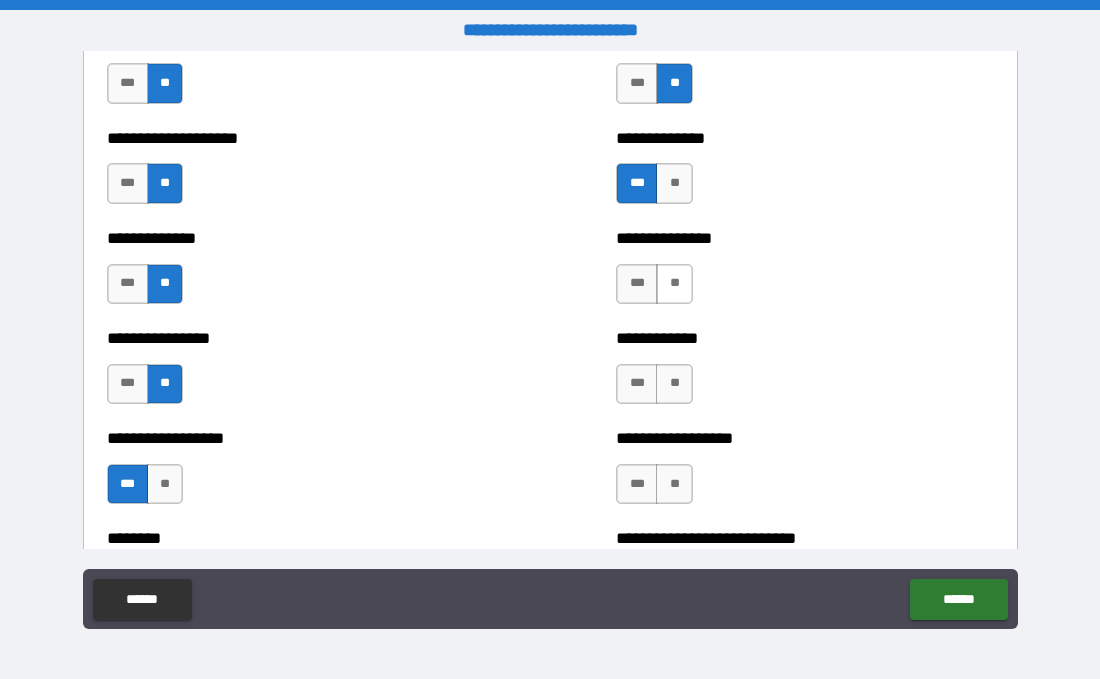 click on "**" at bounding box center (674, 284) 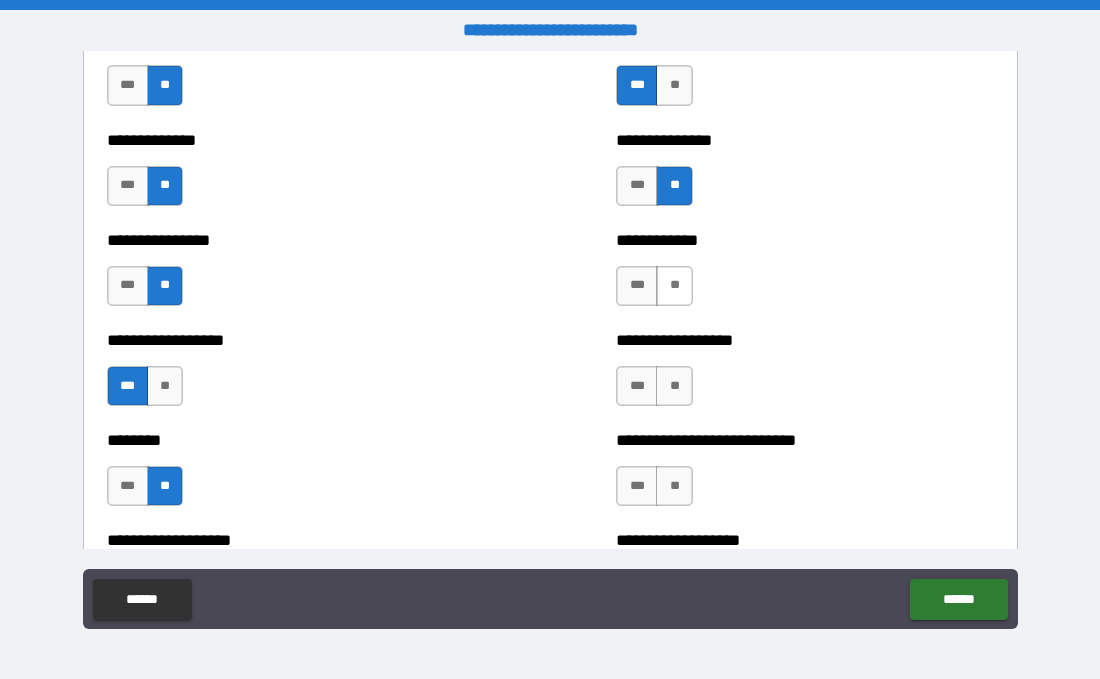 click on "**" at bounding box center [674, 286] 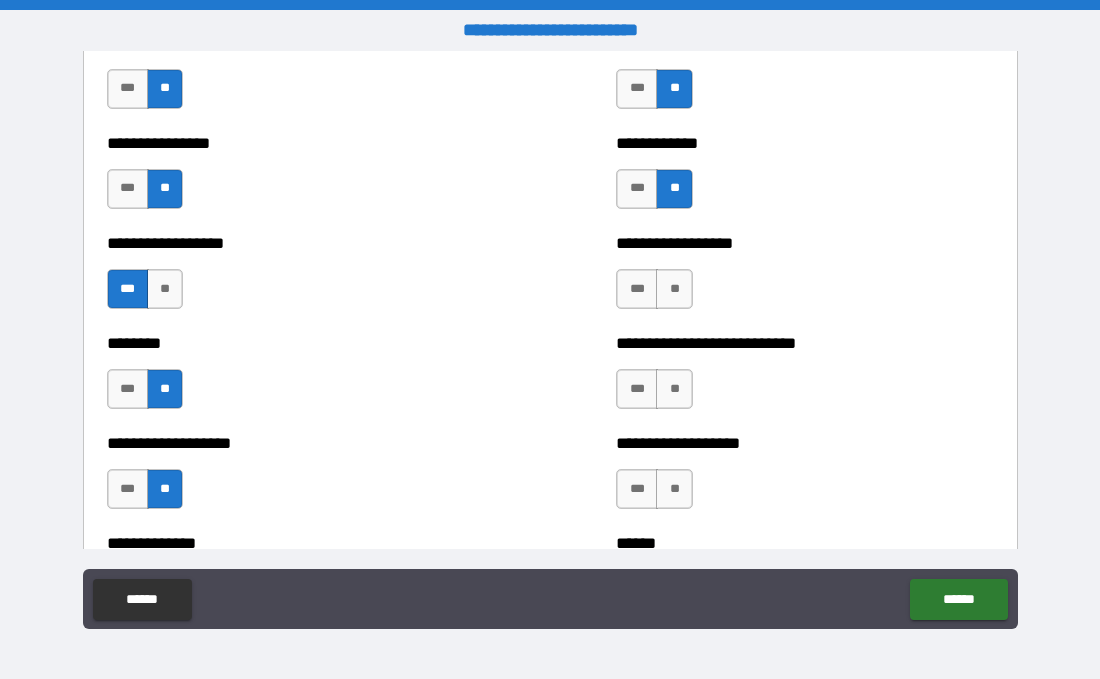 scroll, scrollTop: 4271, scrollLeft: 0, axis: vertical 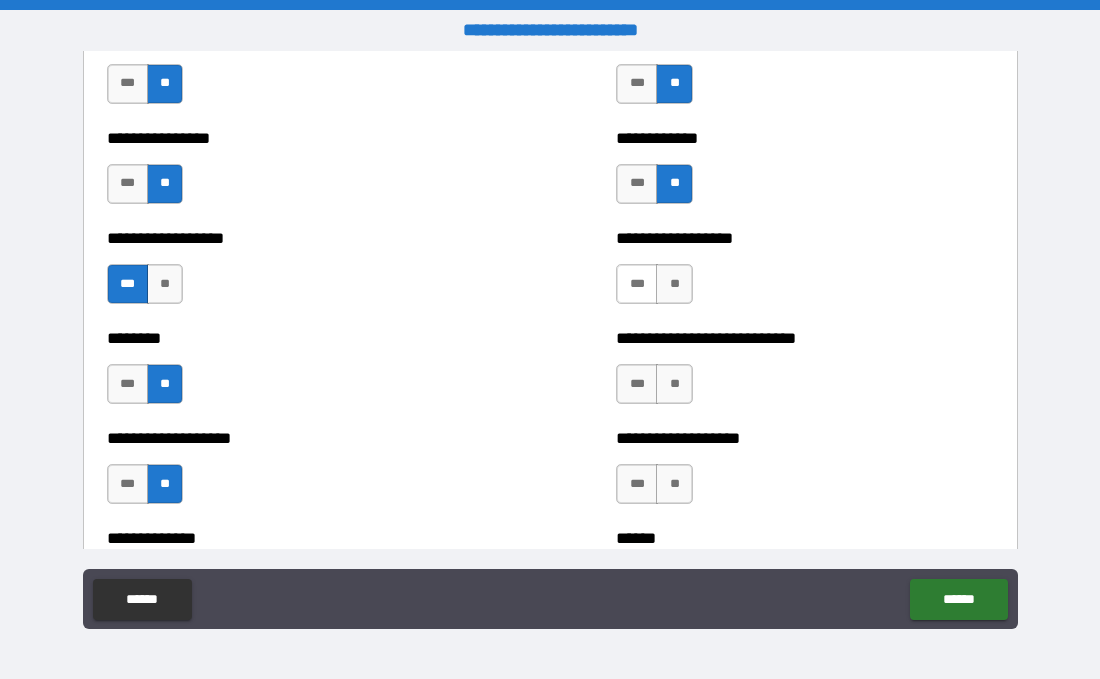 click on "***" at bounding box center [637, 284] 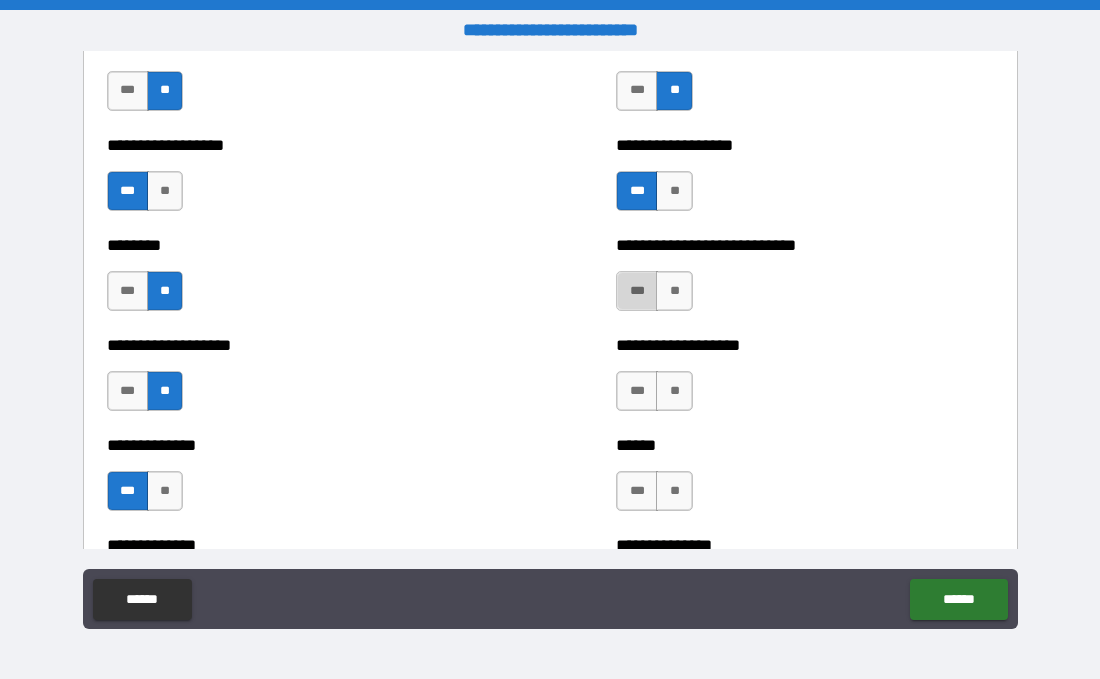 click on "***" at bounding box center [637, 291] 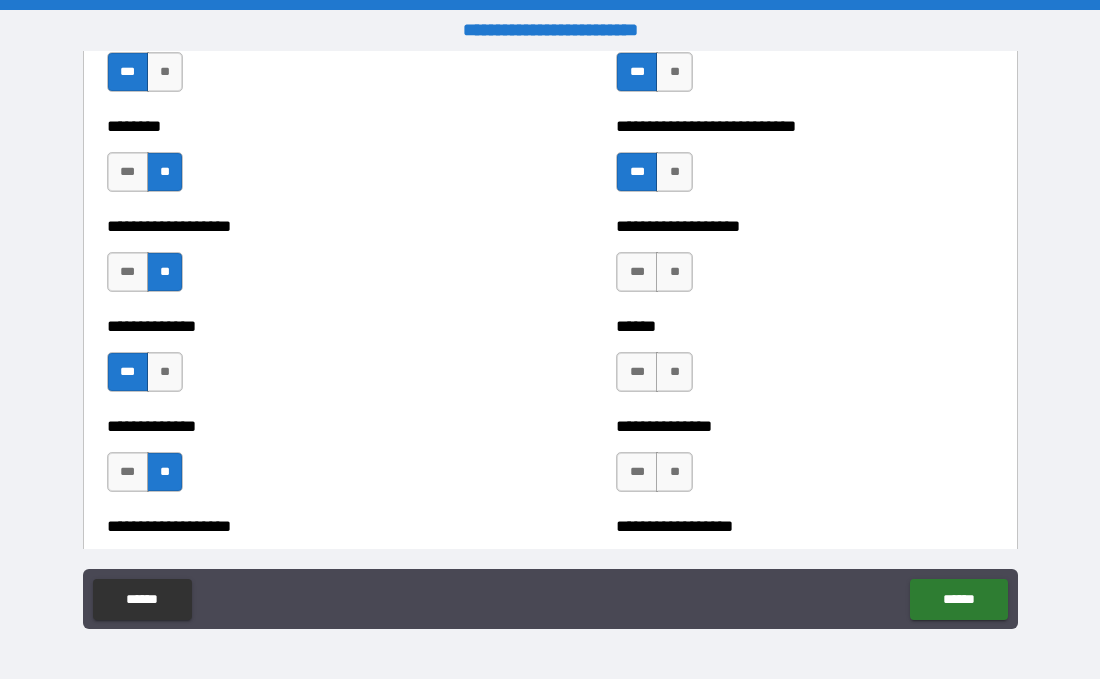 scroll, scrollTop: 4484, scrollLeft: 0, axis: vertical 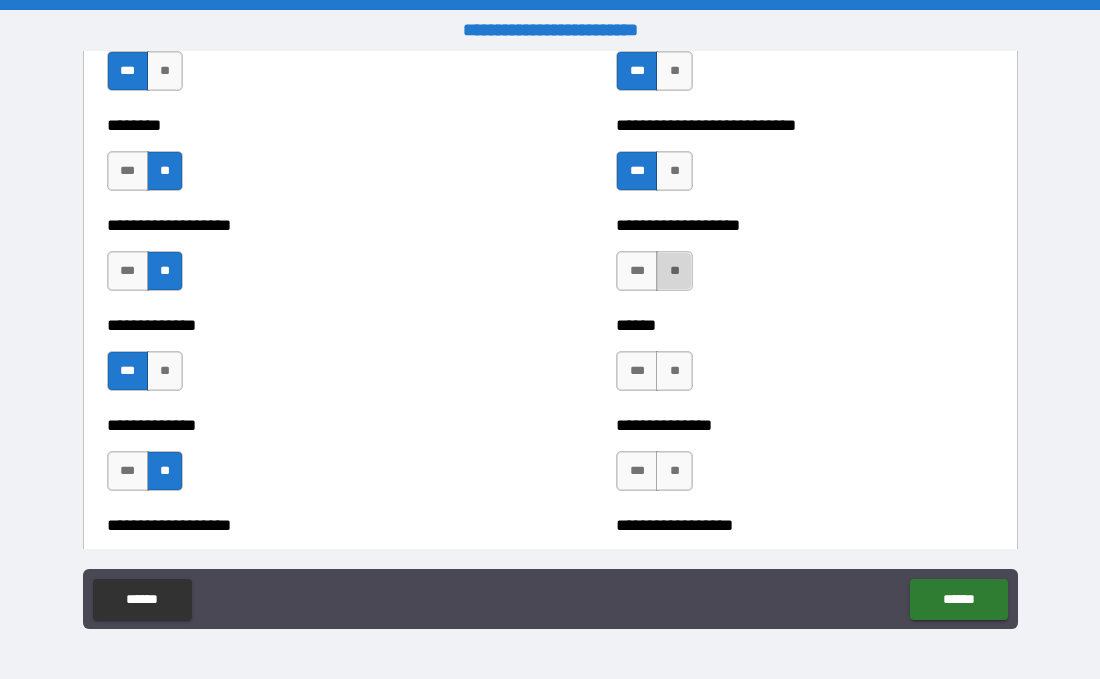 click on "**" at bounding box center (674, 271) 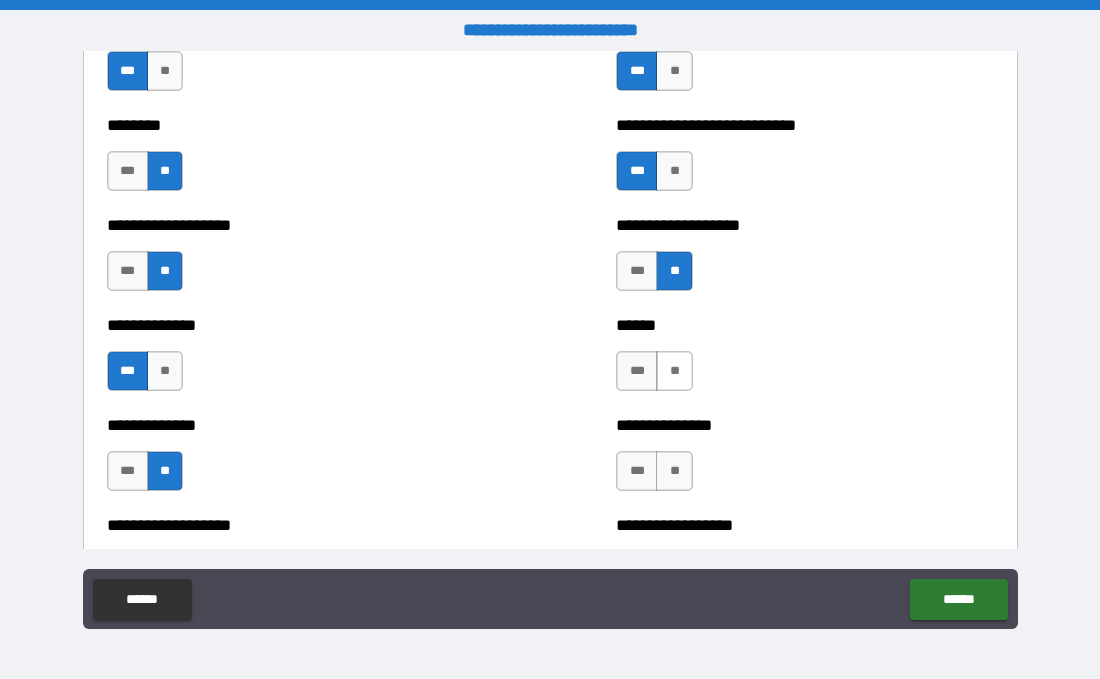 click on "**" at bounding box center [674, 371] 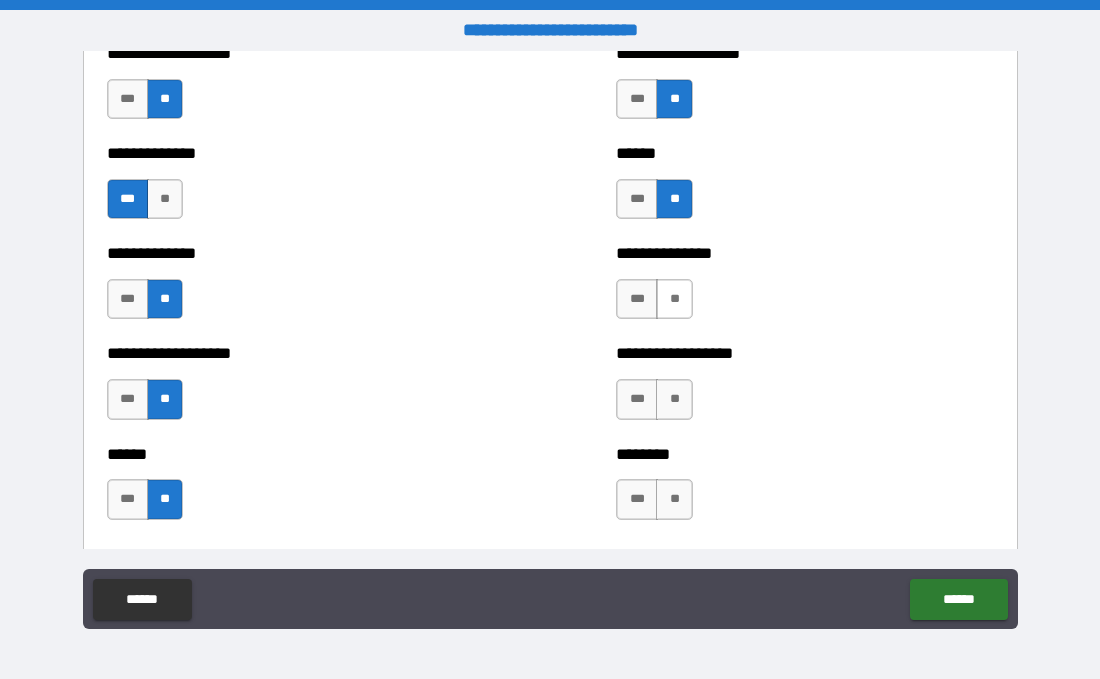 click on "**" at bounding box center [674, 299] 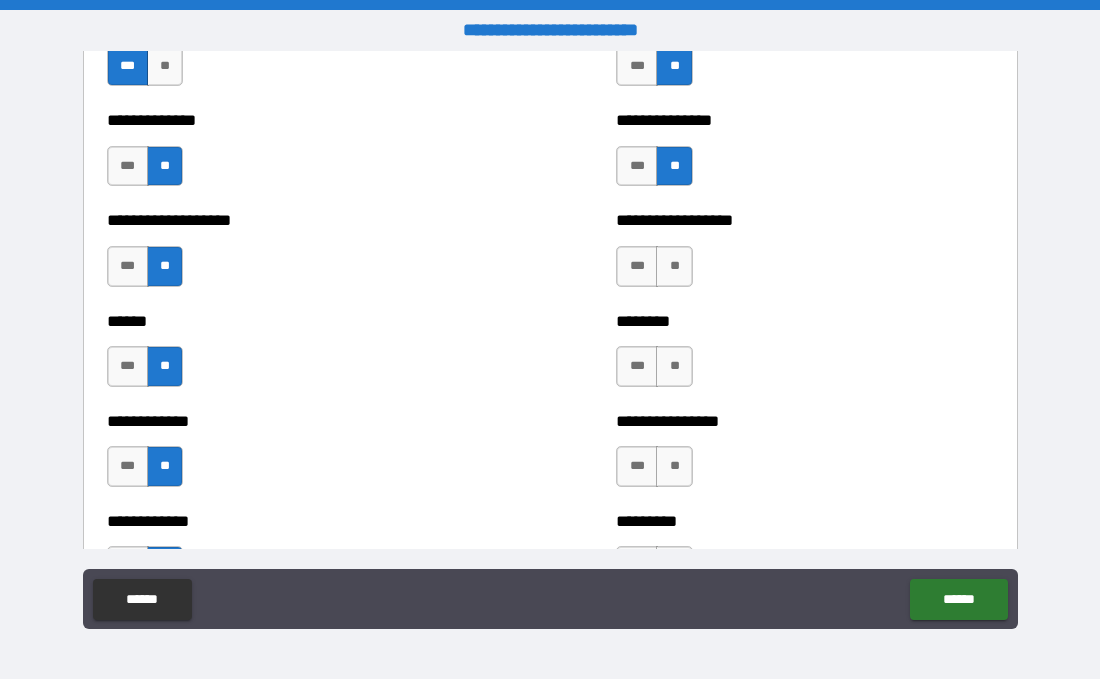 scroll, scrollTop: 4792, scrollLeft: 0, axis: vertical 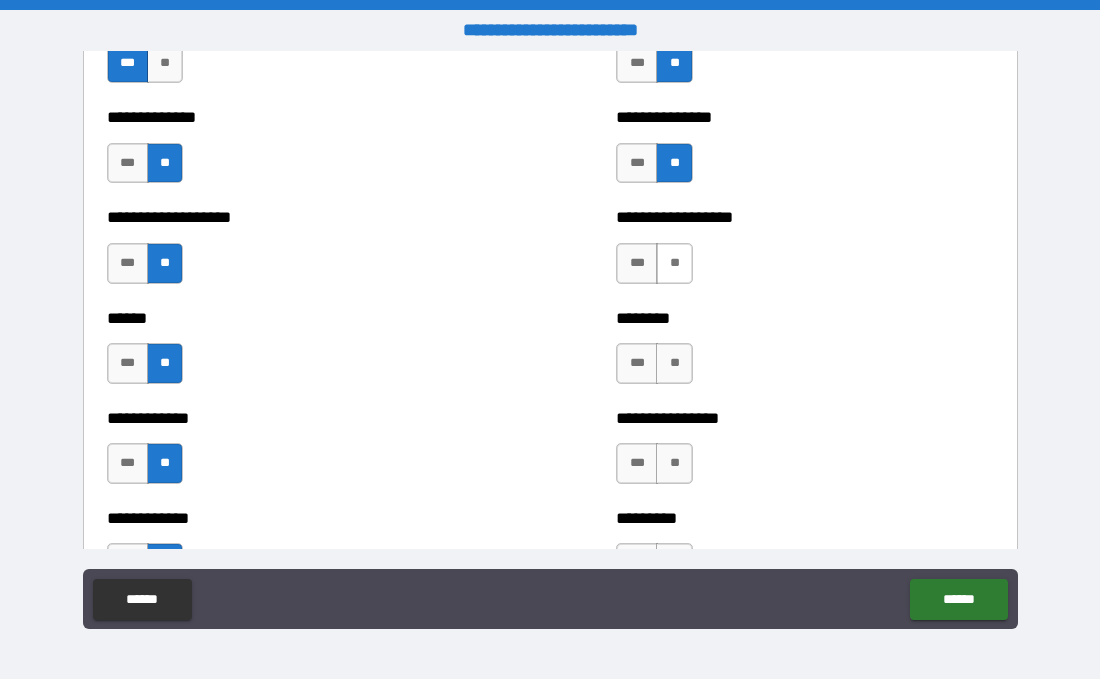 click on "**" at bounding box center [674, 263] 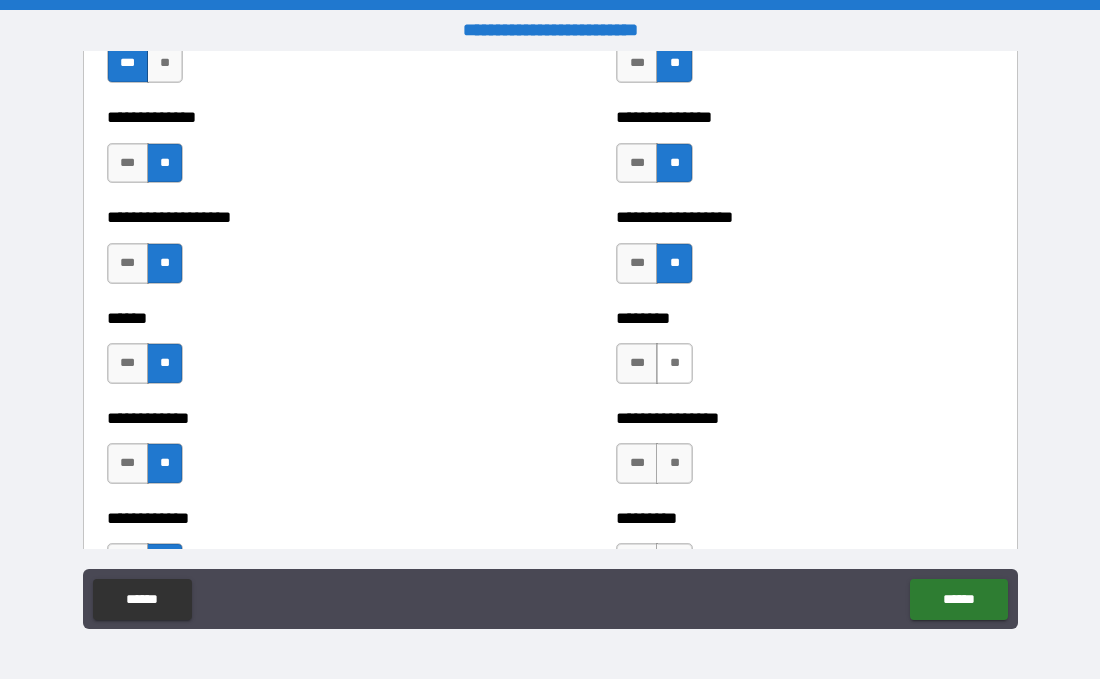 click on "**" at bounding box center [674, 363] 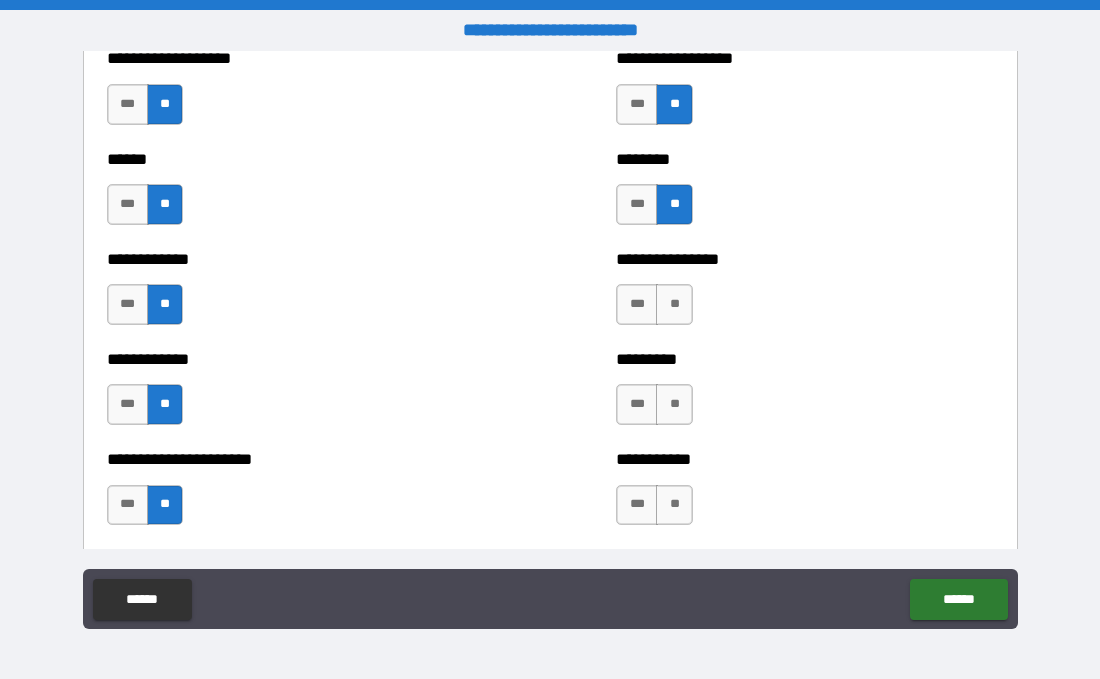 scroll, scrollTop: 4955, scrollLeft: 0, axis: vertical 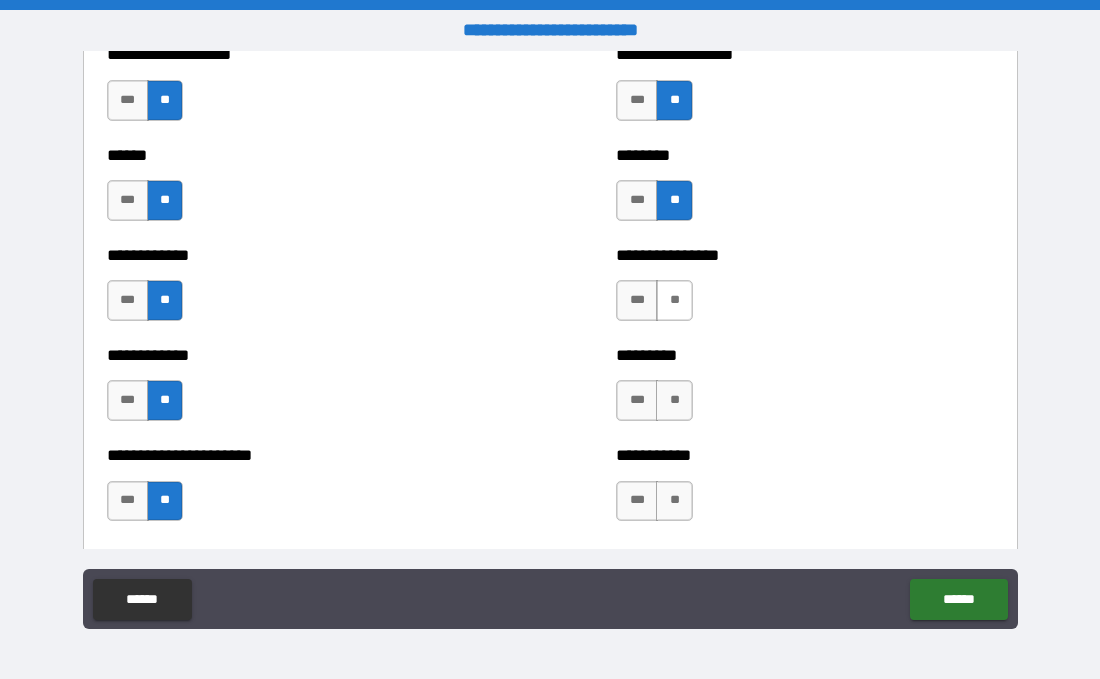 click on "**" at bounding box center [674, 300] 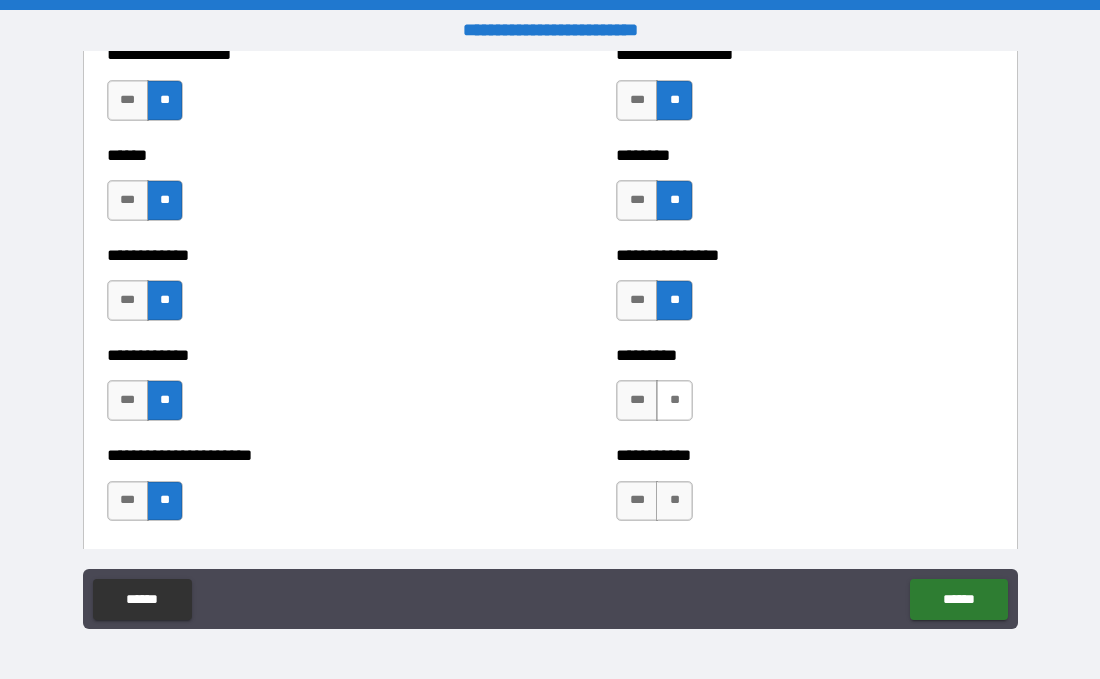 click on "**" at bounding box center [674, 400] 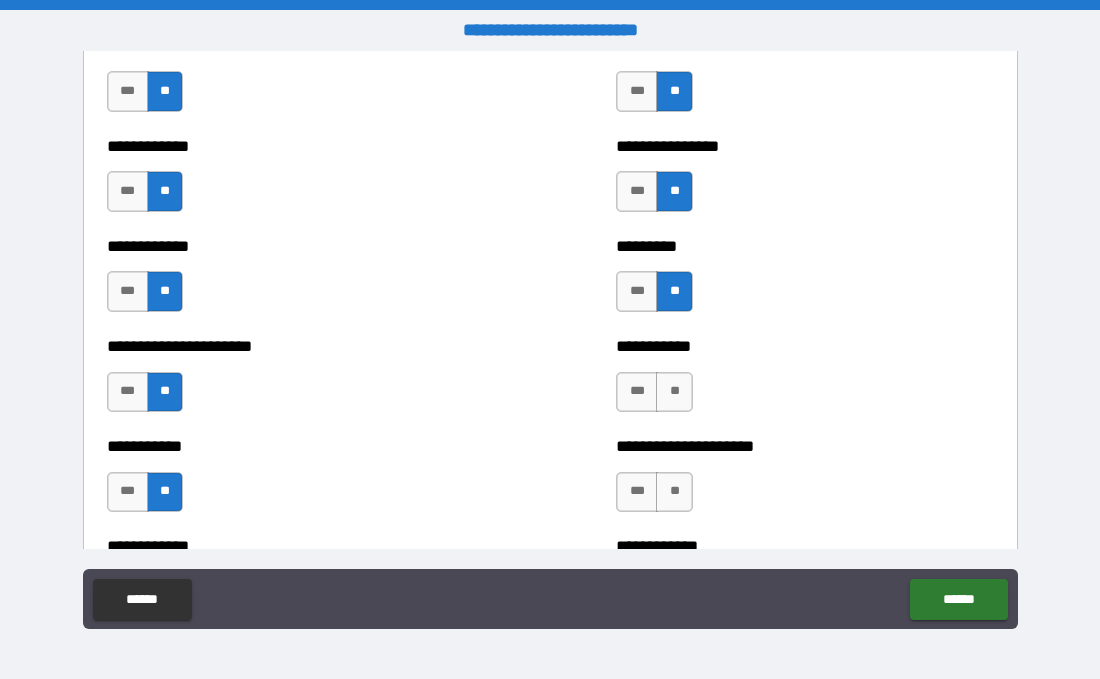 scroll, scrollTop: 5124, scrollLeft: 0, axis: vertical 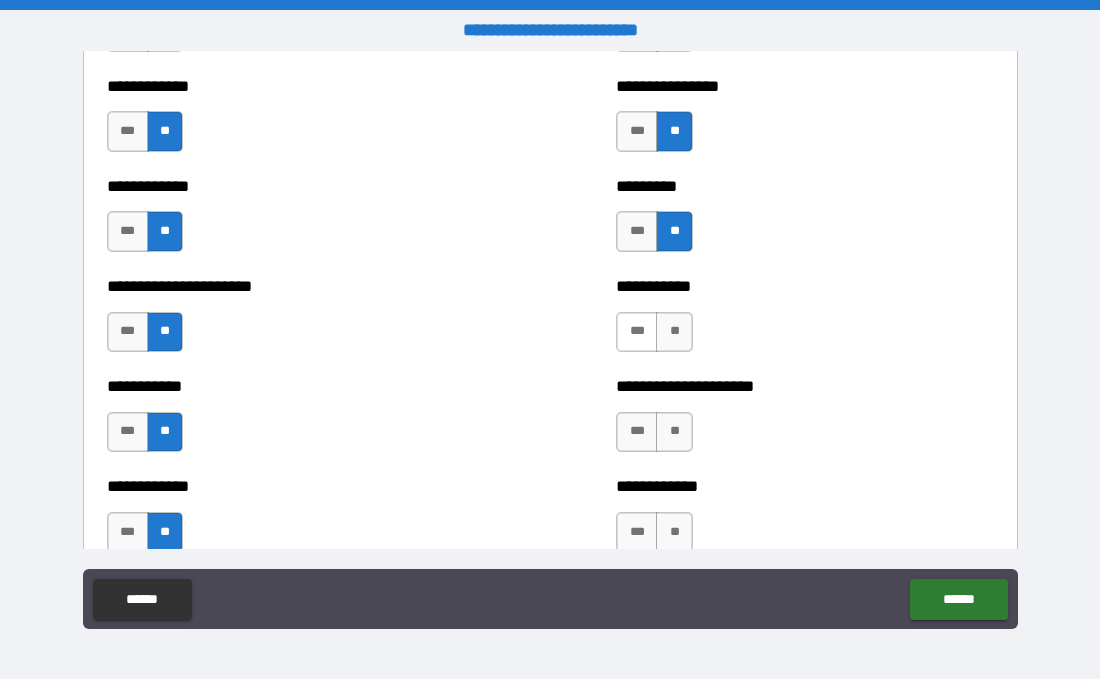 click on "***" at bounding box center (637, 332) 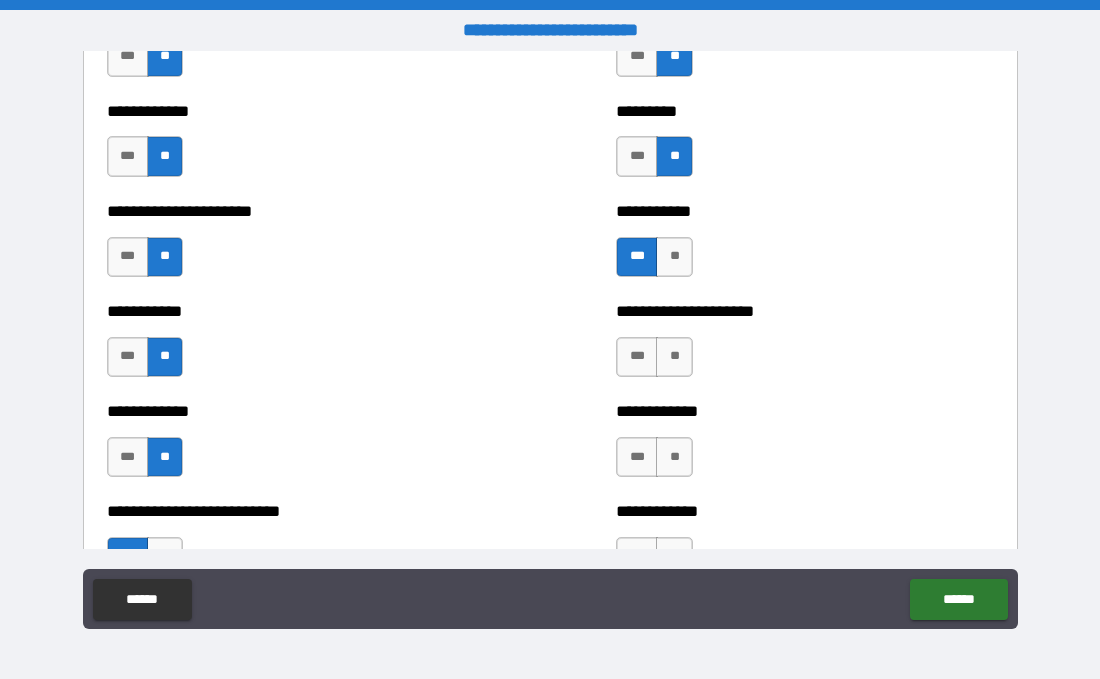 scroll, scrollTop: 5260, scrollLeft: 0, axis: vertical 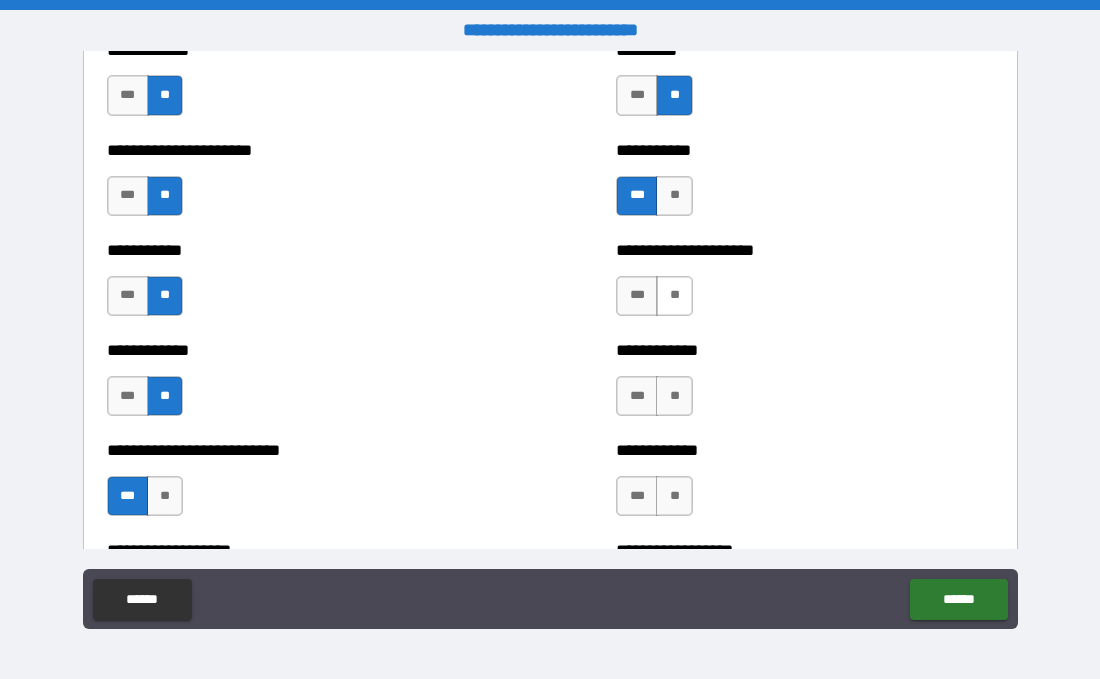 click on "**" at bounding box center (674, 296) 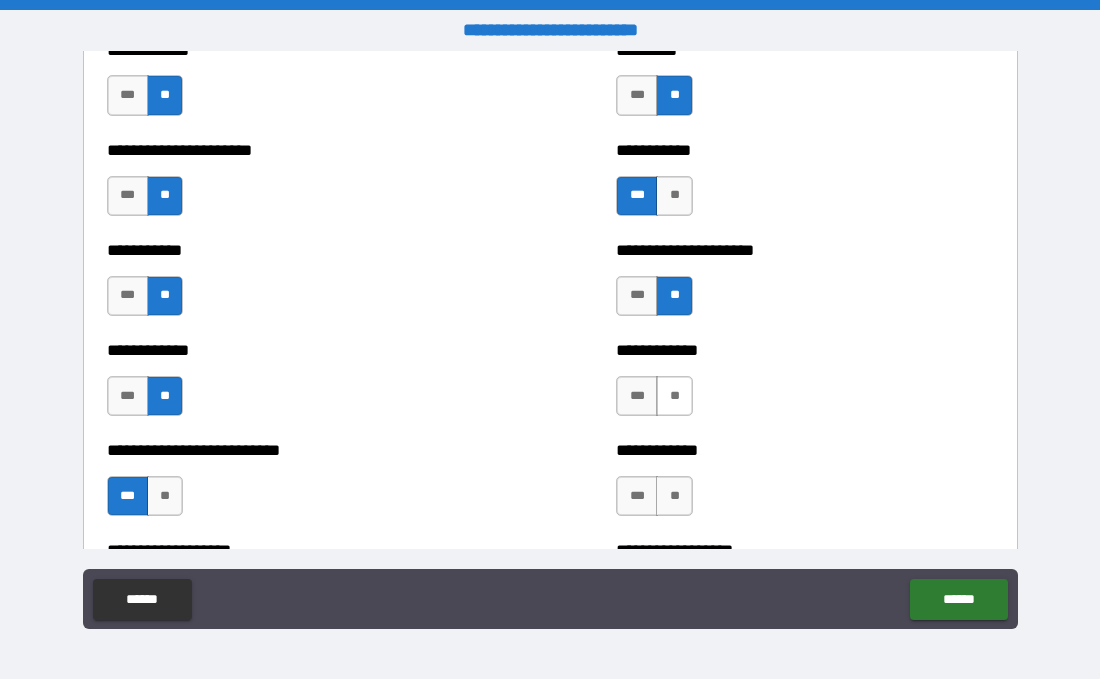 click on "**" at bounding box center (674, 396) 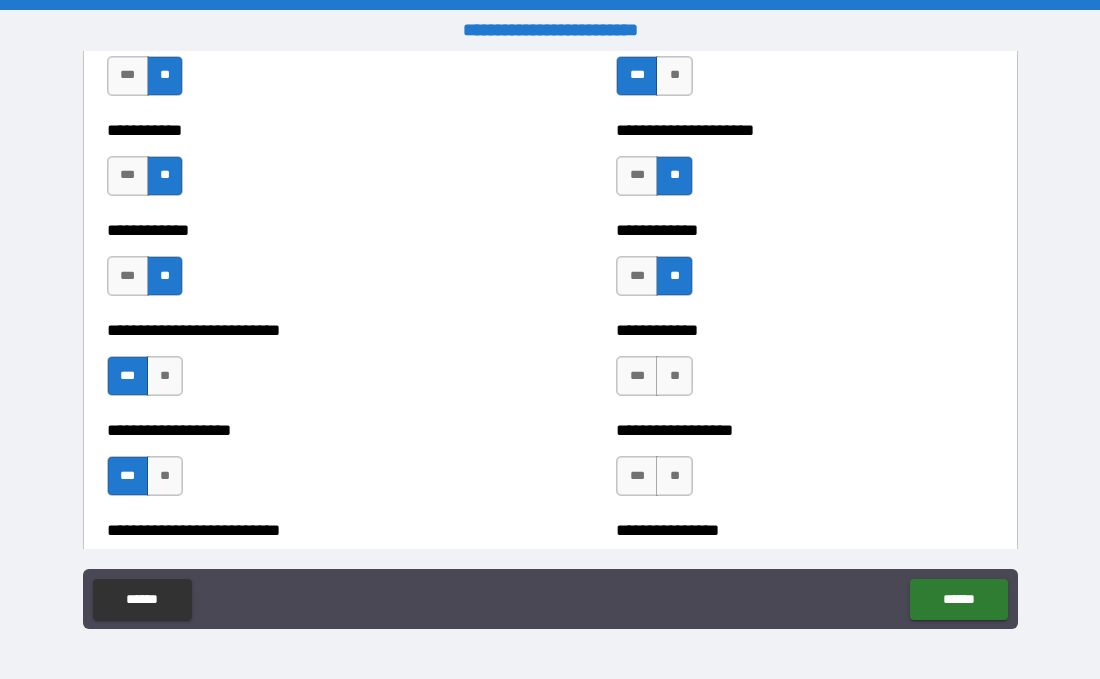 scroll, scrollTop: 5376, scrollLeft: 0, axis: vertical 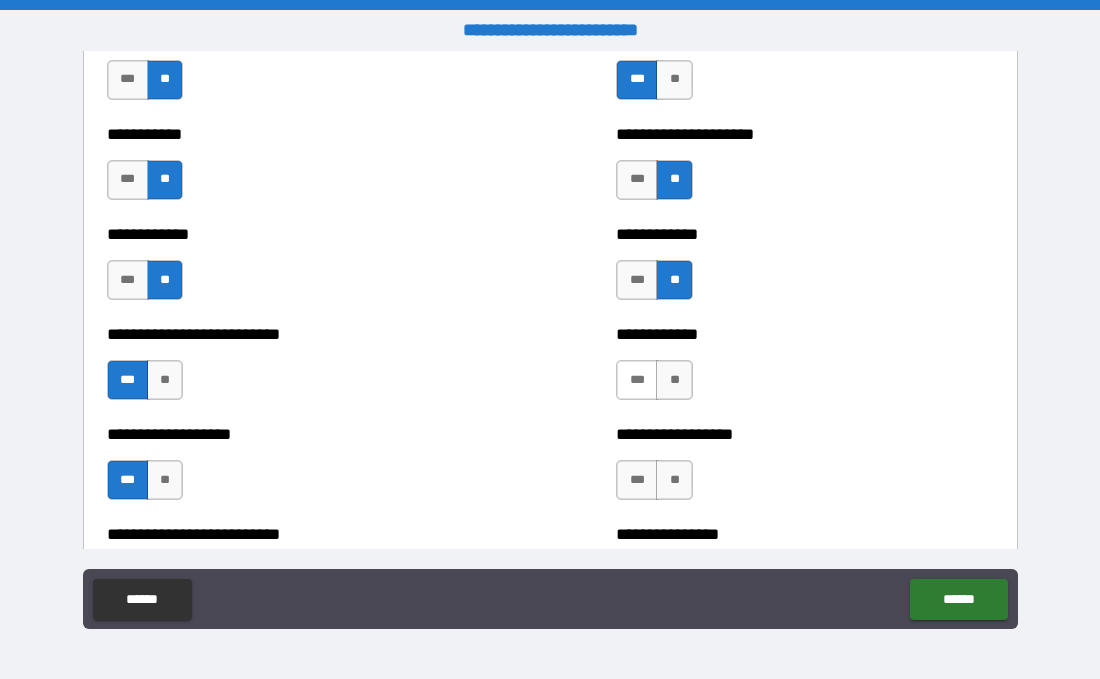 click on "***" at bounding box center [637, 380] 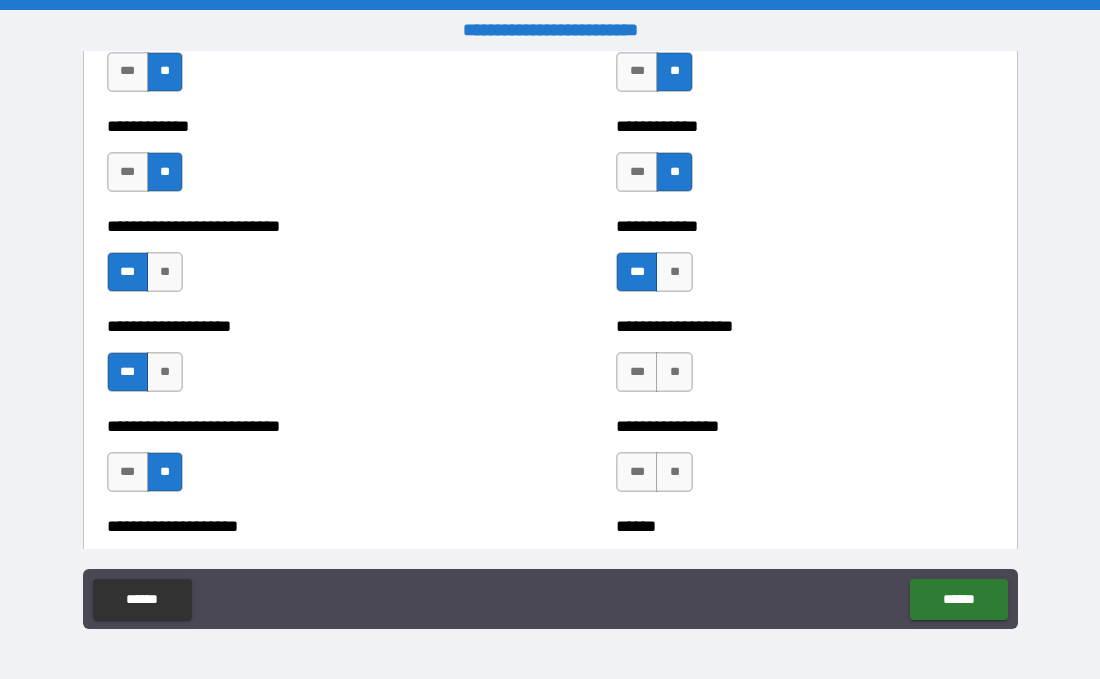 scroll, scrollTop: 5531, scrollLeft: 0, axis: vertical 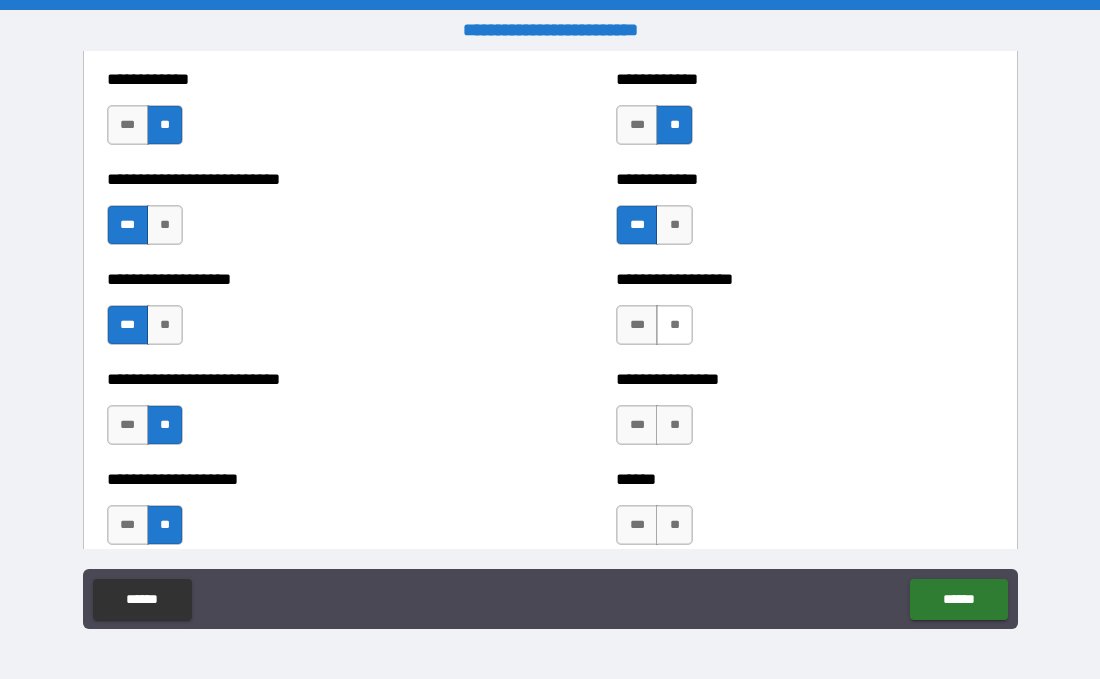 click on "**" at bounding box center (674, 325) 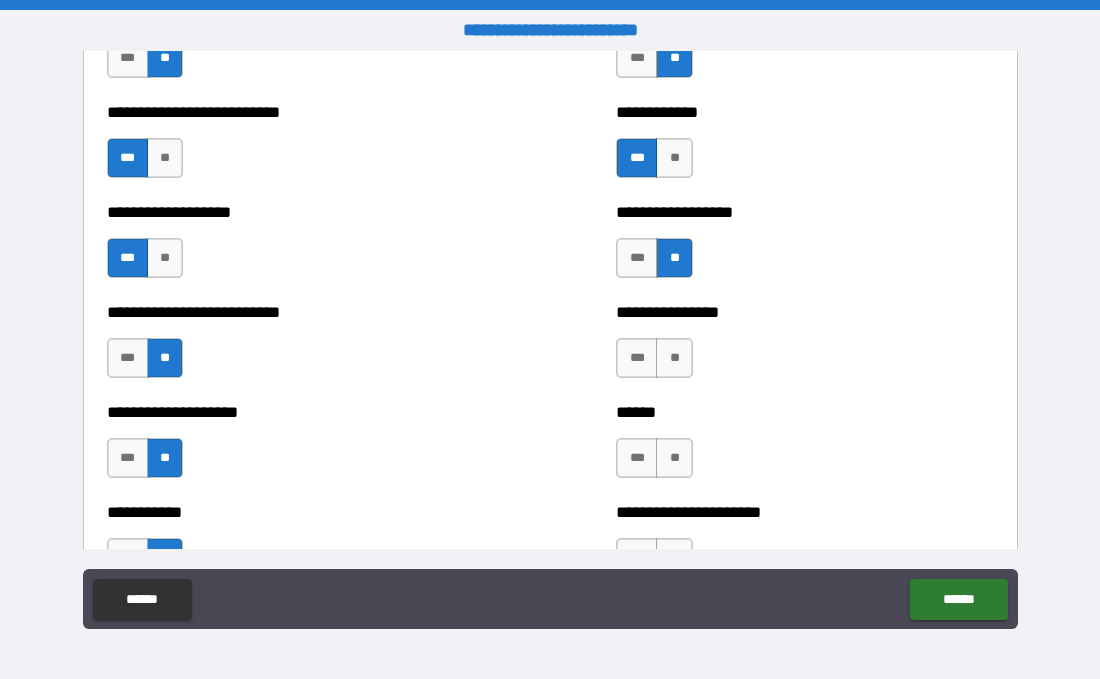 scroll, scrollTop: 5645, scrollLeft: 0, axis: vertical 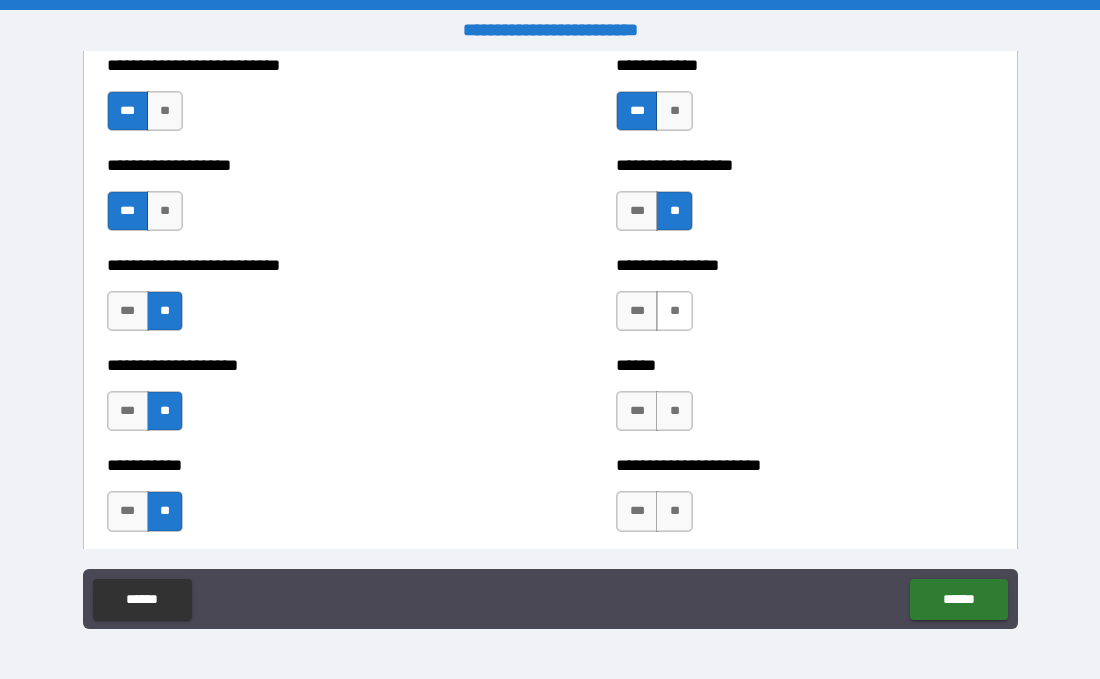 click on "**" at bounding box center (674, 311) 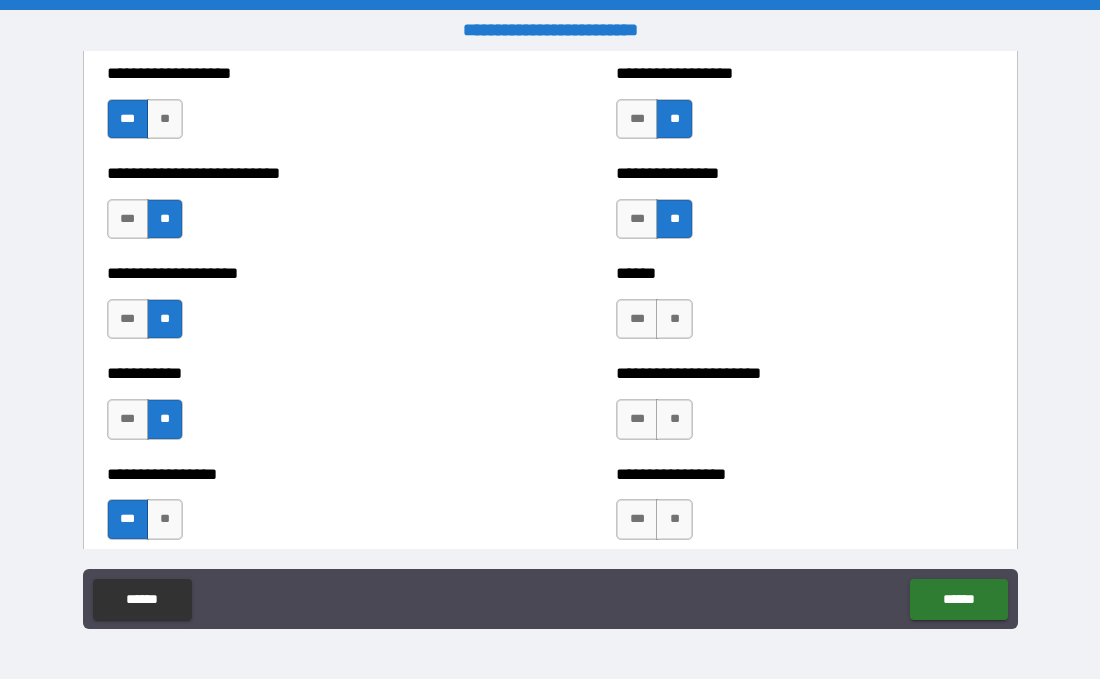 scroll, scrollTop: 5744, scrollLeft: 0, axis: vertical 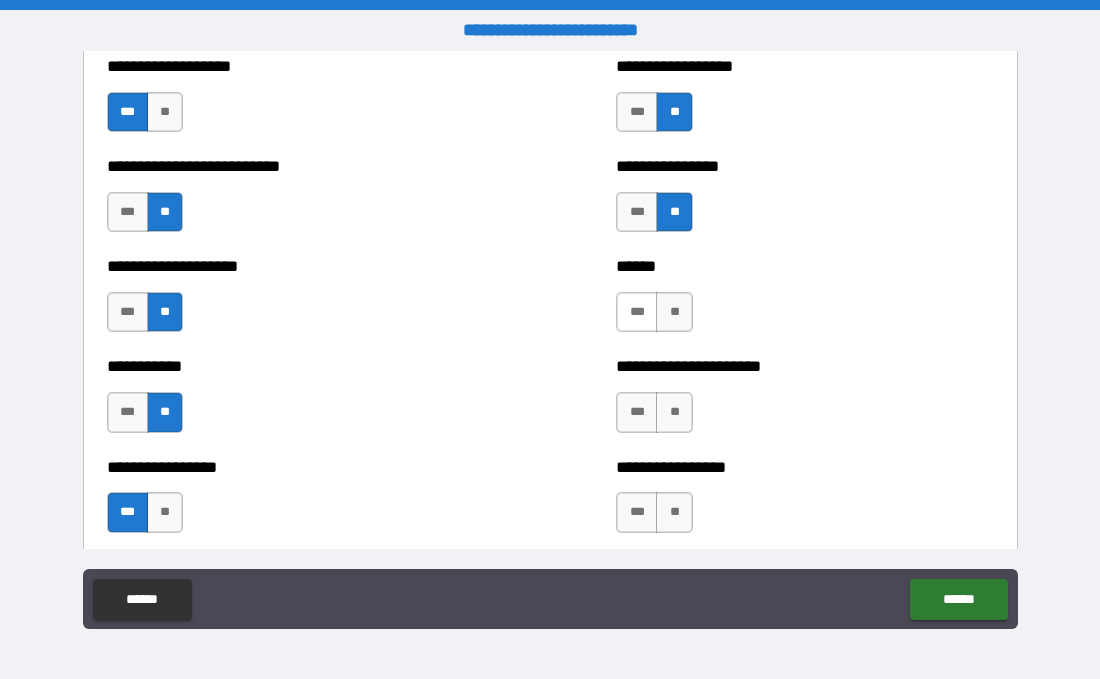 click on "***" at bounding box center [637, 312] 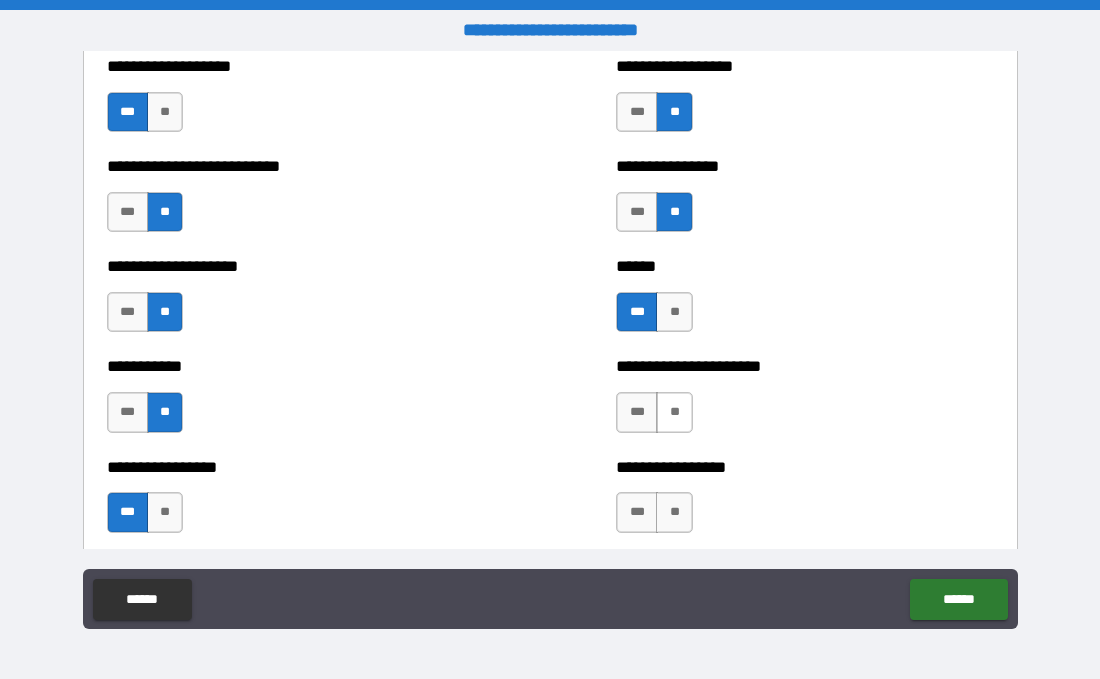click on "**" at bounding box center [674, 412] 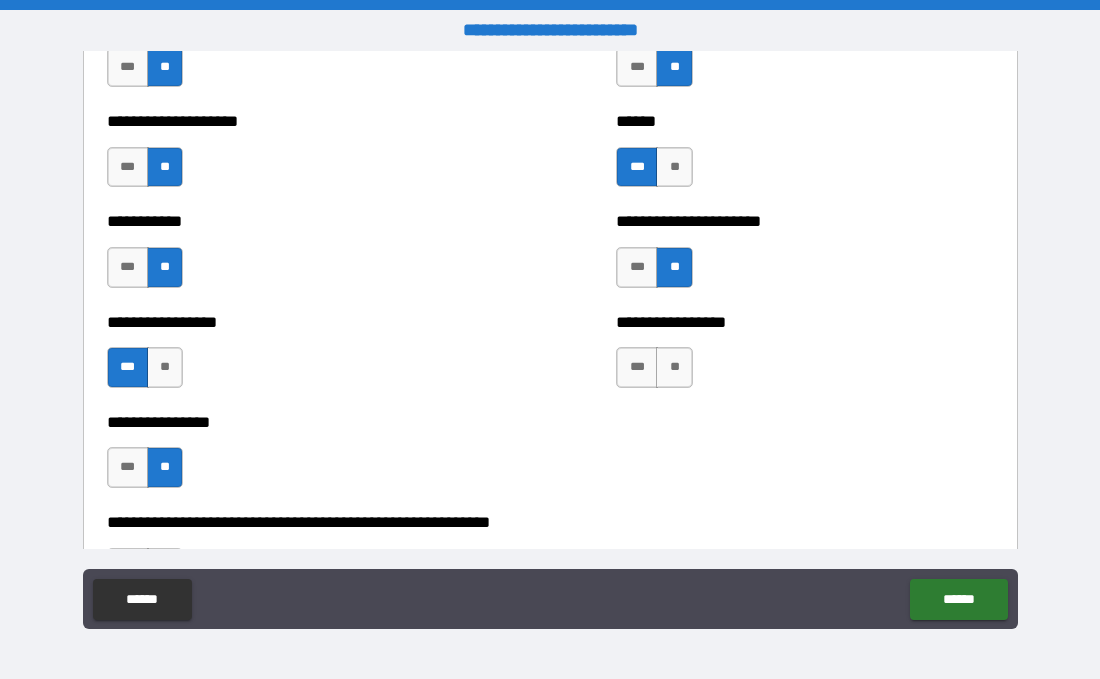 scroll, scrollTop: 5896, scrollLeft: 0, axis: vertical 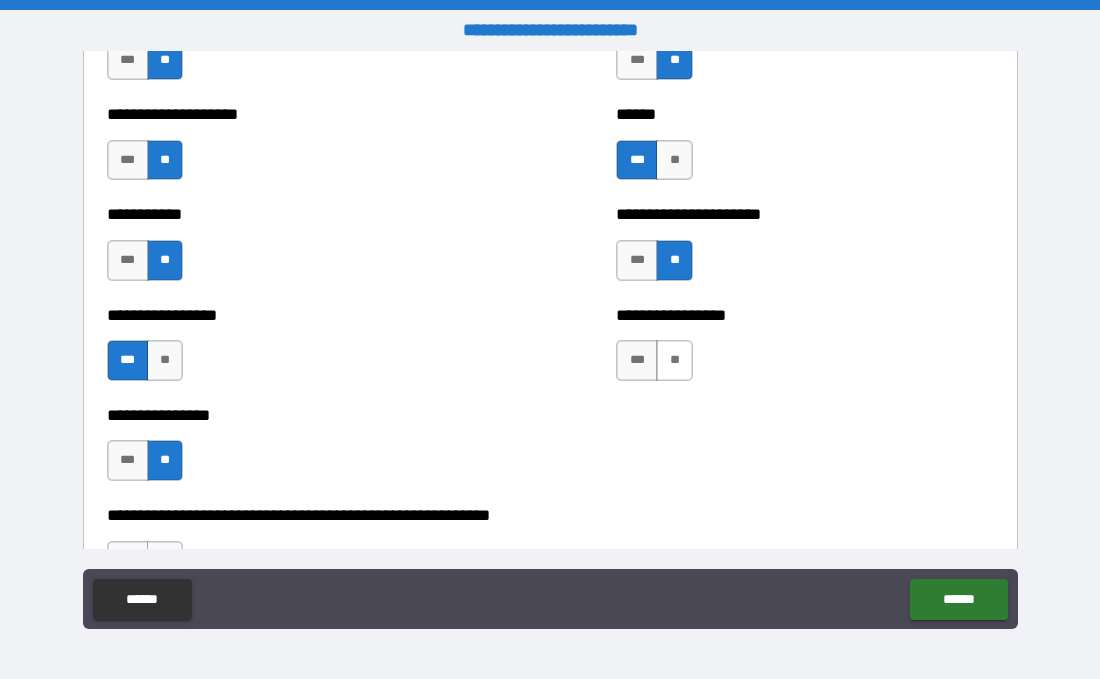 click on "**" at bounding box center (674, 360) 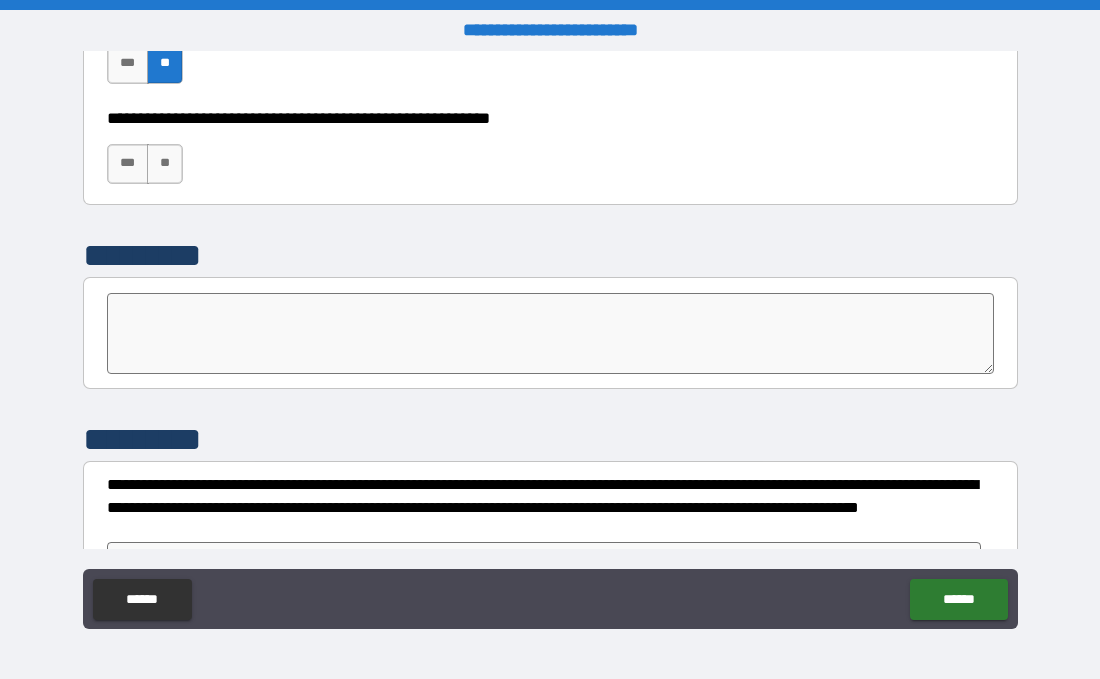 scroll, scrollTop: 6306, scrollLeft: 0, axis: vertical 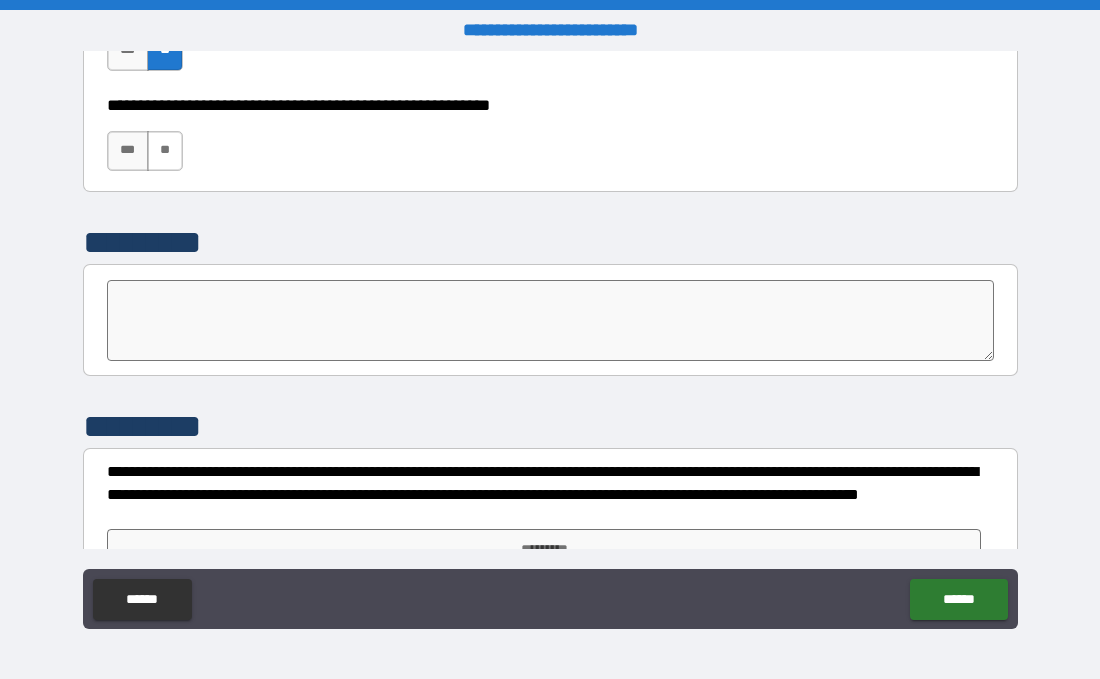 click on "**" at bounding box center [165, 151] 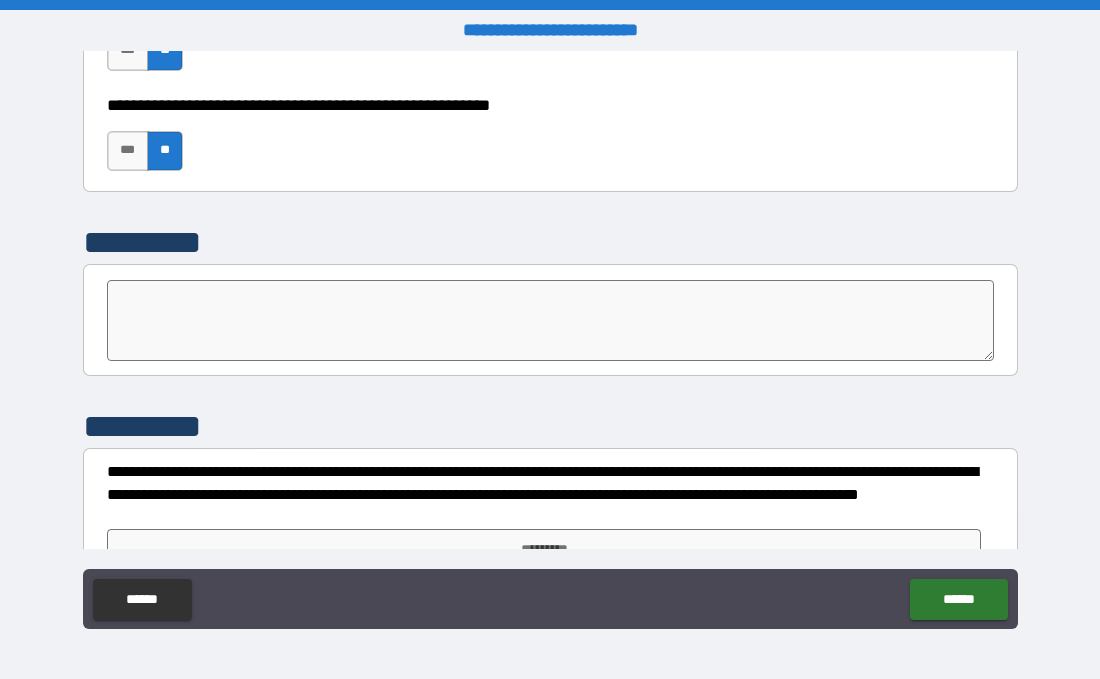 scroll, scrollTop: 6342, scrollLeft: 0, axis: vertical 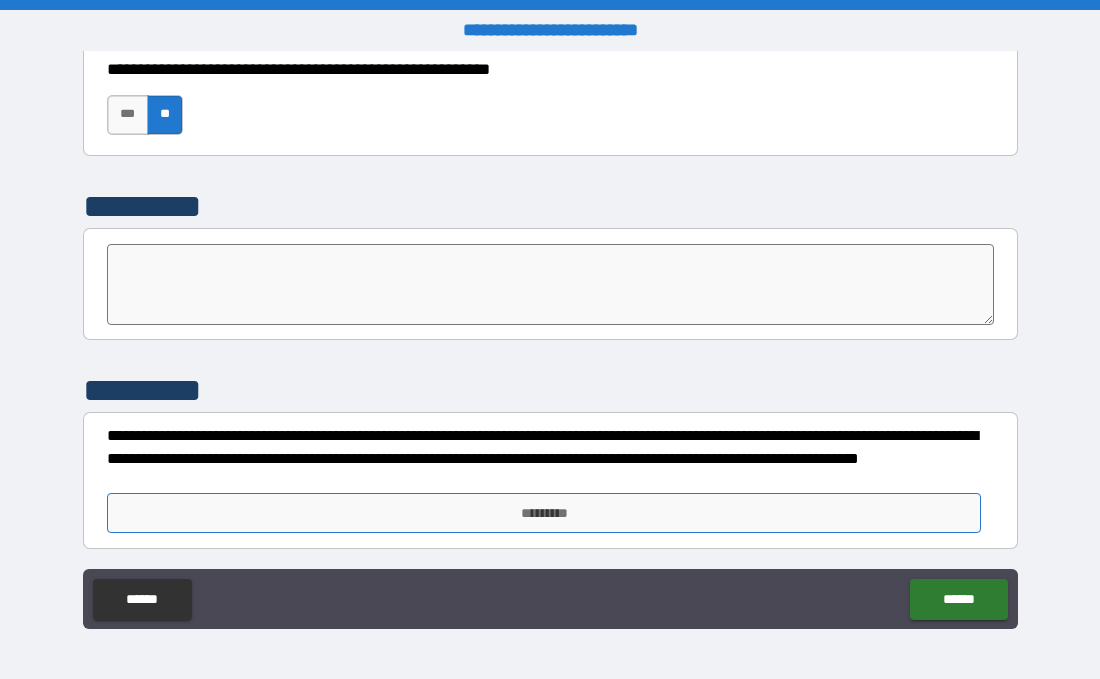click on "*********" at bounding box center [544, 513] 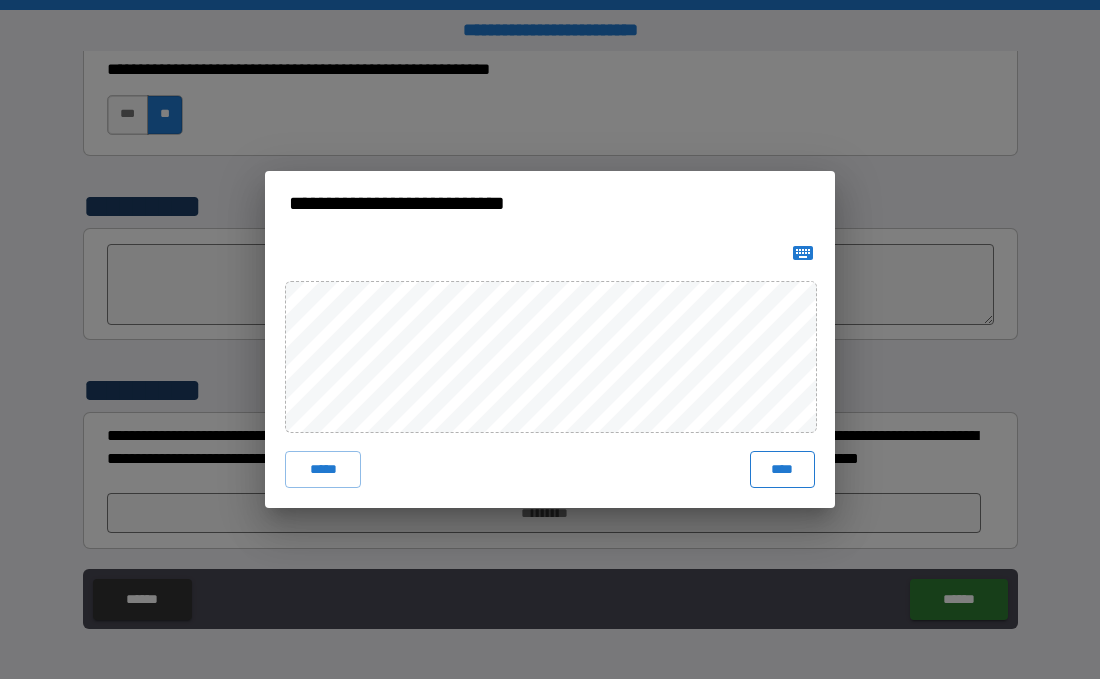 click on "****" at bounding box center [782, 469] 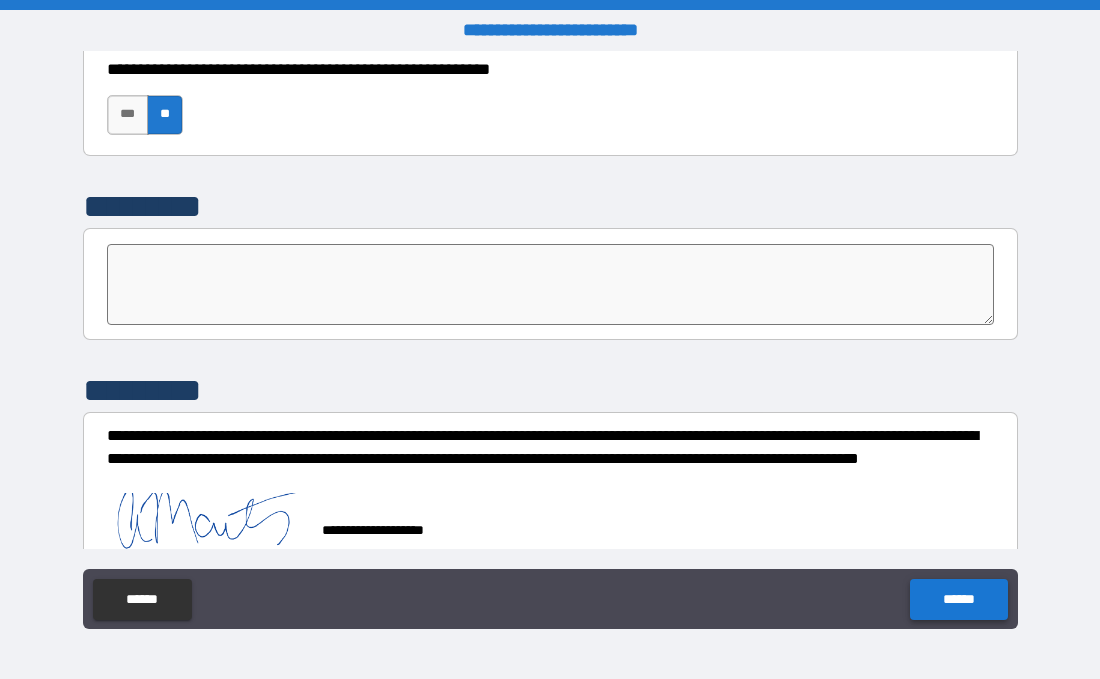 click on "******" at bounding box center (958, 599) 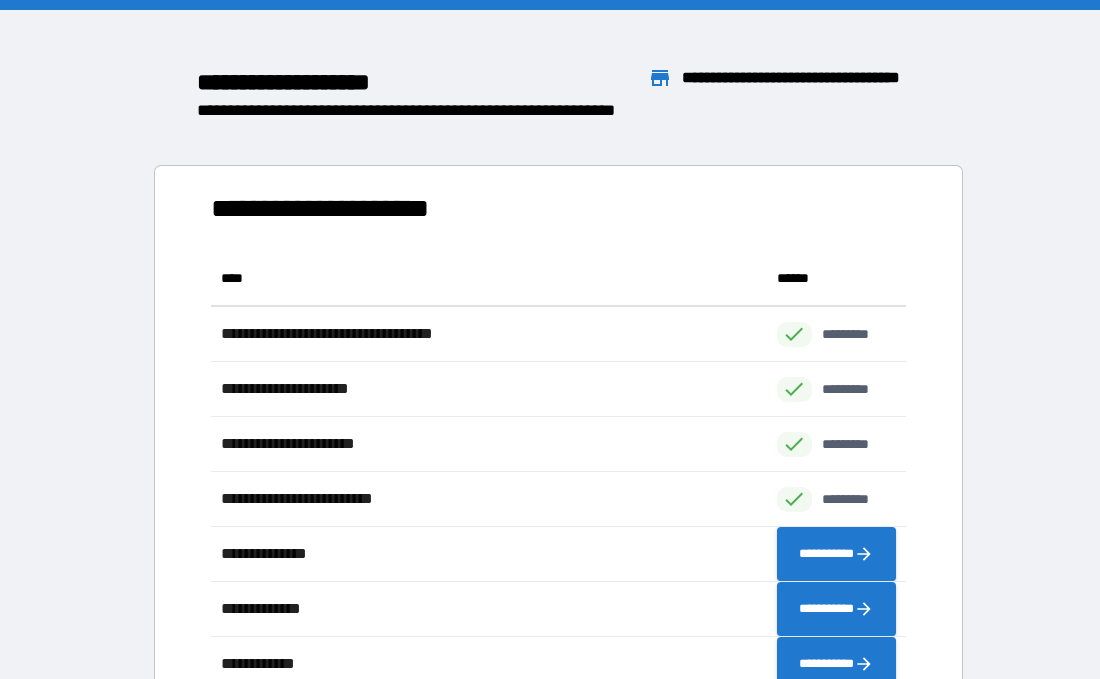 scroll, scrollTop: 0, scrollLeft: 0, axis: both 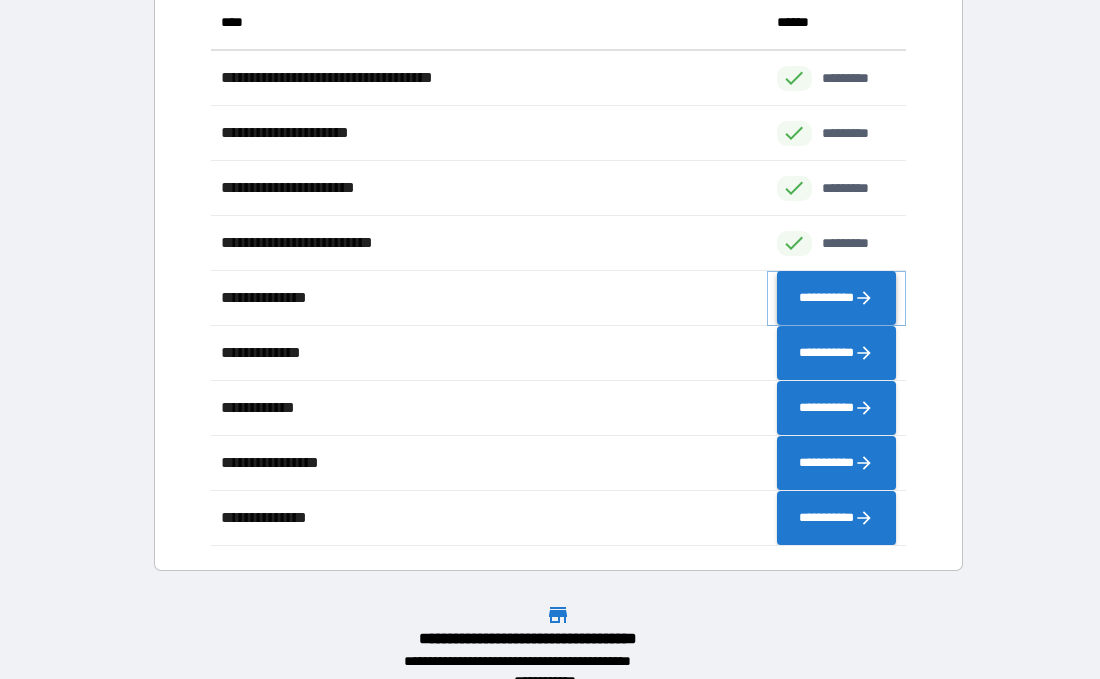 click on "**********" at bounding box center (836, 298) 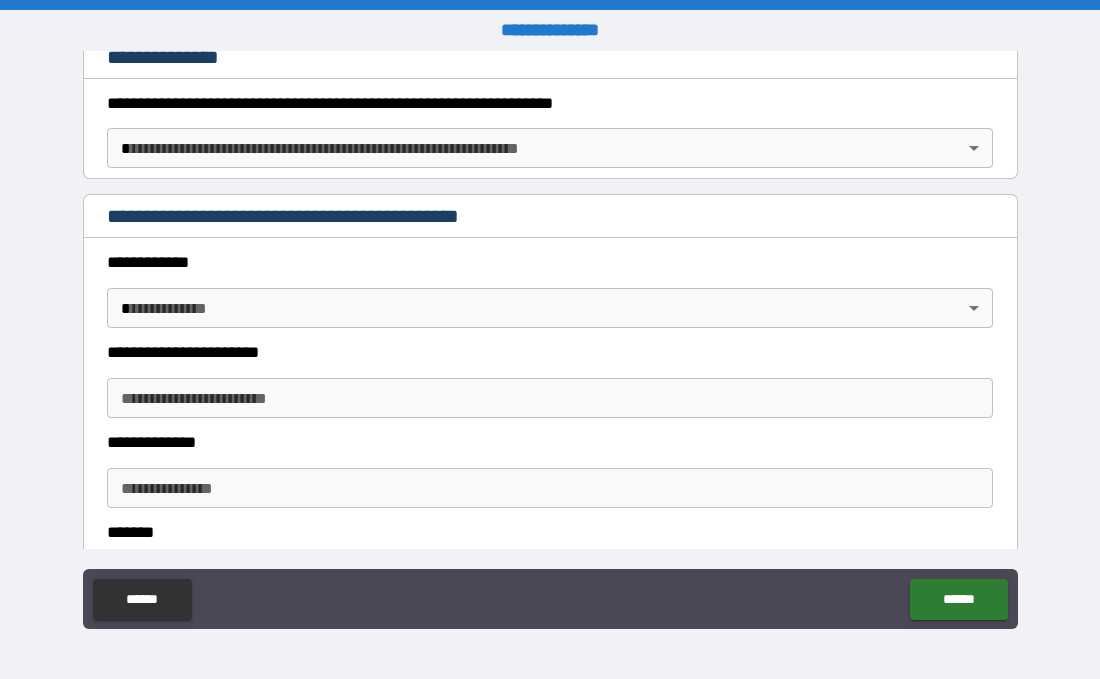 scroll, scrollTop: 352, scrollLeft: 0, axis: vertical 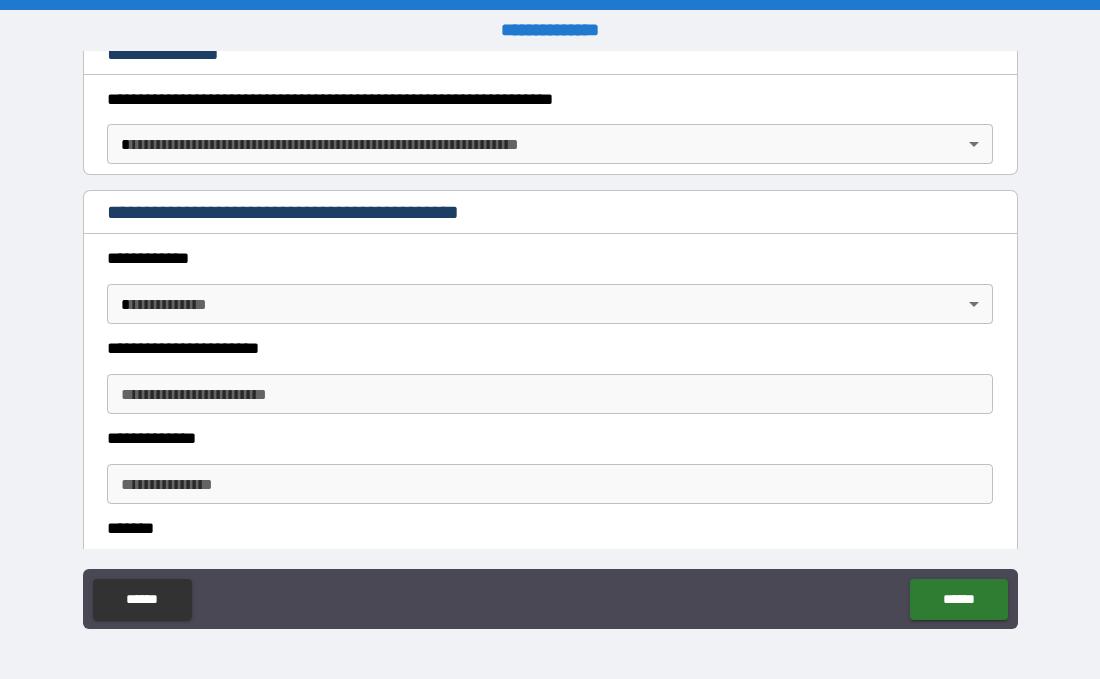 click on "**********" at bounding box center [550, 339] 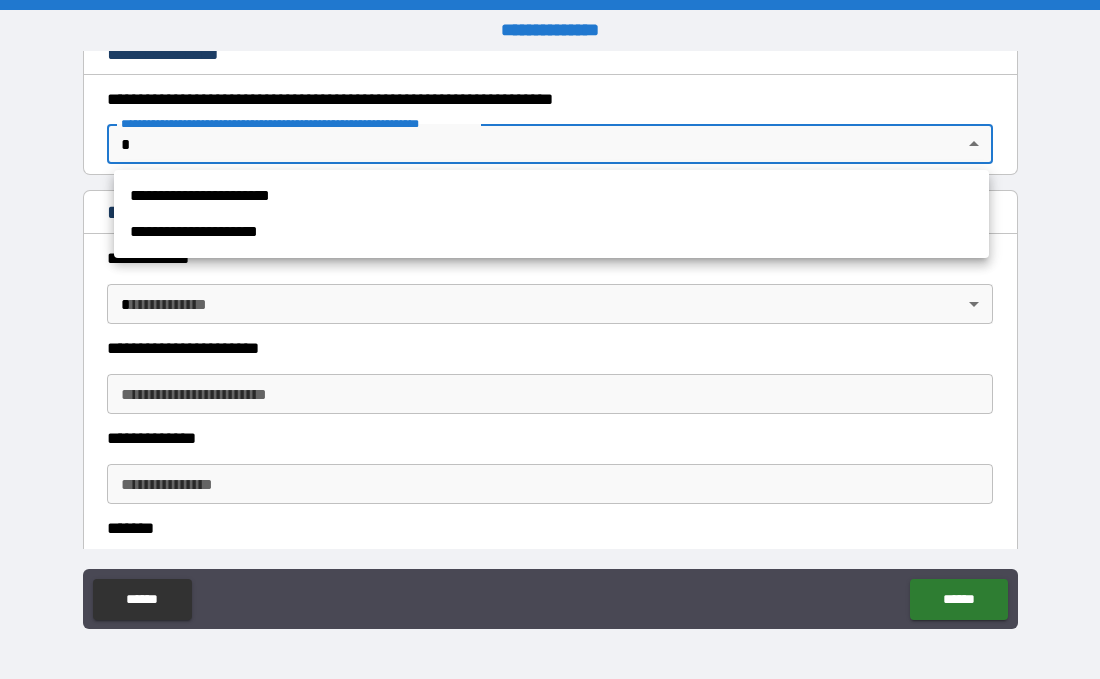 click on "**********" at bounding box center (551, 196) 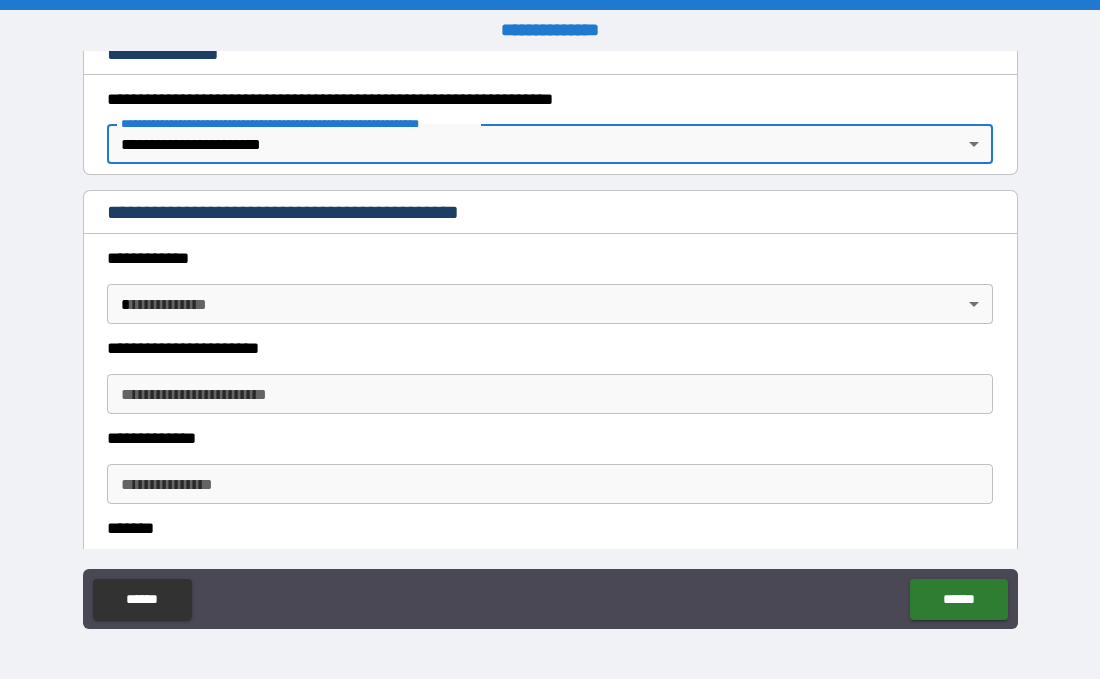 click on "**********" at bounding box center [550, 339] 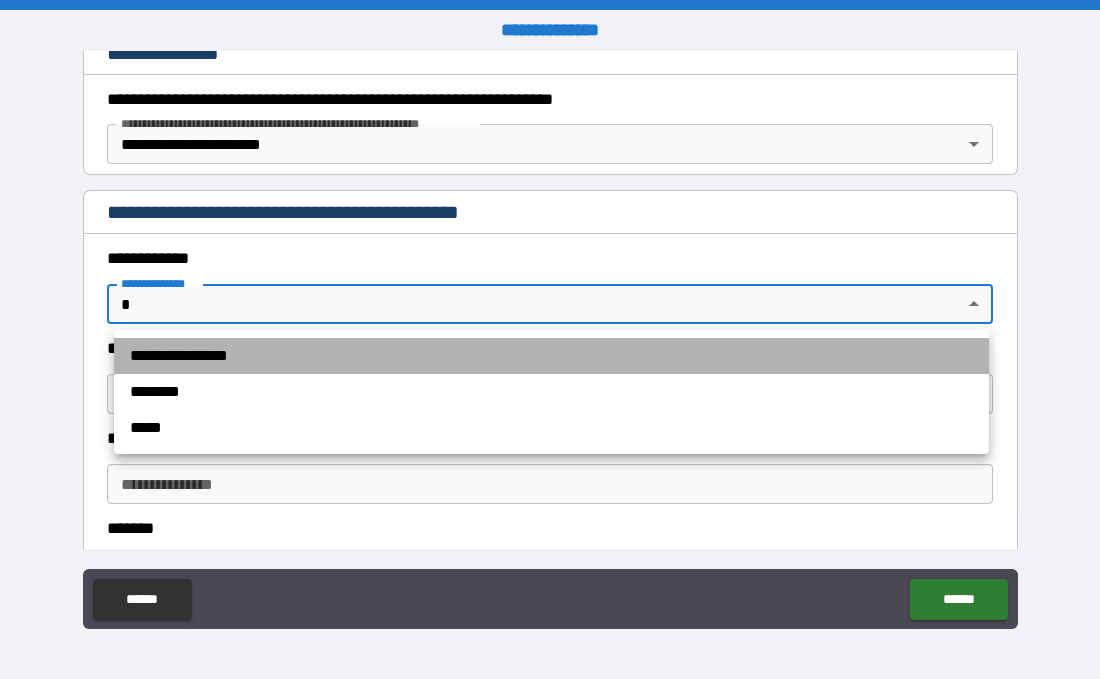 click on "**********" at bounding box center (551, 356) 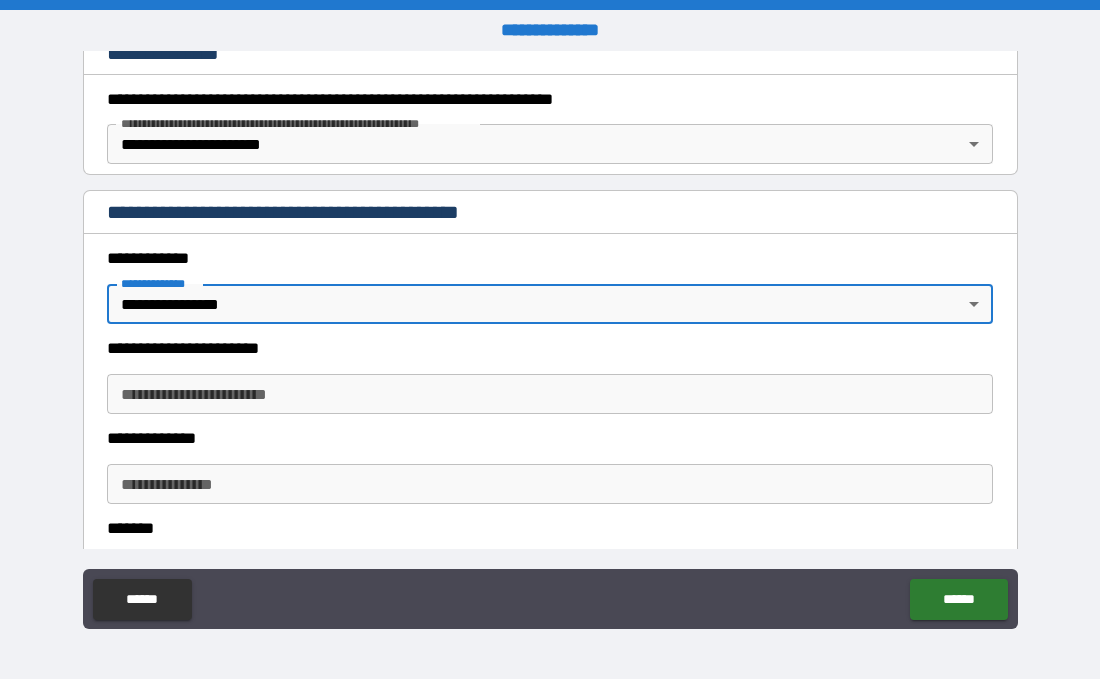 click on "**********" at bounding box center (550, 394) 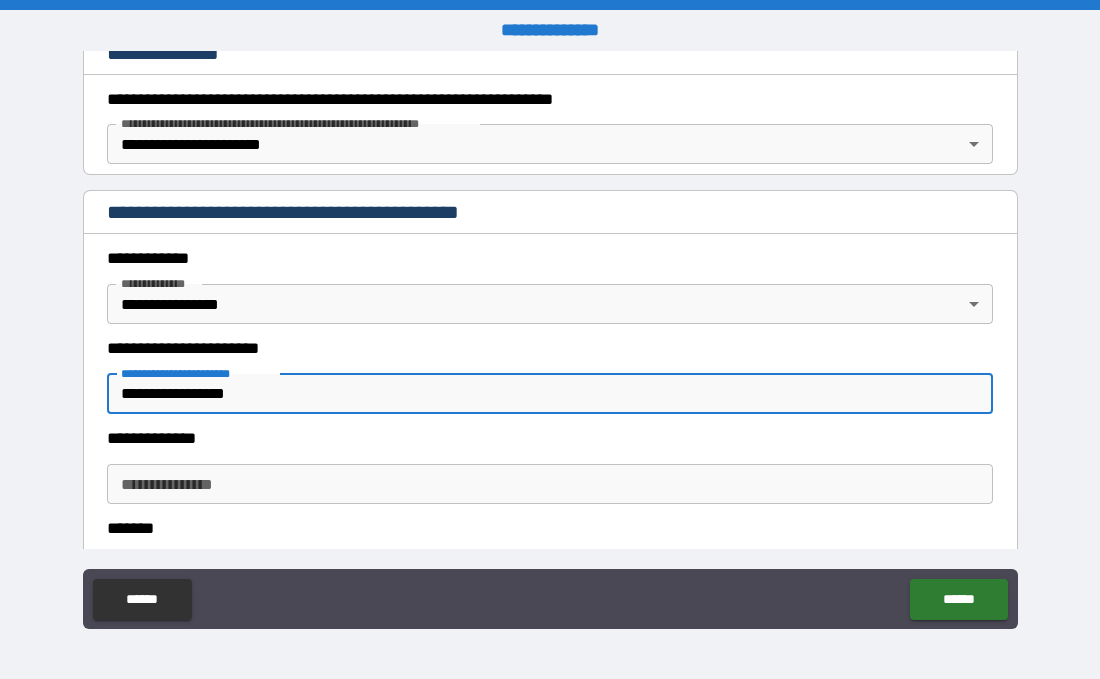 type on "**********" 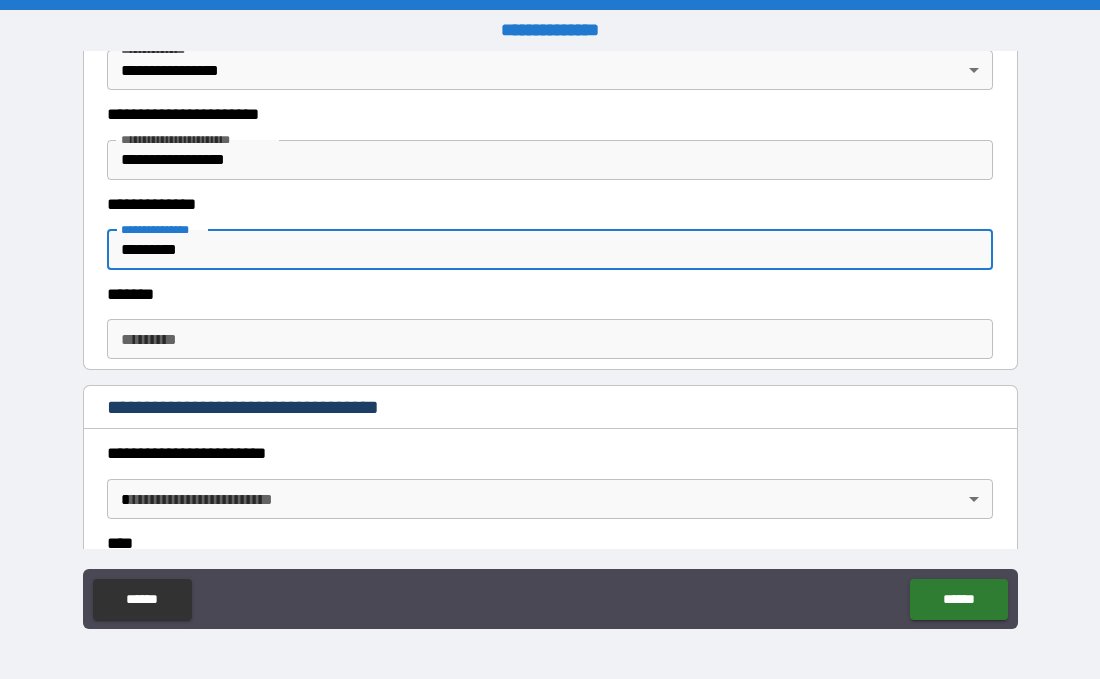 scroll, scrollTop: 600, scrollLeft: 0, axis: vertical 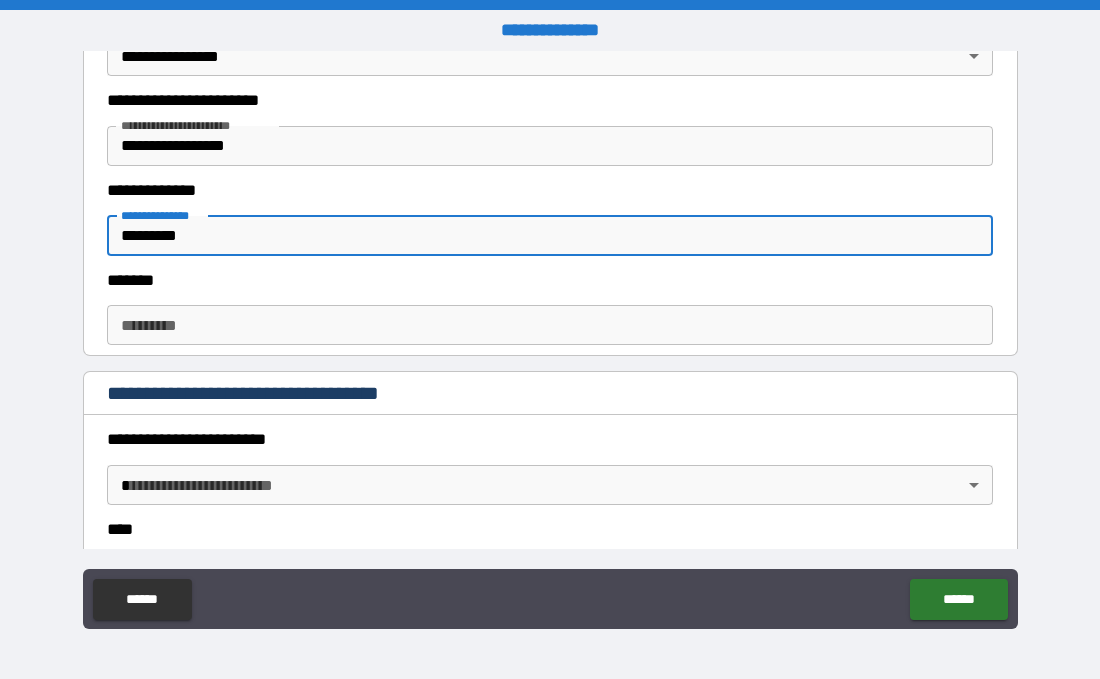 type on "*********" 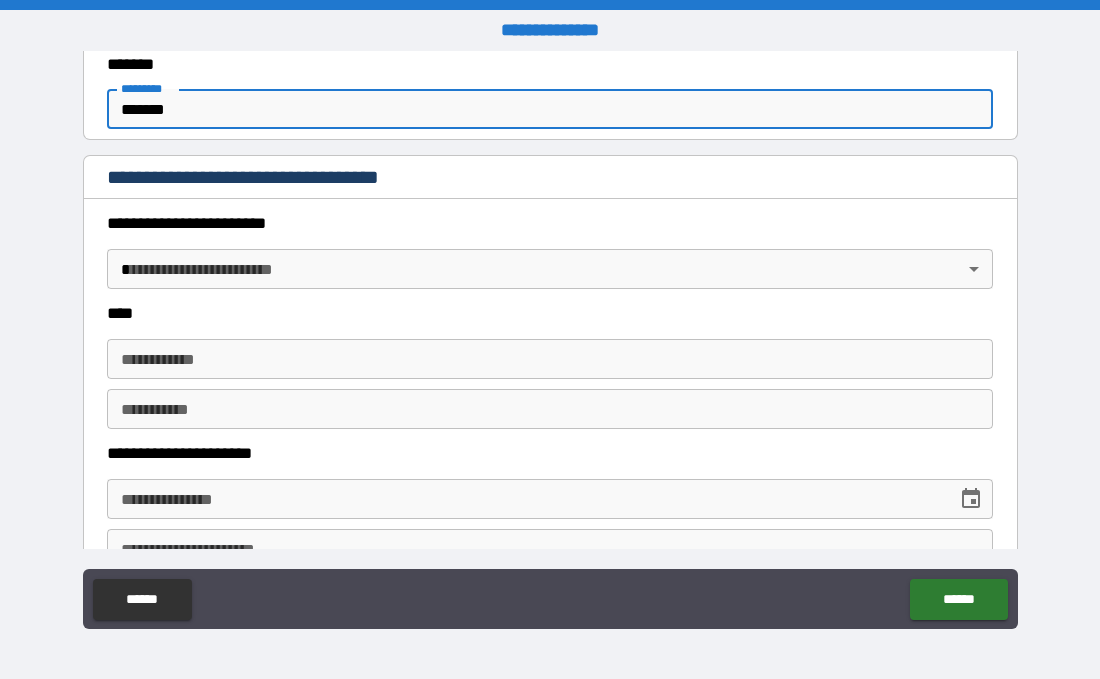 scroll, scrollTop: 820, scrollLeft: 0, axis: vertical 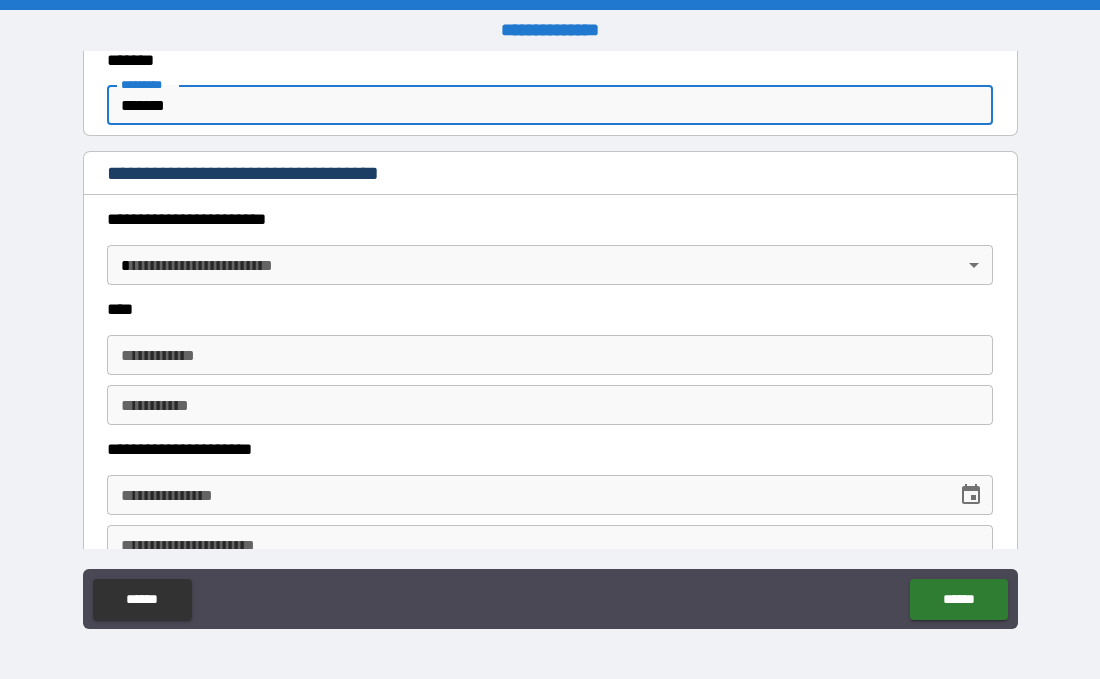type on "*******" 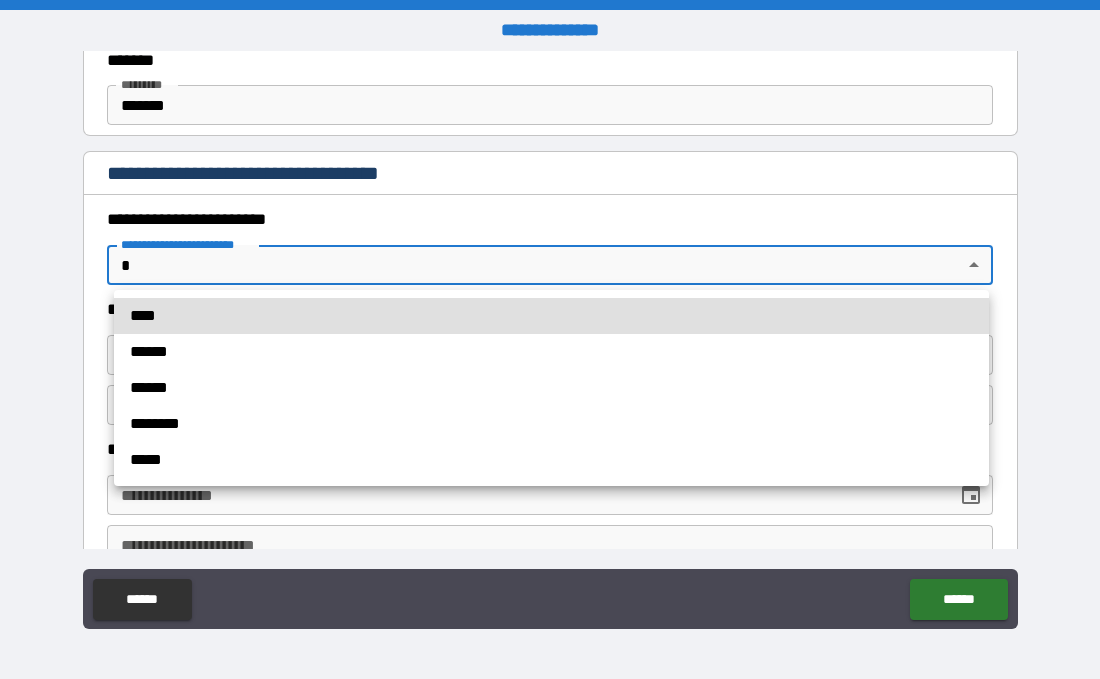 click on "****" at bounding box center [551, 316] 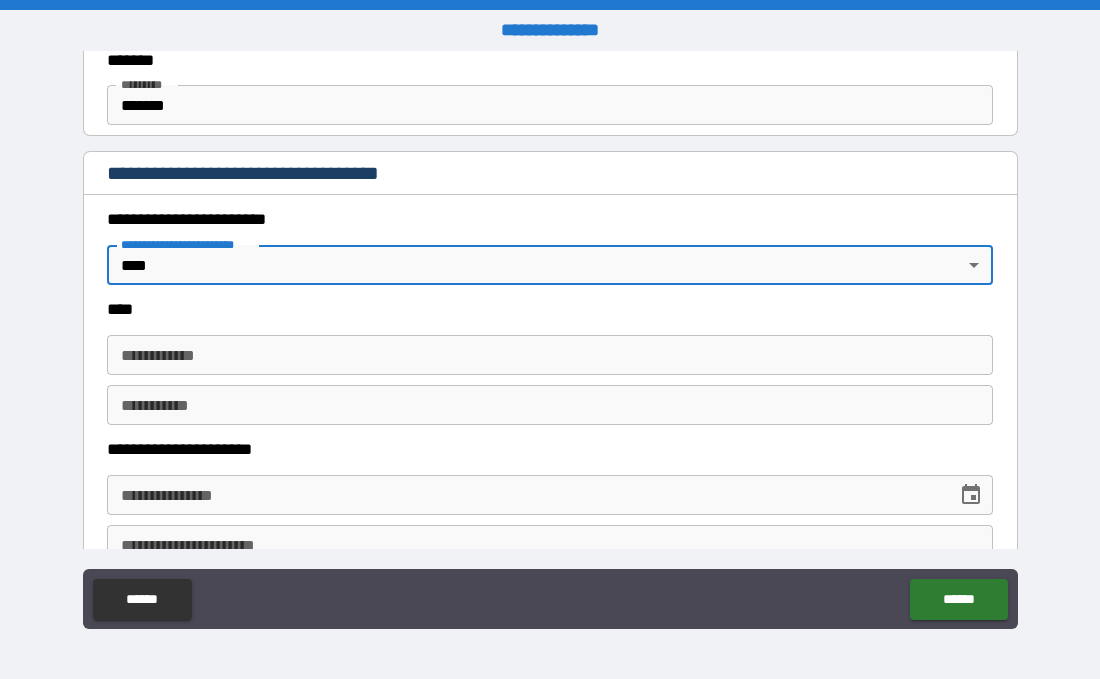 click on "**********" at bounding box center (550, 355) 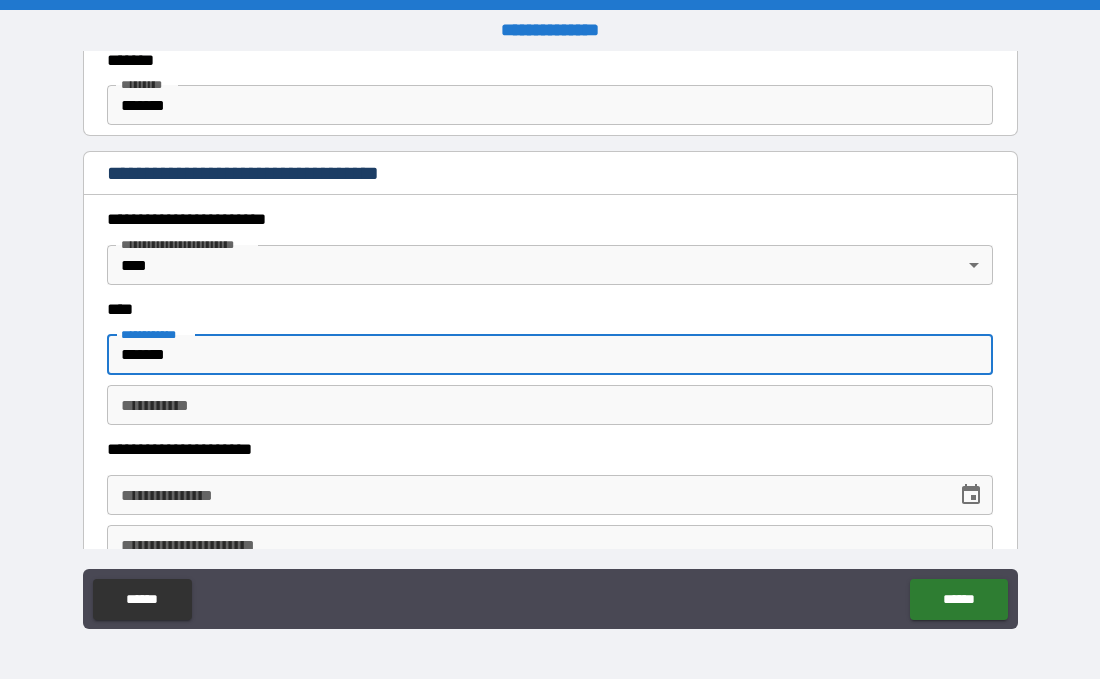 type on "*******" 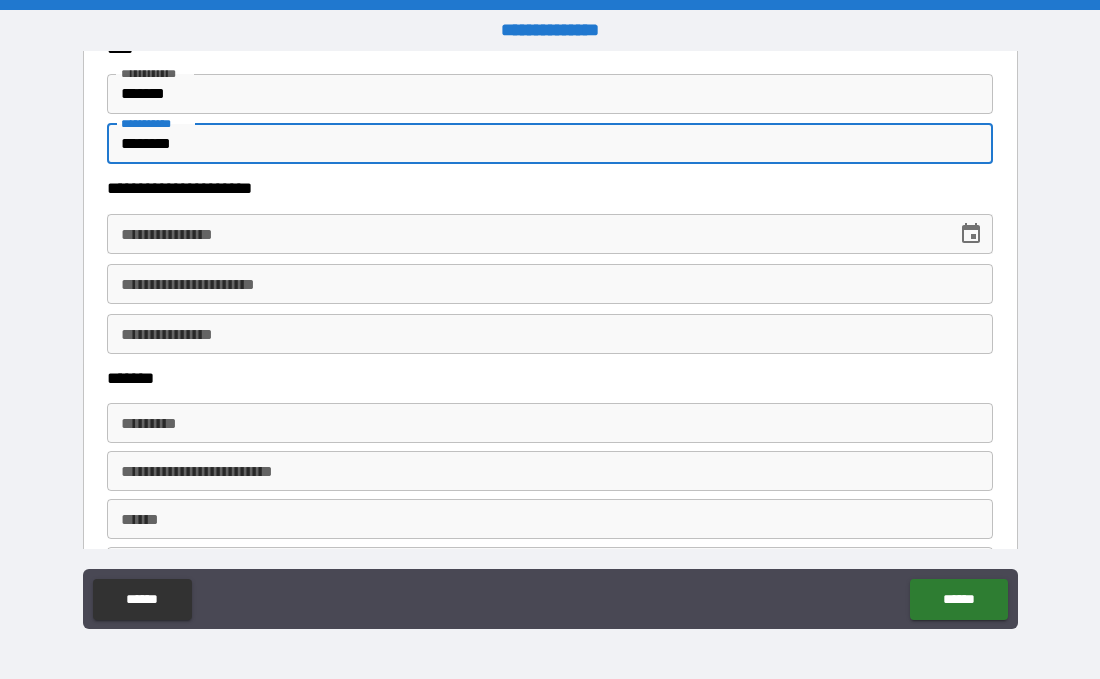 scroll, scrollTop: 1083, scrollLeft: 0, axis: vertical 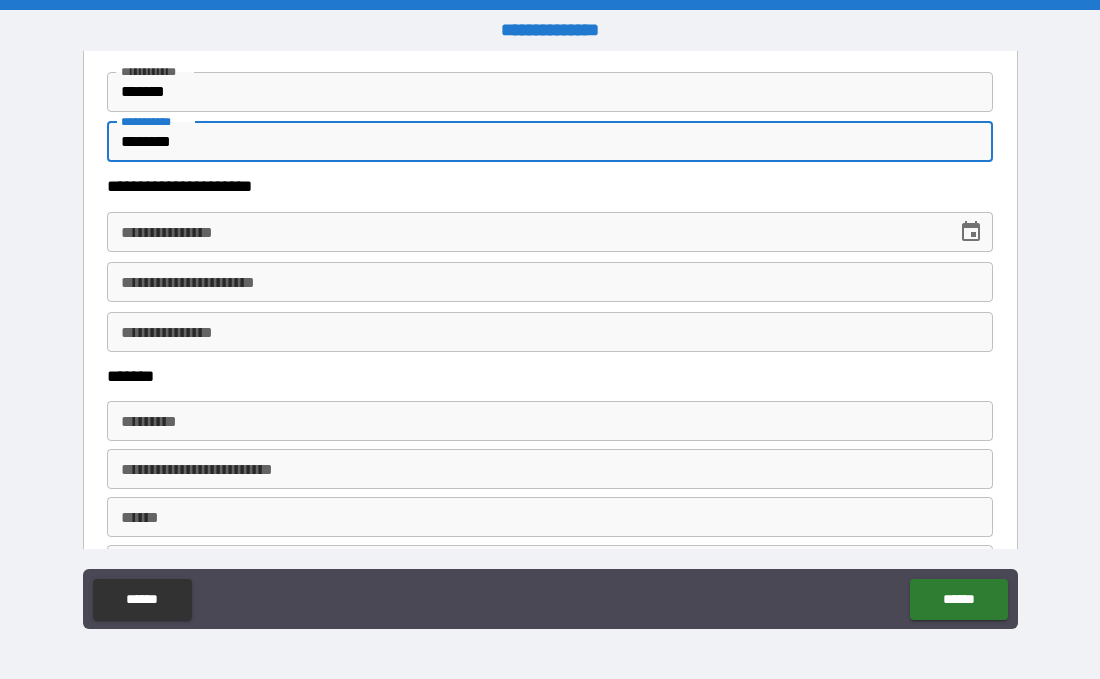 type on "********" 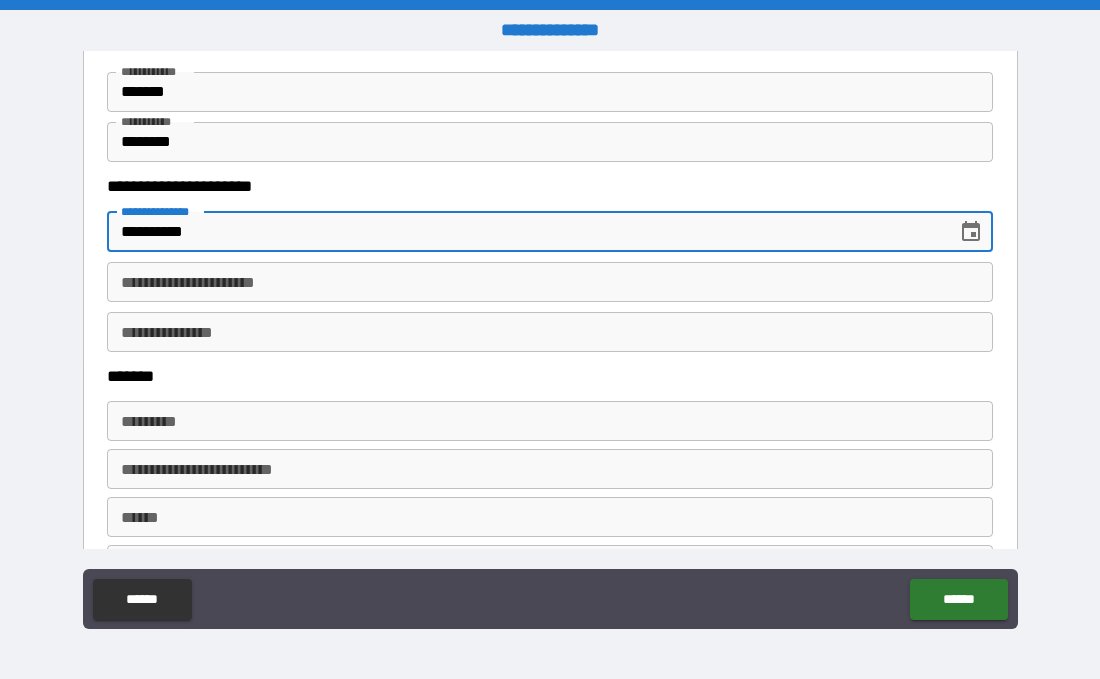 type on "**********" 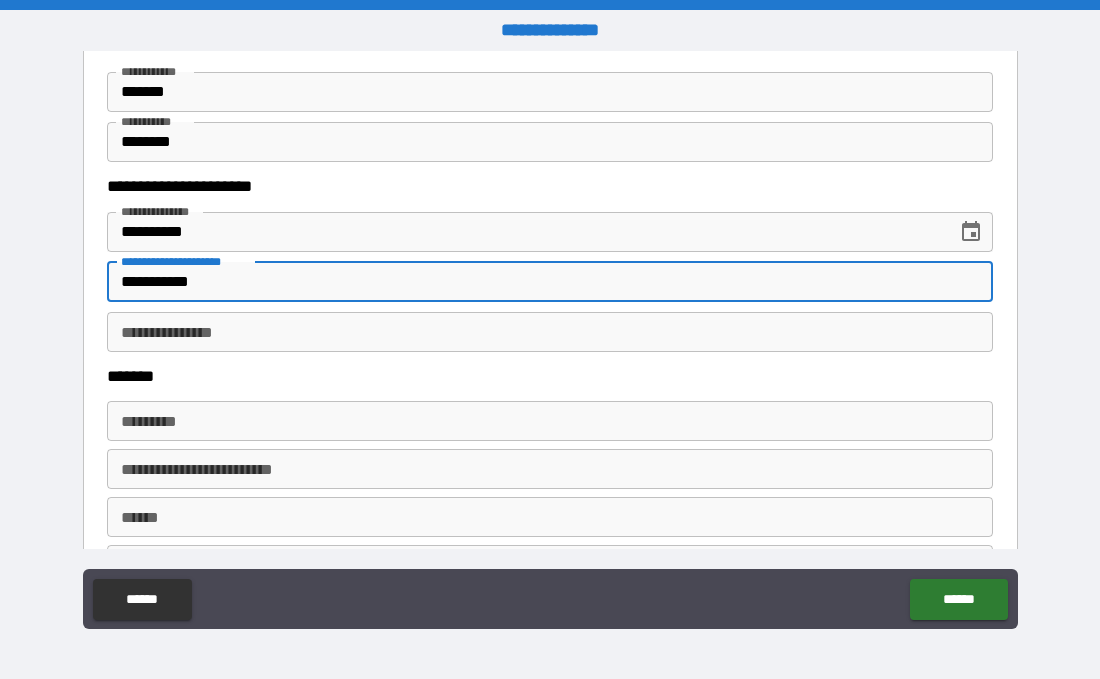 type on "**********" 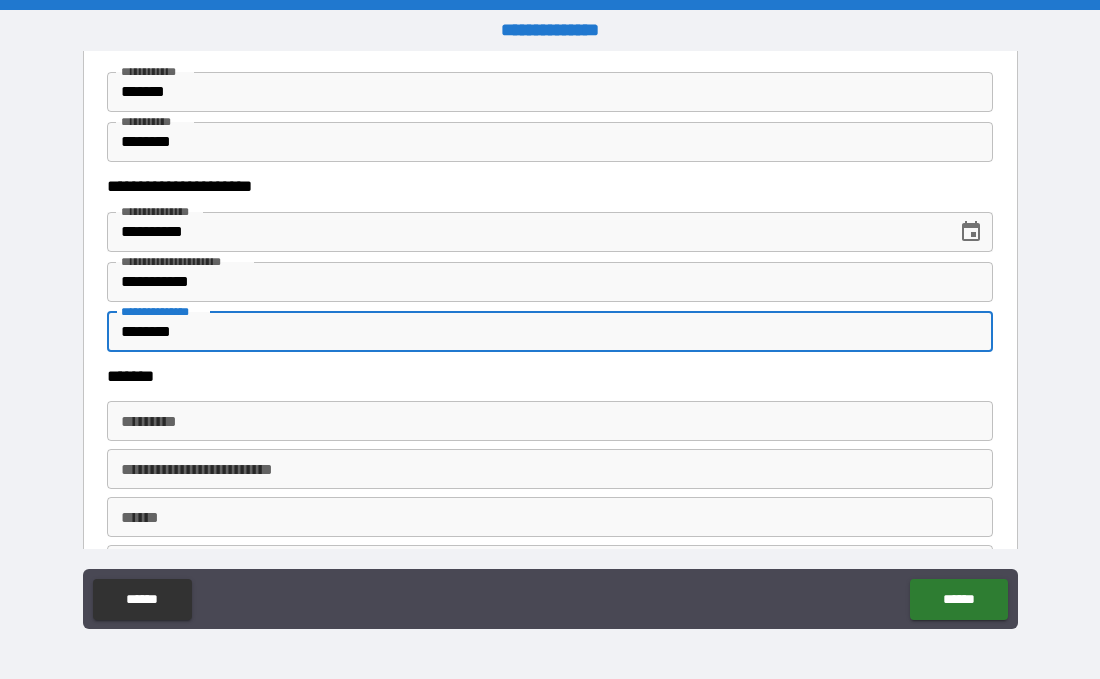 type on "********" 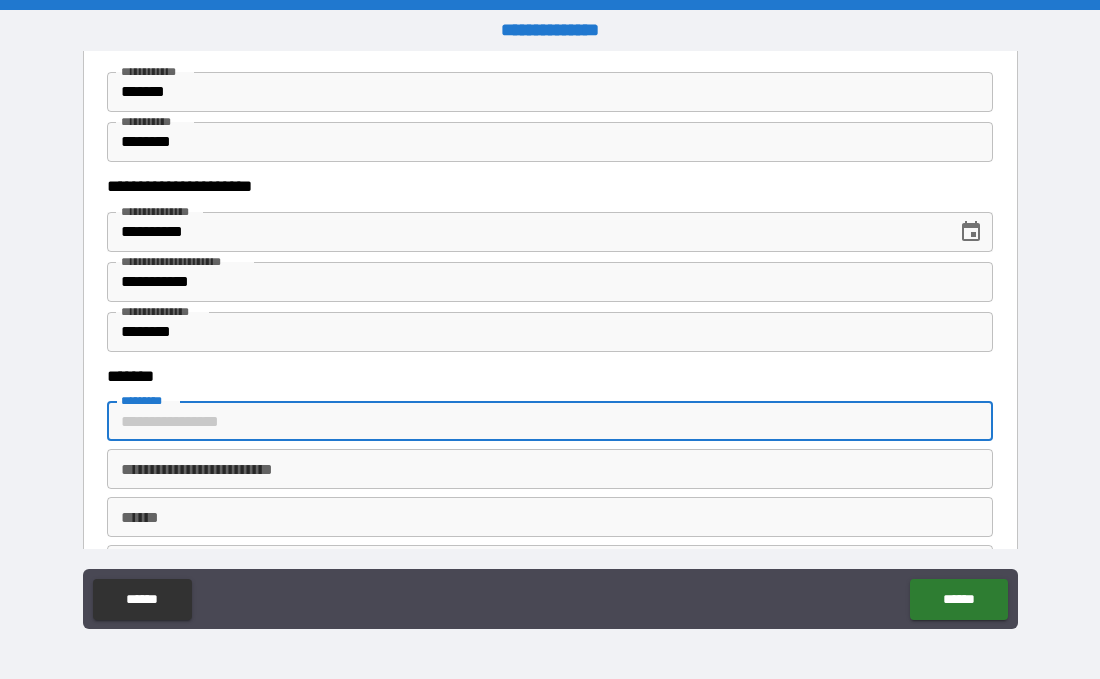 type on "**********" 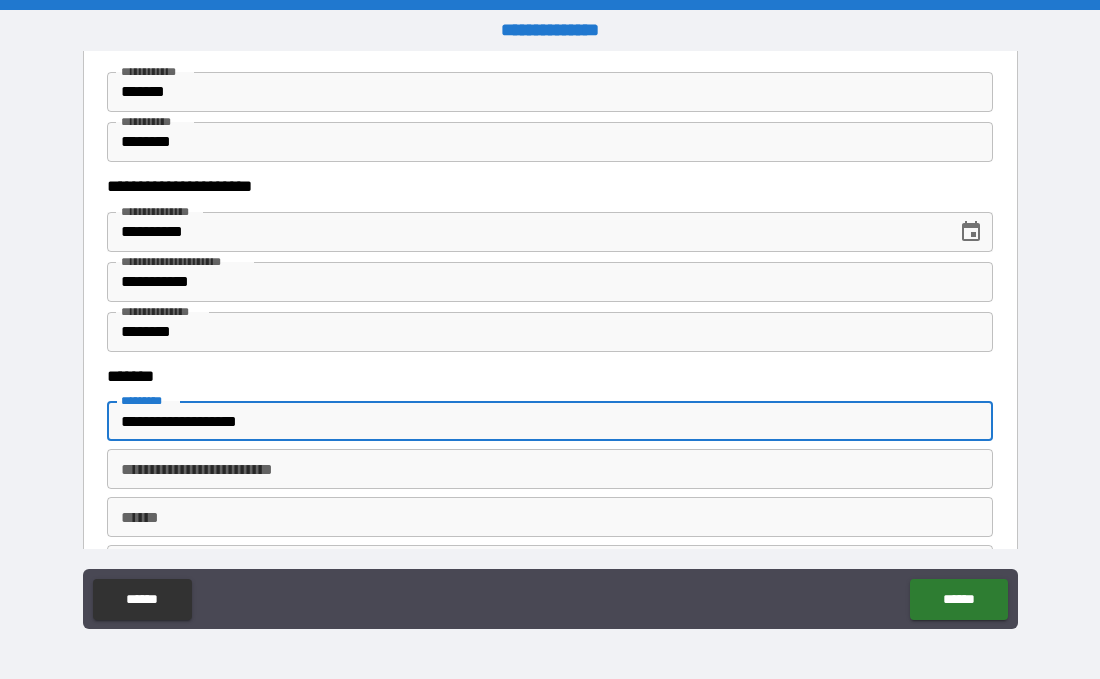 type on "**********" 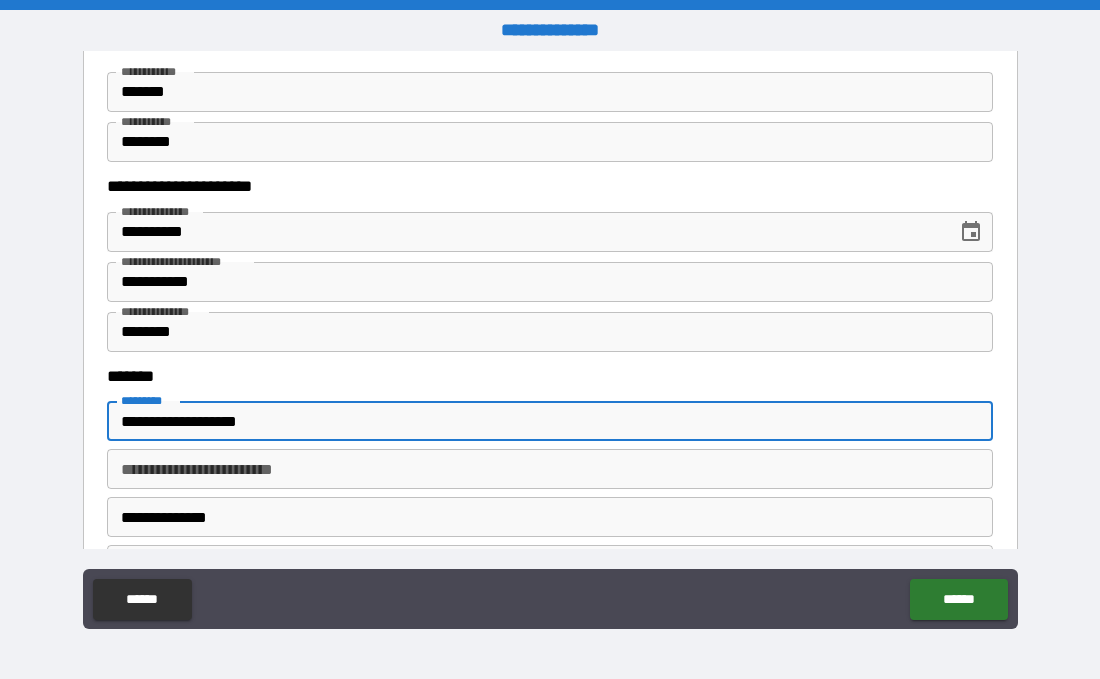 type on "**" 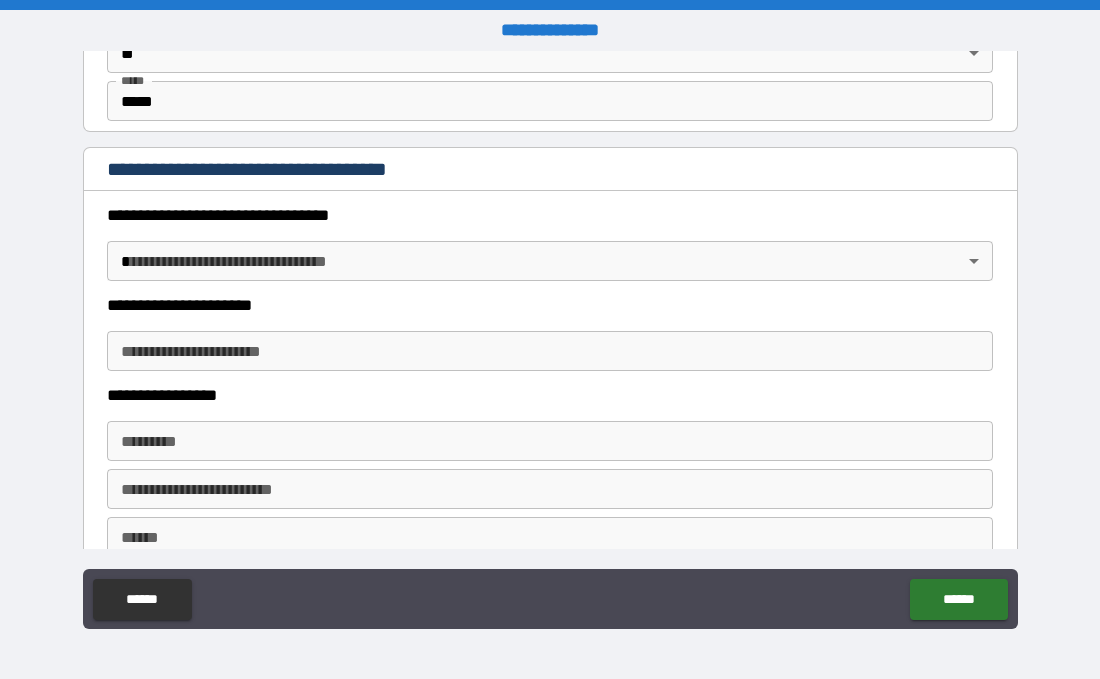 scroll, scrollTop: 1601, scrollLeft: 0, axis: vertical 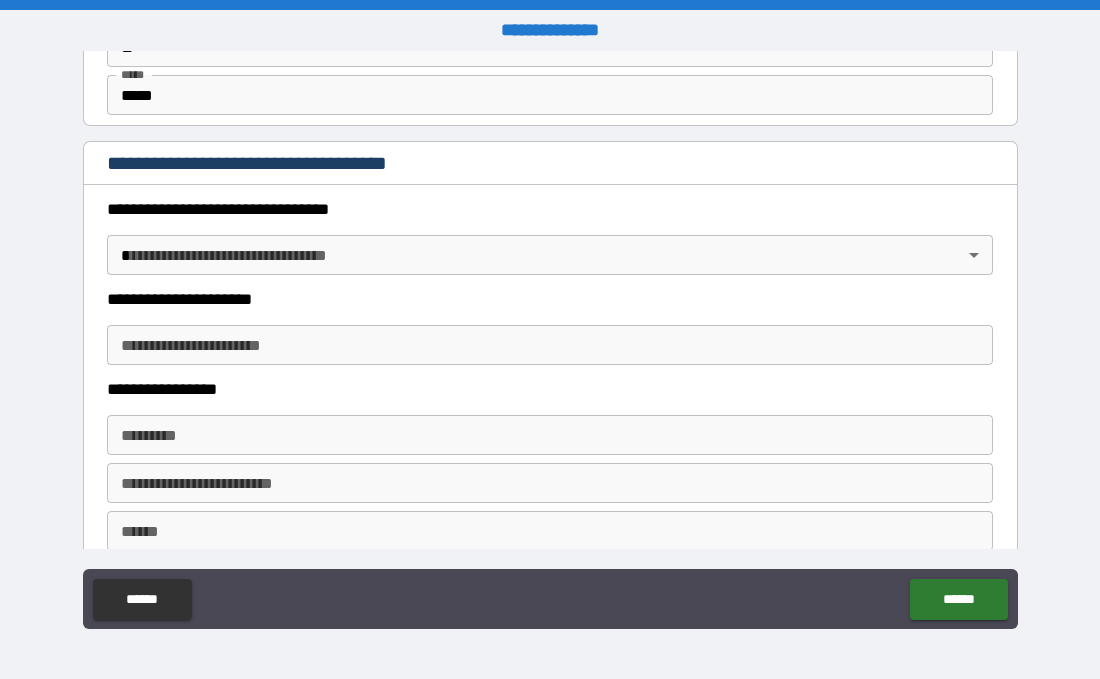 click on "**********" at bounding box center [550, 339] 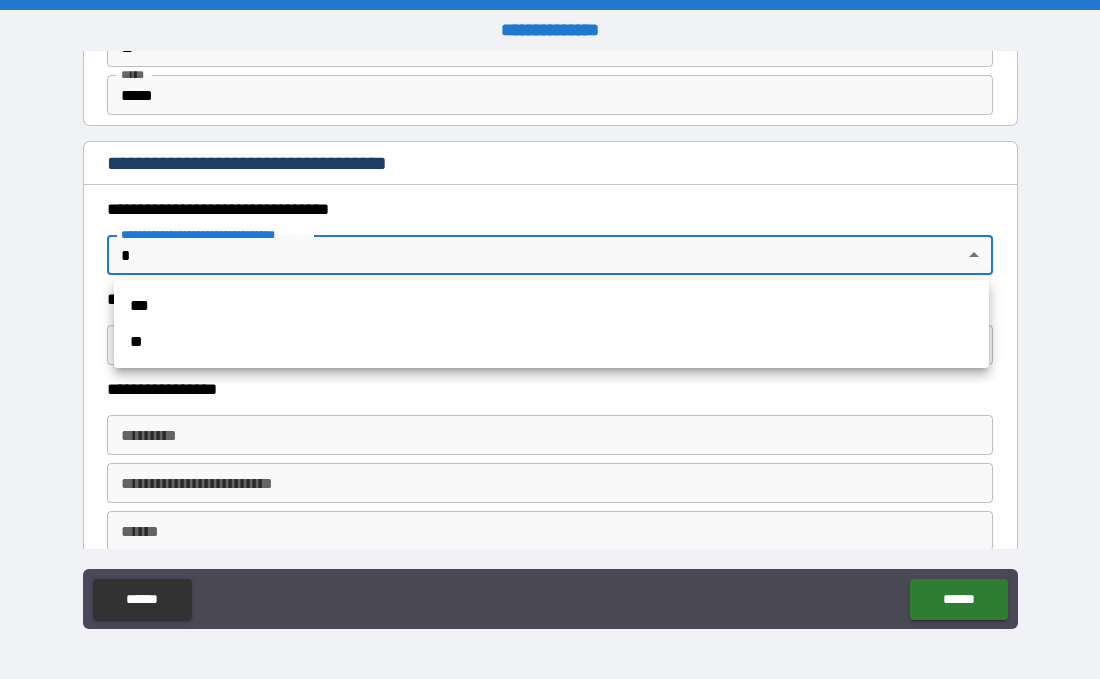 click on "***" at bounding box center [551, 306] 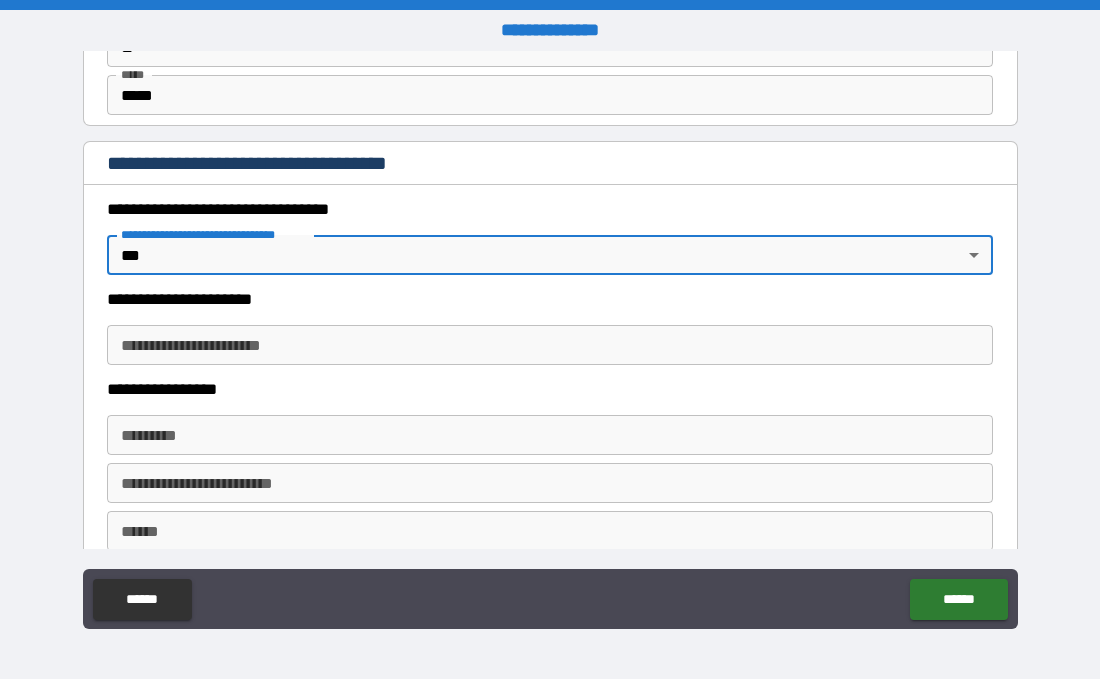 click on "**********" at bounding box center [550, 345] 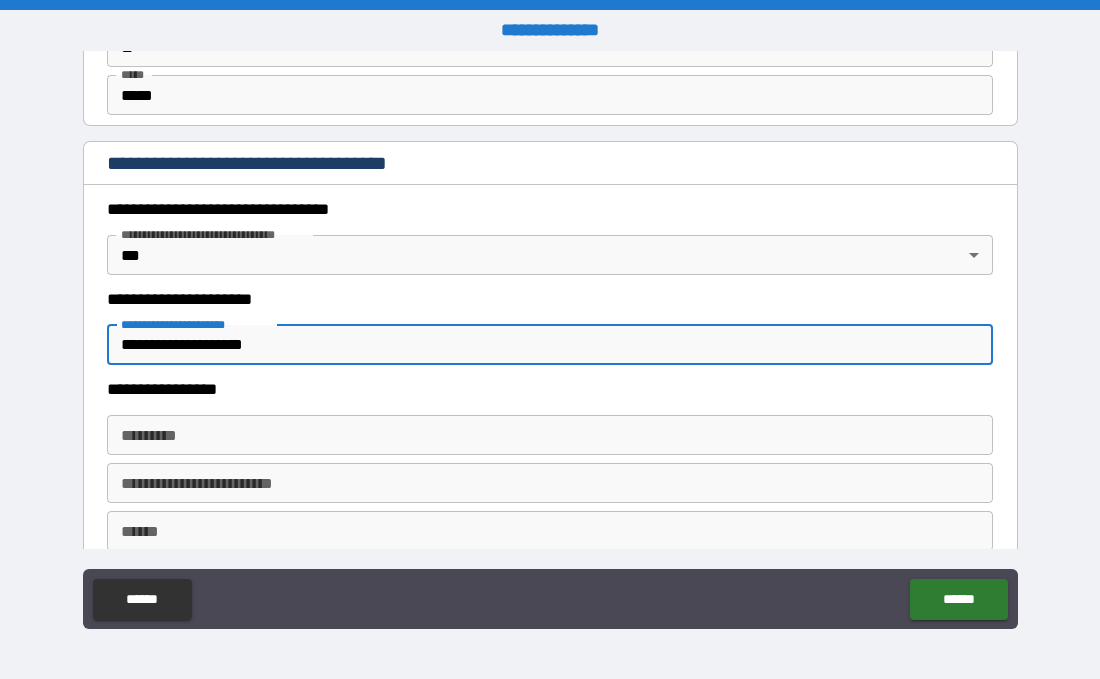 type on "**********" 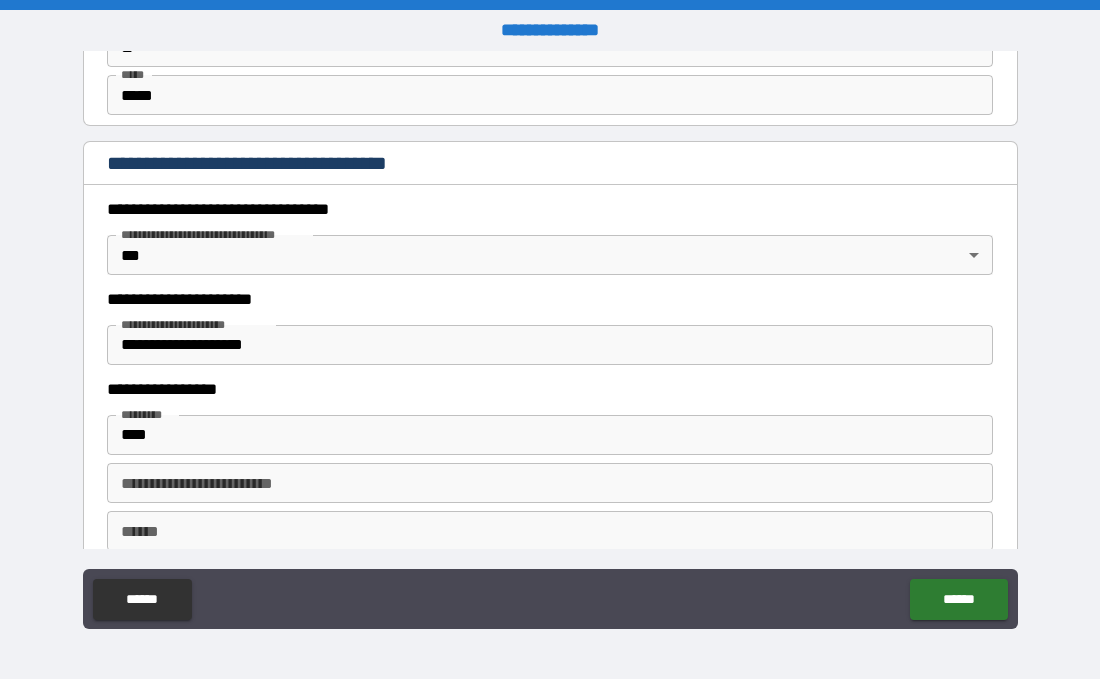 type on "**********" 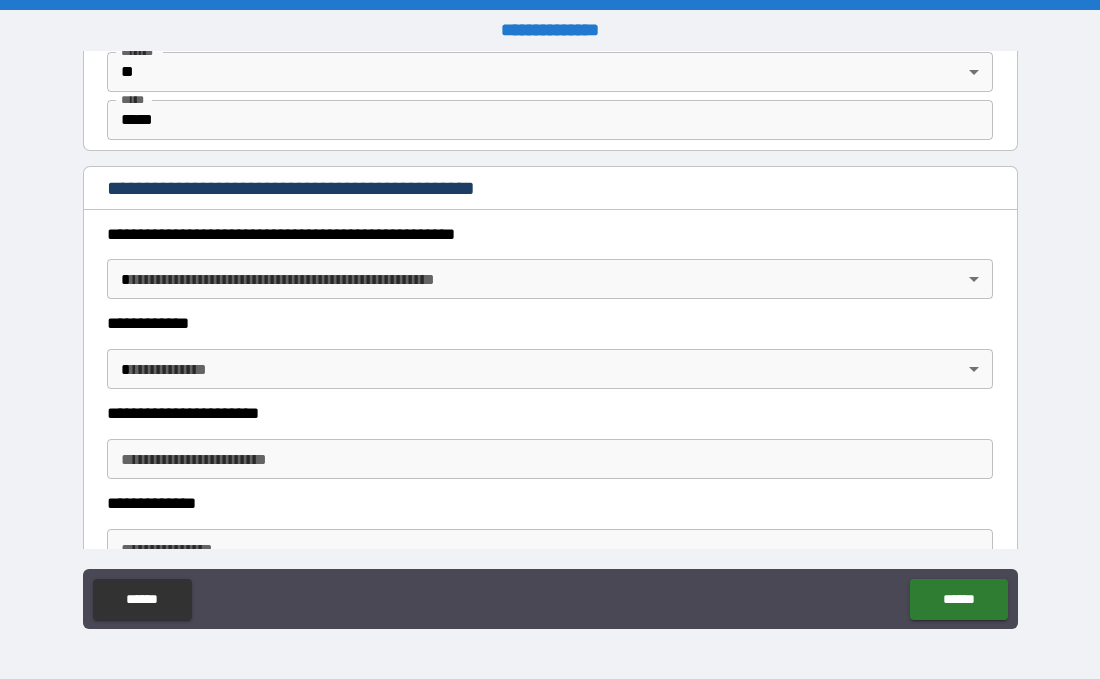 scroll, scrollTop: 2109, scrollLeft: 0, axis: vertical 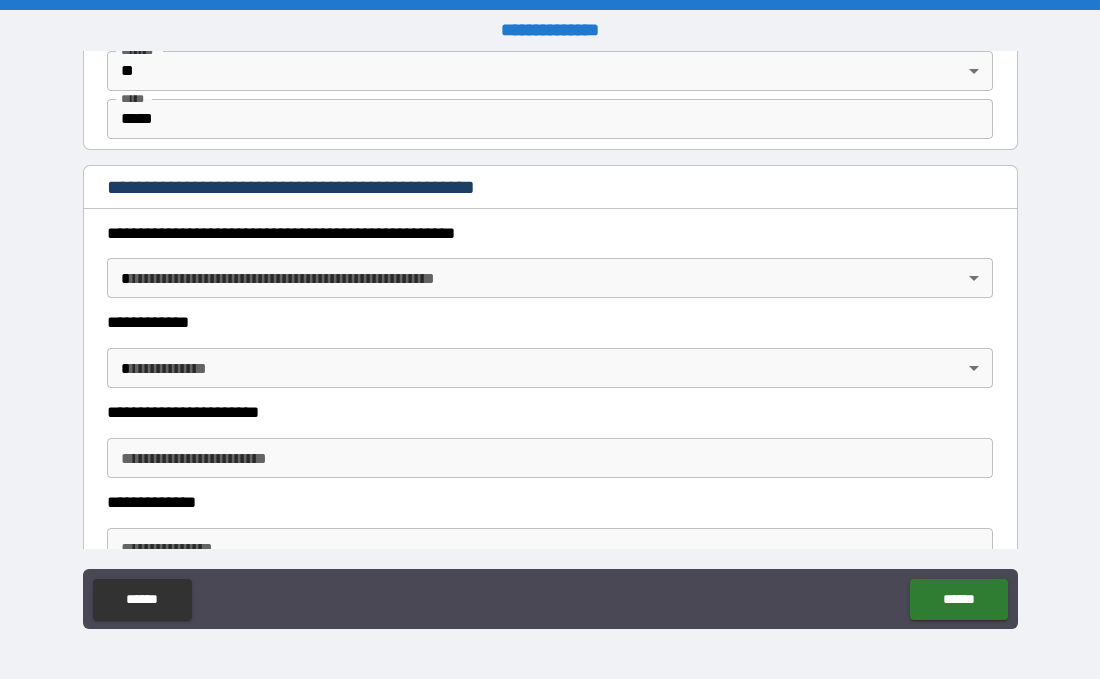 click on "**********" at bounding box center [550, 339] 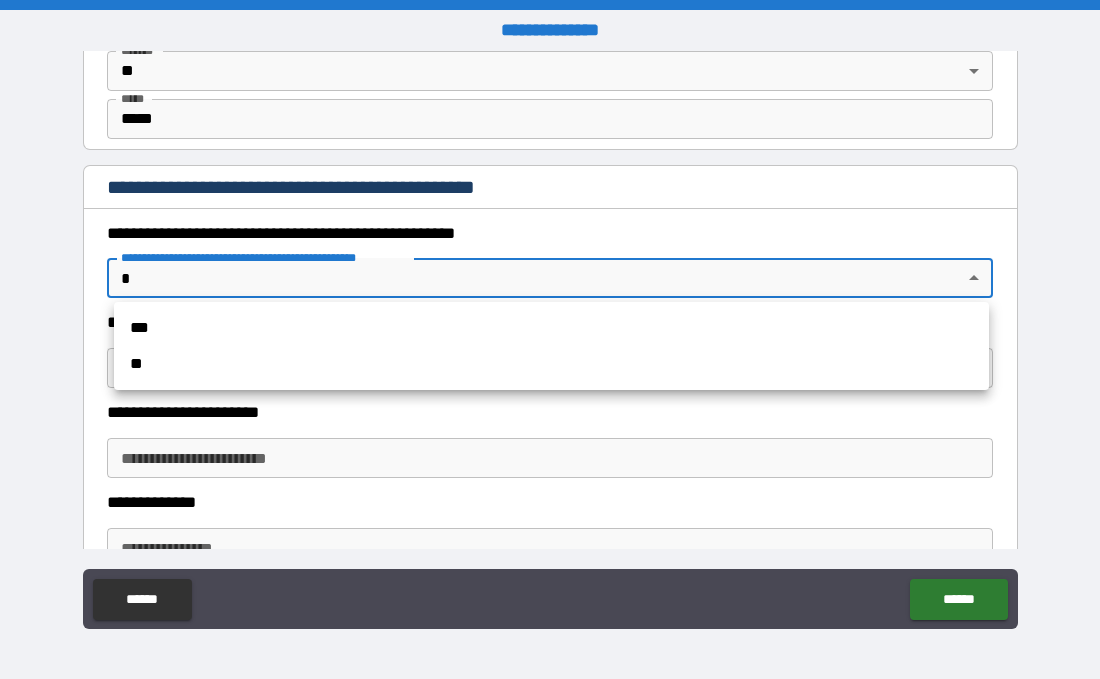click on "**" at bounding box center [551, 364] 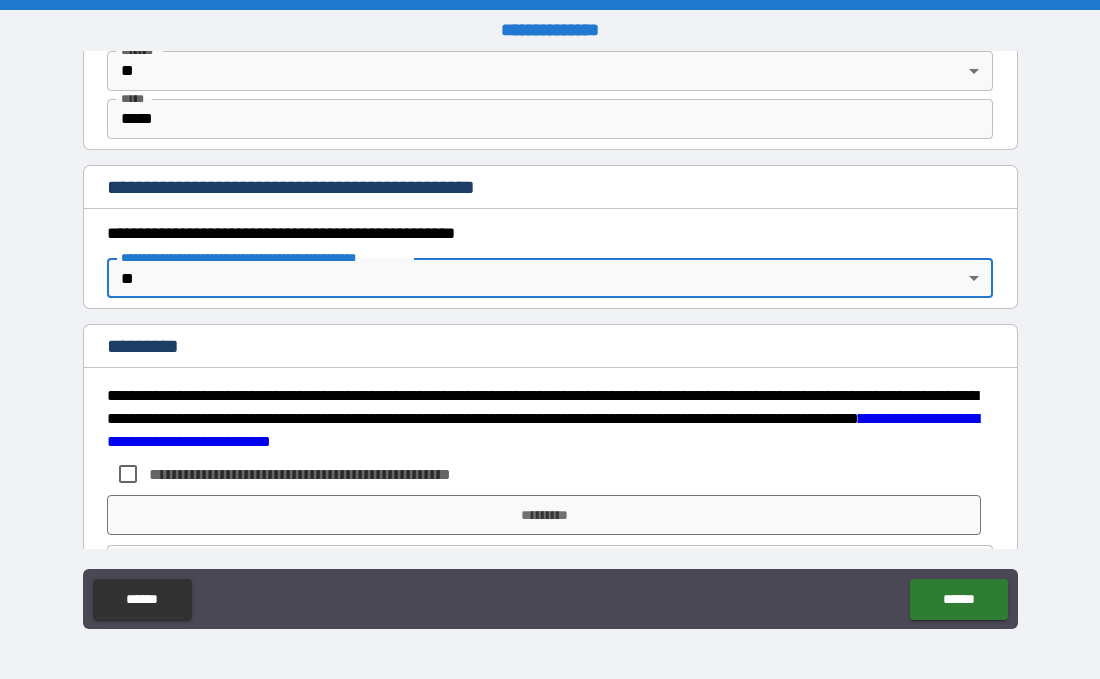 scroll, scrollTop: 2172, scrollLeft: 0, axis: vertical 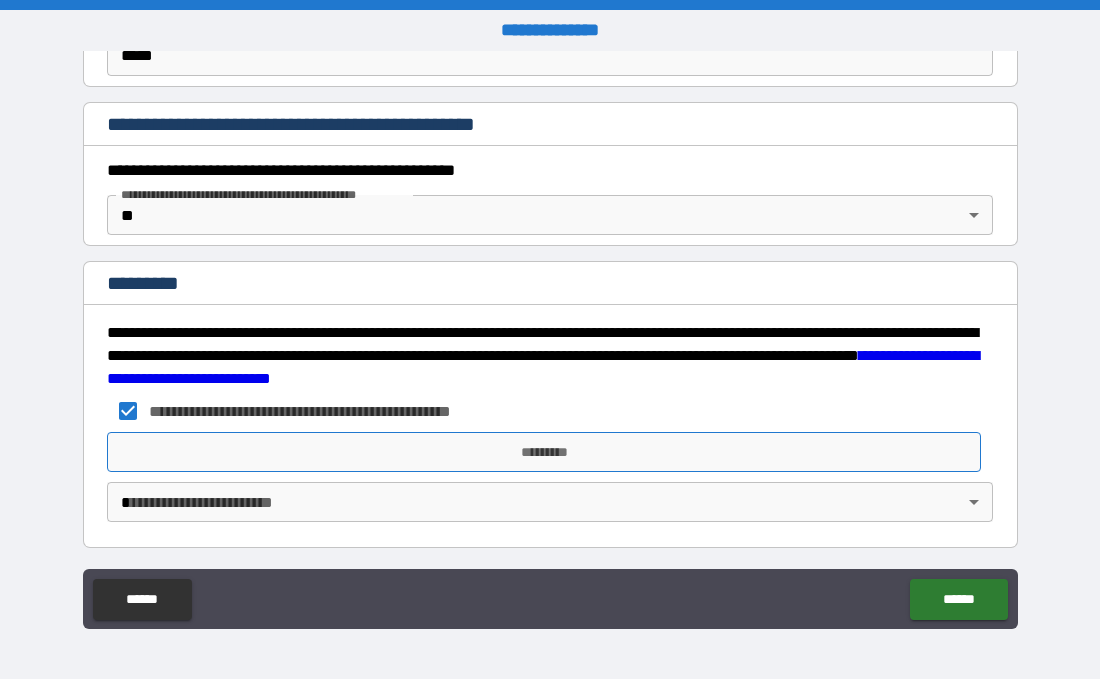 click on "*********" at bounding box center (544, 452) 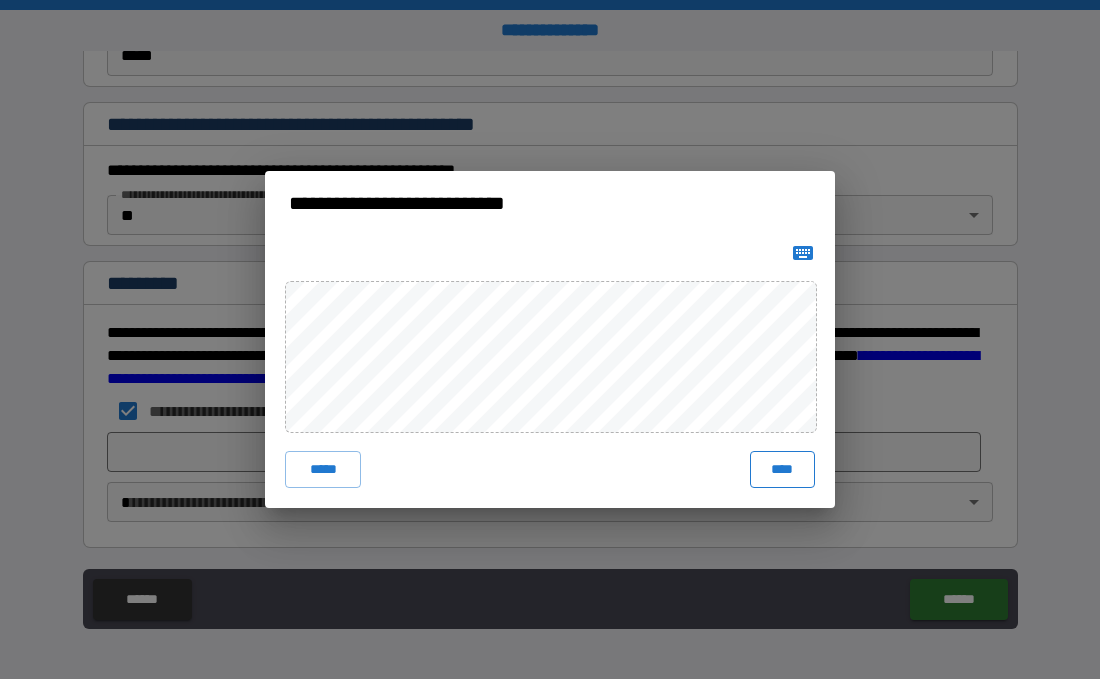 click on "****" at bounding box center [782, 469] 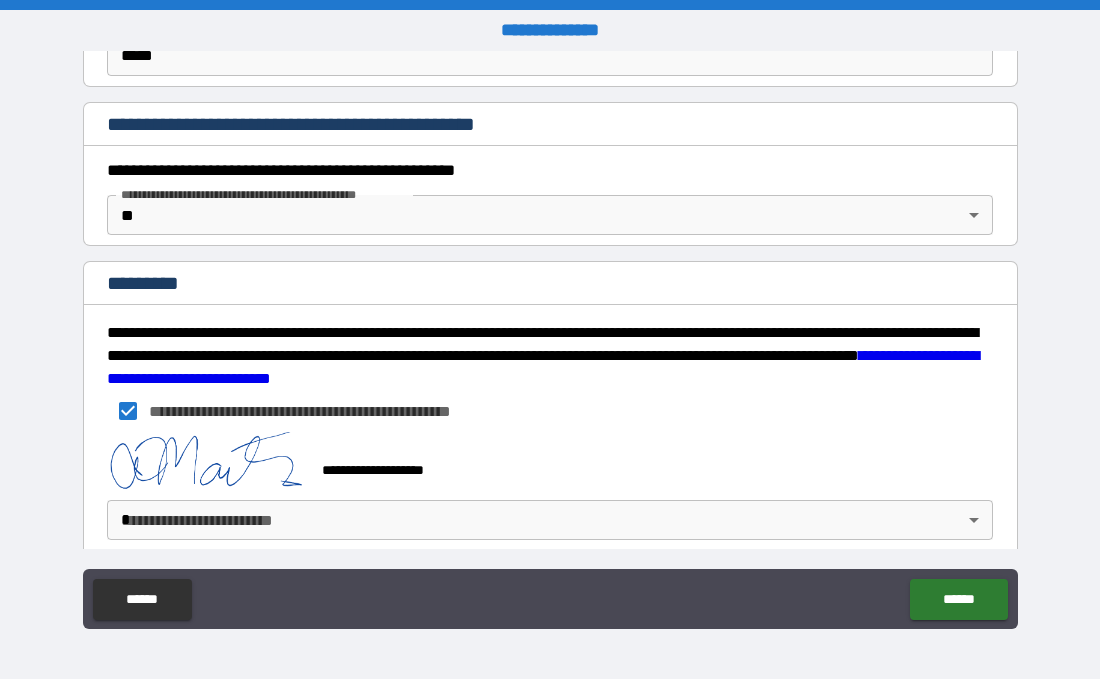 click on "**********" at bounding box center [550, 339] 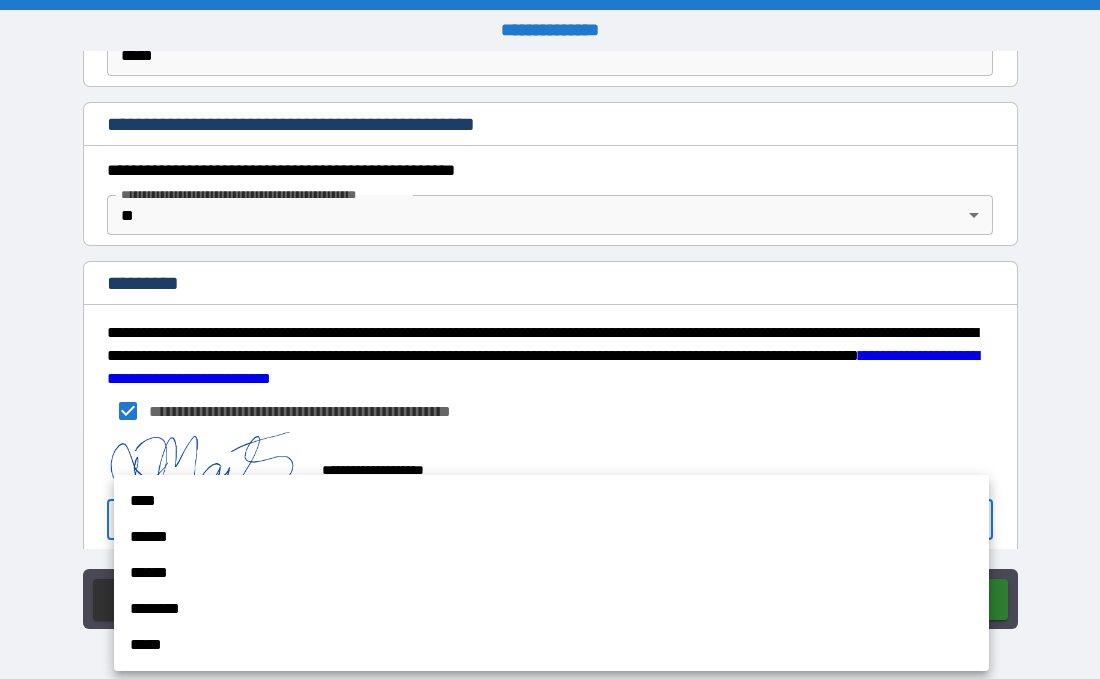 click on "****" at bounding box center (551, 501) 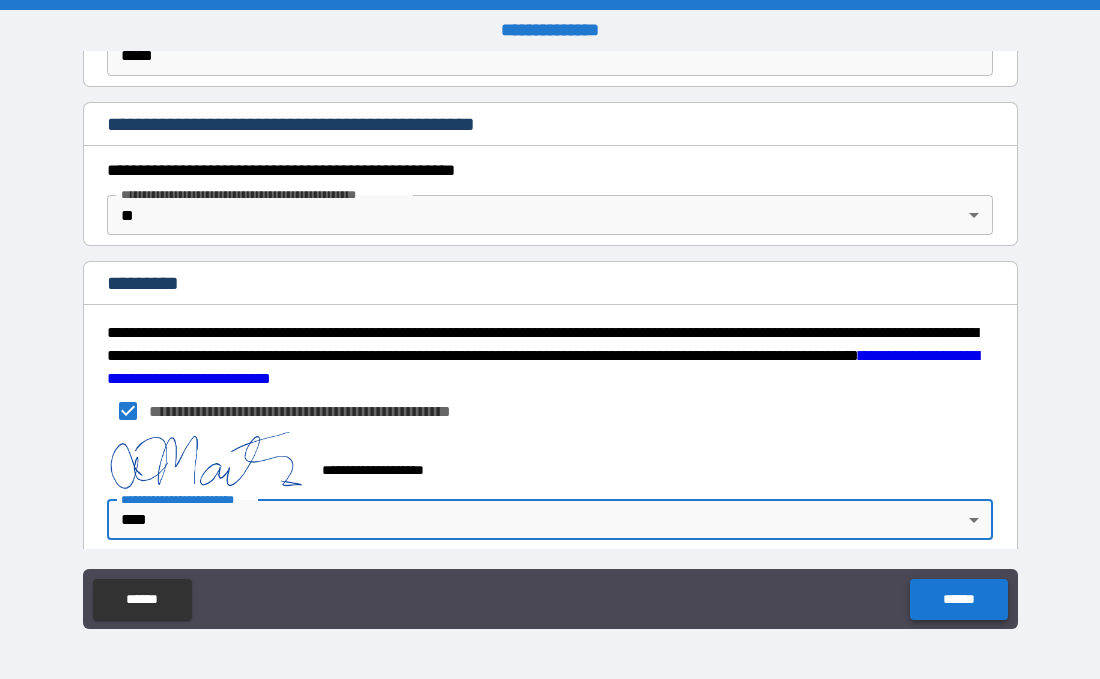 click on "******" at bounding box center [958, 599] 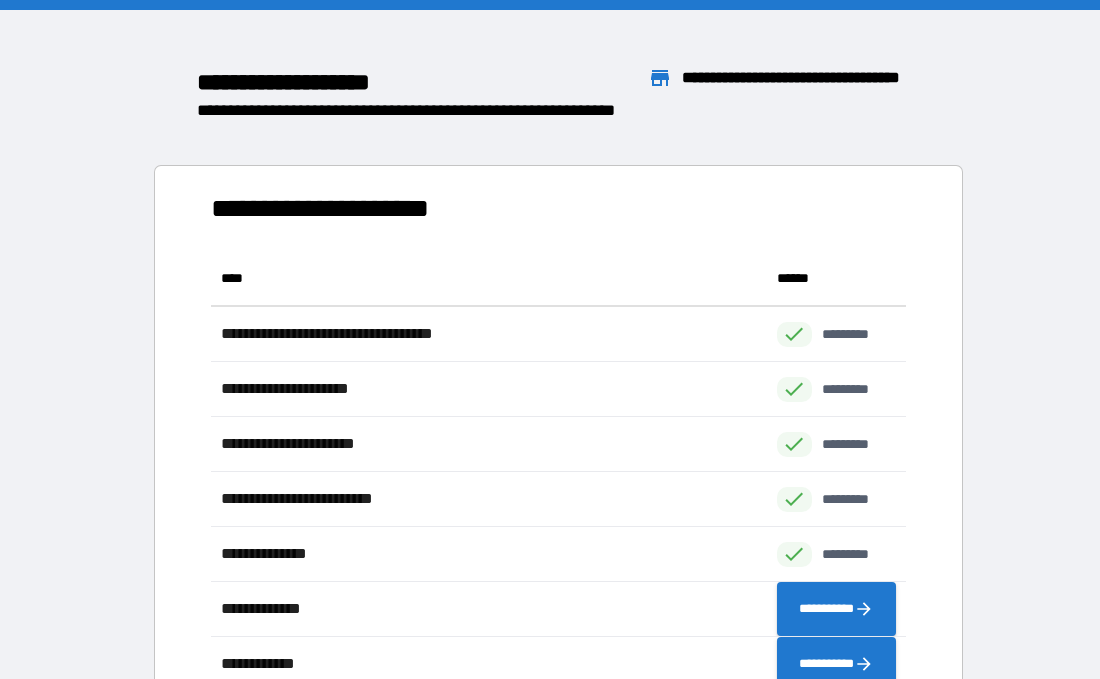 scroll, scrollTop: 0, scrollLeft: 0, axis: both 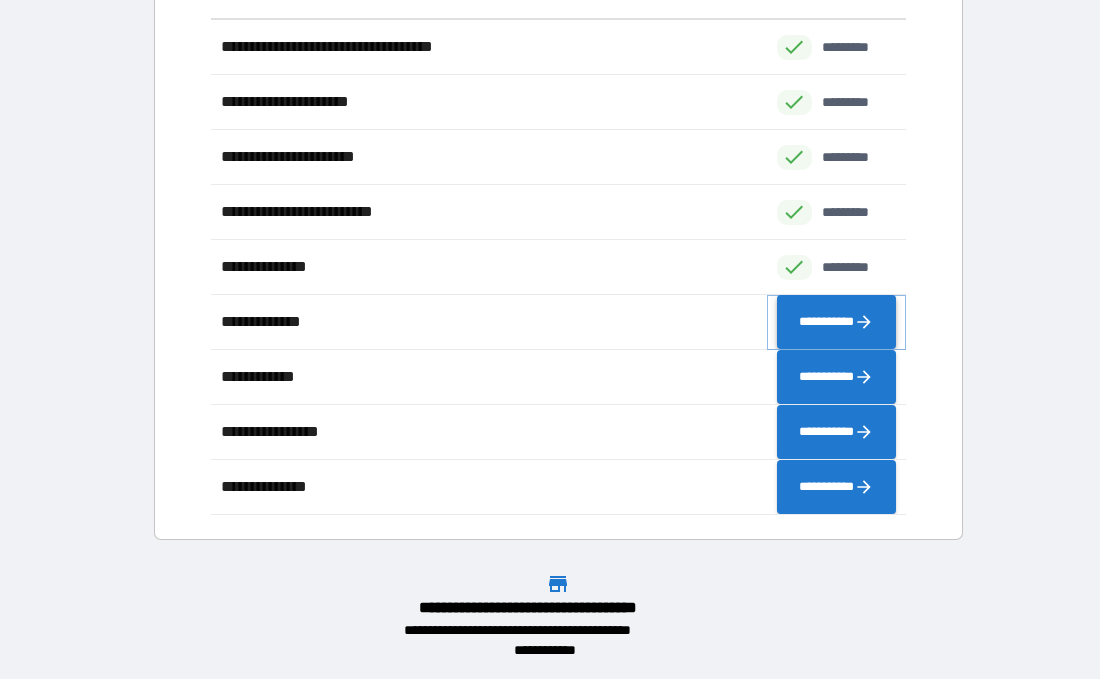 click on "**********" at bounding box center (836, 322) 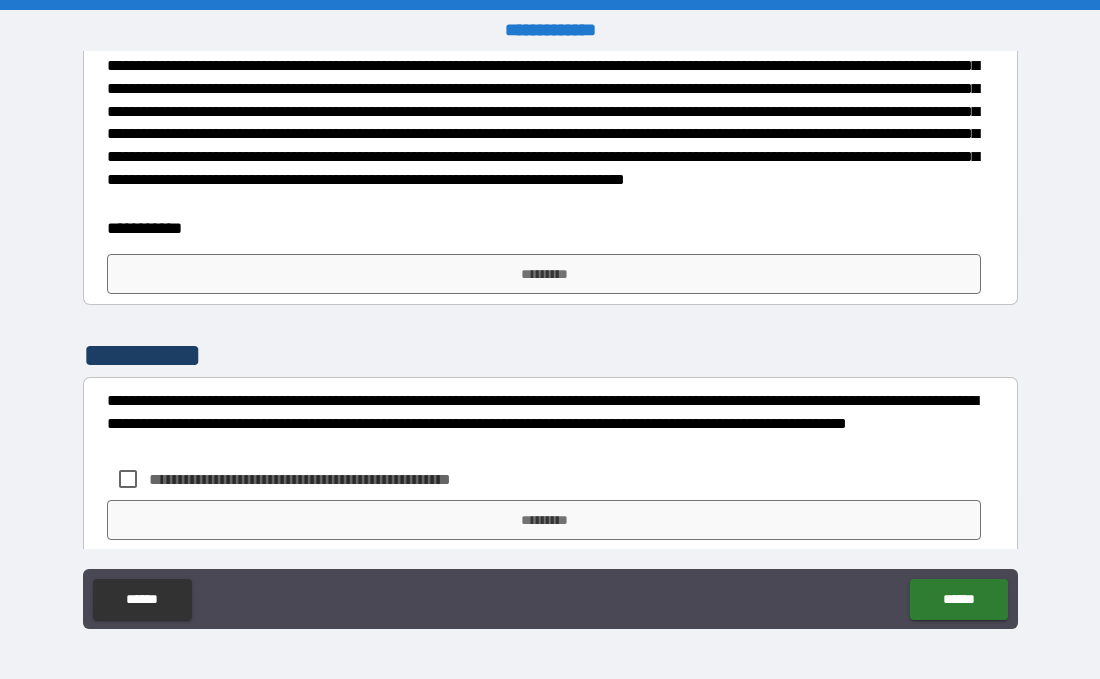 scroll, scrollTop: 358, scrollLeft: 0, axis: vertical 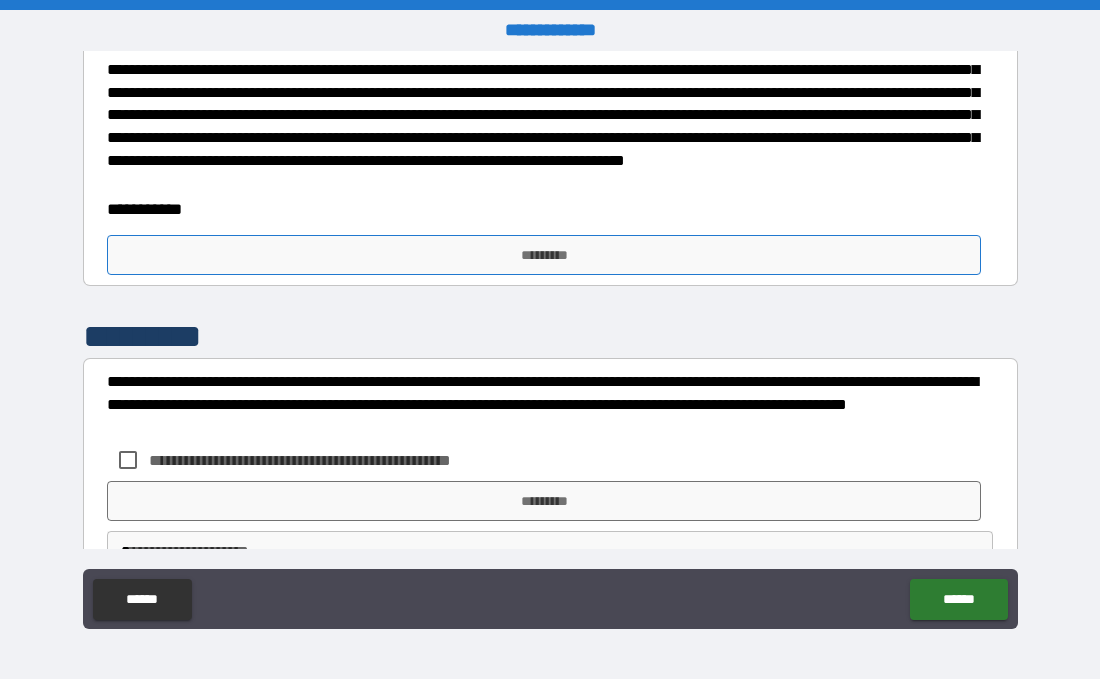 click on "*********" at bounding box center [544, 255] 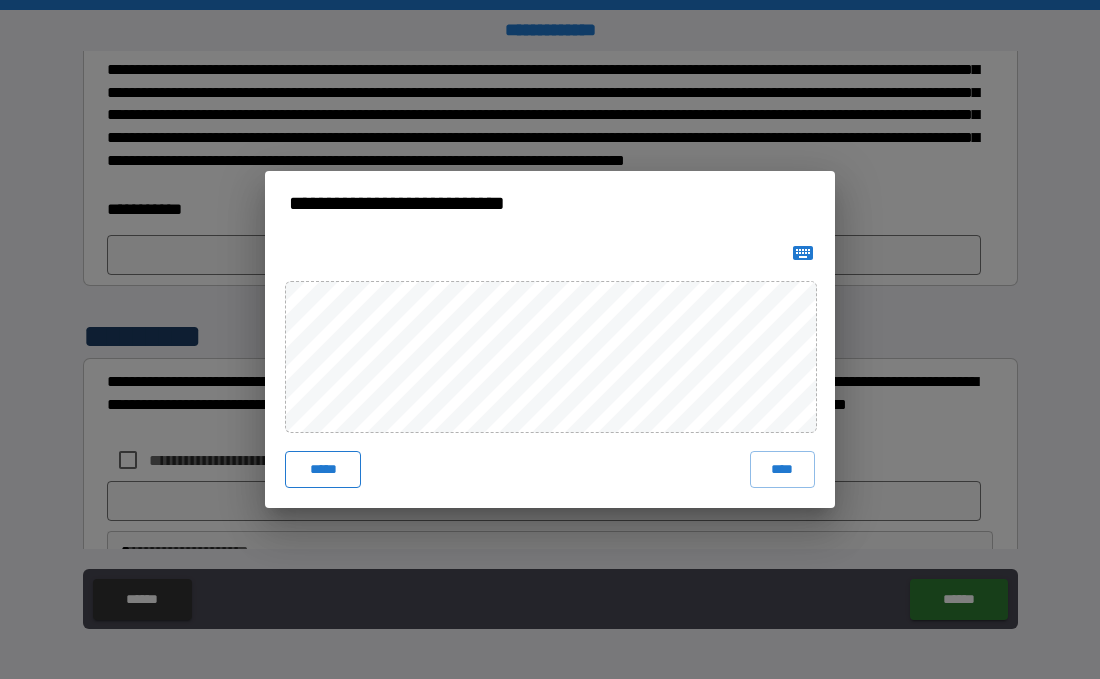 click on "*****" at bounding box center (323, 469) 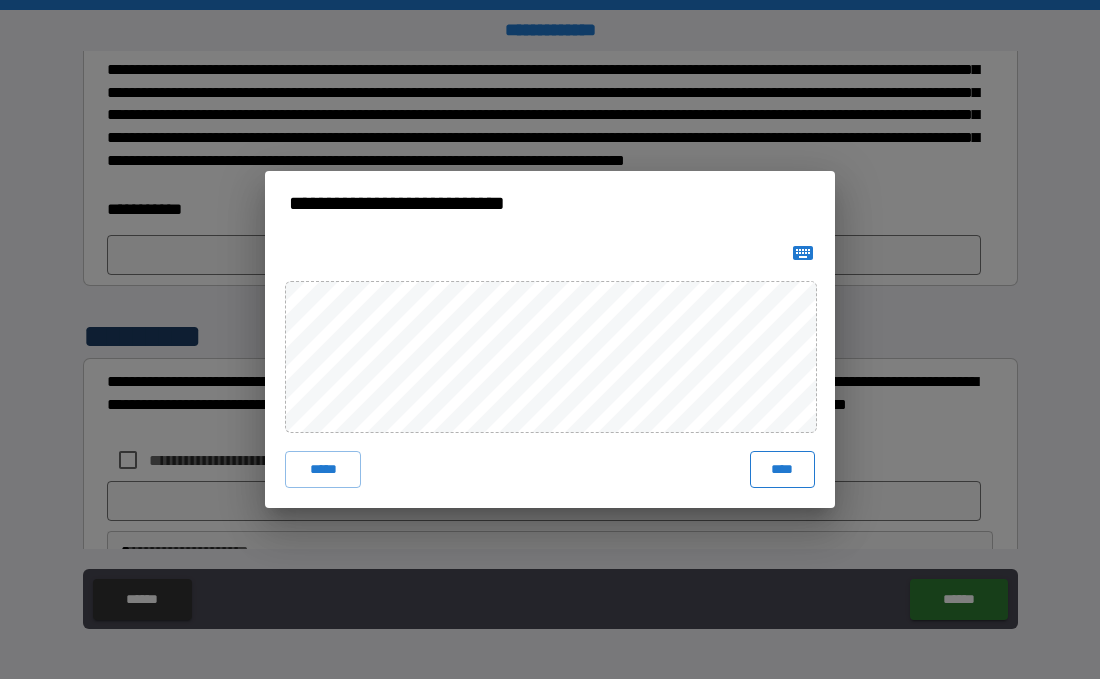 click on "****" at bounding box center [782, 469] 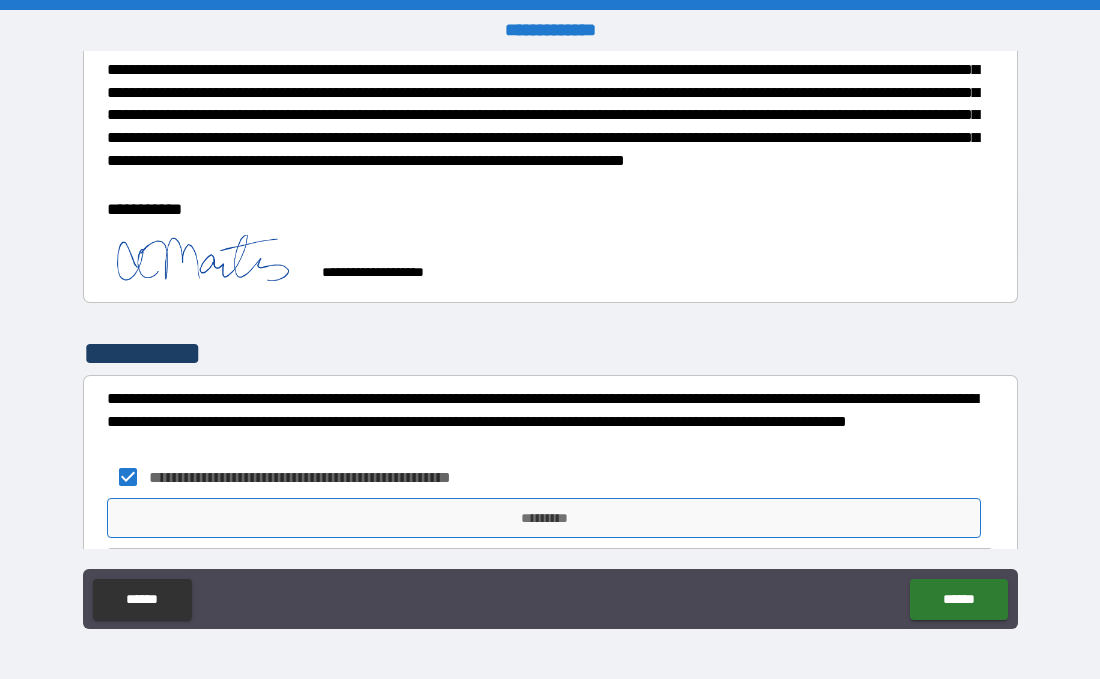 click on "*********" at bounding box center (544, 518) 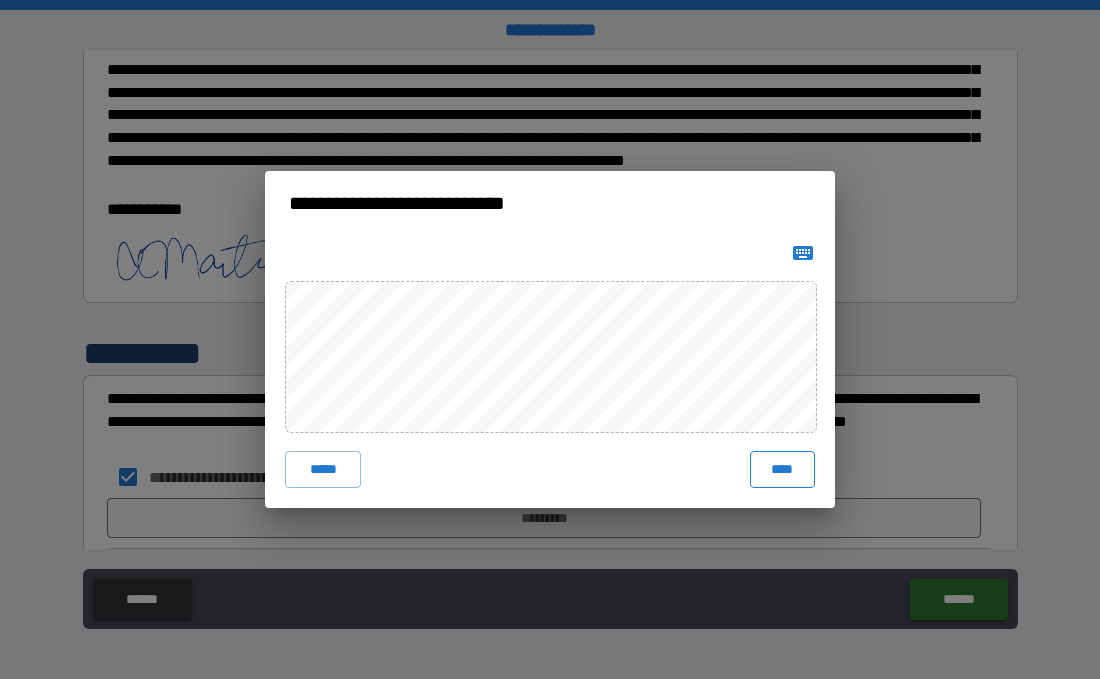 click on "****" at bounding box center [782, 469] 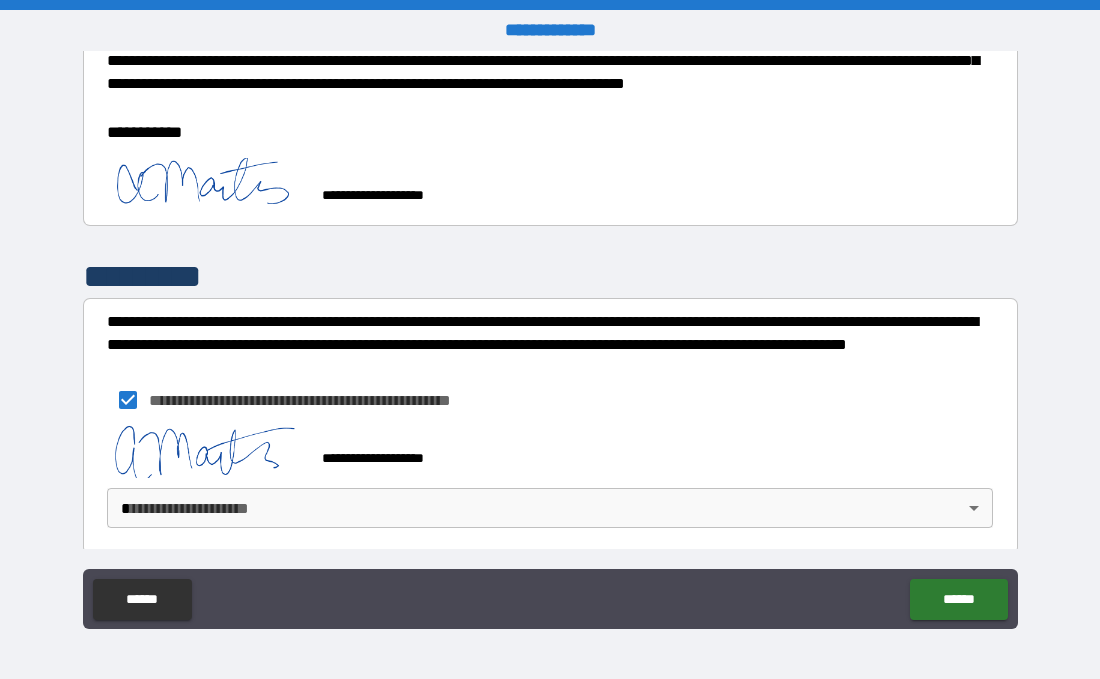 scroll, scrollTop: 443, scrollLeft: 0, axis: vertical 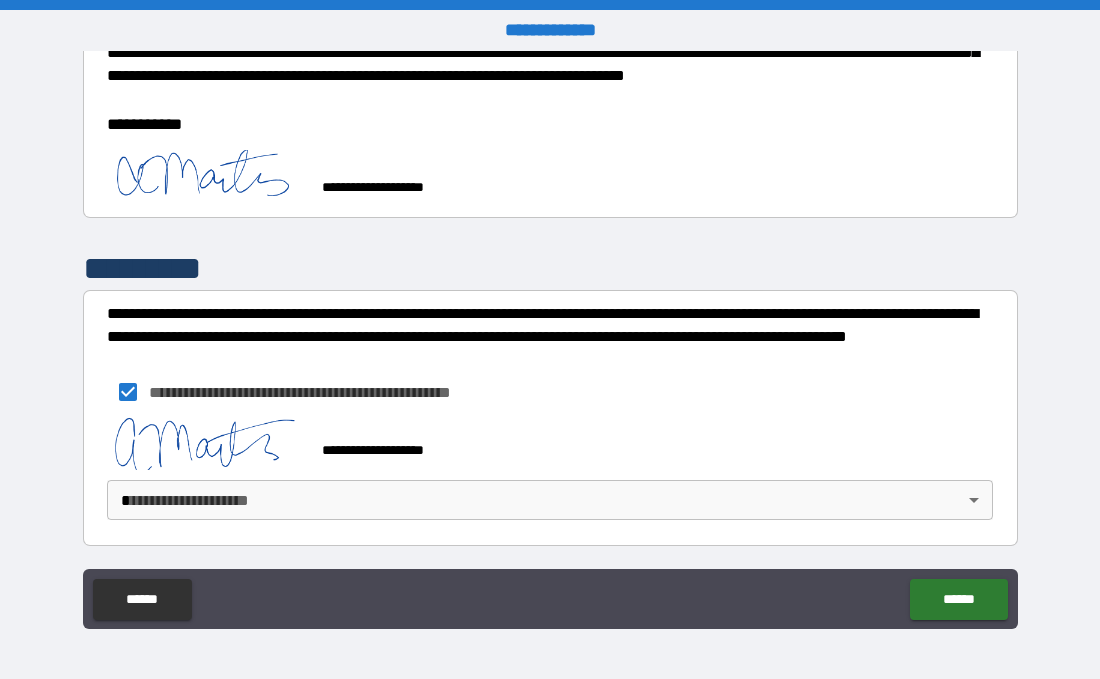 click on "**********" at bounding box center (550, 339) 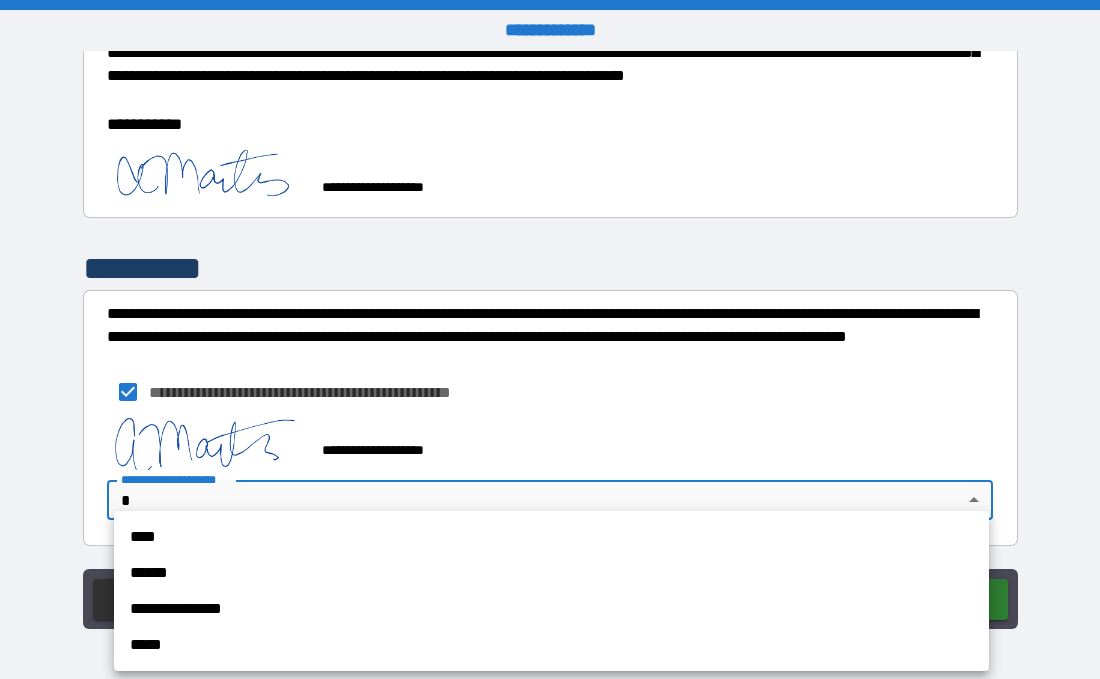 click on "****" at bounding box center (551, 537) 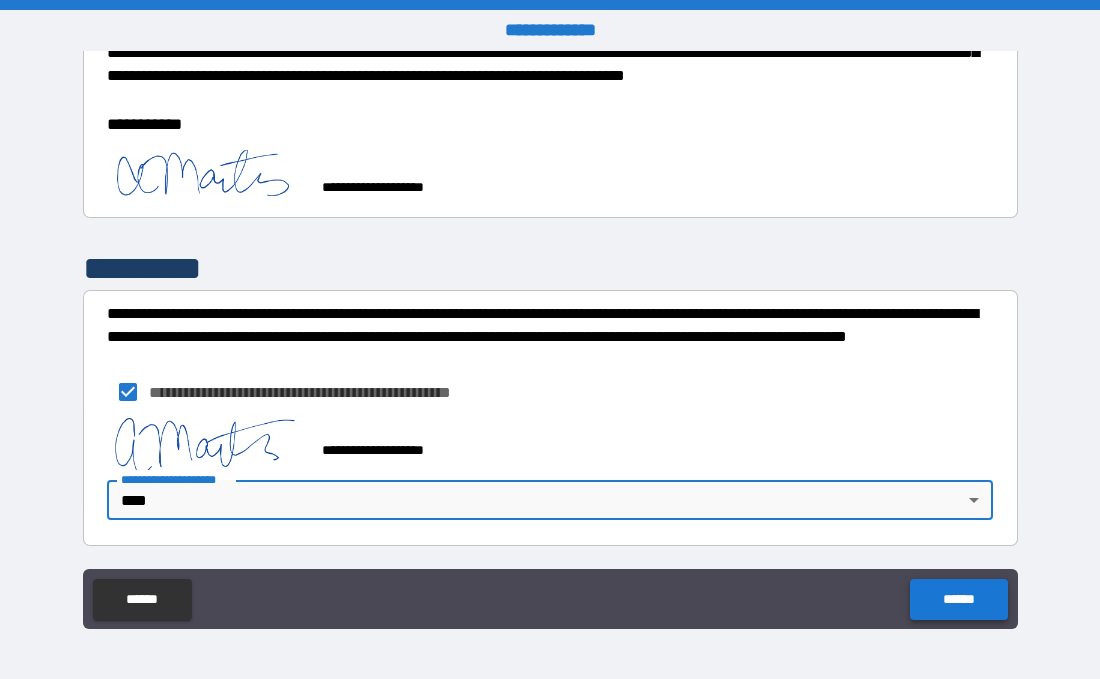click on "******" at bounding box center [958, 599] 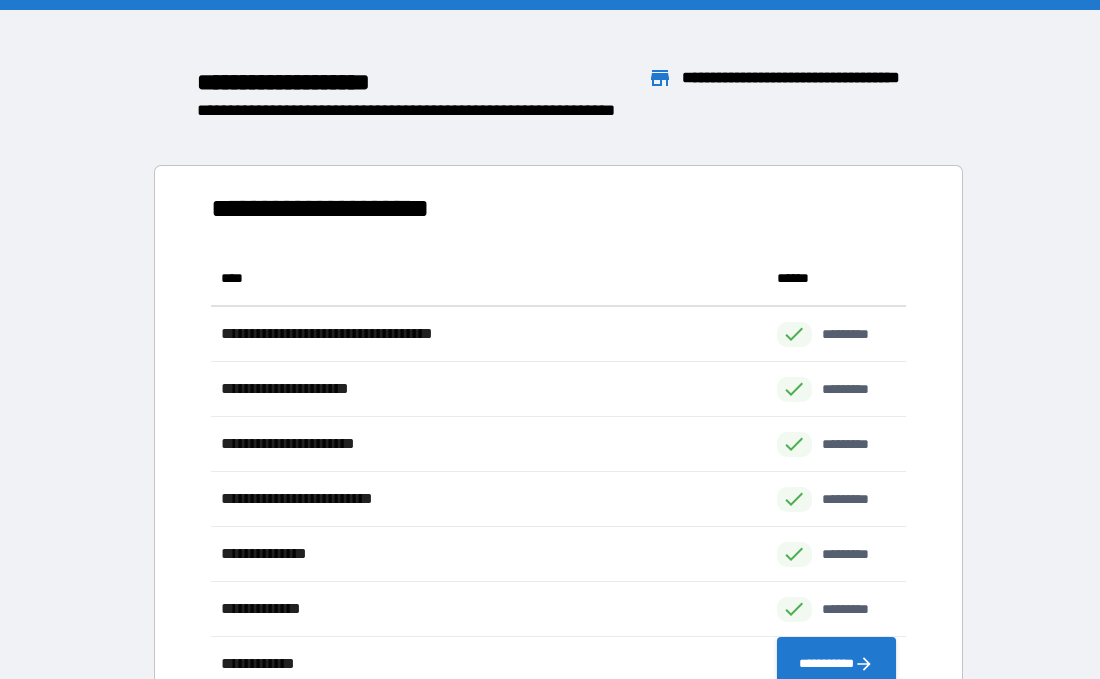 scroll, scrollTop: 0, scrollLeft: 0, axis: both 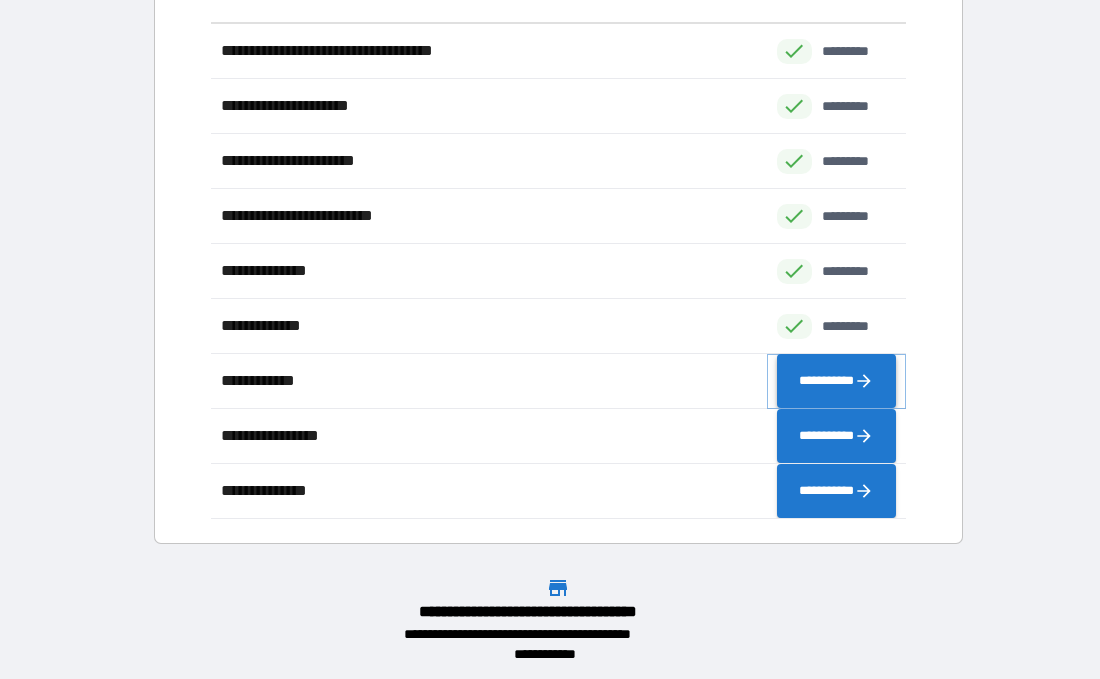click on "**********" at bounding box center (836, 381) 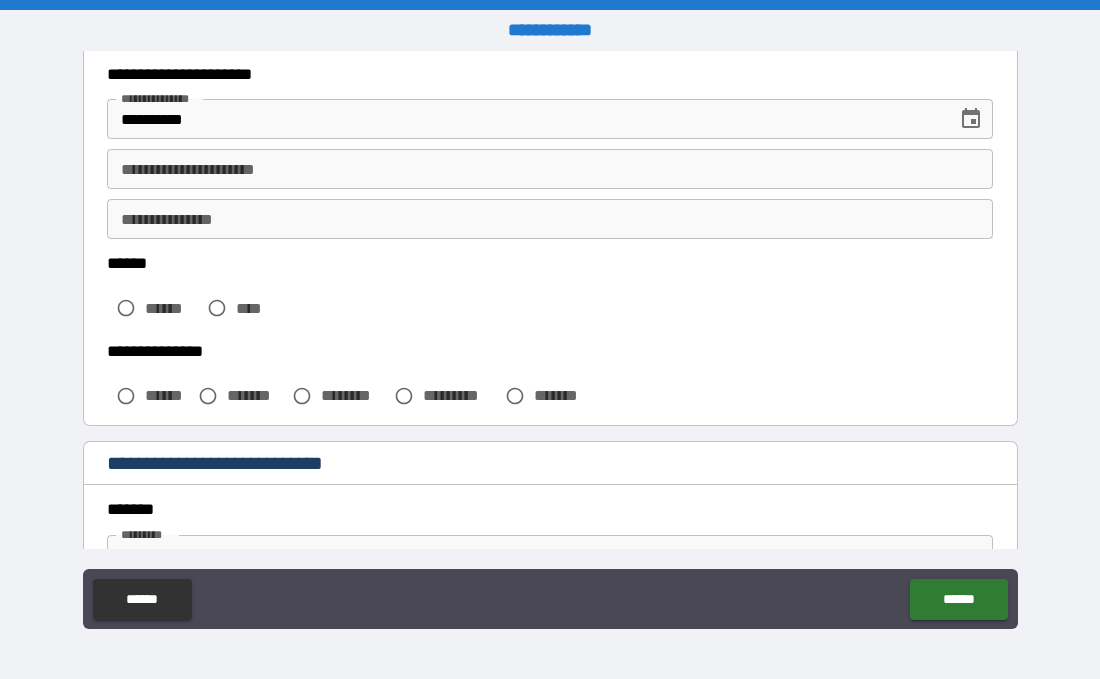 scroll, scrollTop: 345, scrollLeft: 0, axis: vertical 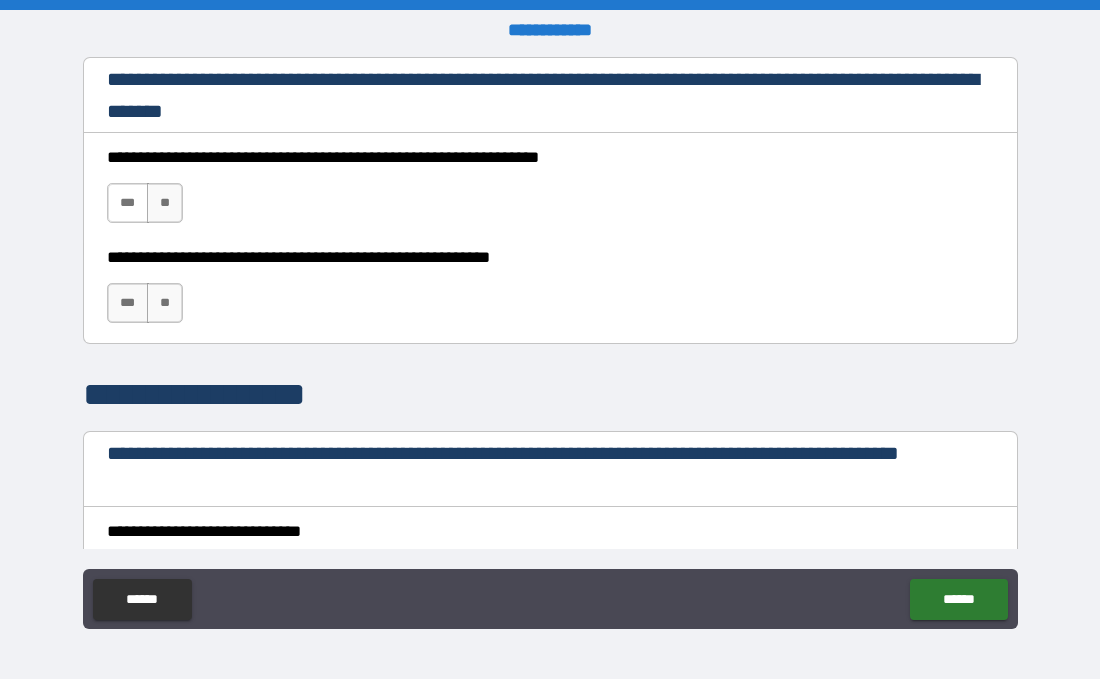 click on "***" at bounding box center (128, 203) 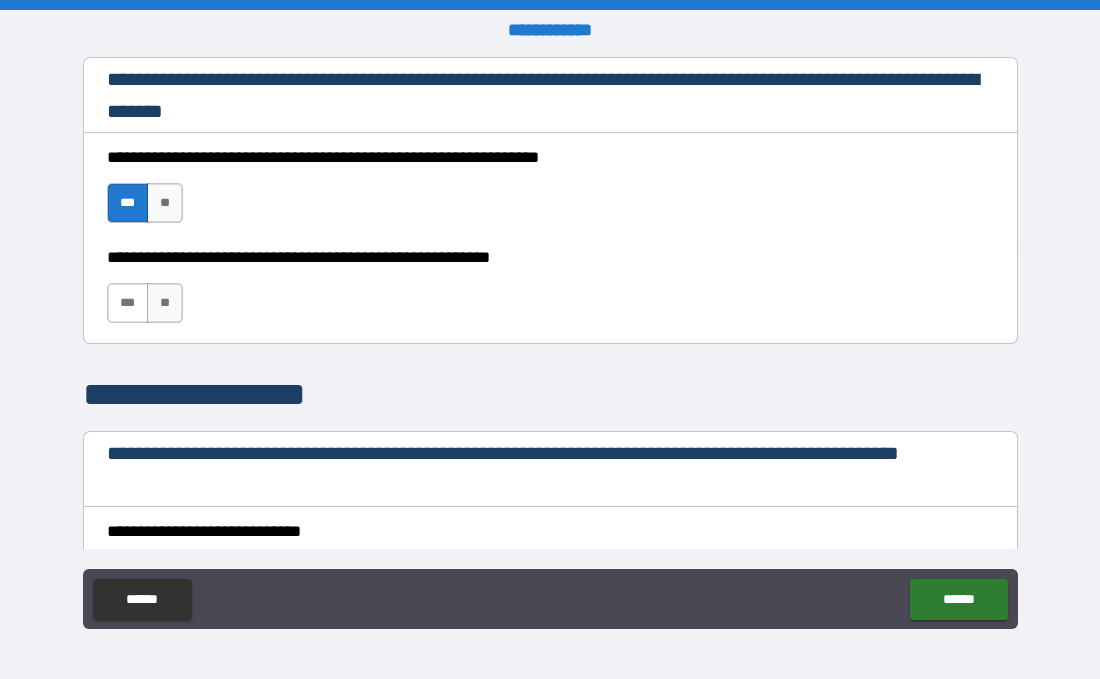 click on "***" at bounding box center [128, 303] 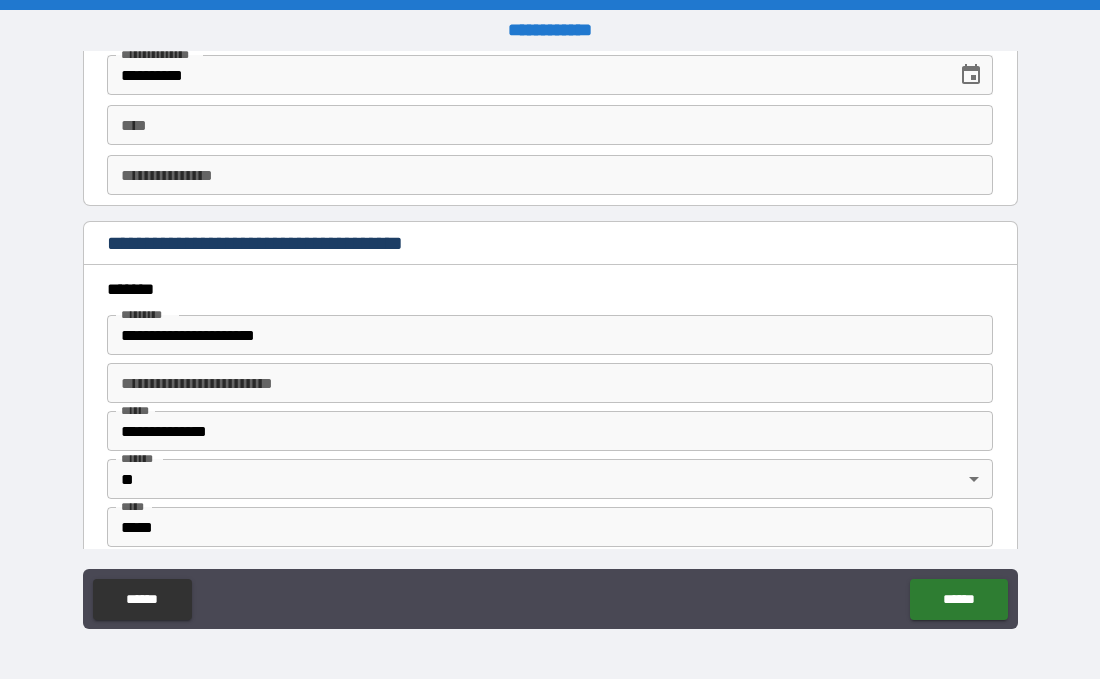 scroll, scrollTop: 2208, scrollLeft: 0, axis: vertical 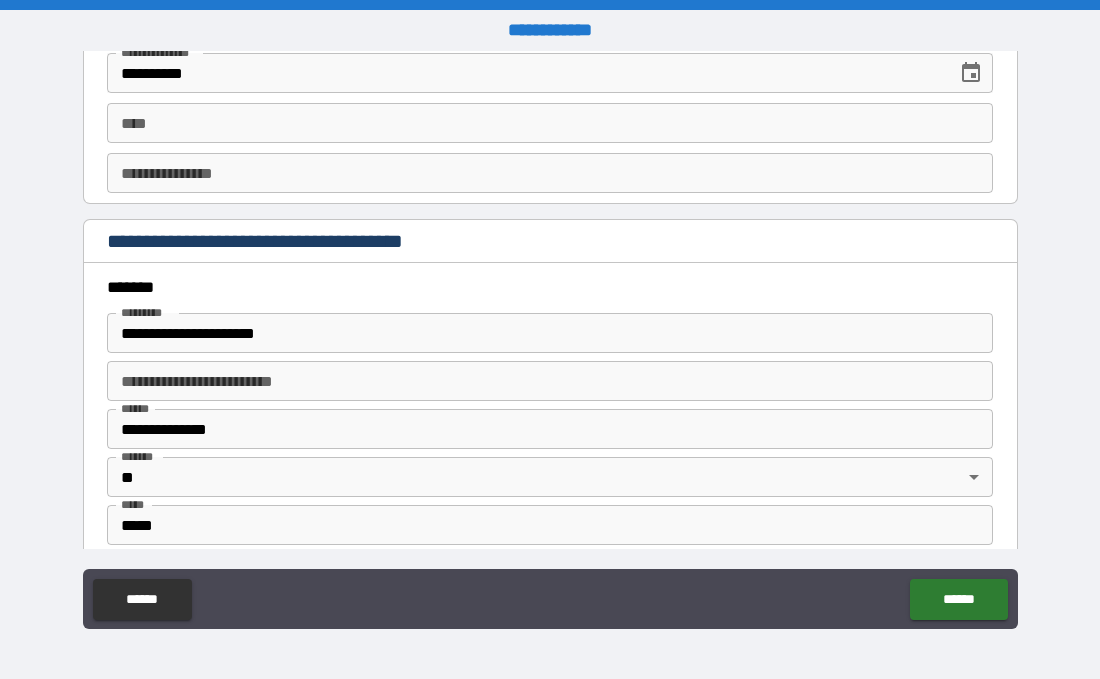 click on "****" at bounding box center [550, 123] 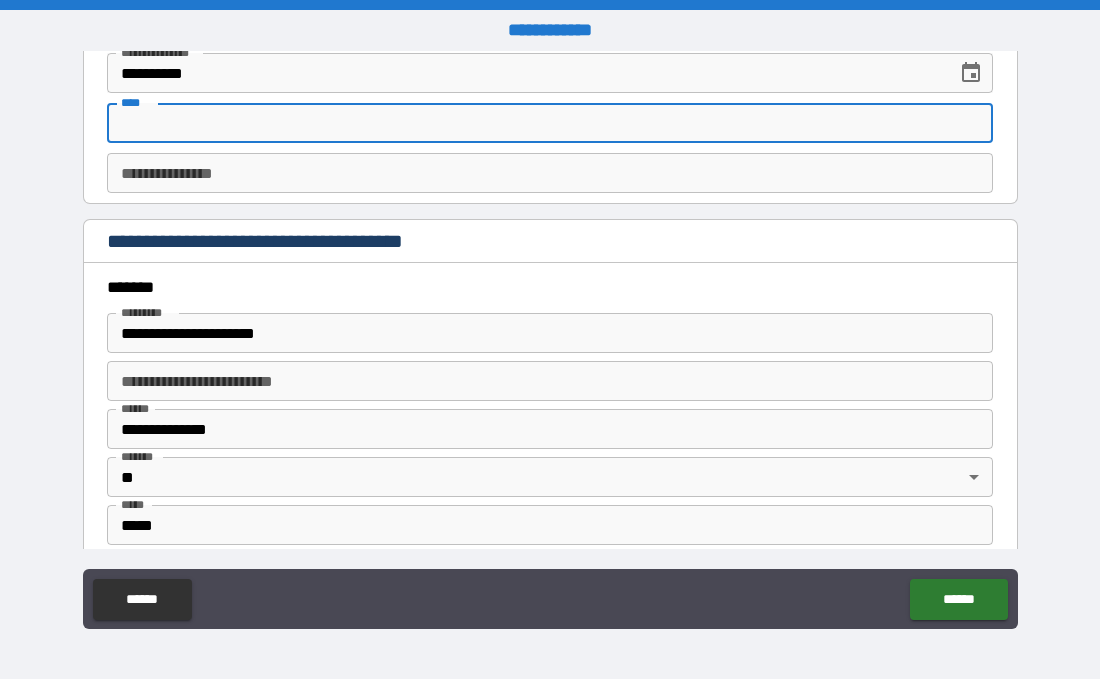 click on "****" at bounding box center (550, 123) 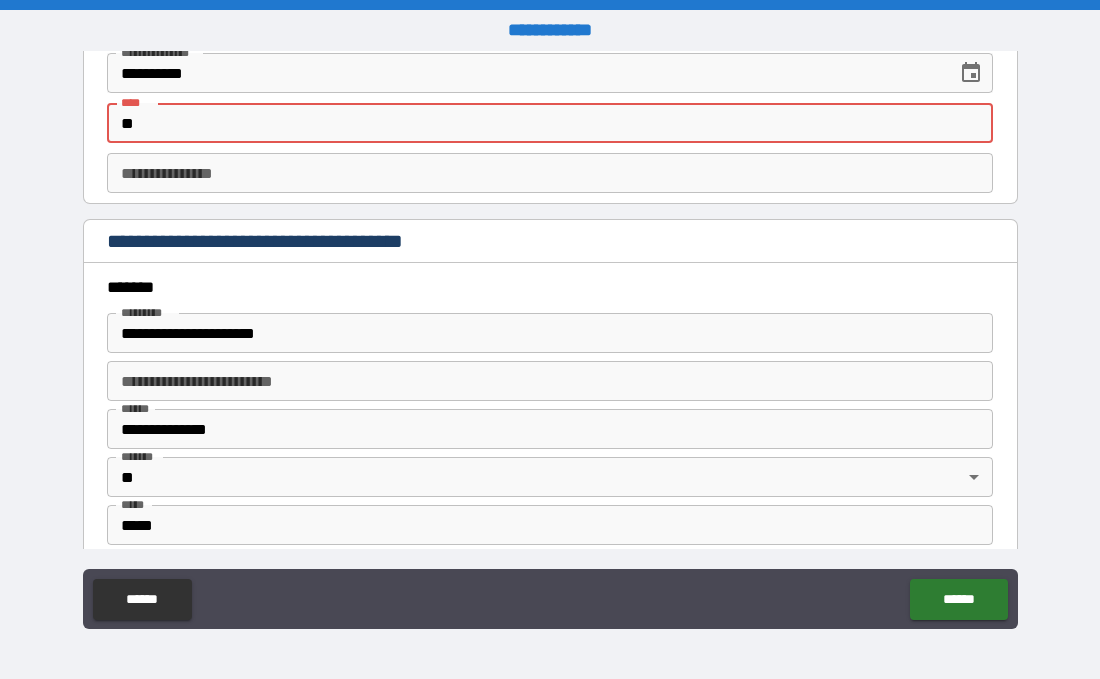 click on "**" at bounding box center [550, 123] 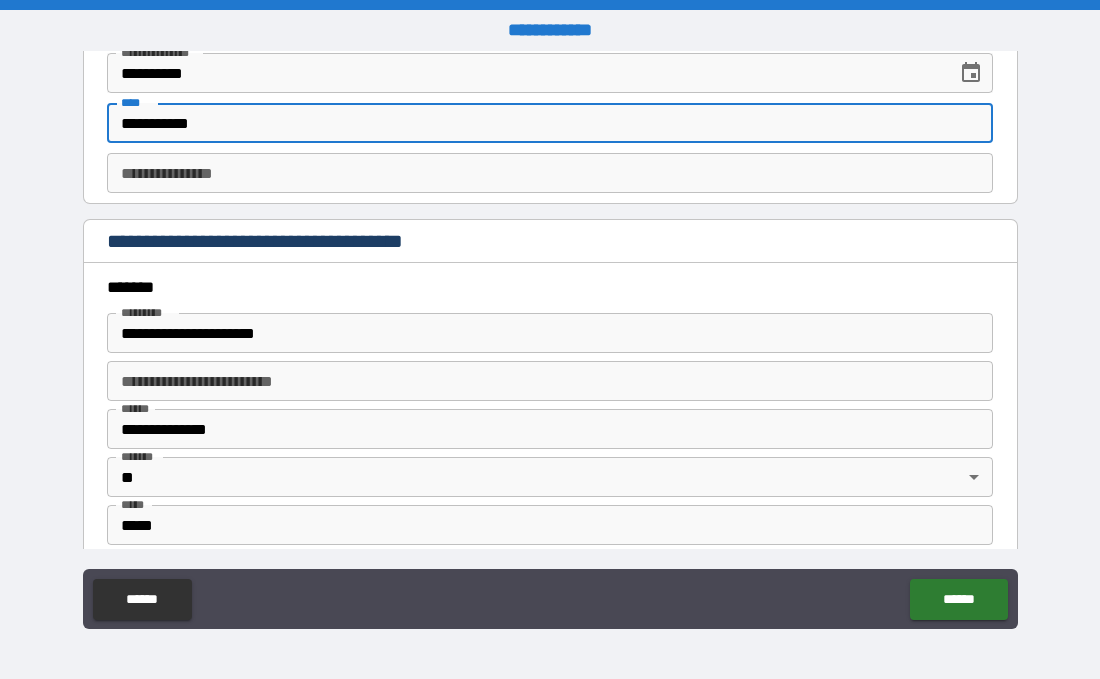 type on "**********" 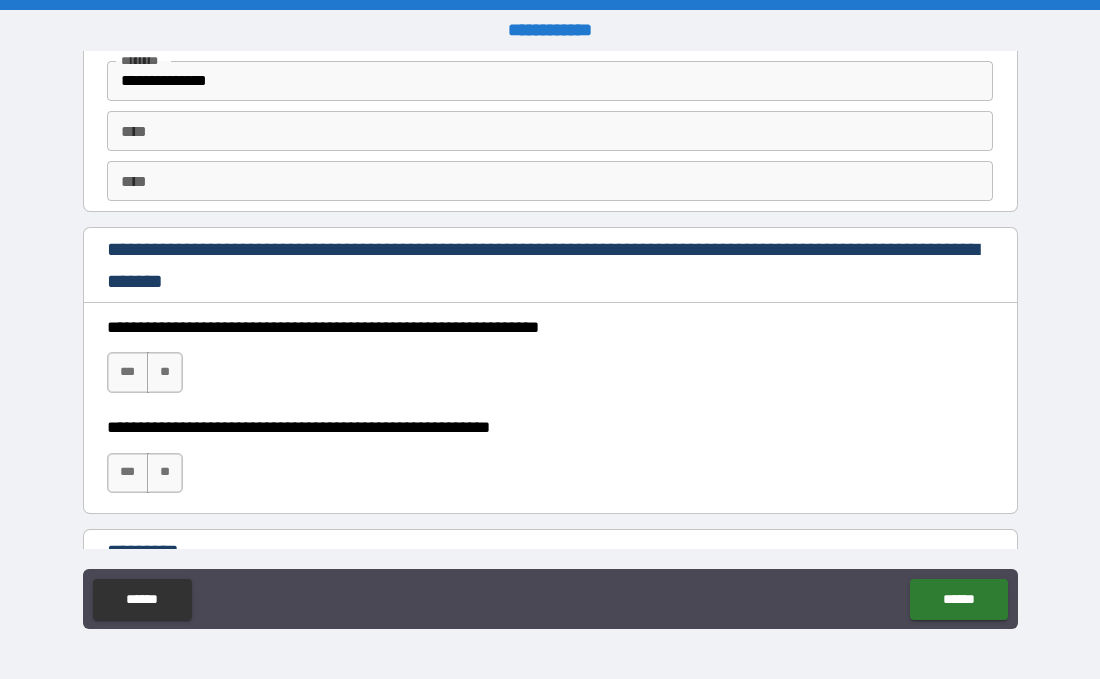 scroll, scrollTop: 2833, scrollLeft: 0, axis: vertical 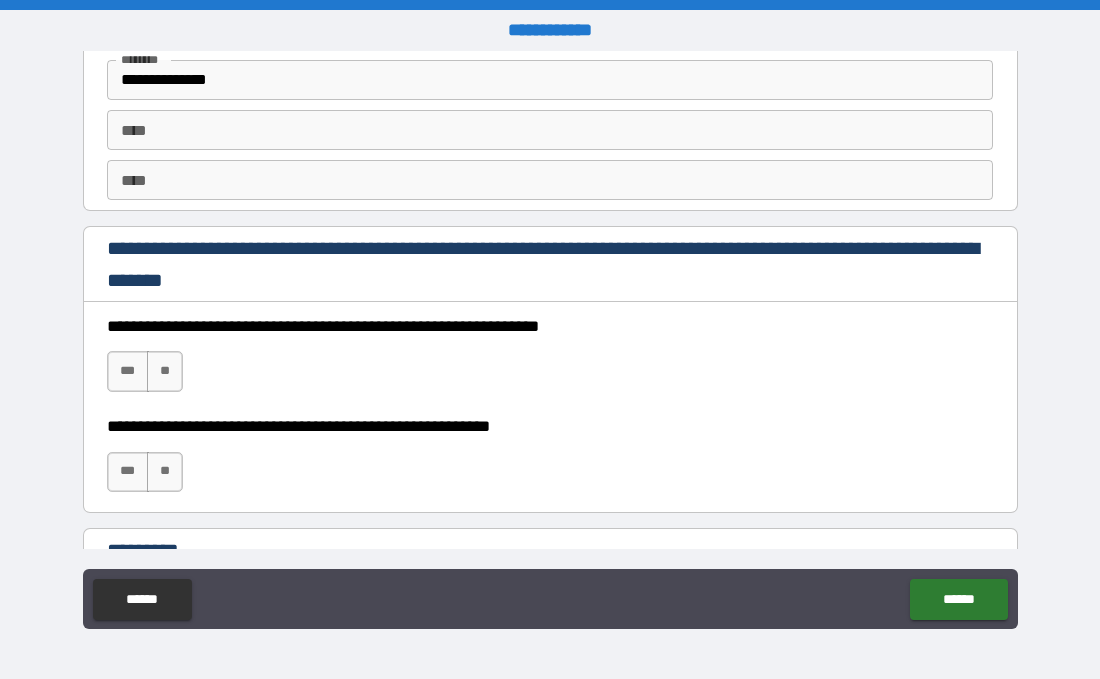 type on "********" 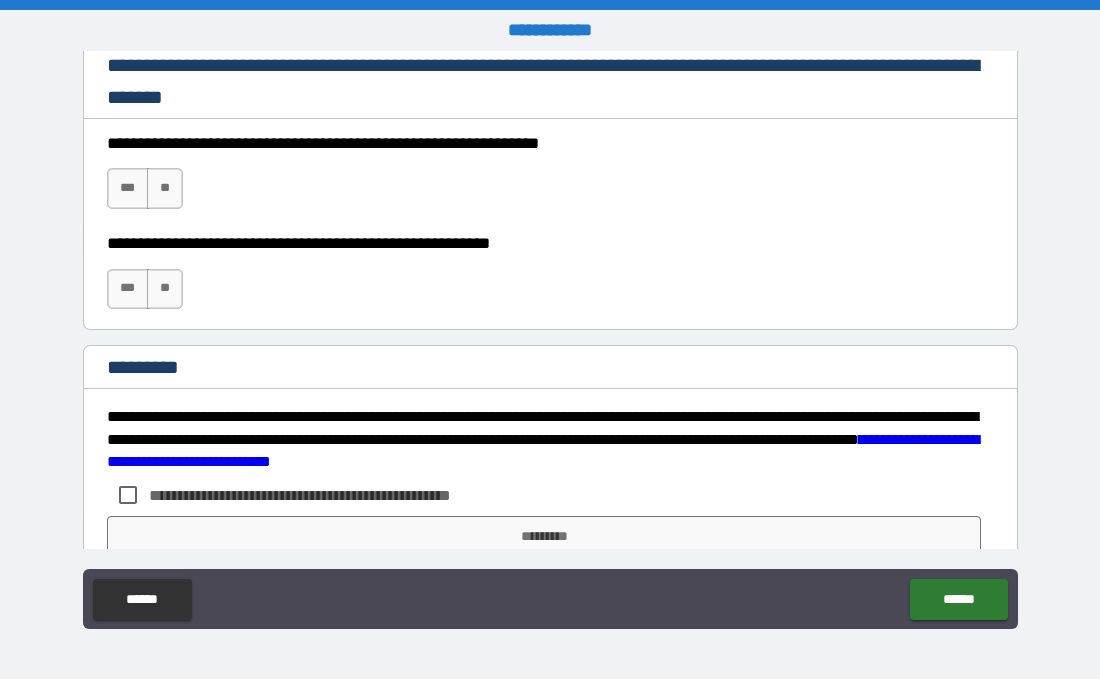 scroll, scrollTop: 3008, scrollLeft: 0, axis: vertical 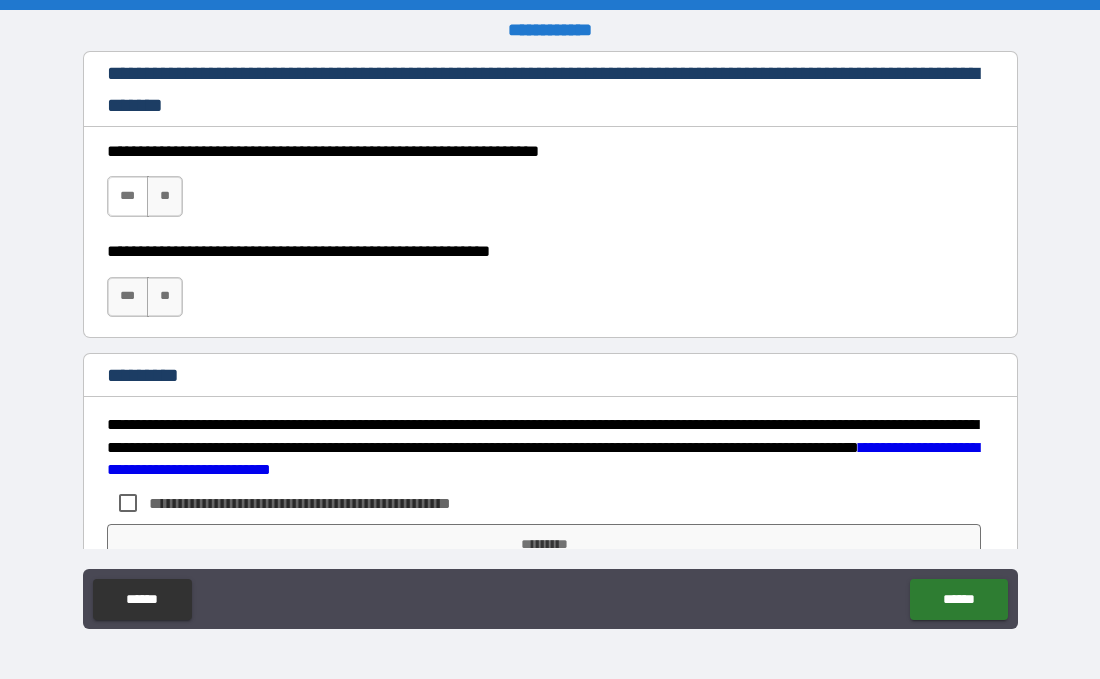 type on "**********" 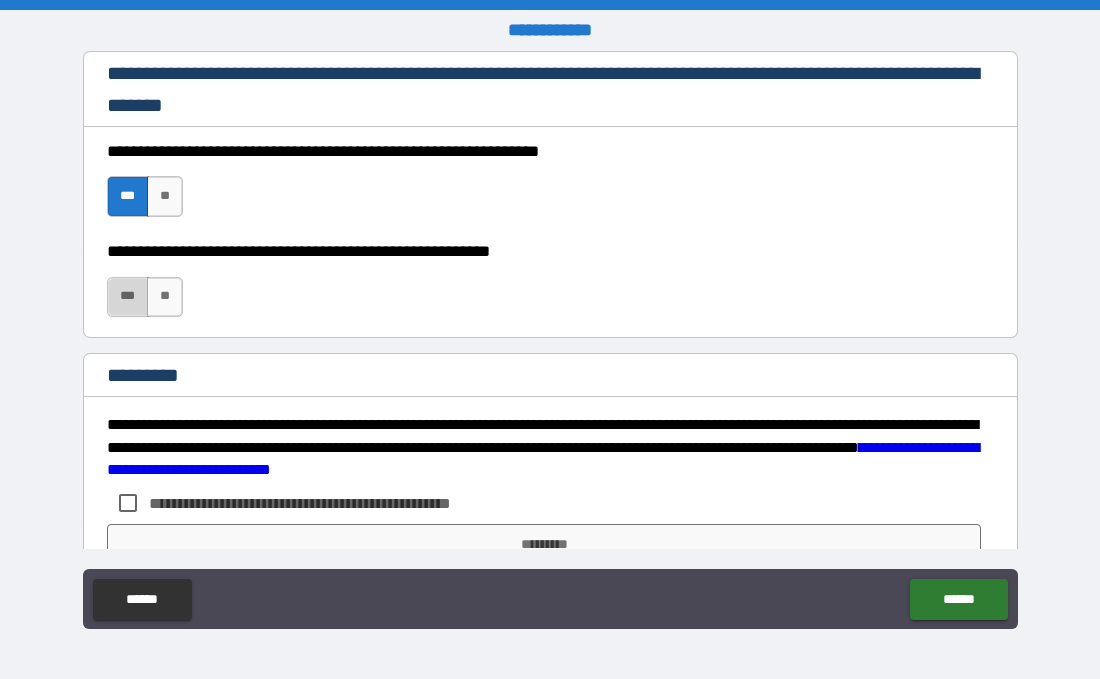 click on "***" at bounding box center [128, 297] 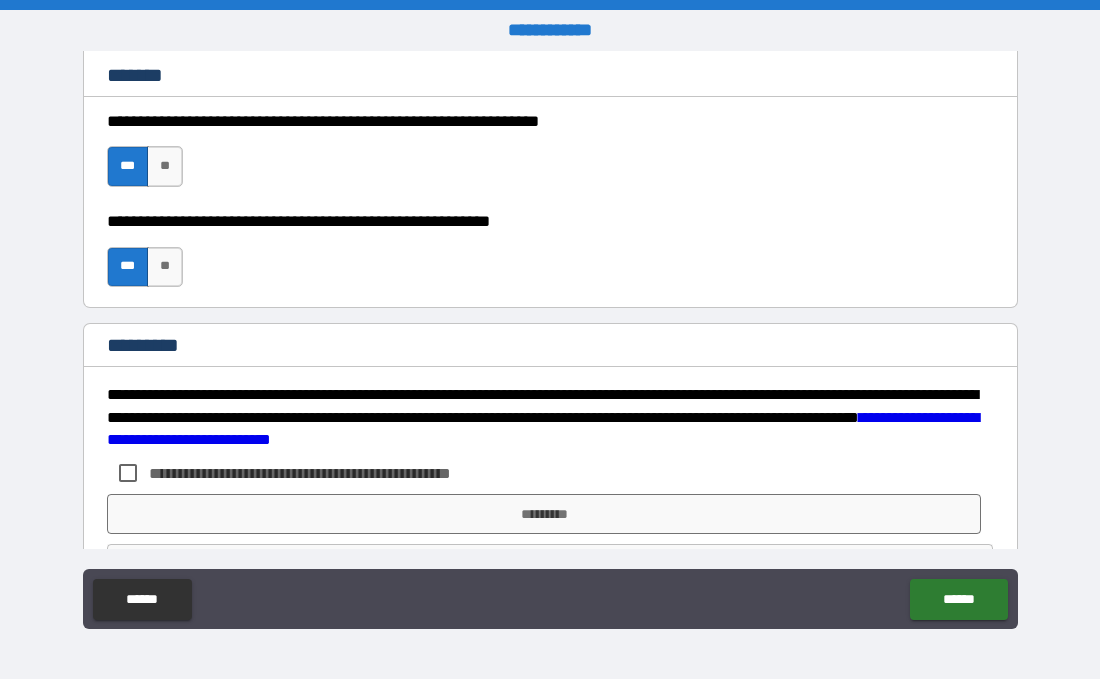 scroll, scrollTop: 3098, scrollLeft: 0, axis: vertical 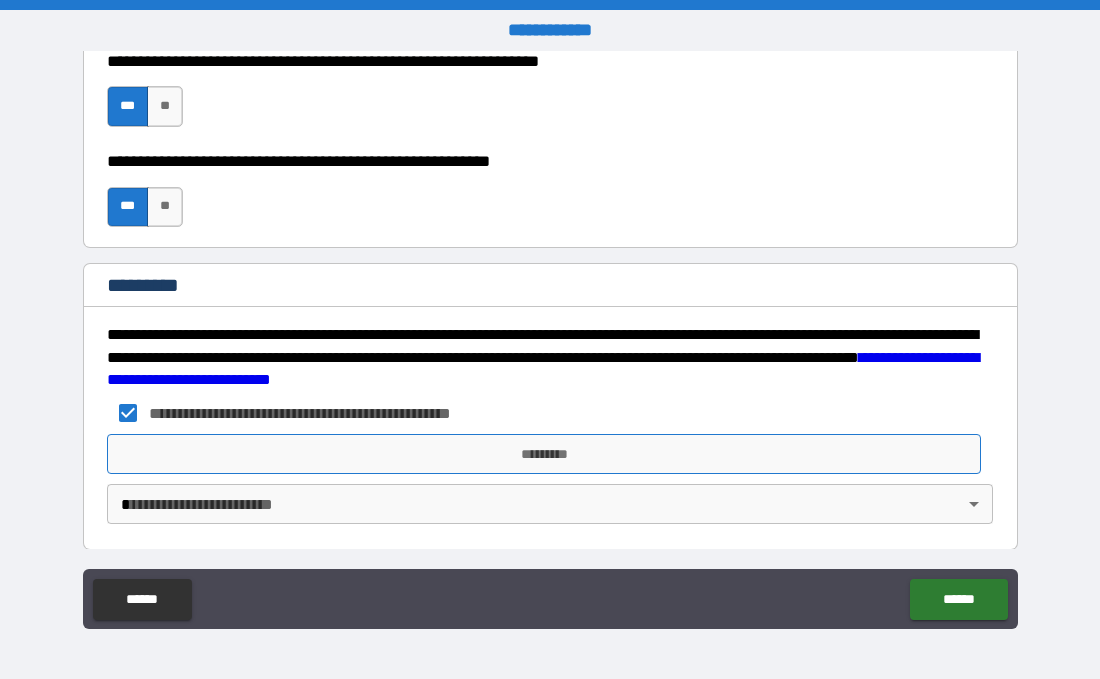 click on "*********" at bounding box center (544, 454) 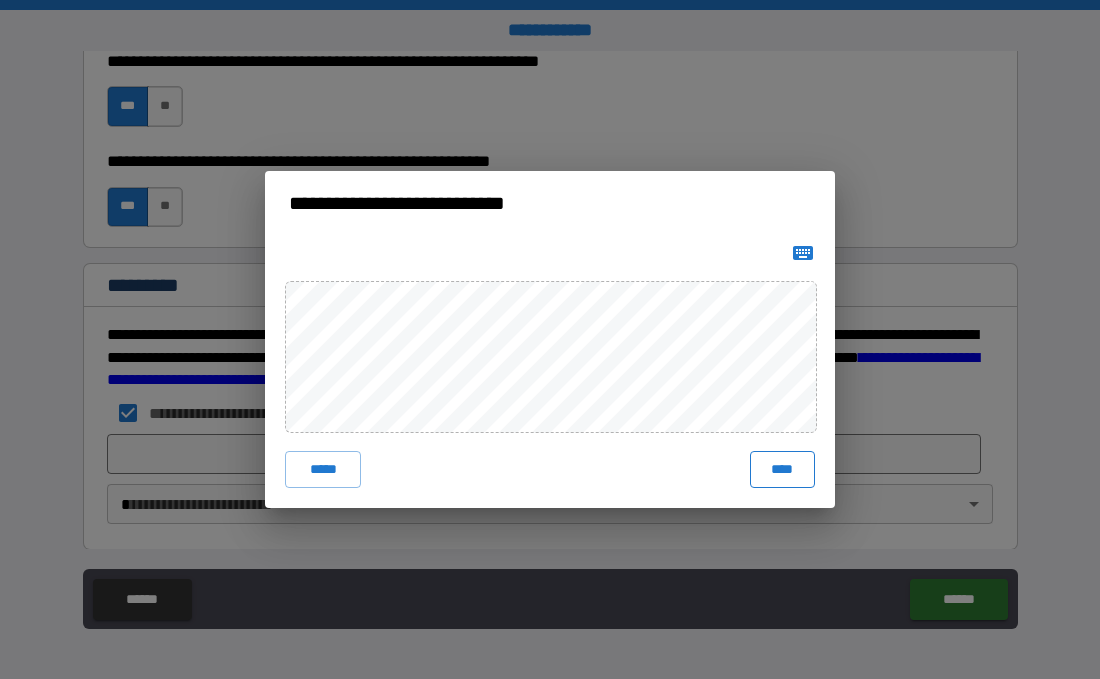 click on "****" at bounding box center [782, 469] 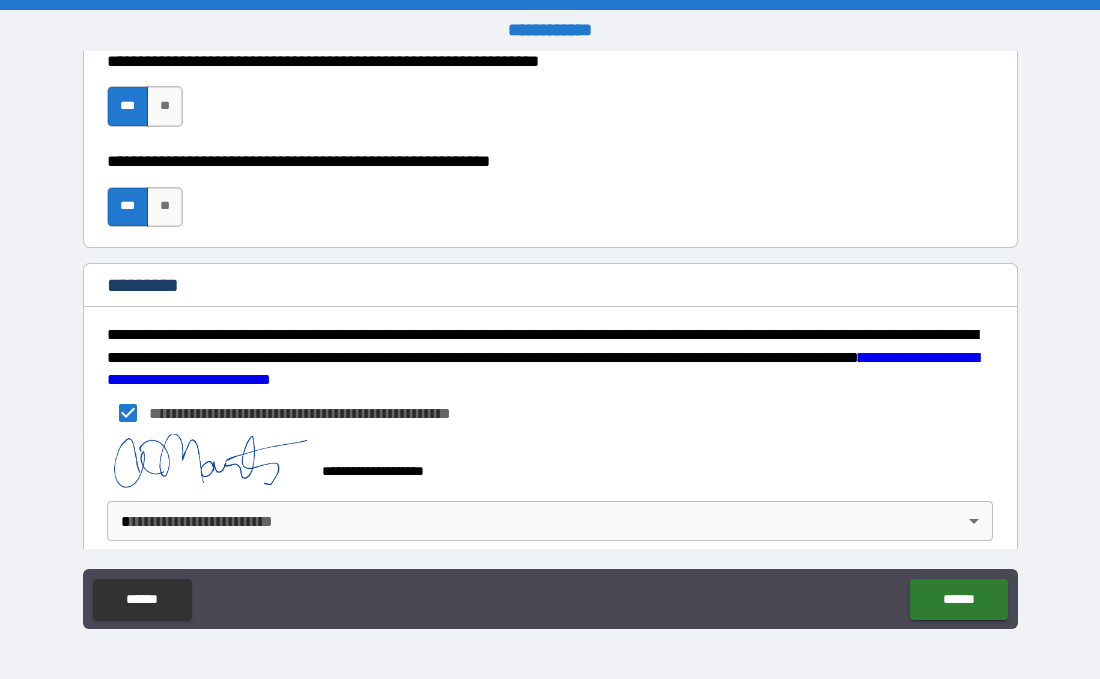 click on "**********" at bounding box center [550, 339] 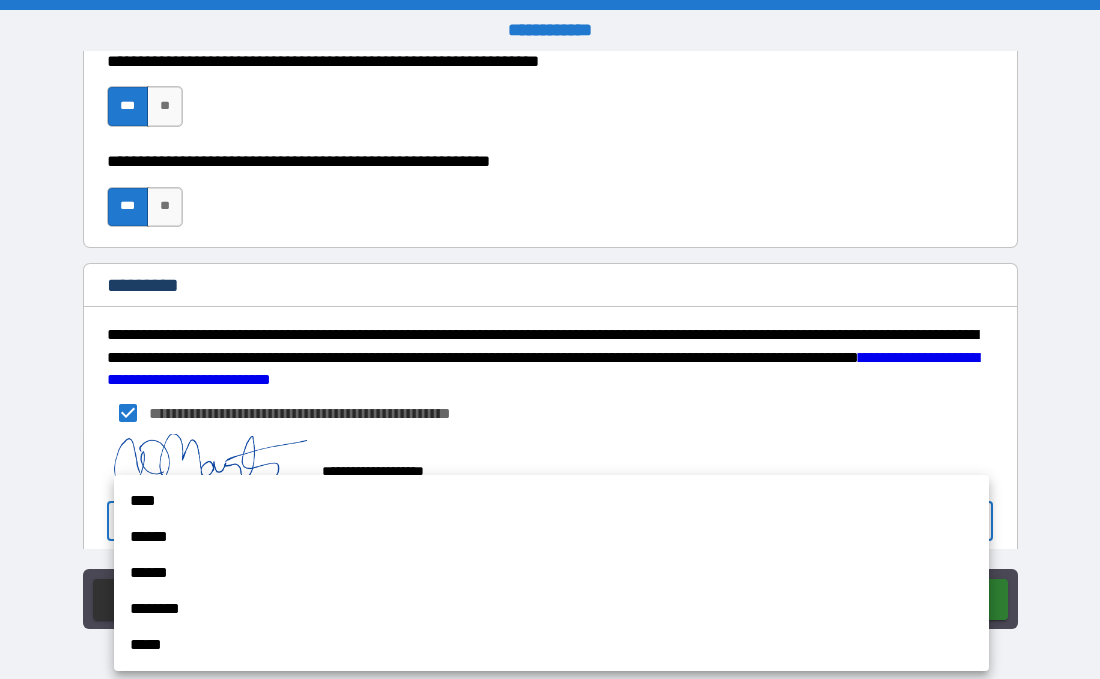 click on "****" at bounding box center (551, 501) 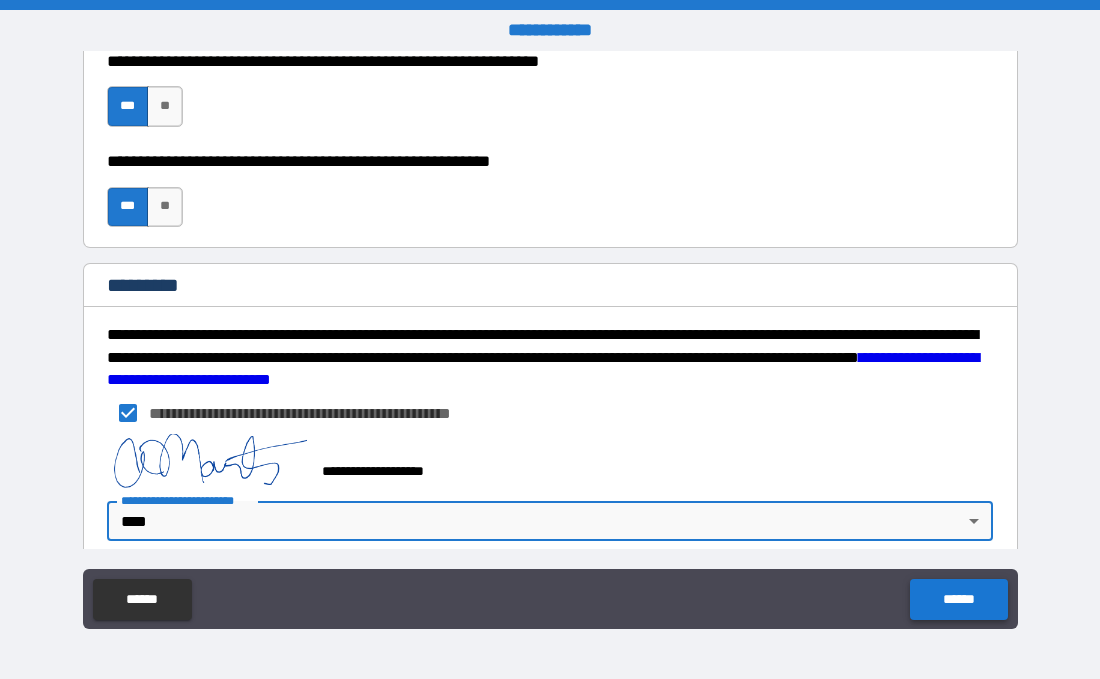 click on "******" at bounding box center (958, 599) 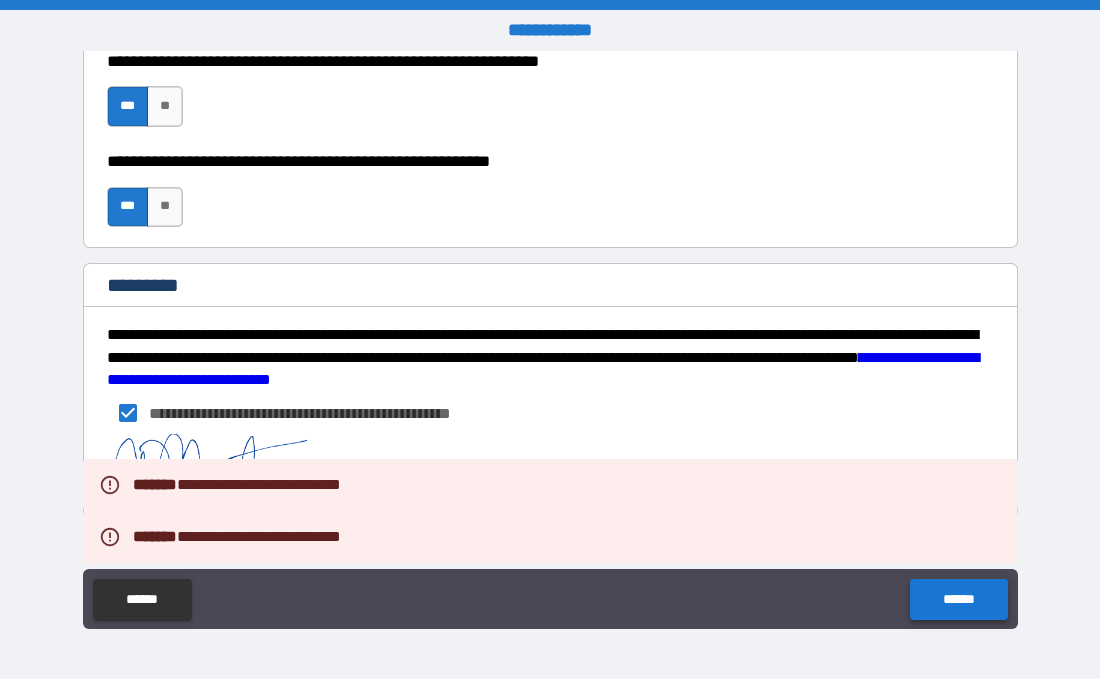 click on "******" at bounding box center [958, 599] 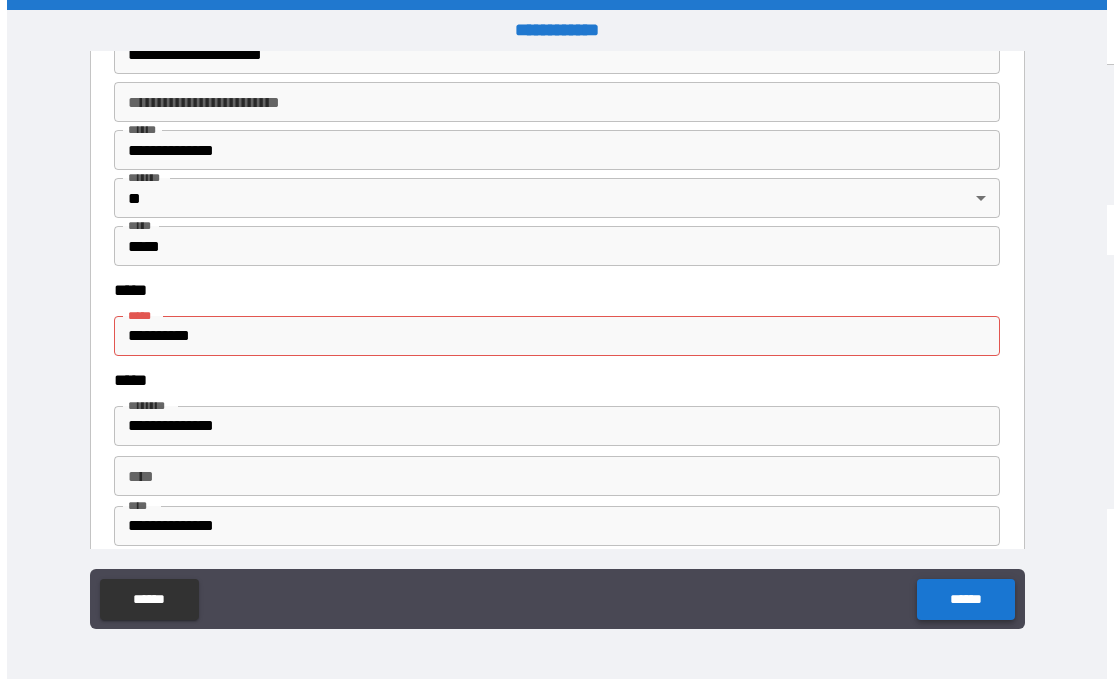 scroll, scrollTop: 2495, scrollLeft: 0, axis: vertical 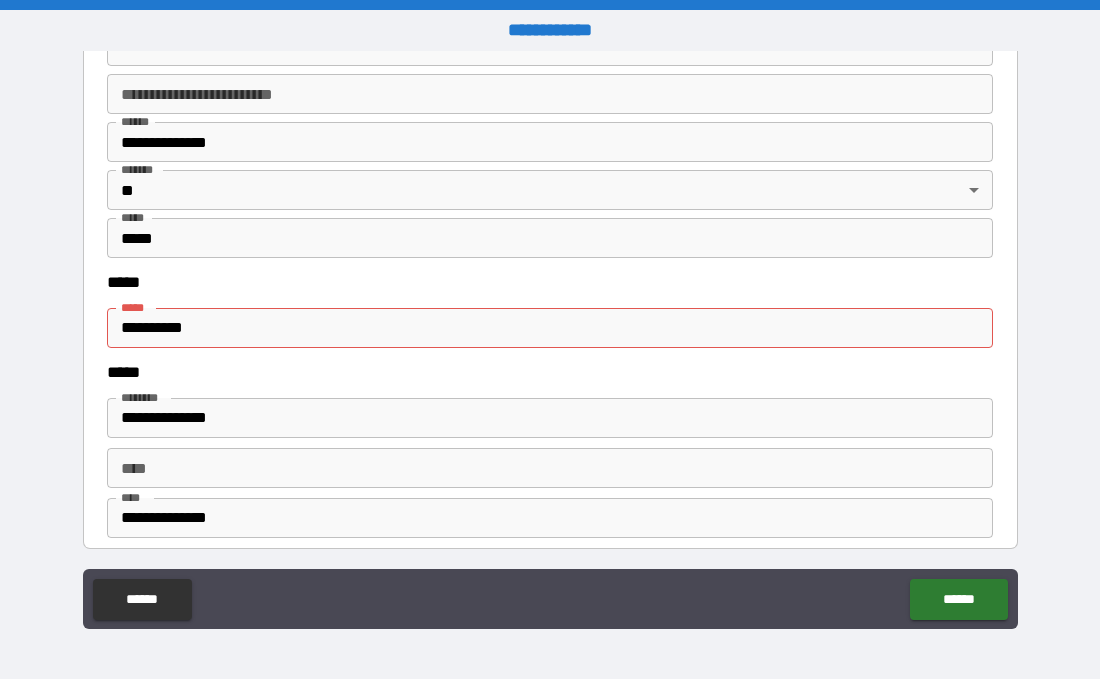 click on "**********" at bounding box center (550, 328) 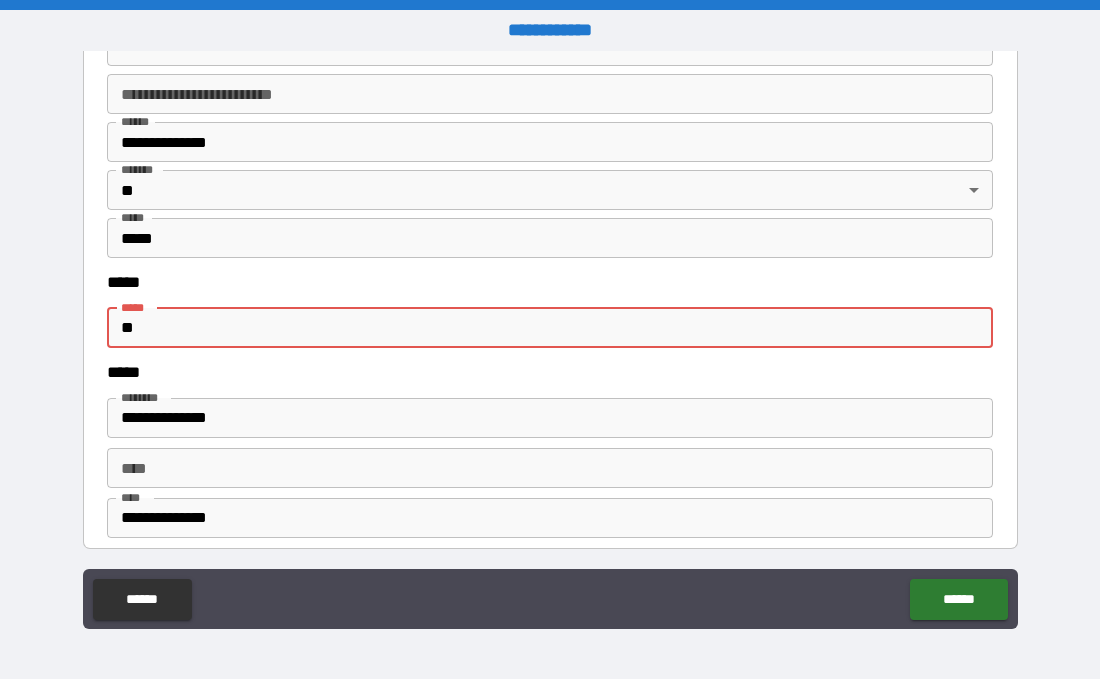 type on "*" 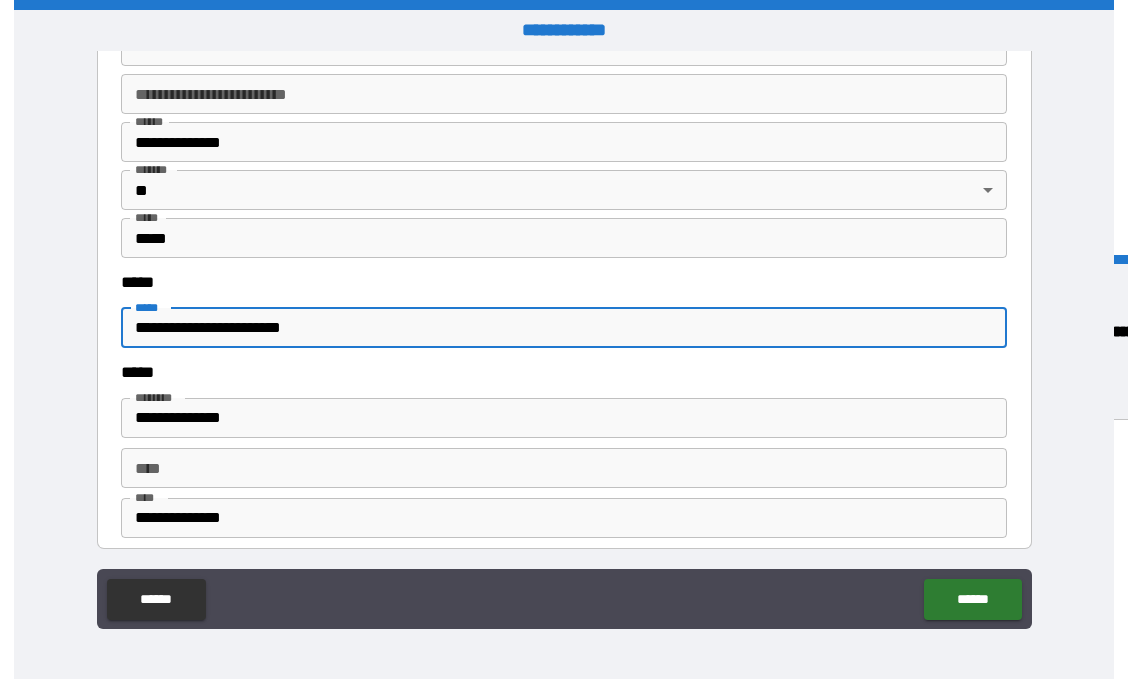scroll, scrollTop: 2463, scrollLeft: 0, axis: vertical 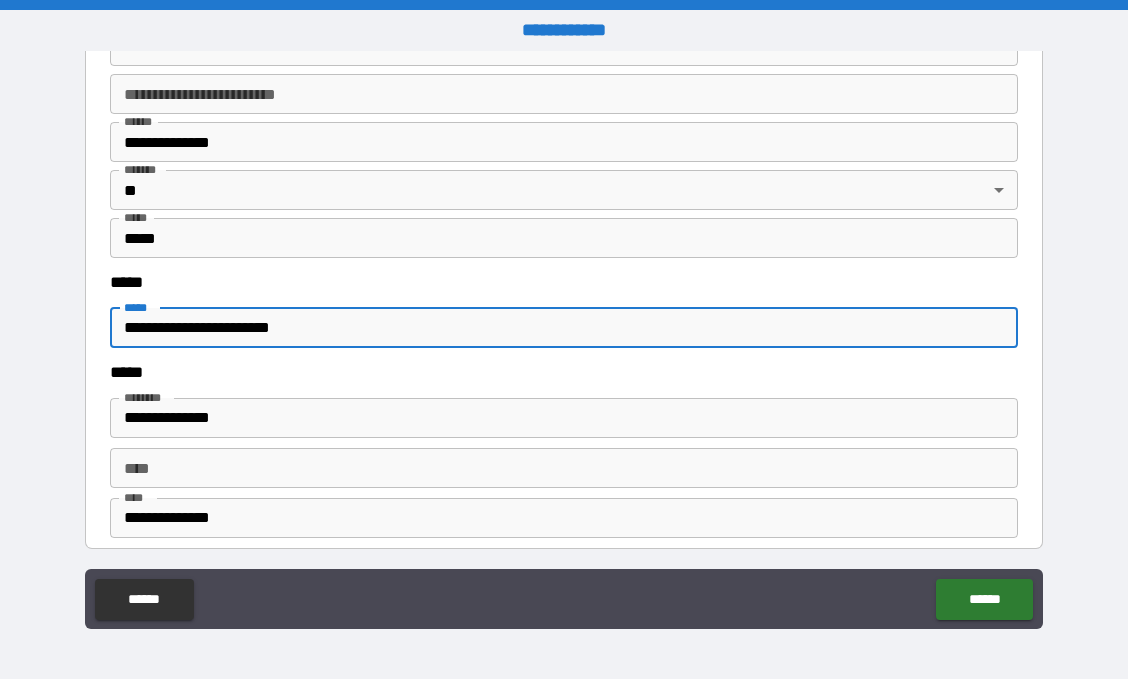 type on "**********" 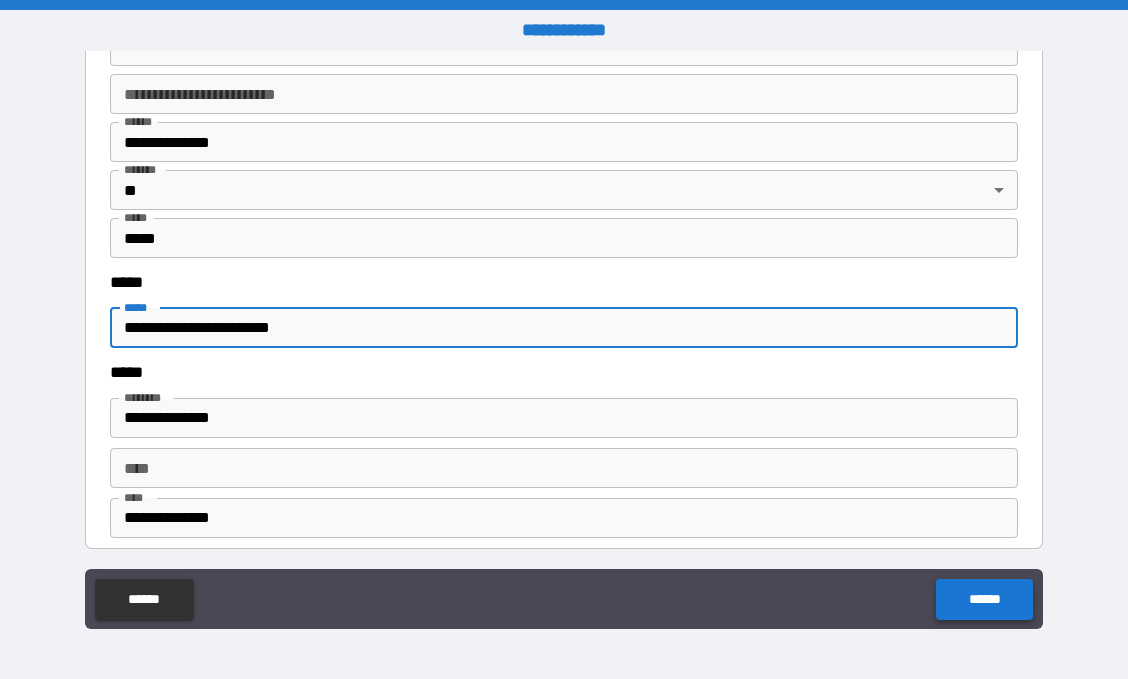 click on "******" at bounding box center (984, 599) 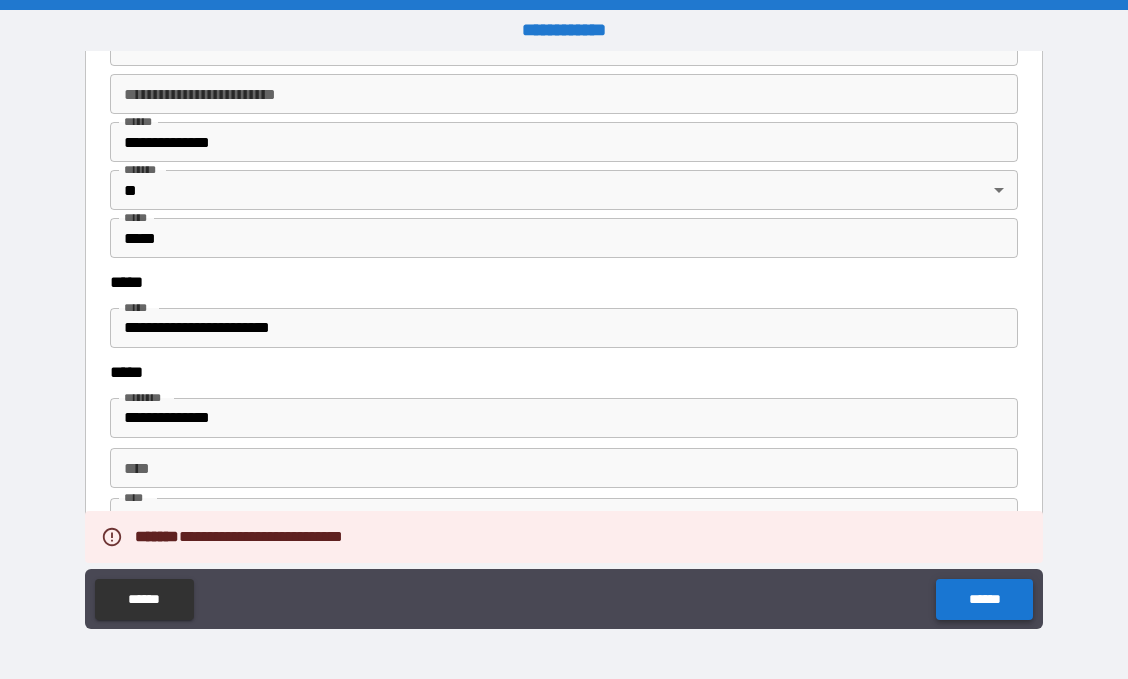 click on "******" at bounding box center (984, 599) 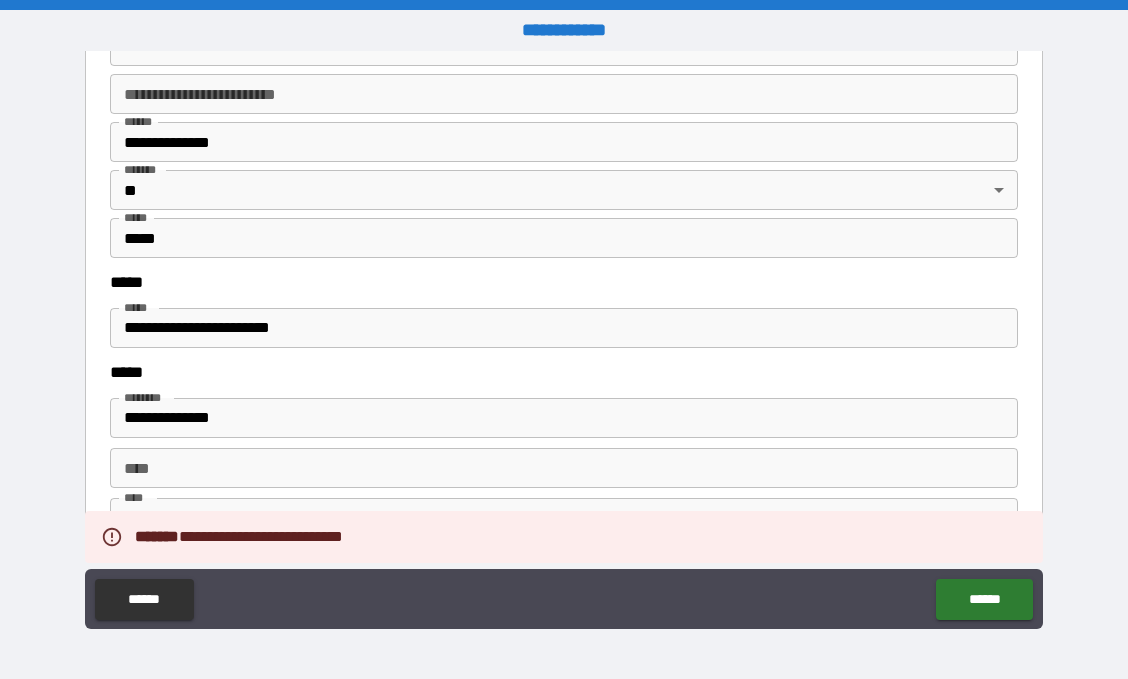 click on "**********" at bounding box center (564, 328) 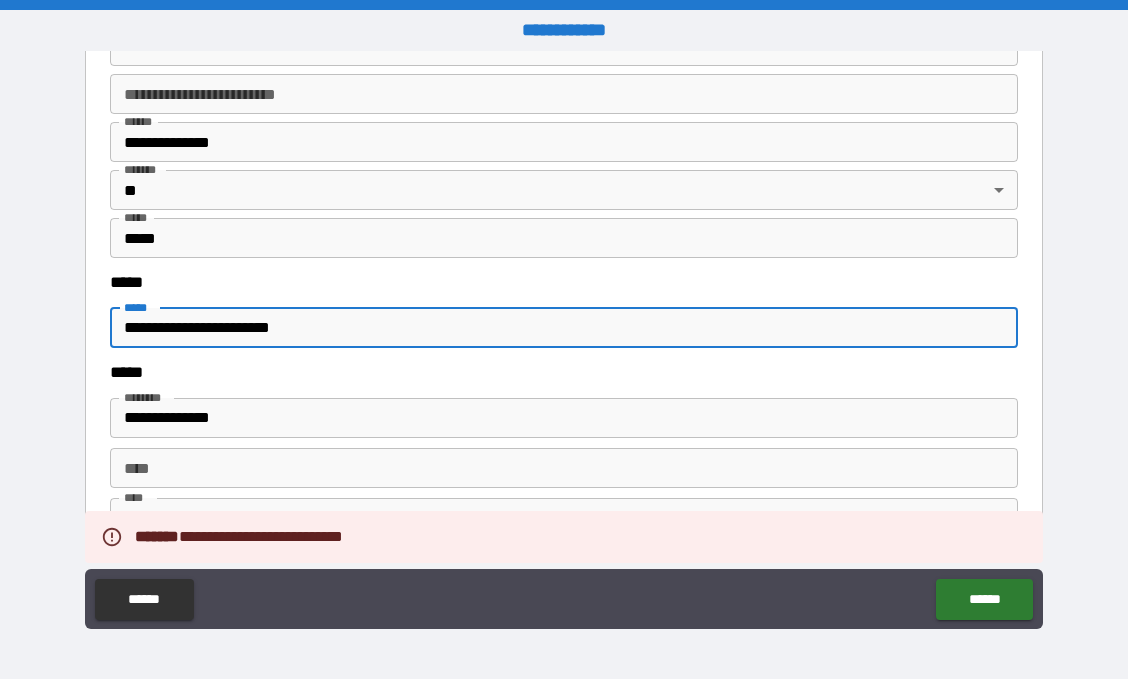 click on "**********" at bounding box center [564, 418] 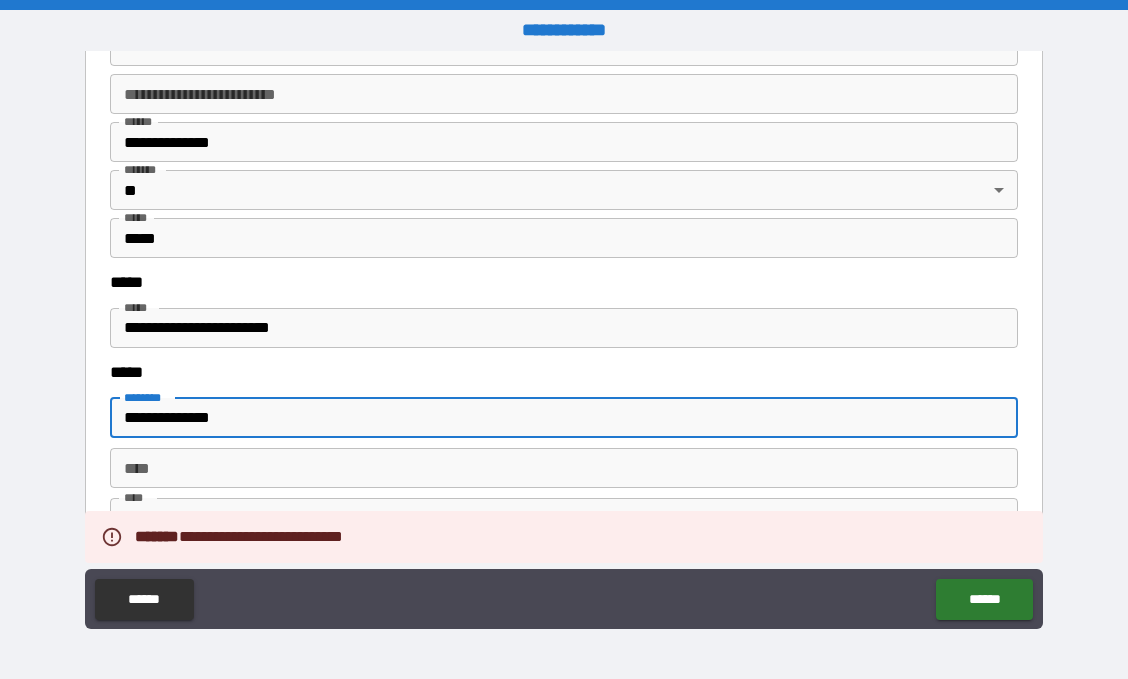 click on "****" at bounding box center [564, 468] 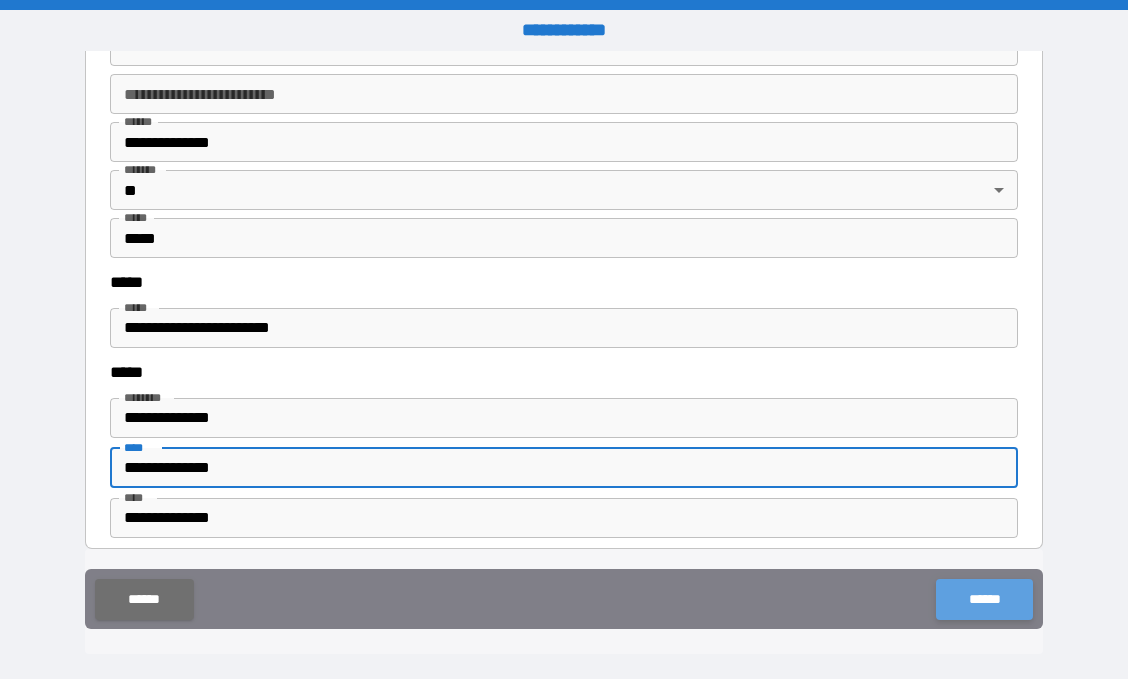 type on "**********" 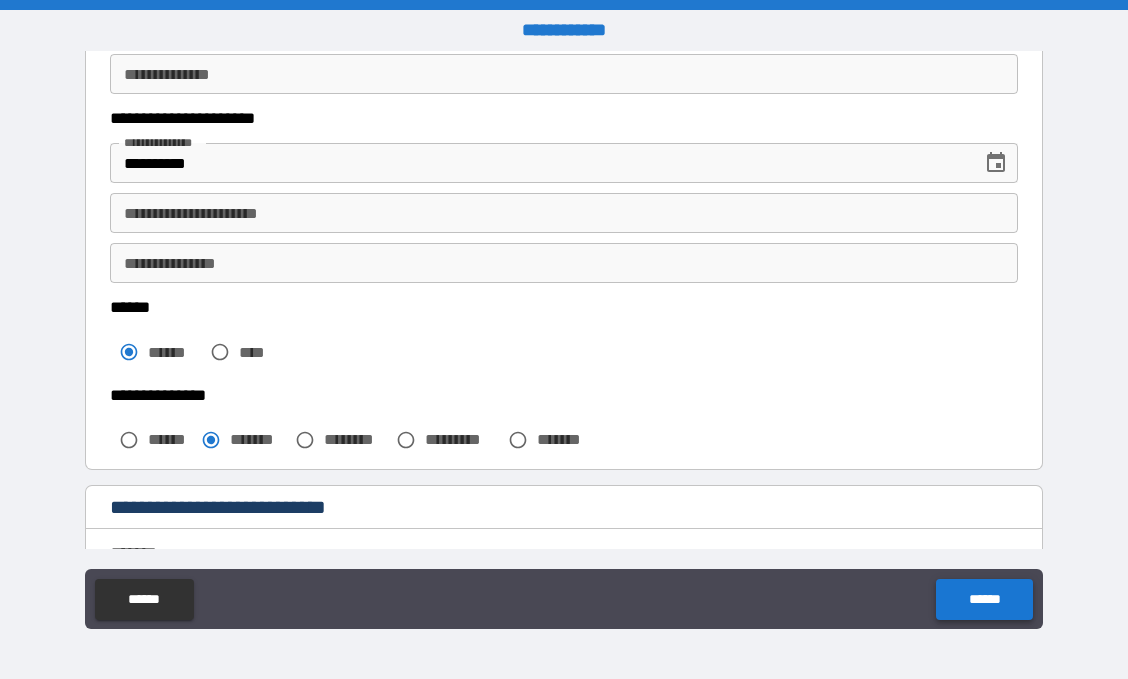 scroll, scrollTop: 299, scrollLeft: 0, axis: vertical 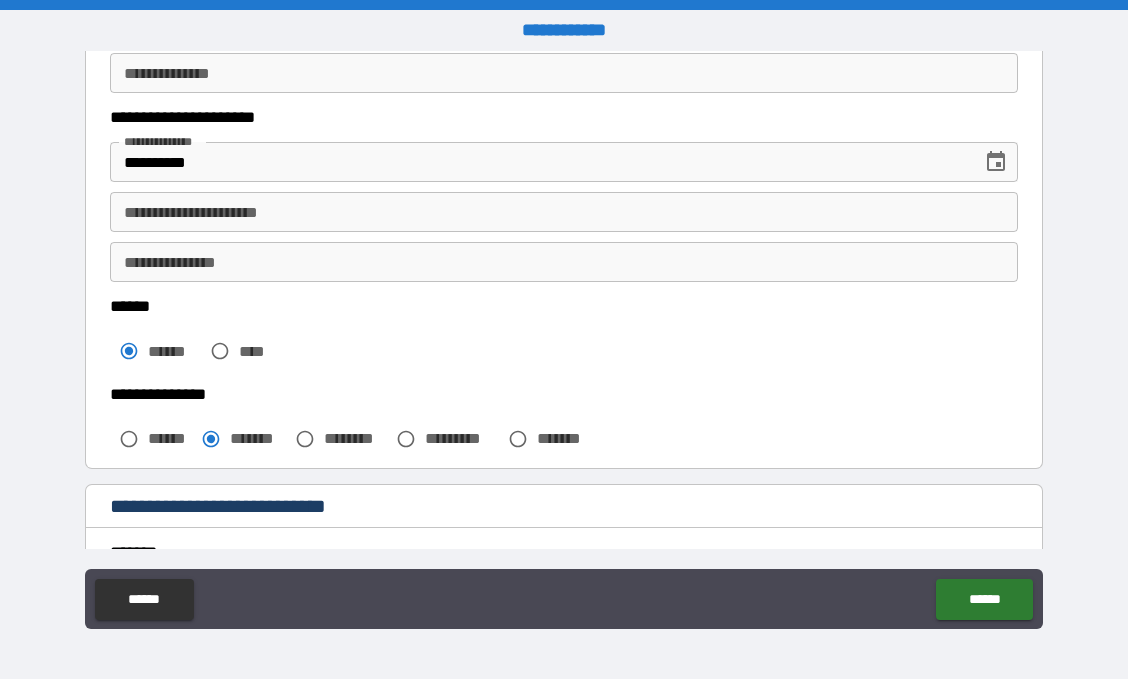 click on "**********" at bounding box center (564, 212) 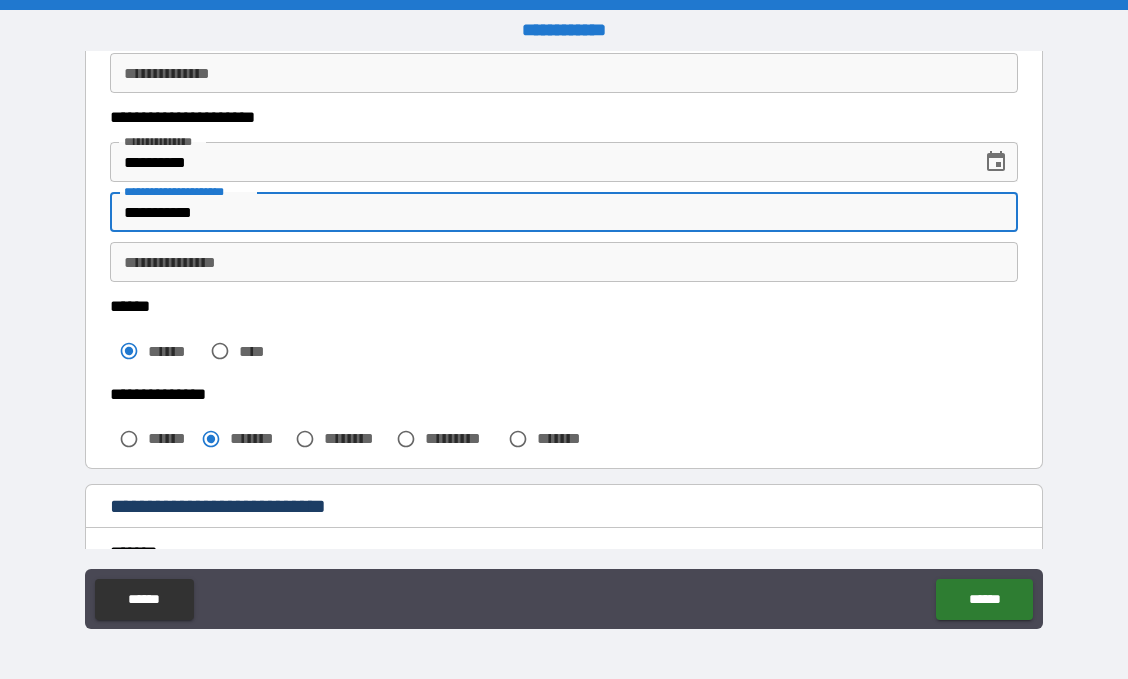 type on "**********" 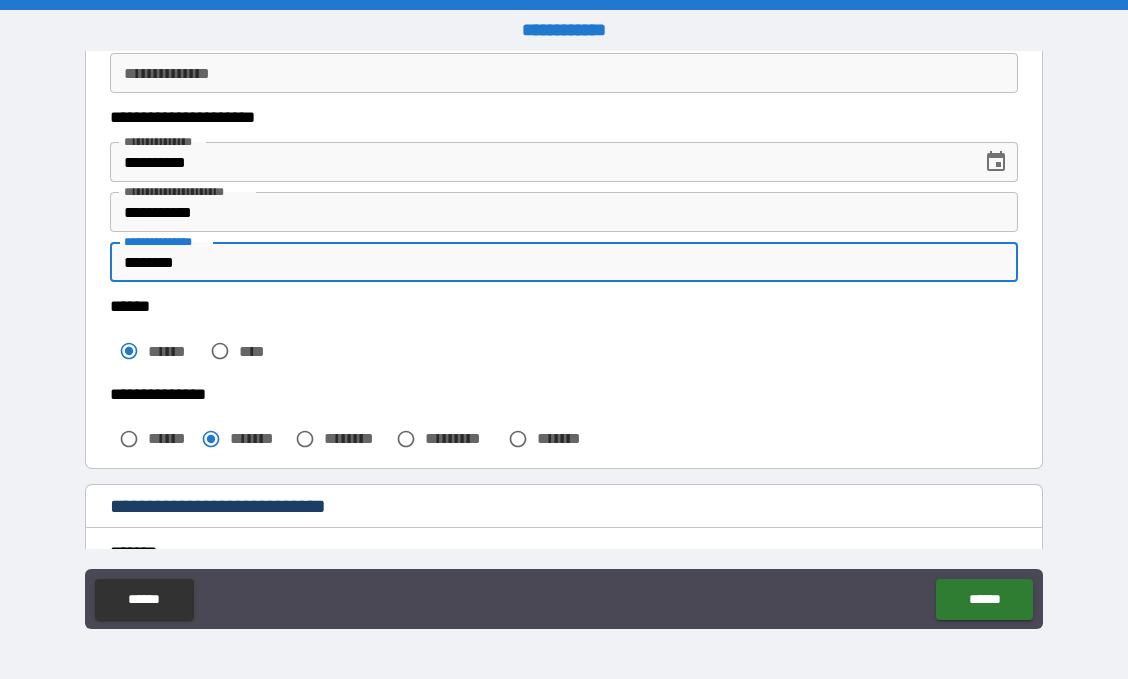 type on "********" 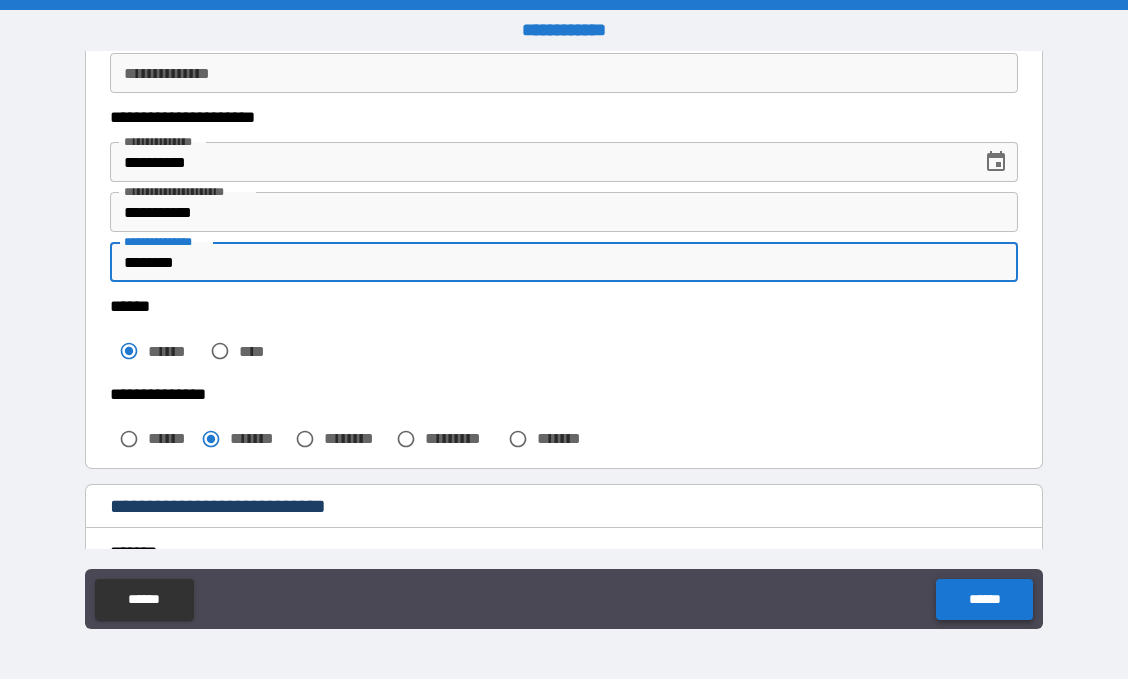 click on "******" at bounding box center (984, 599) 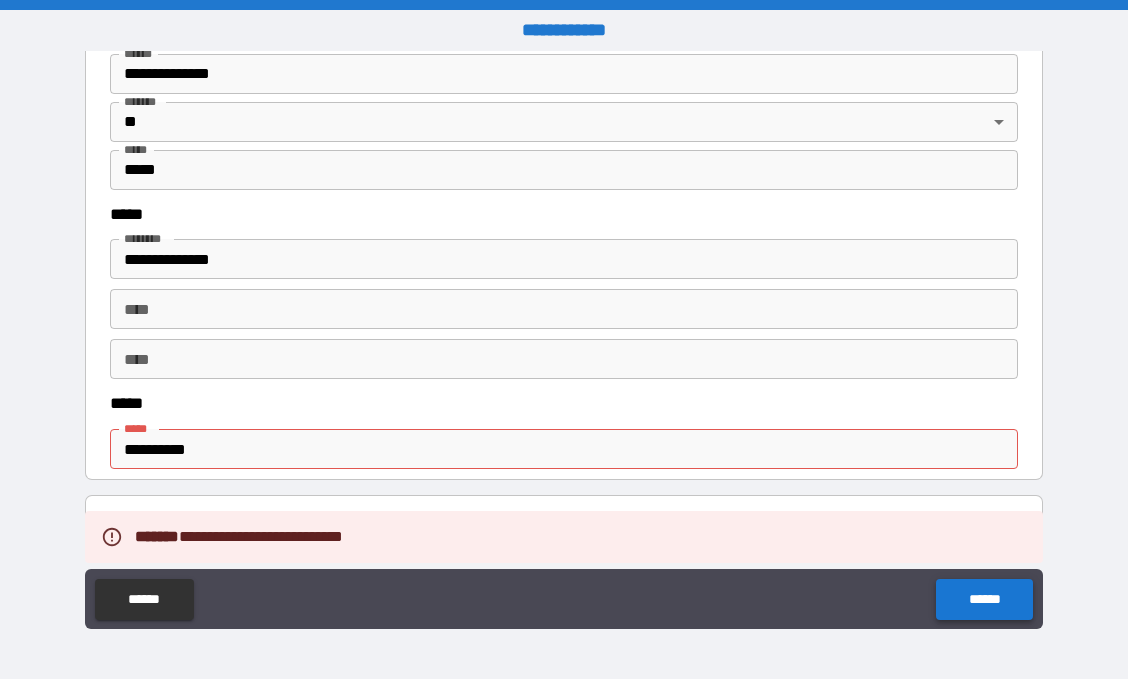 scroll, scrollTop: 935, scrollLeft: 0, axis: vertical 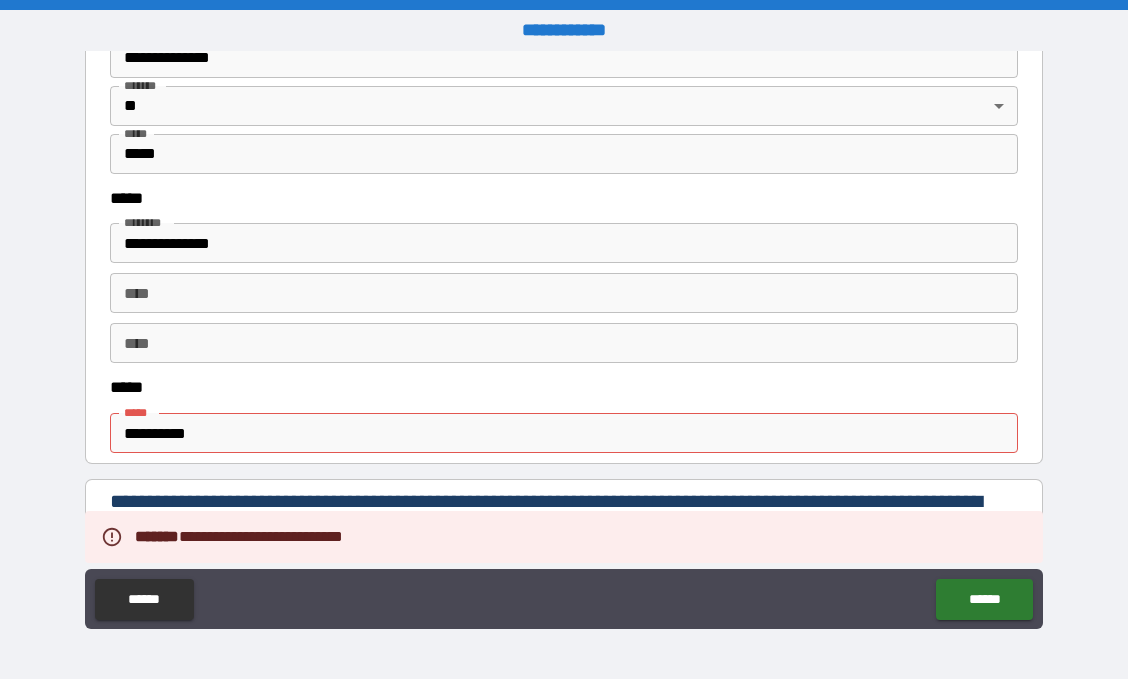 click on "**********" at bounding box center [564, 433] 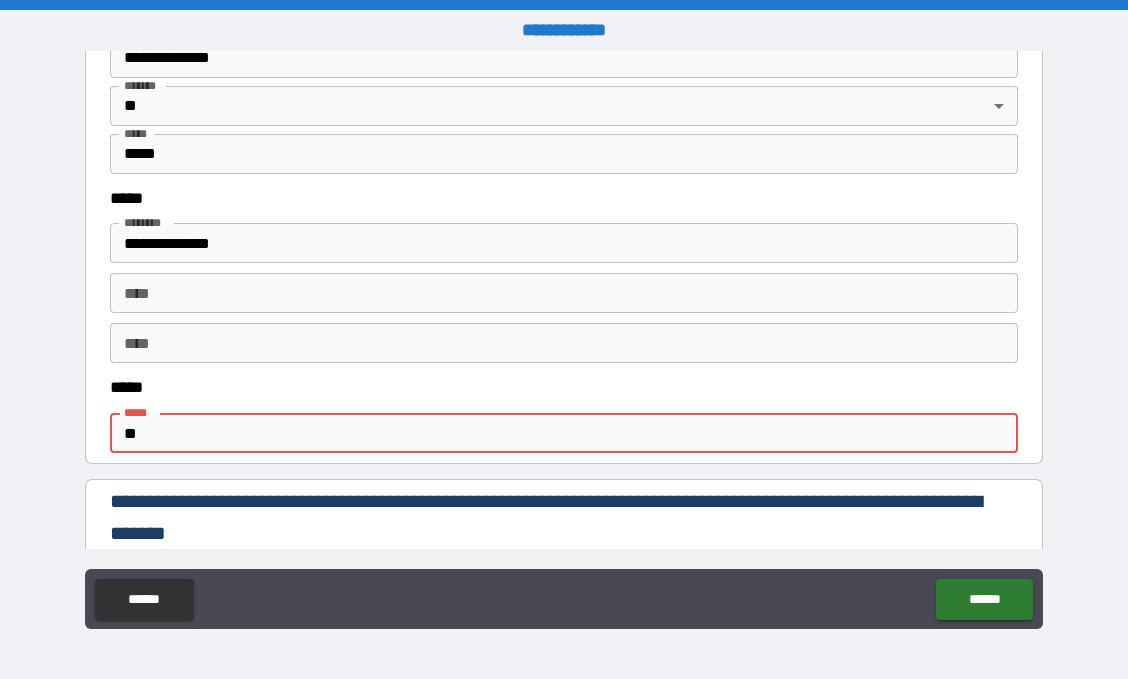 type on "*" 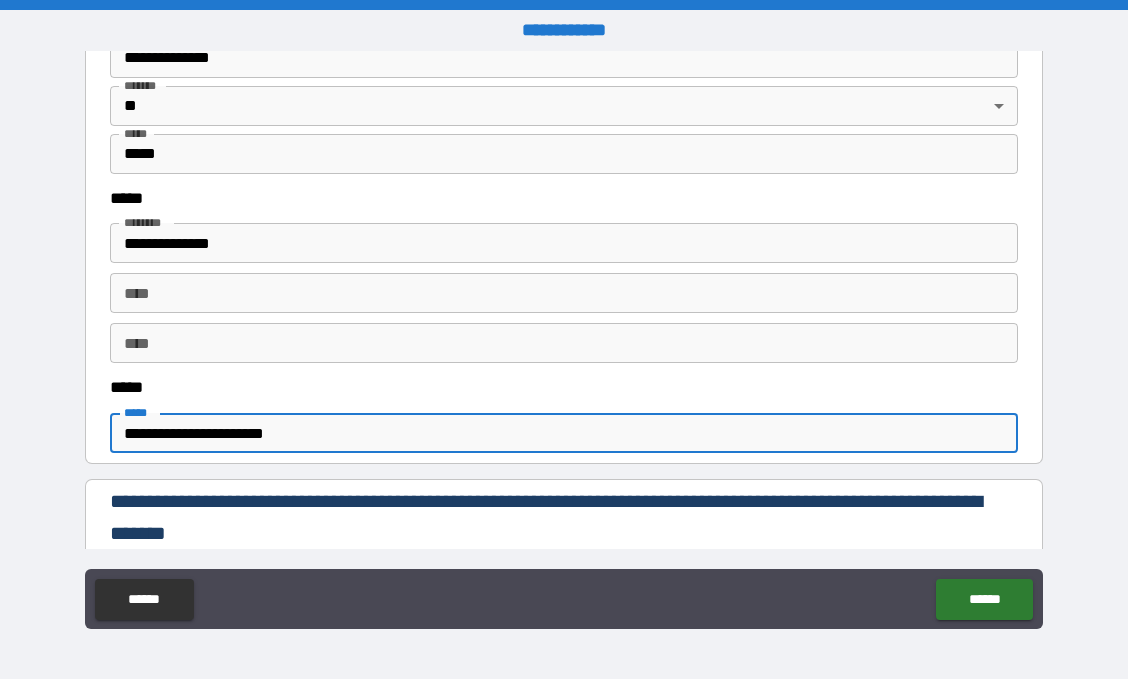 type on "**********" 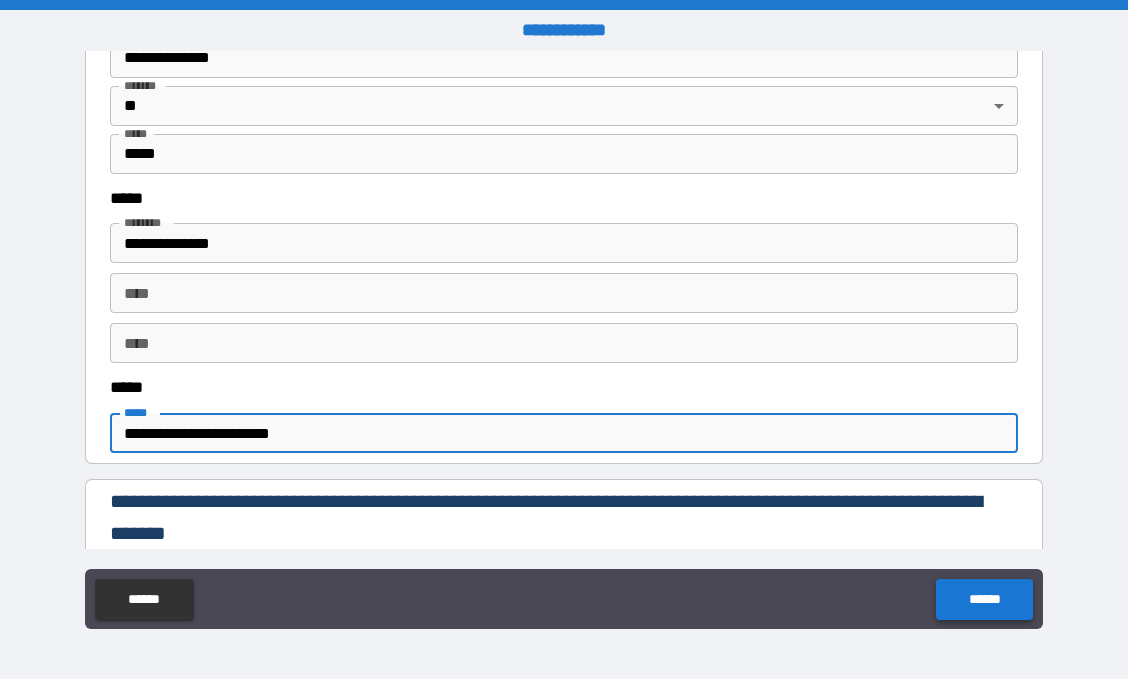 click on "******" at bounding box center [984, 599] 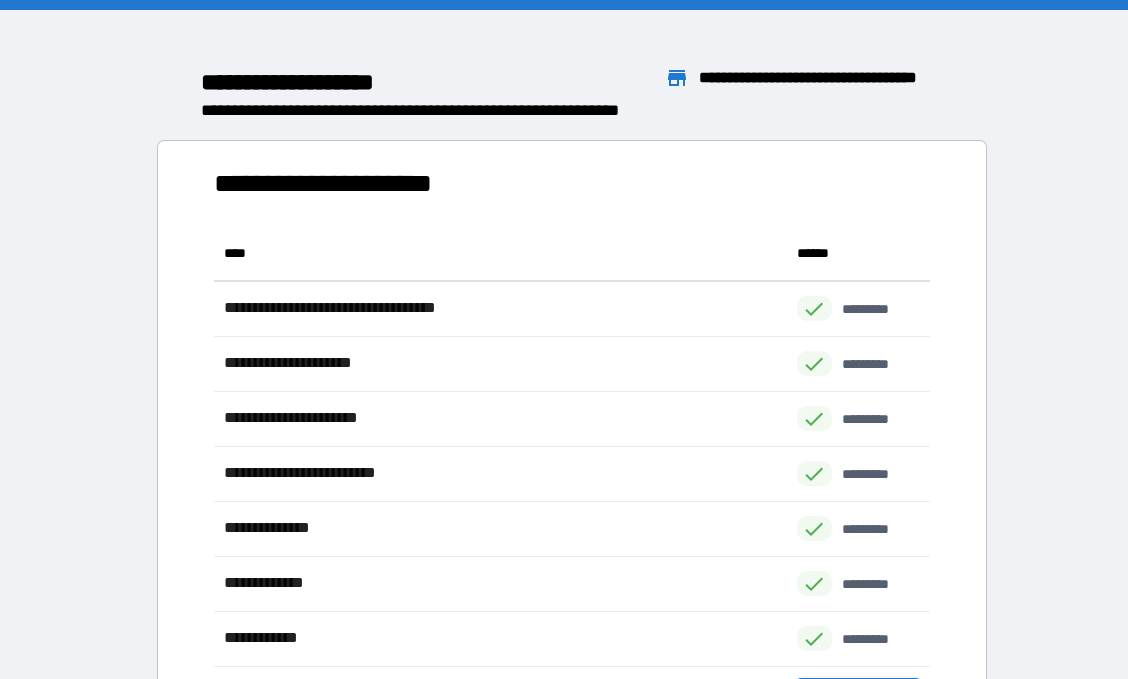 scroll, scrollTop: 0, scrollLeft: 0, axis: both 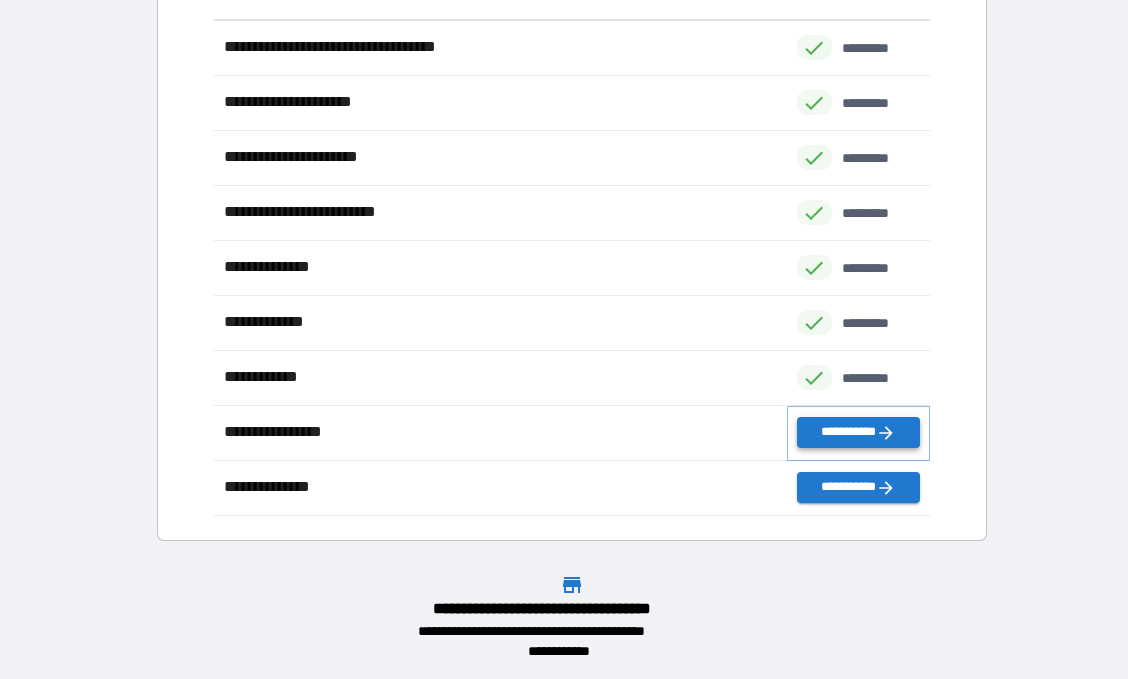 click on "**********" at bounding box center [858, 432] 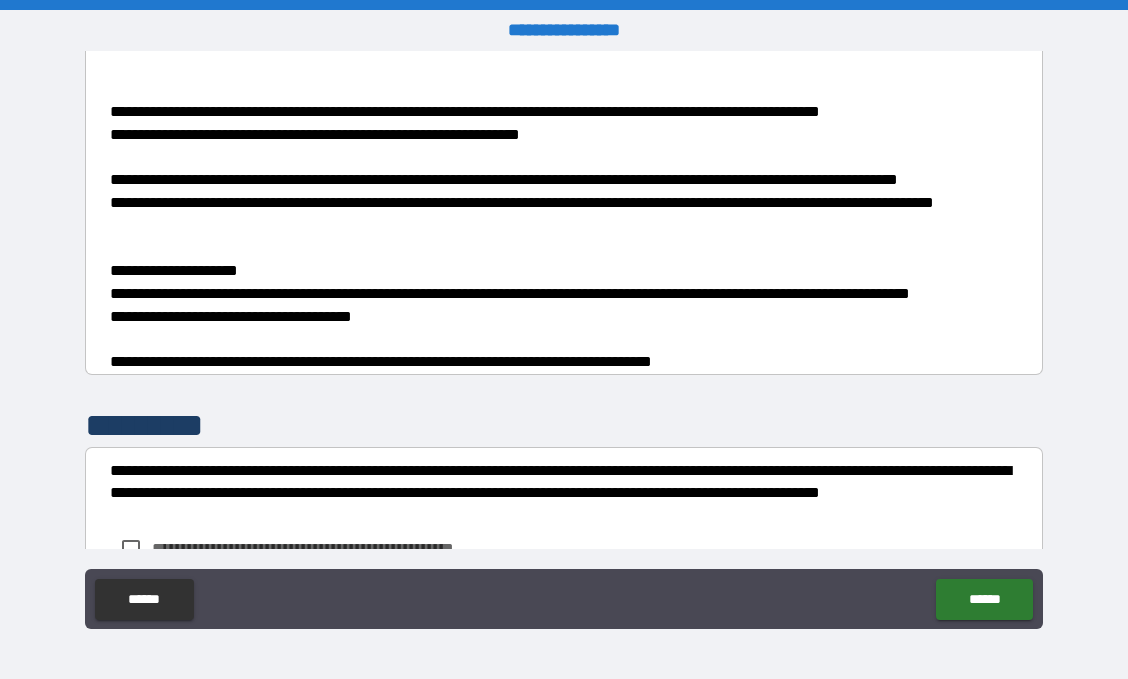 scroll, scrollTop: 1068, scrollLeft: 0, axis: vertical 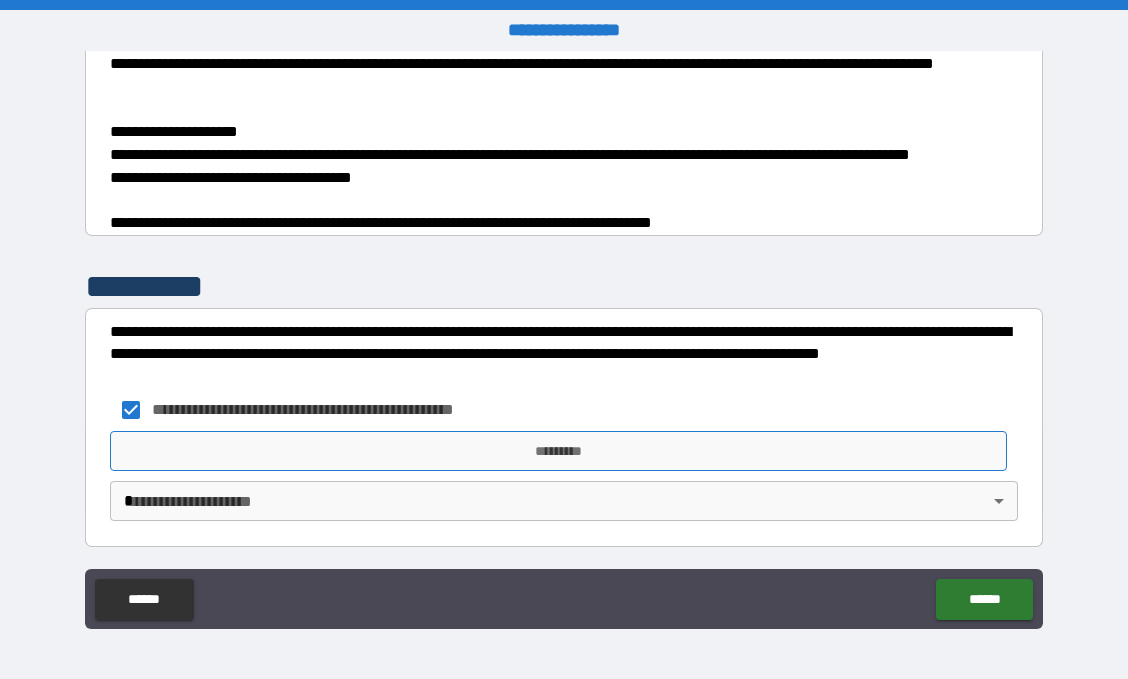 click on "*********" at bounding box center [558, 451] 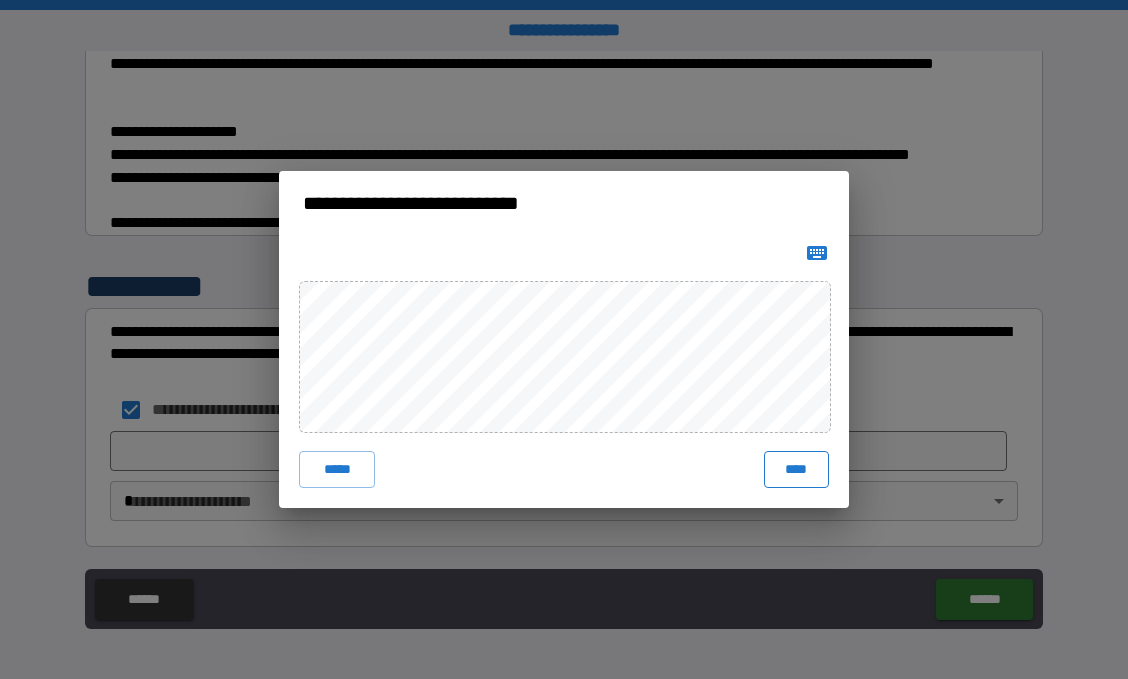 click on "****" at bounding box center [796, 469] 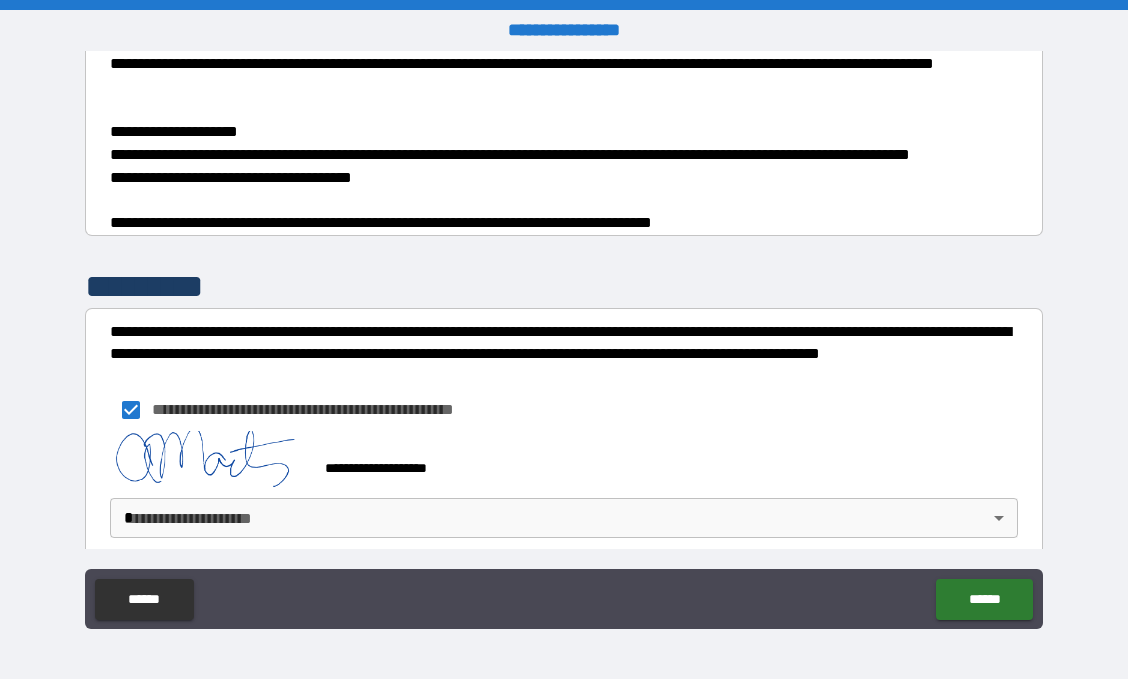 click on "**********" at bounding box center (564, 339) 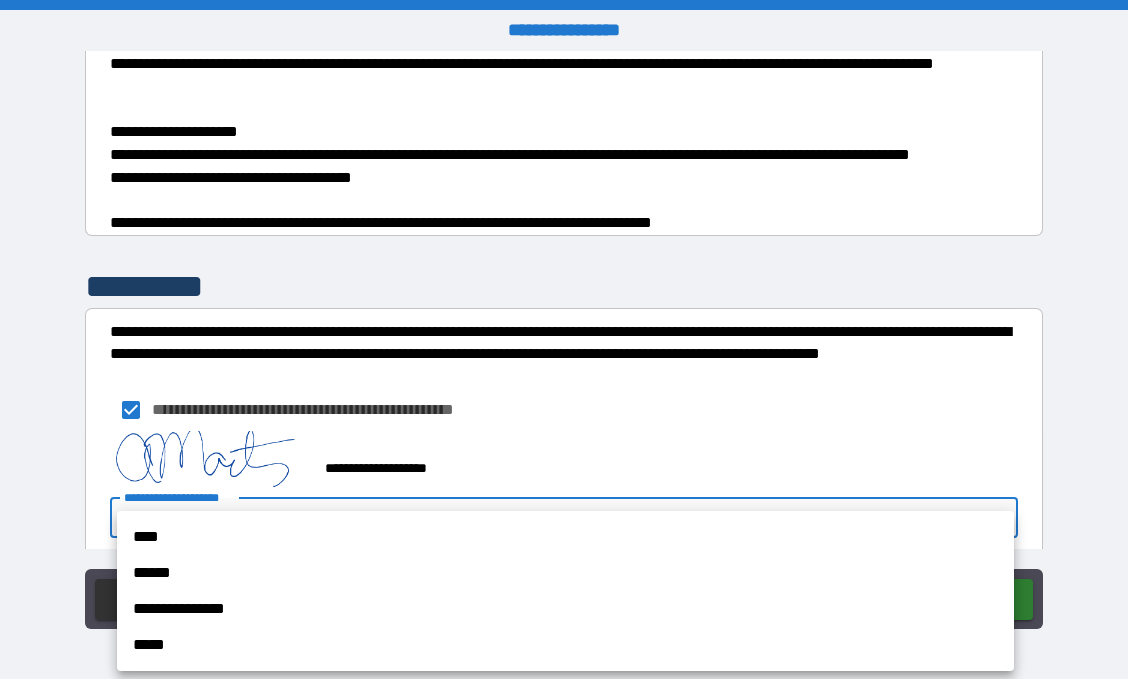 click on "****" at bounding box center [565, 537] 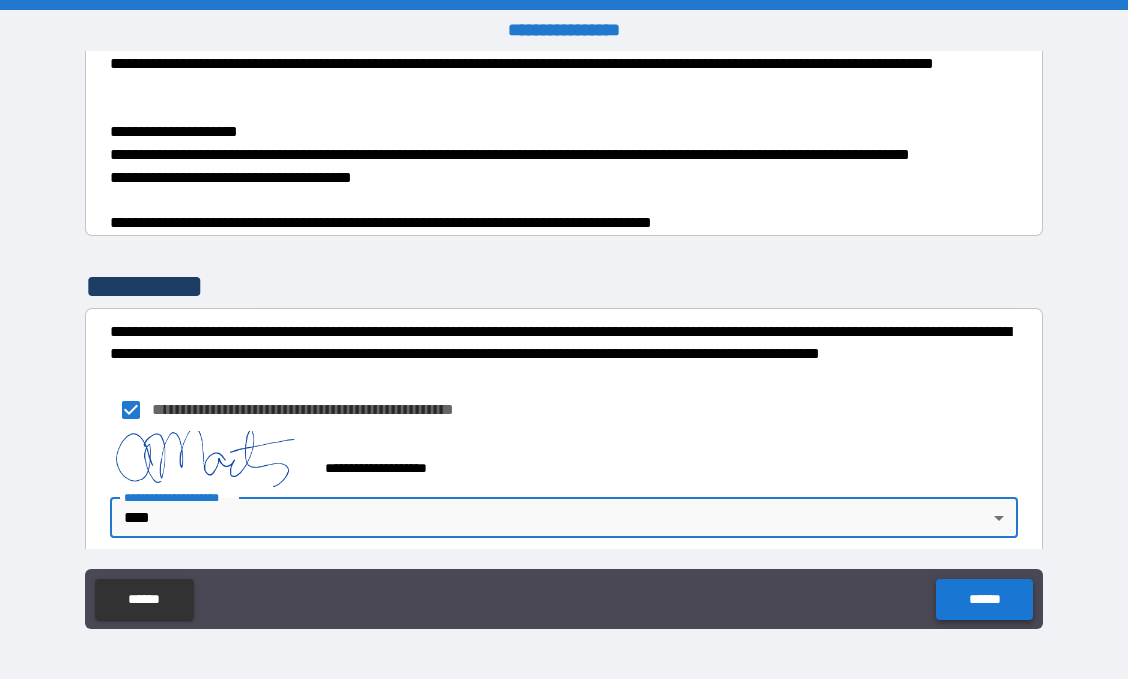 click on "******" at bounding box center [984, 599] 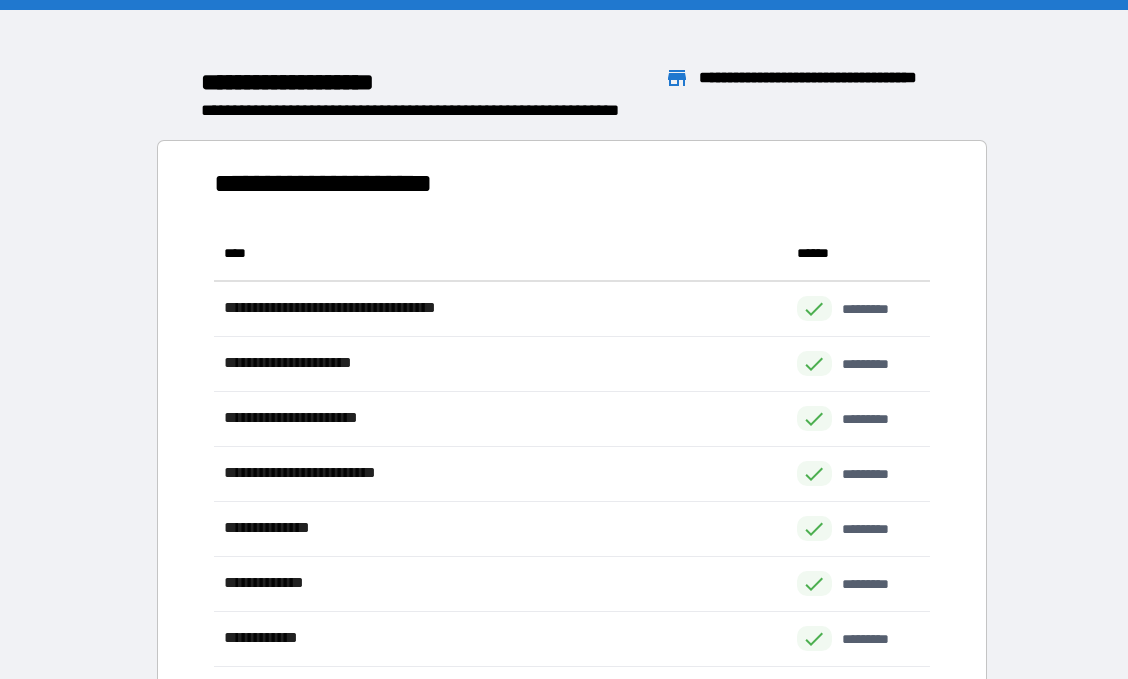 scroll, scrollTop: 0, scrollLeft: 0, axis: both 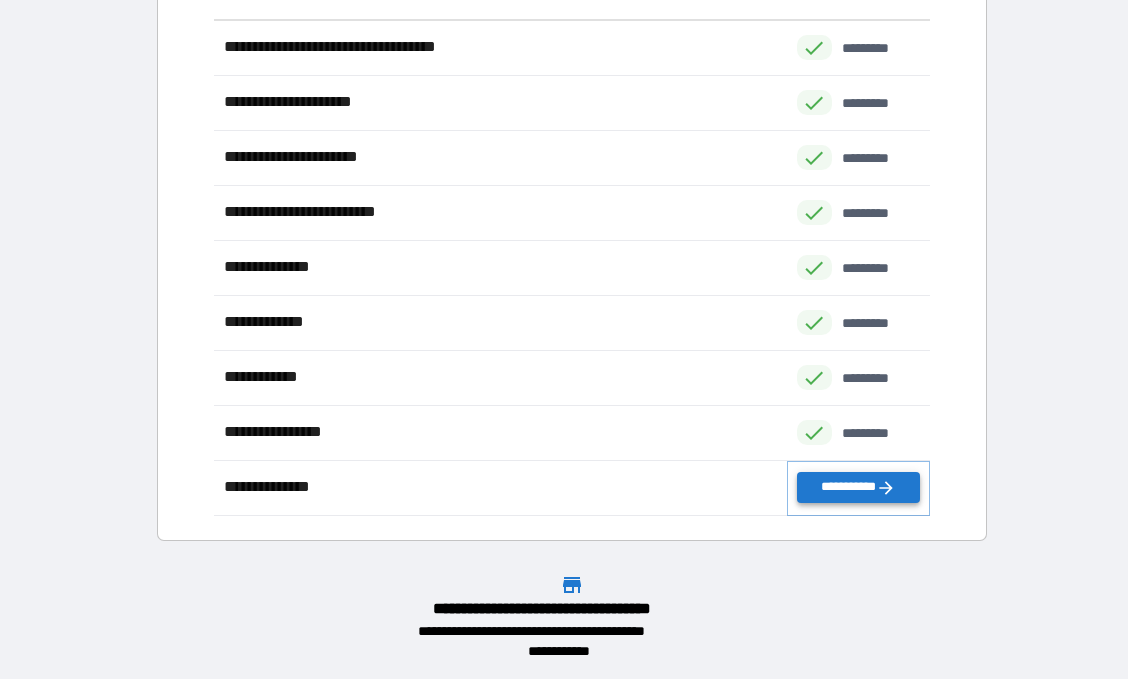 click on "**********" at bounding box center [858, 487] 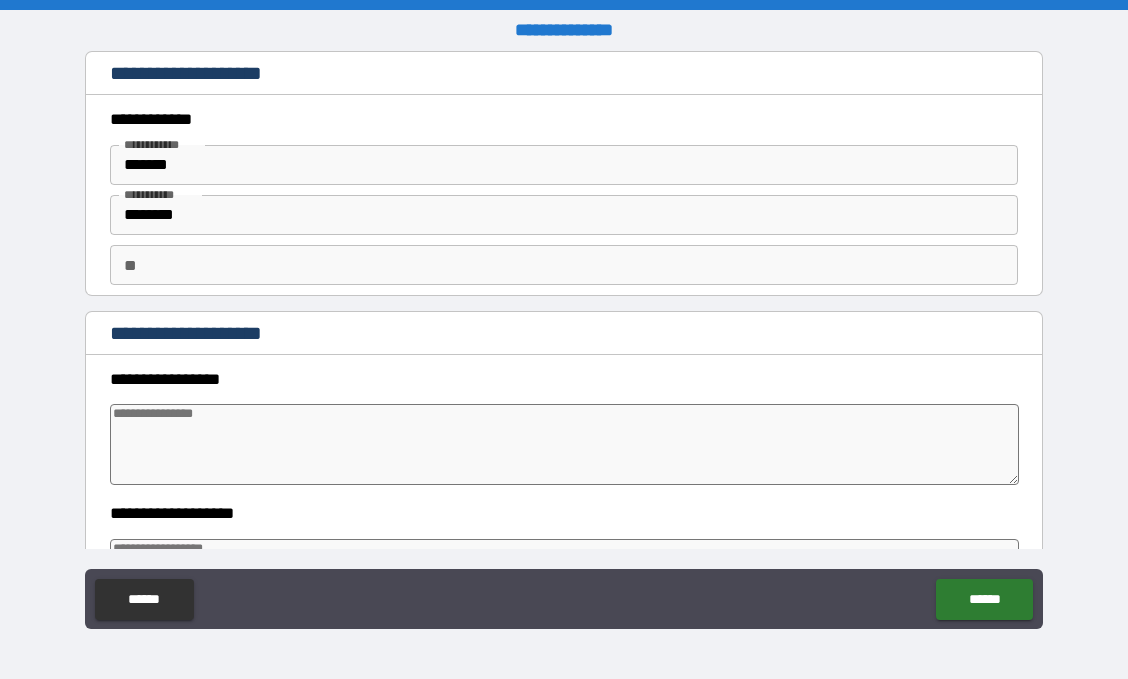 type on "*" 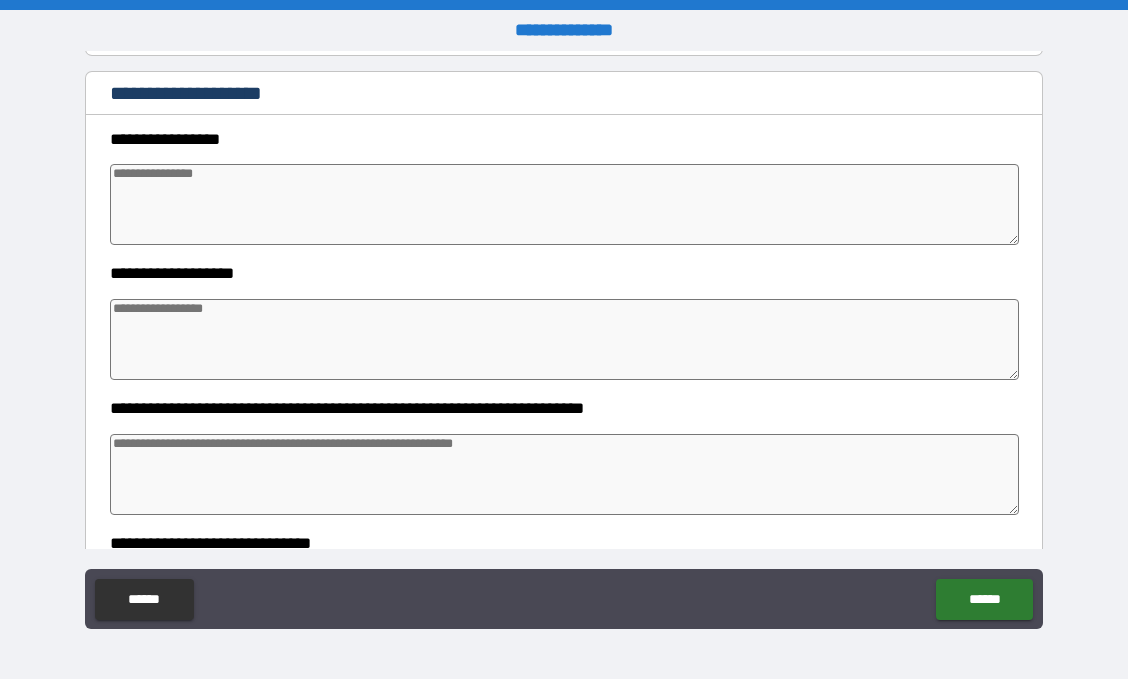 scroll, scrollTop: 235, scrollLeft: 0, axis: vertical 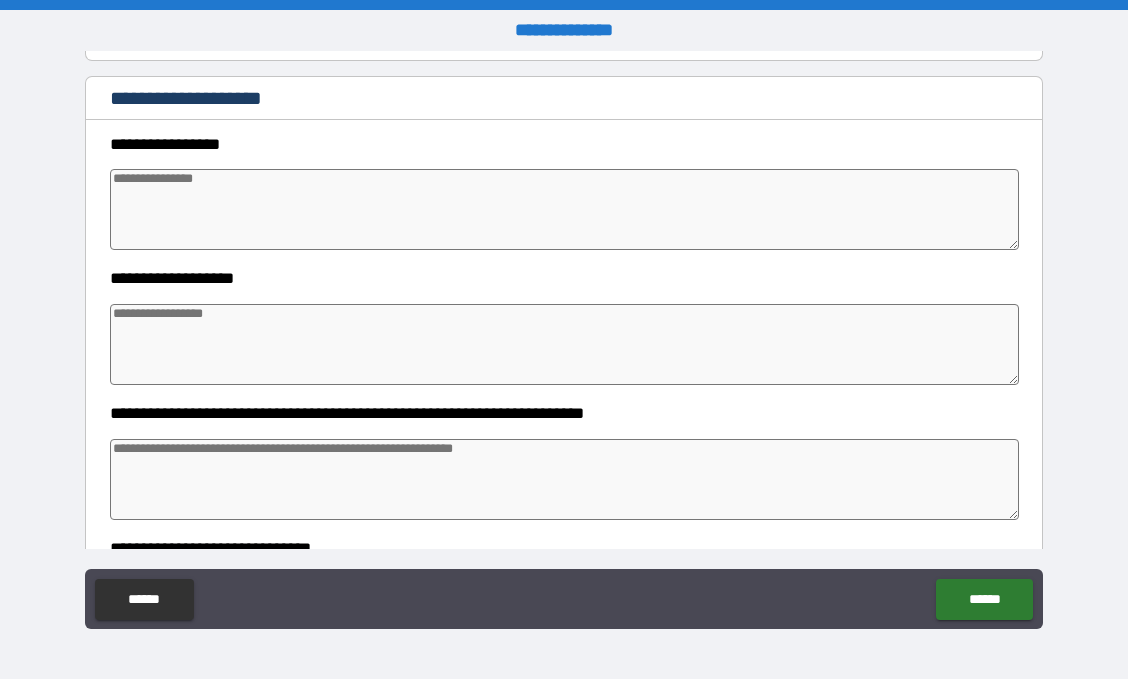 click at bounding box center (565, 209) 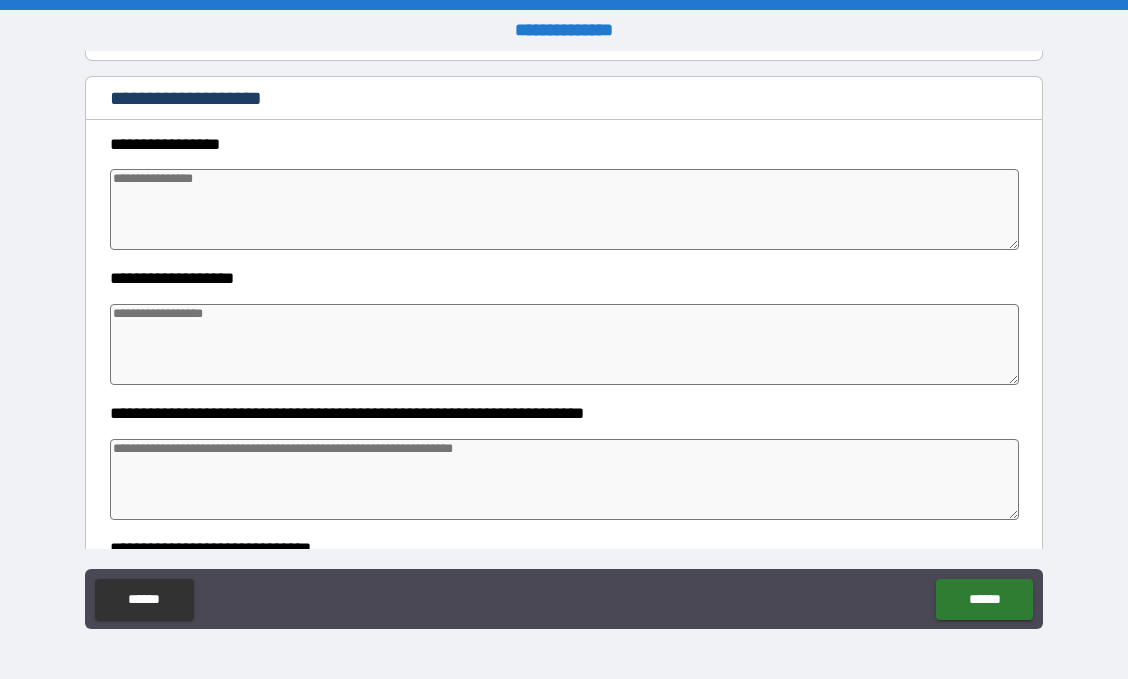 type on "*" 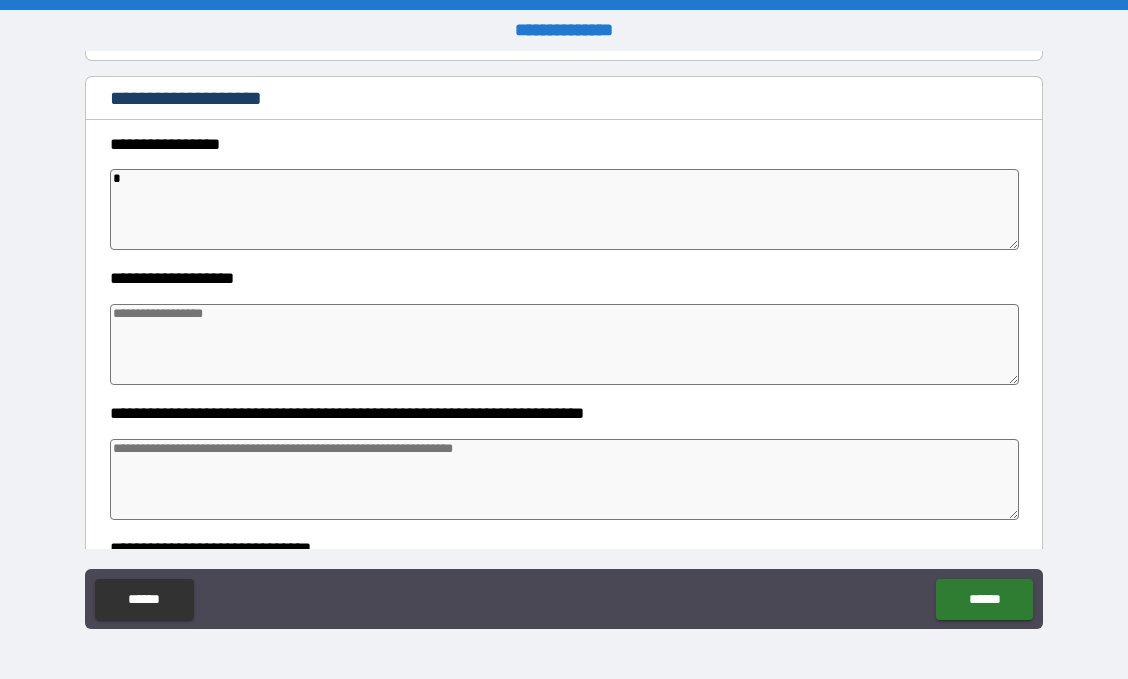 type on "*" 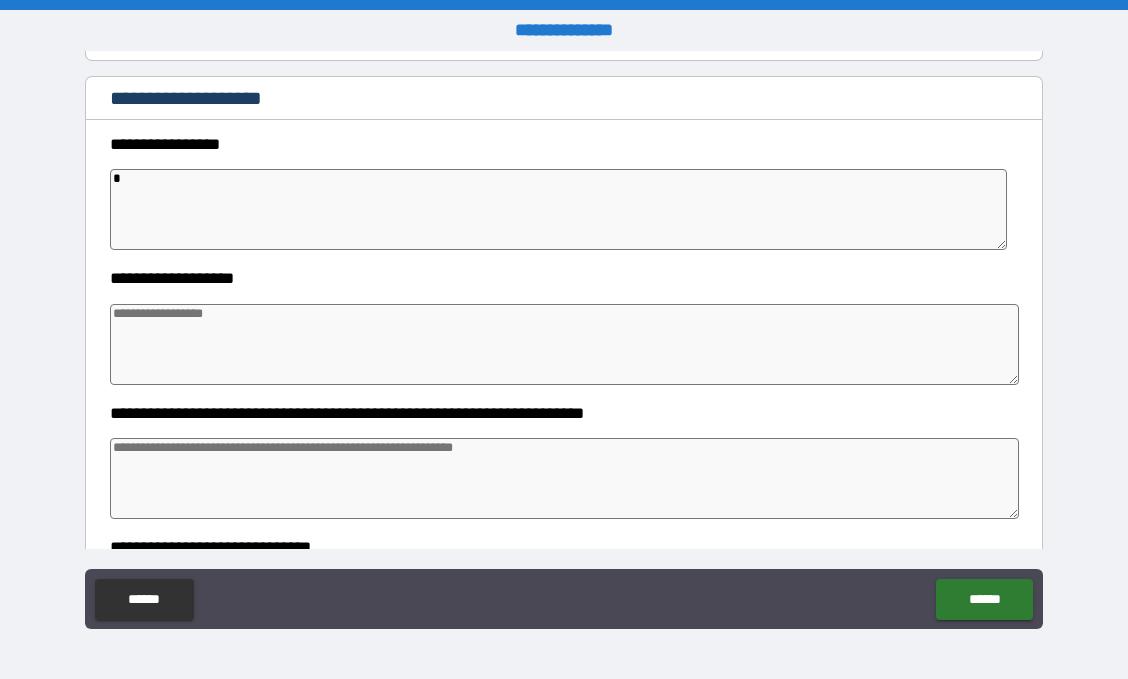 type on "**" 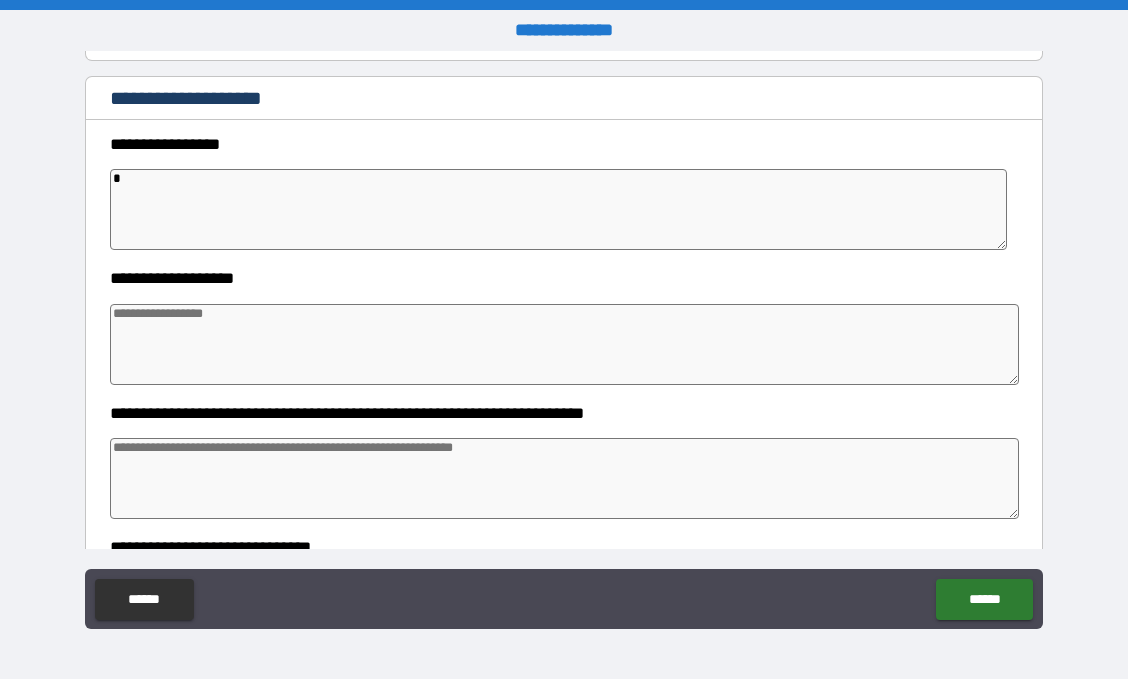 type on "*" 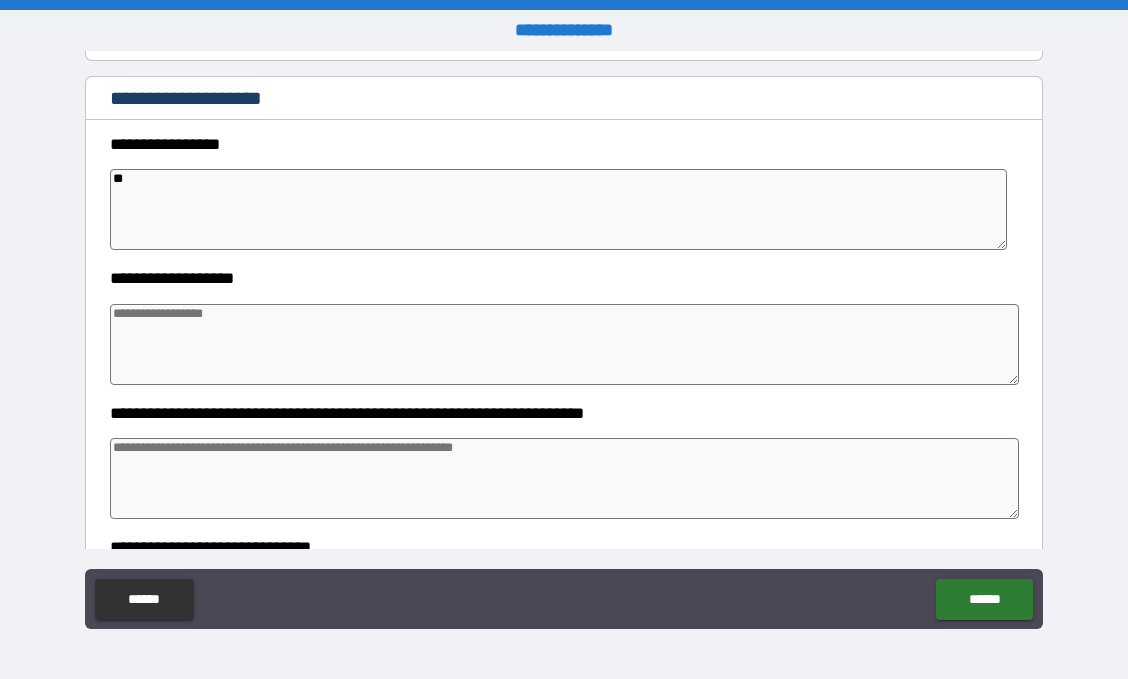 type on "*" 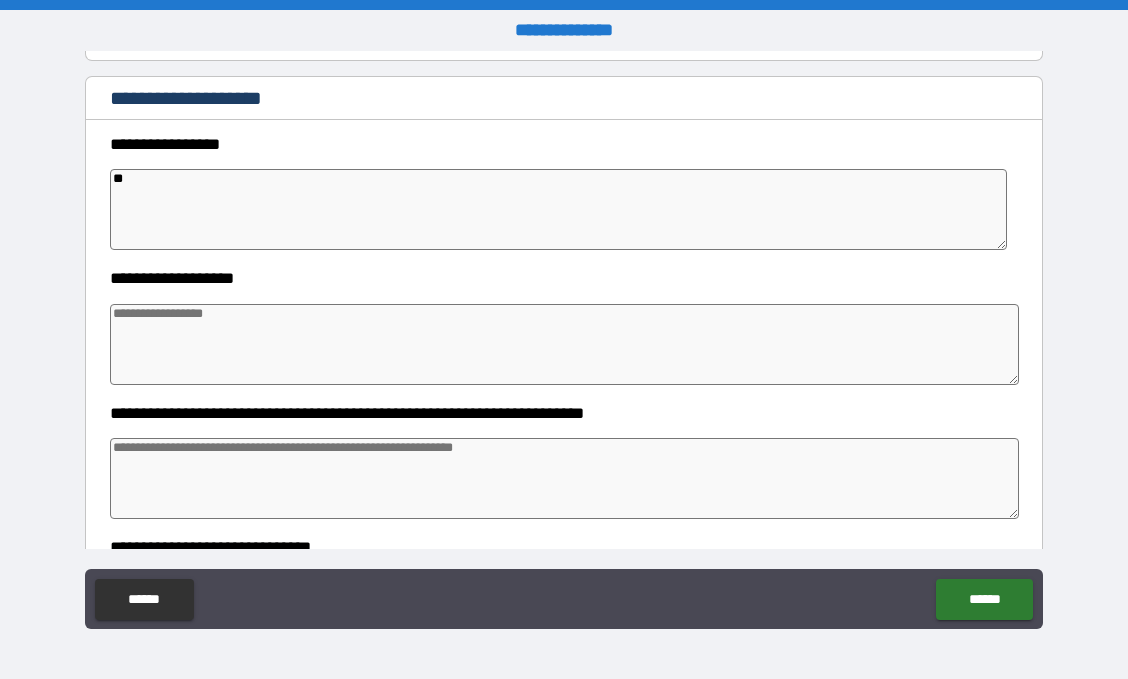 type on "*" 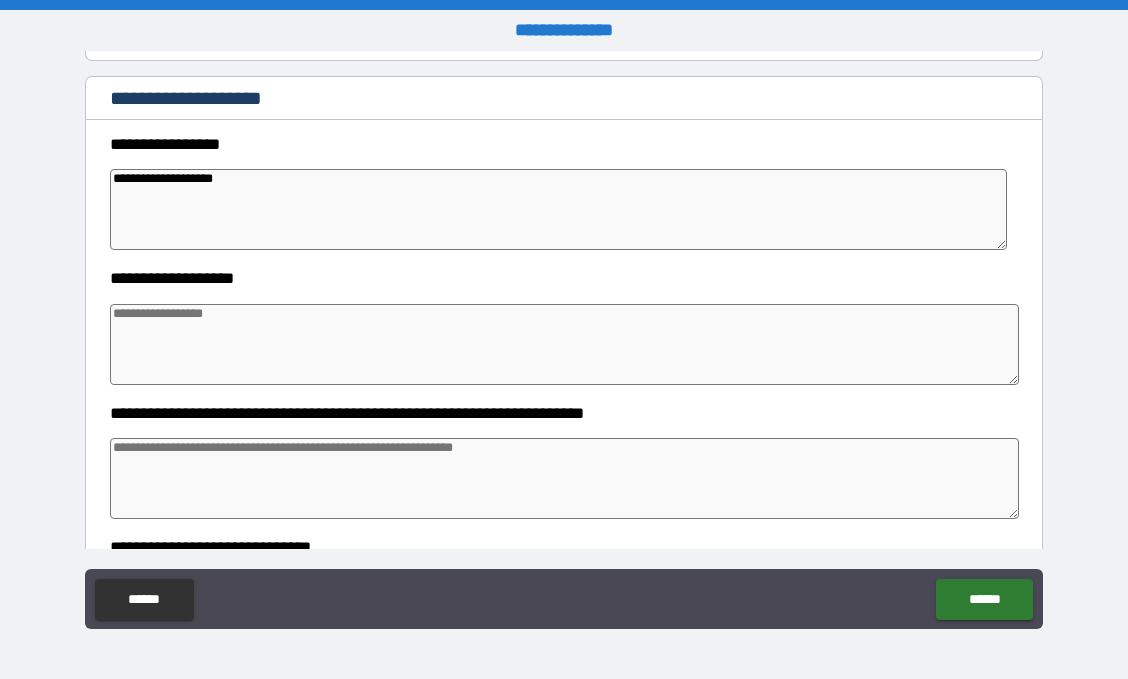 click at bounding box center (565, 344) 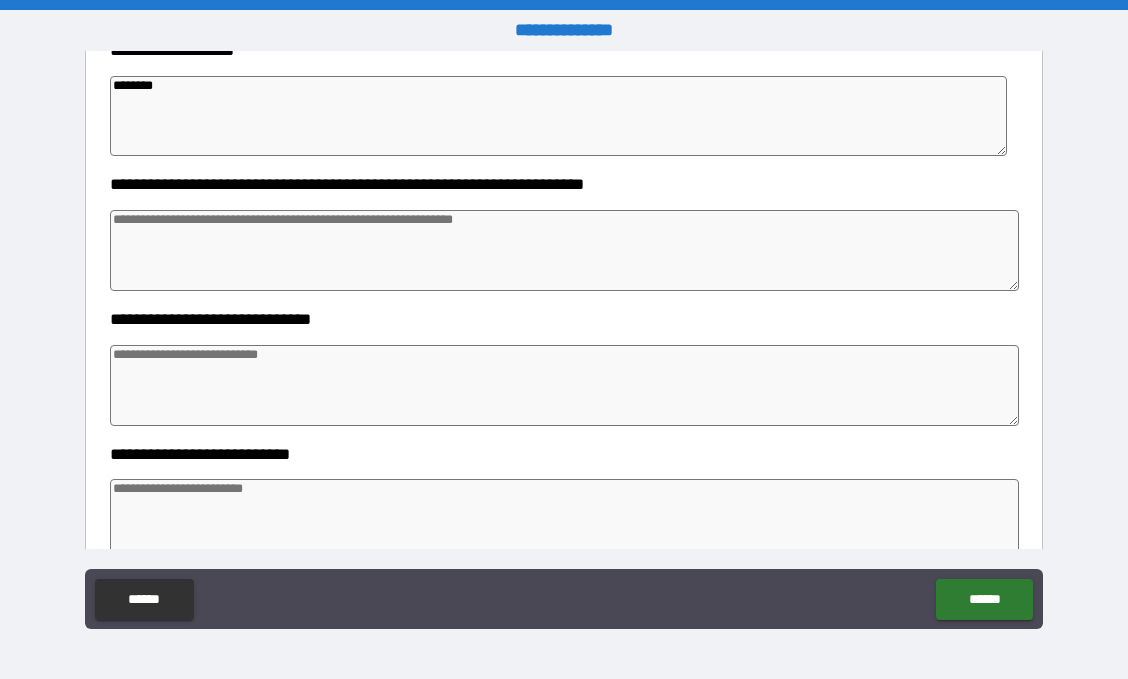 scroll, scrollTop: 471, scrollLeft: 0, axis: vertical 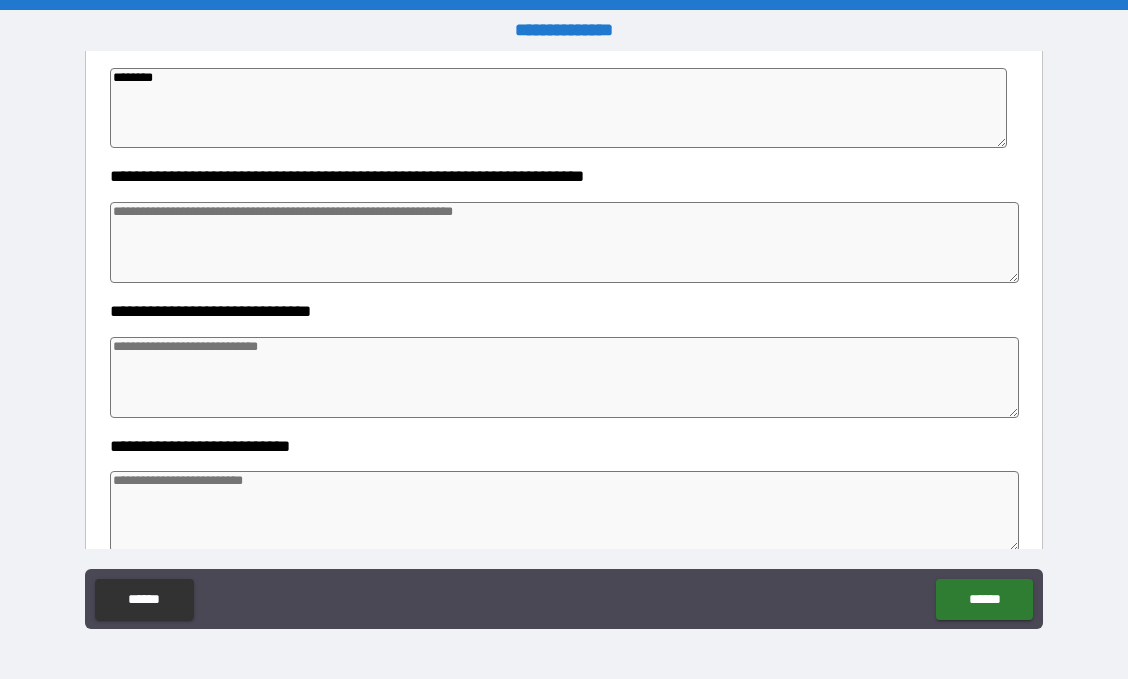 click at bounding box center (565, 242) 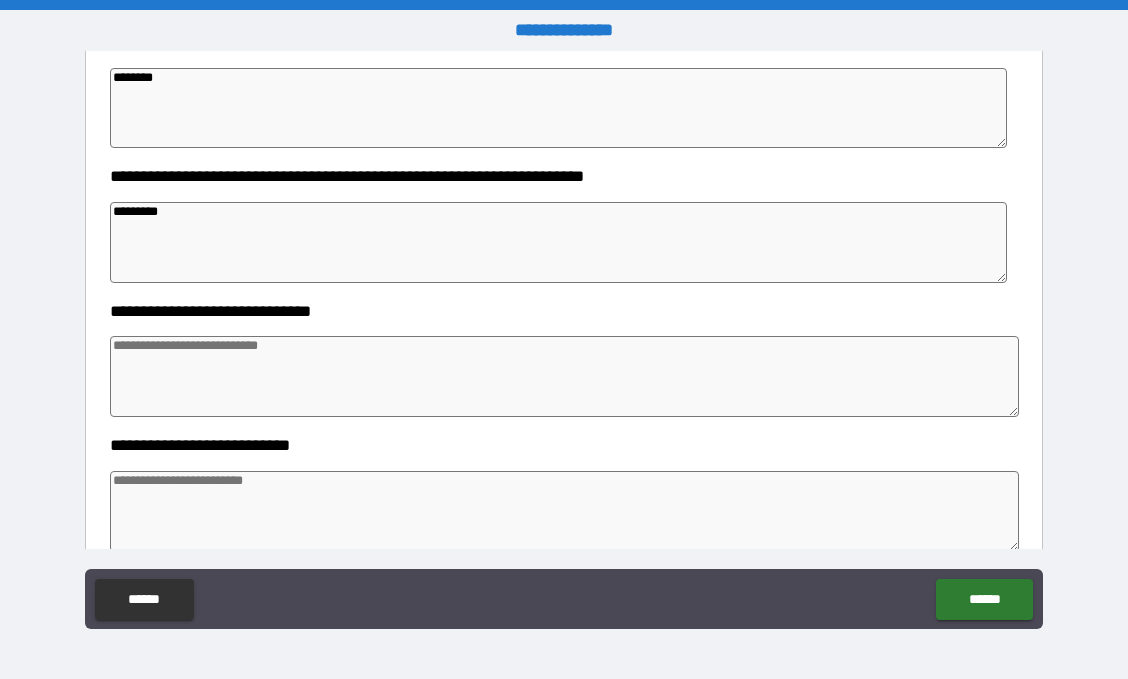 click at bounding box center [565, 376] 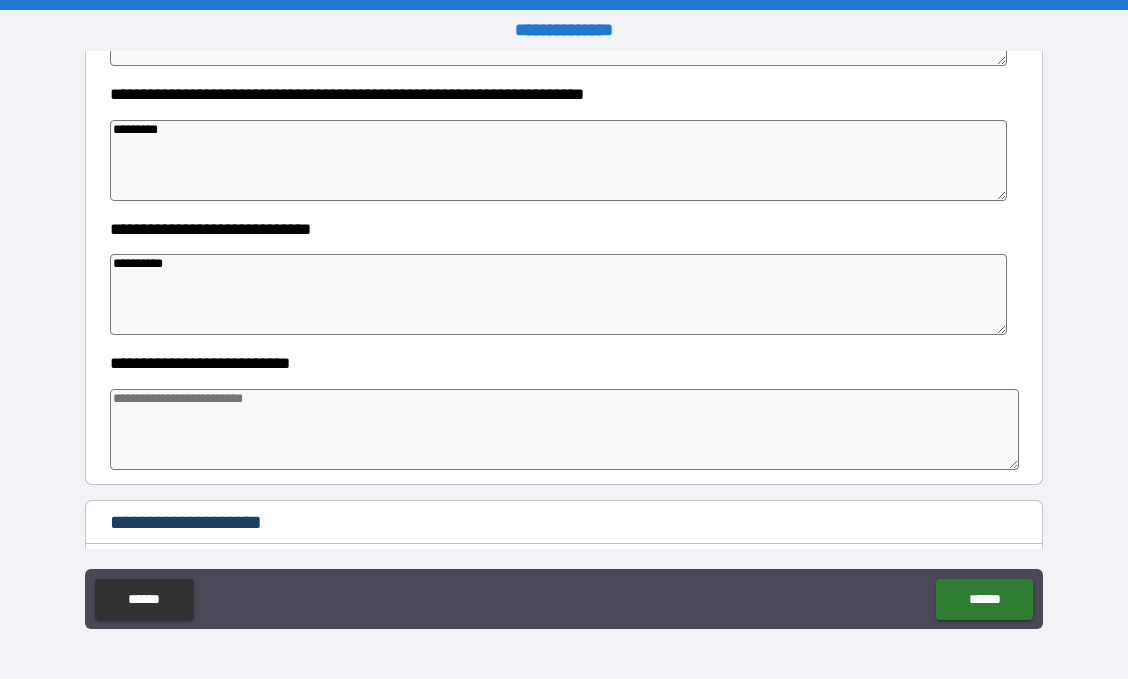 scroll, scrollTop: 692, scrollLeft: 0, axis: vertical 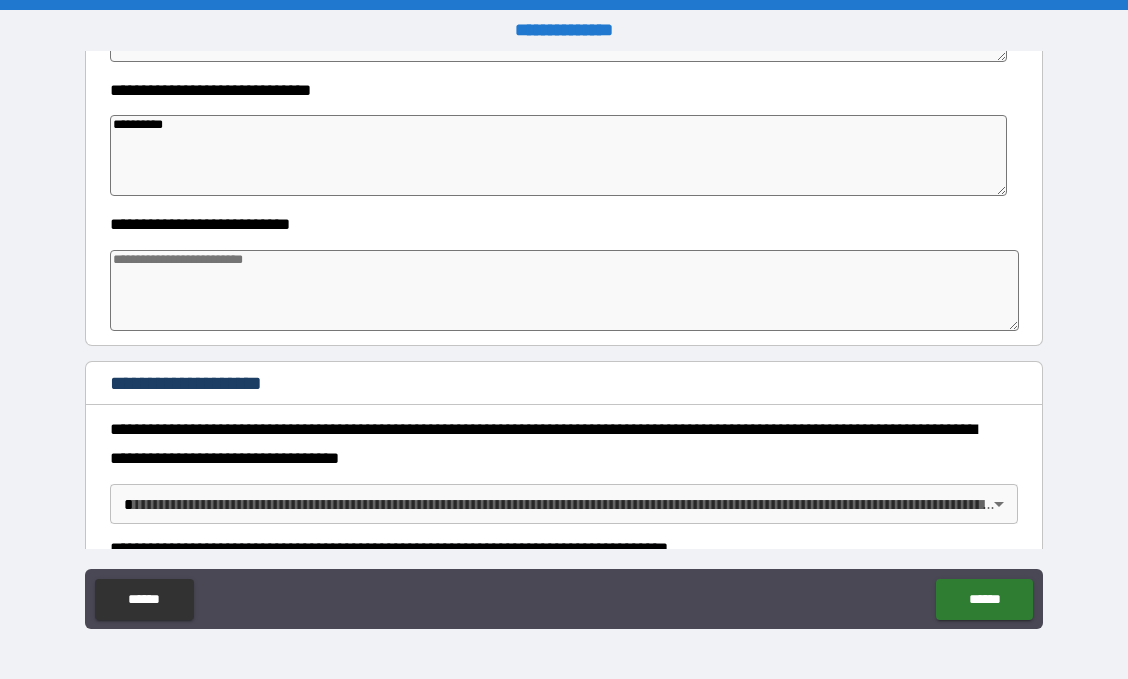 click at bounding box center (565, 290) 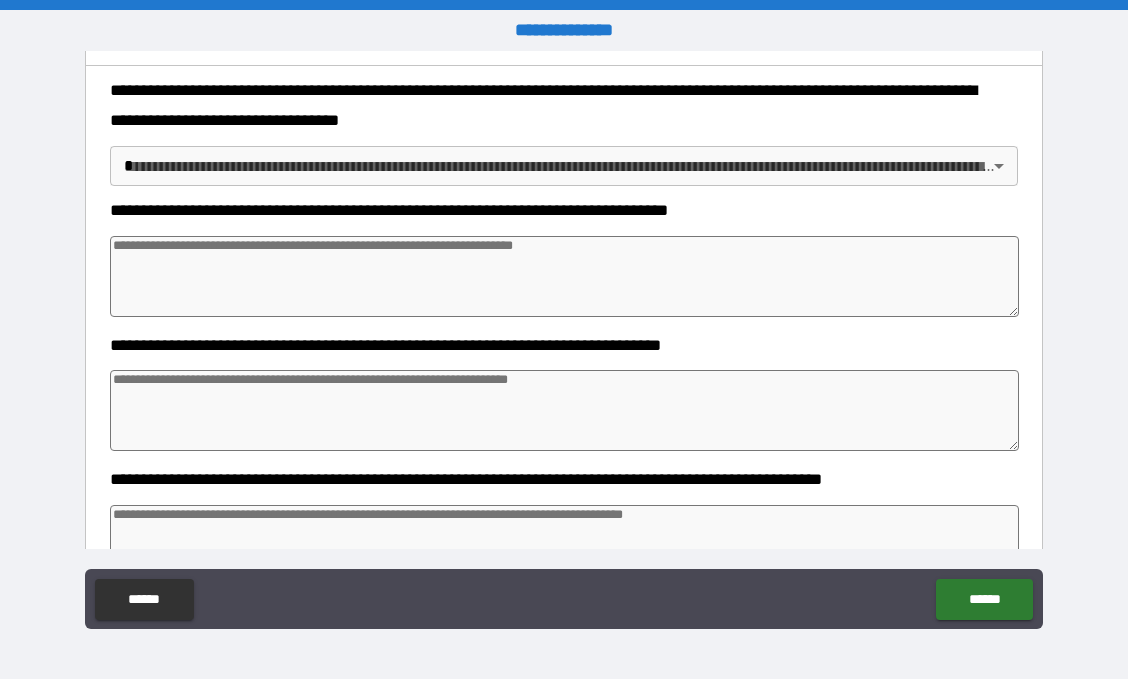 scroll, scrollTop: 1033, scrollLeft: 0, axis: vertical 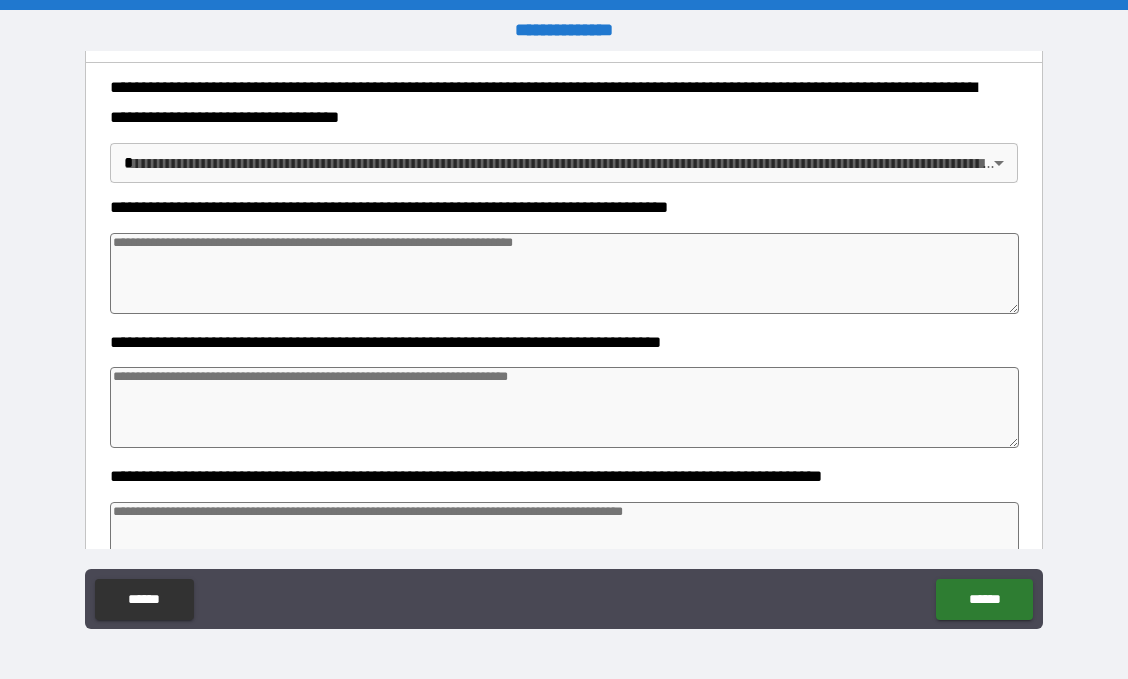 click on "**********" at bounding box center (564, 339) 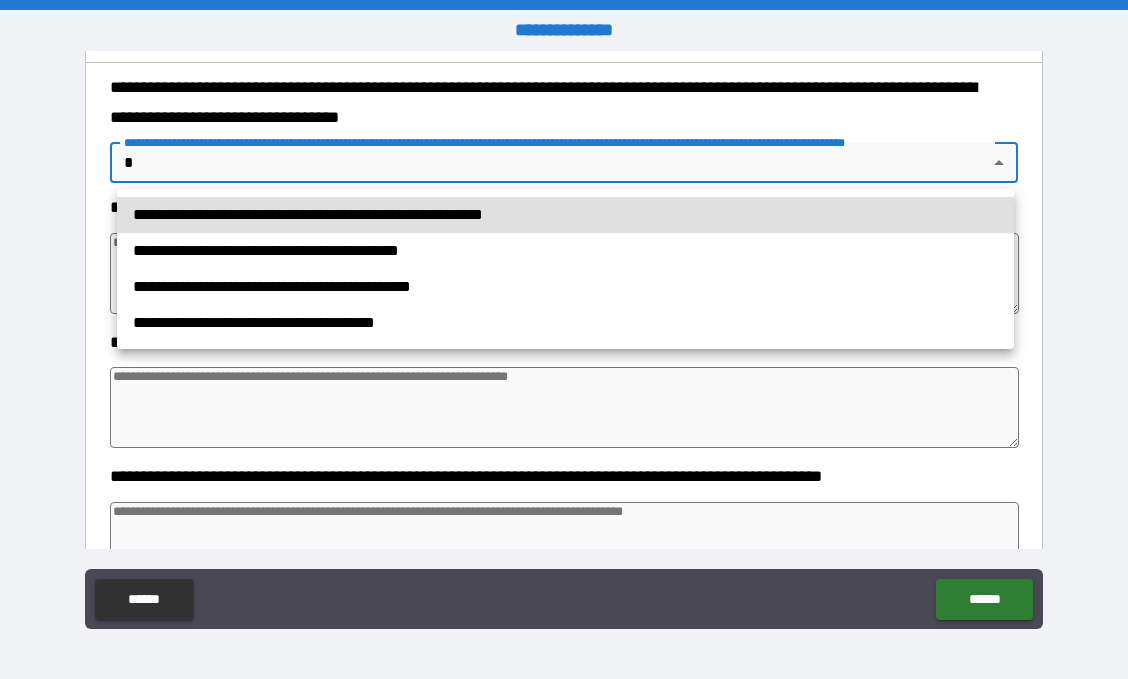 click on "**********" at bounding box center [565, 251] 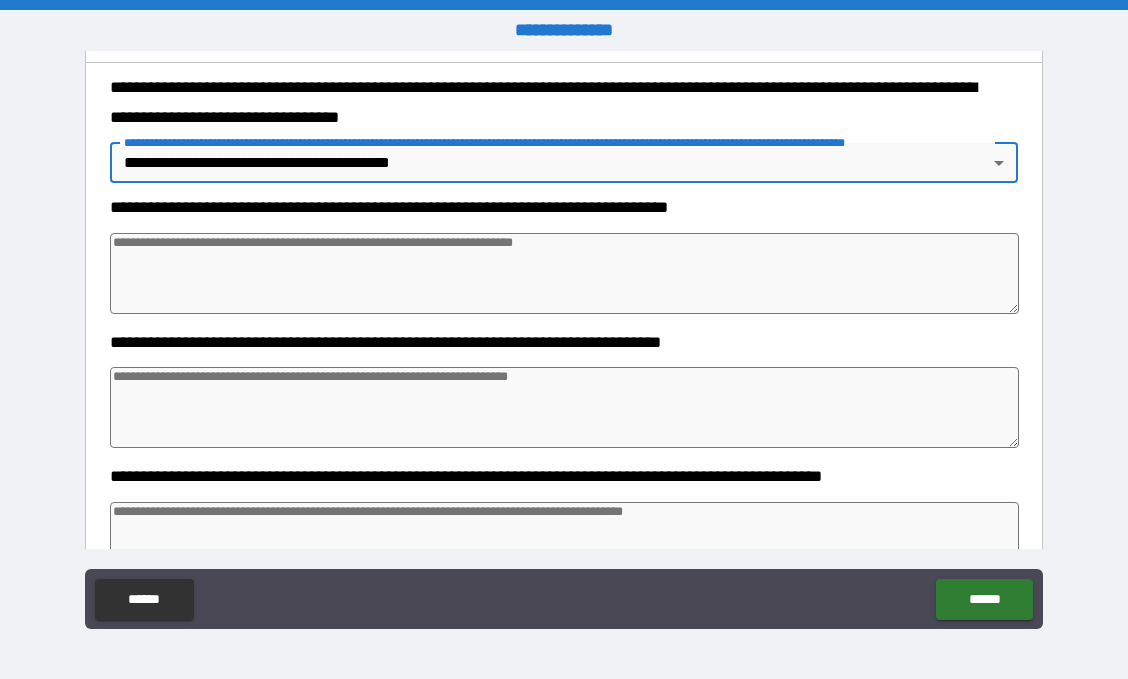 click at bounding box center [565, 273] 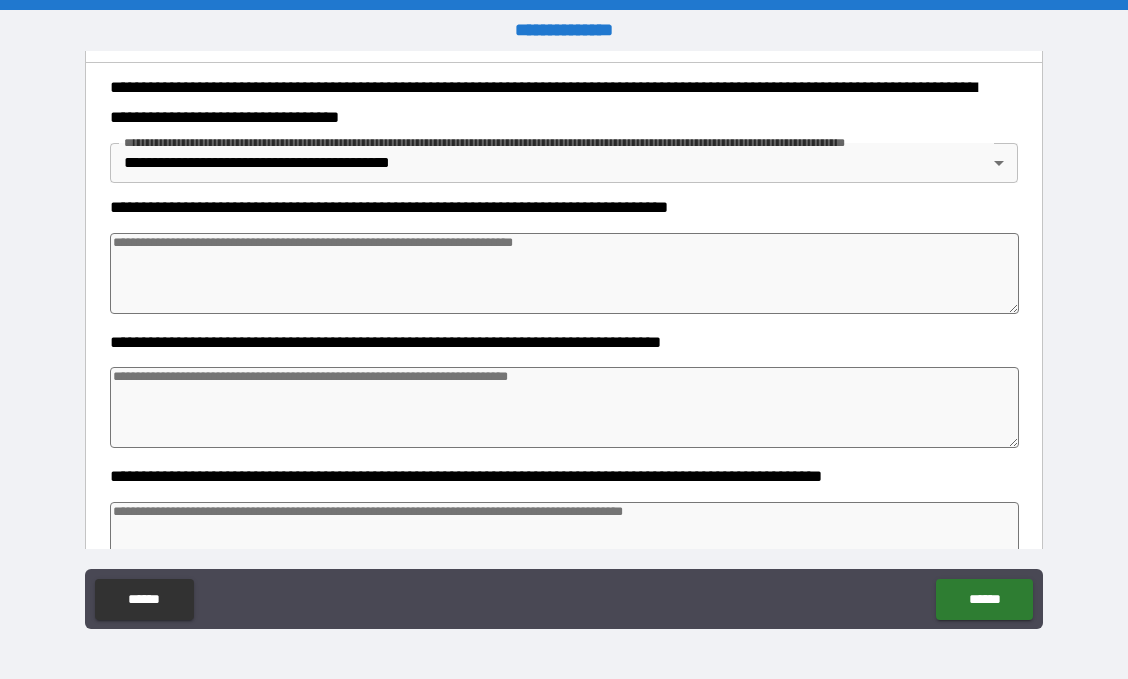 click at bounding box center [565, 273] 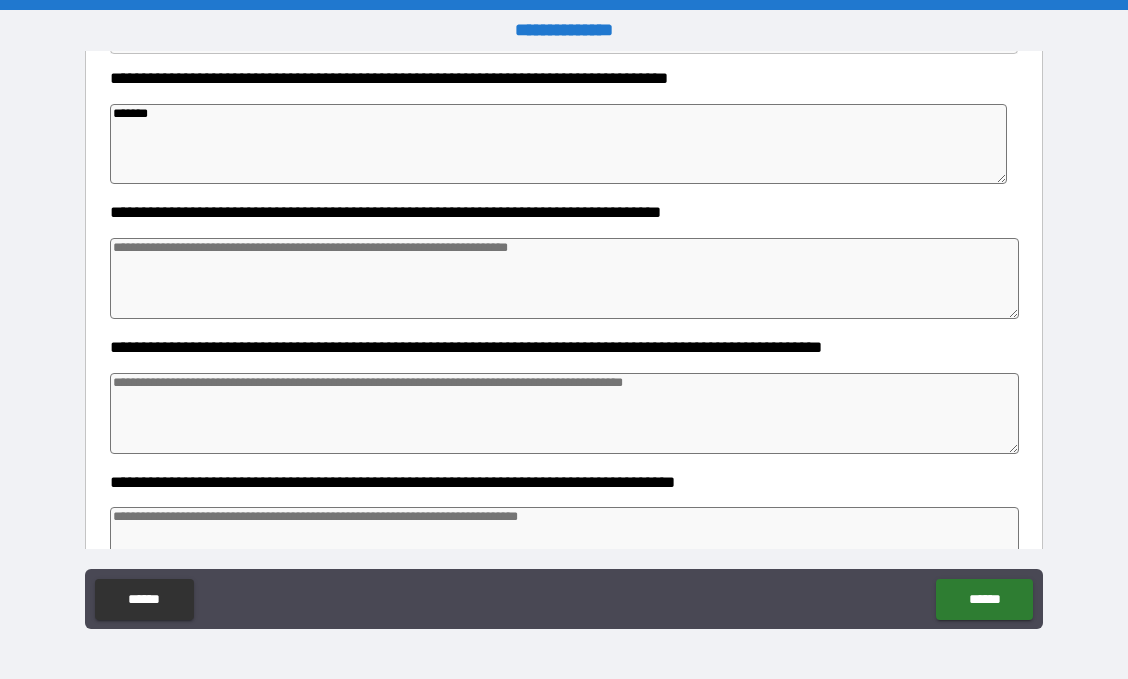 scroll, scrollTop: 1163, scrollLeft: 0, axis: vertical 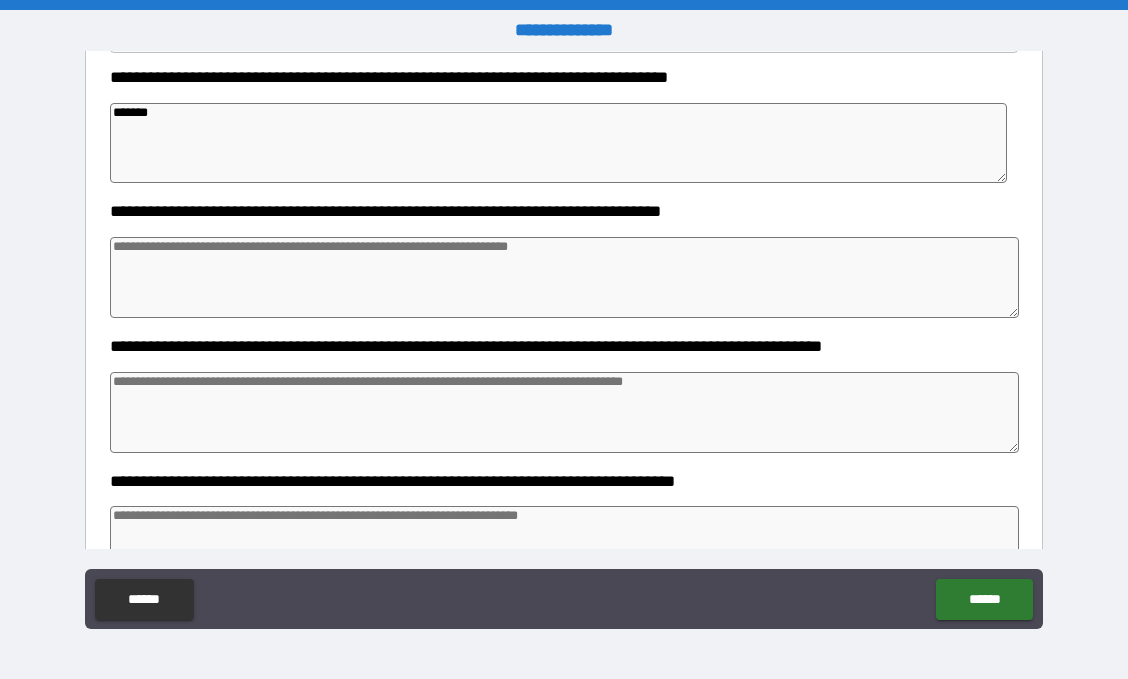 click at bounding box center [565, 277] 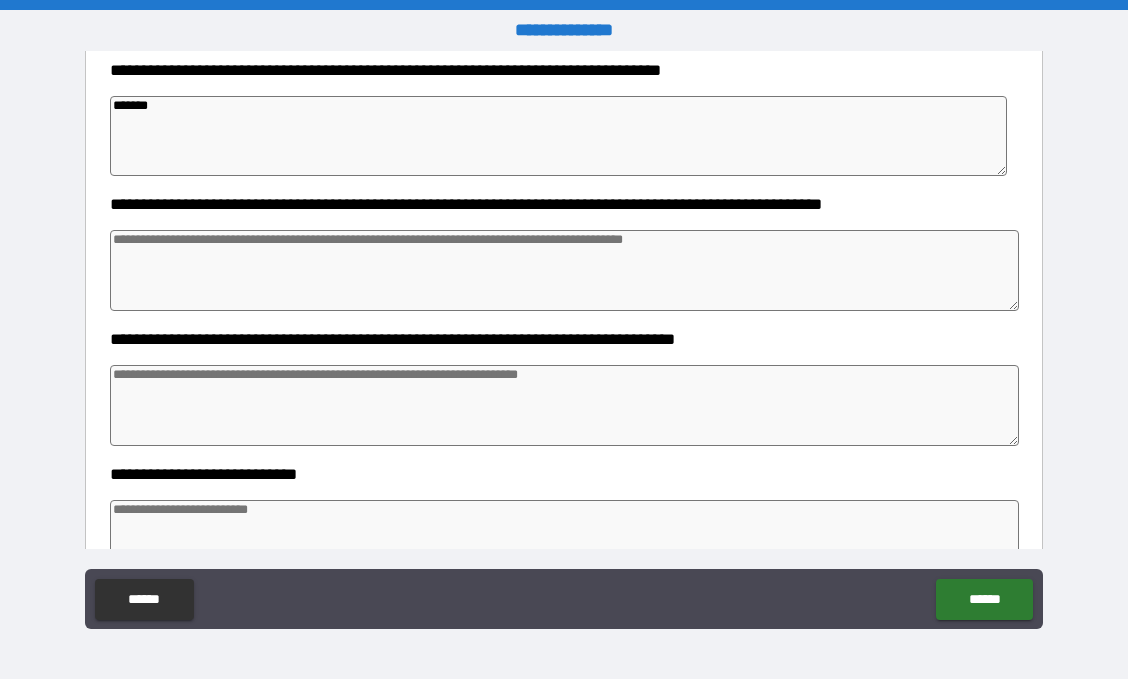 scroll, scrollTop: 1305, scrollLeft: 0, axis: vertical 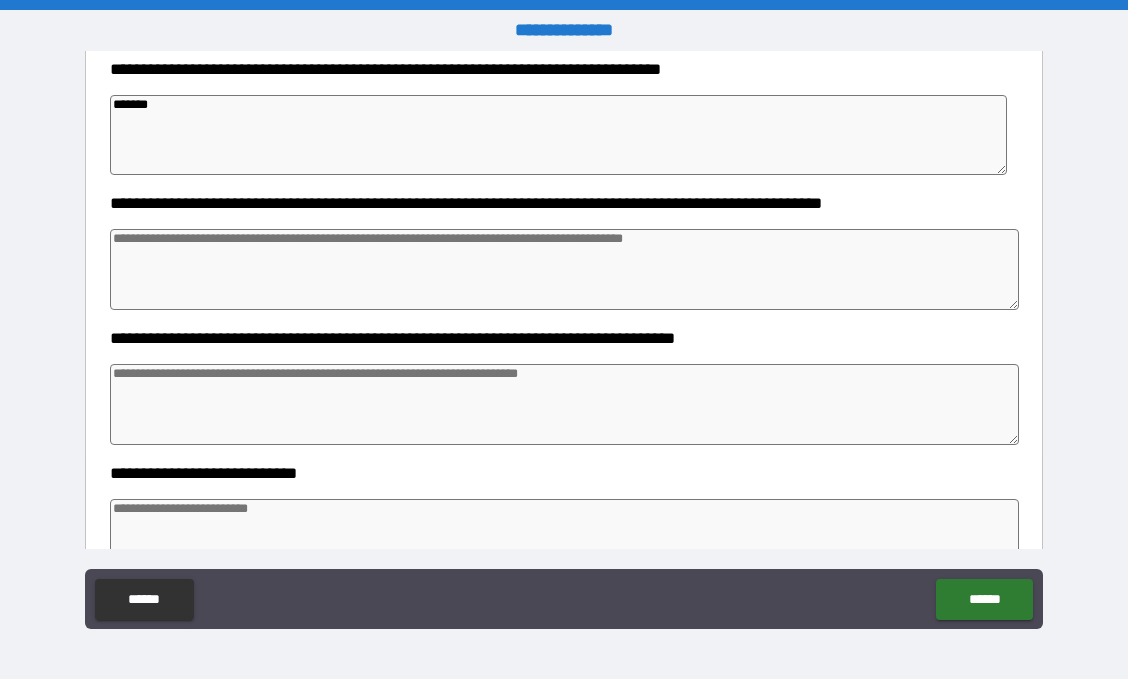 click at bounding box center (565, 269) 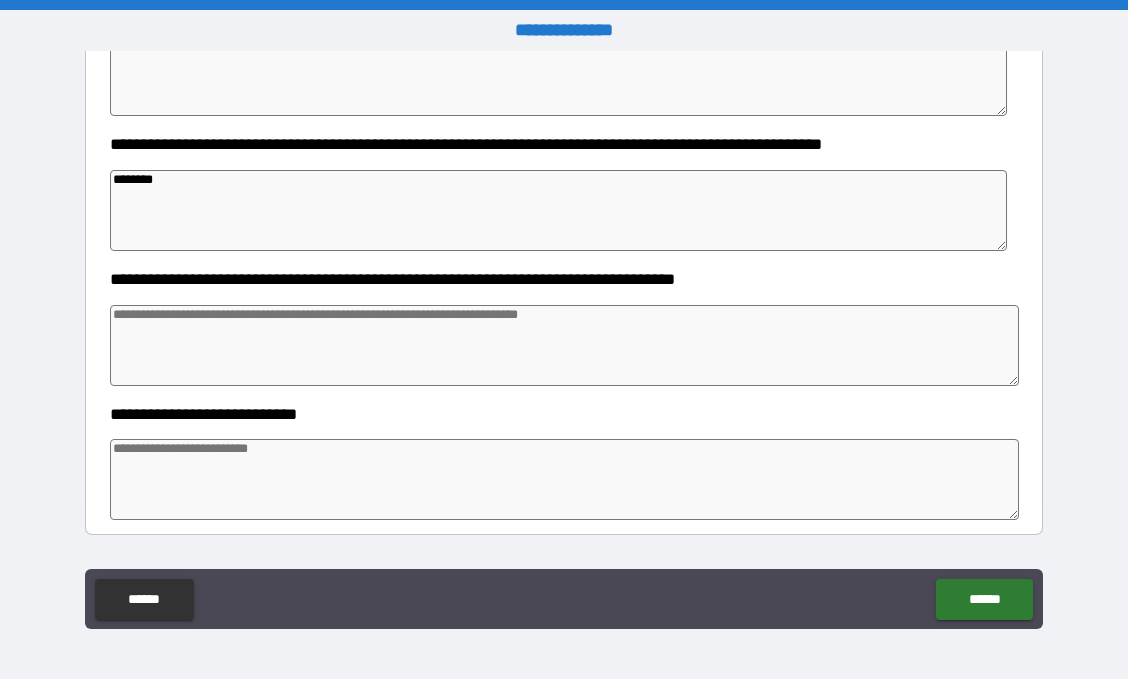 scroll, scrollTop: 1364, scrollLeft: 0, axis: vertical 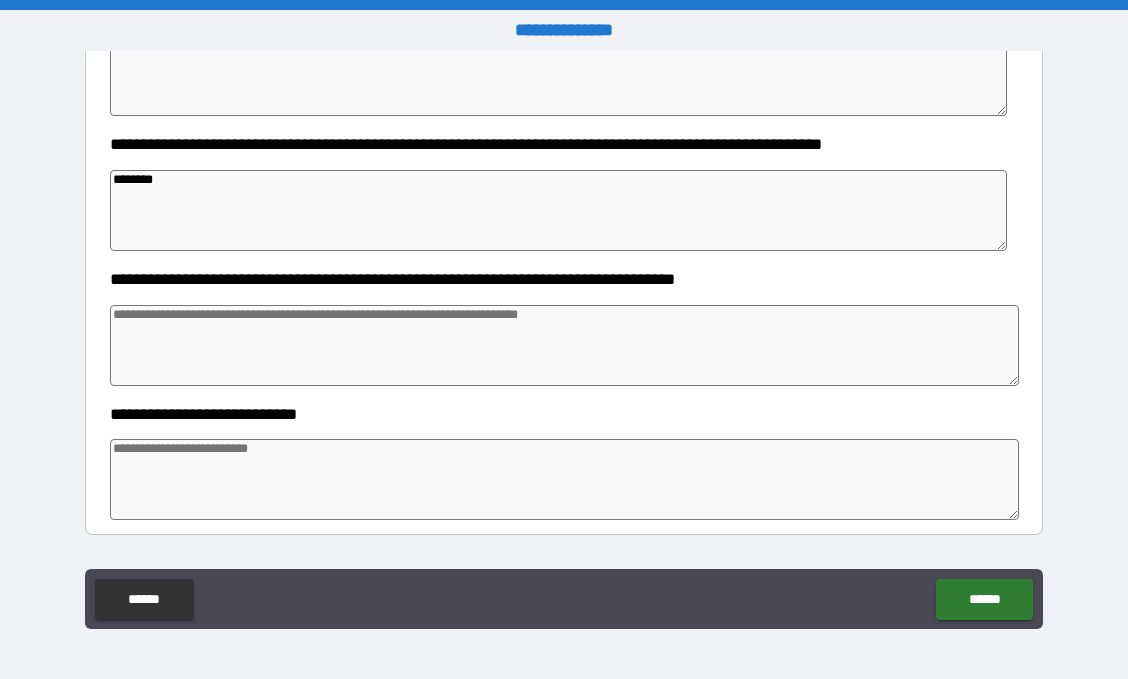 click at bounding box center [565, 345] 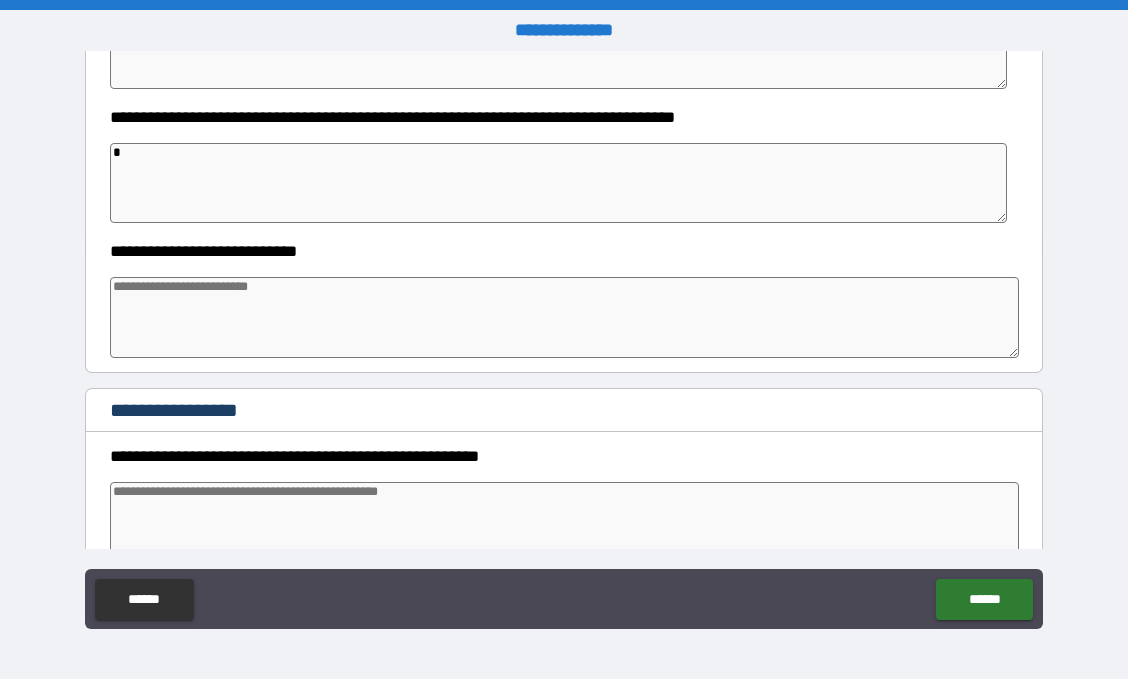 scroll, scrollTop: 1583, scrollLeft: 0, axis: vertical 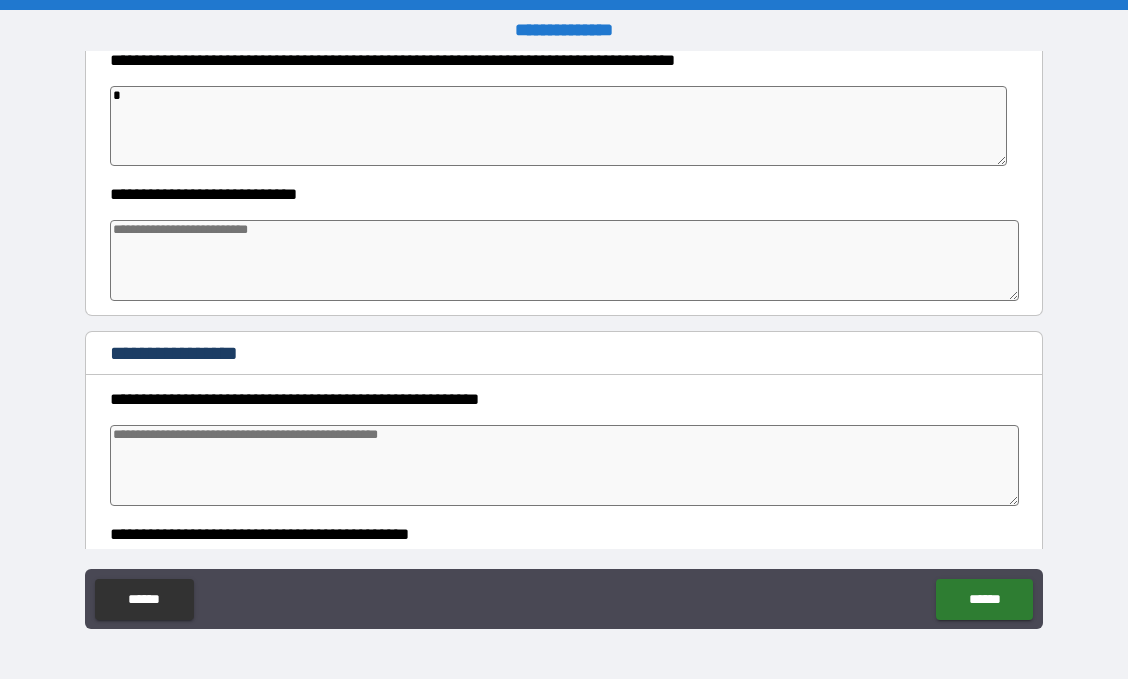 click at bounding box center [565, 260] 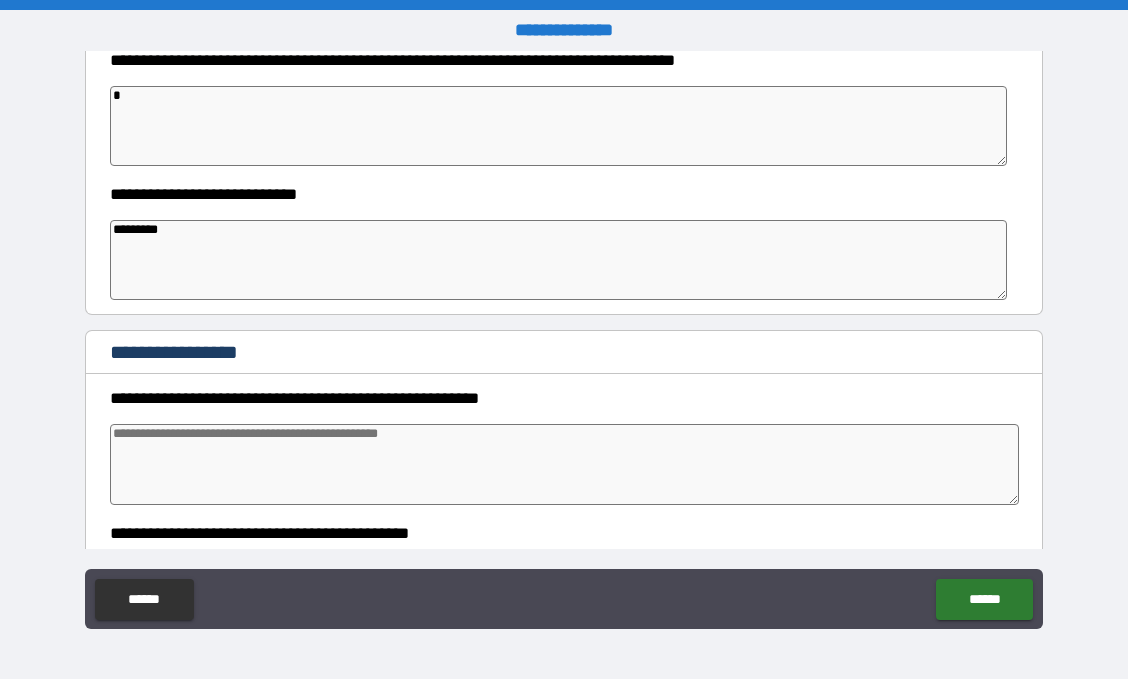click at bounding box center (565, 464) 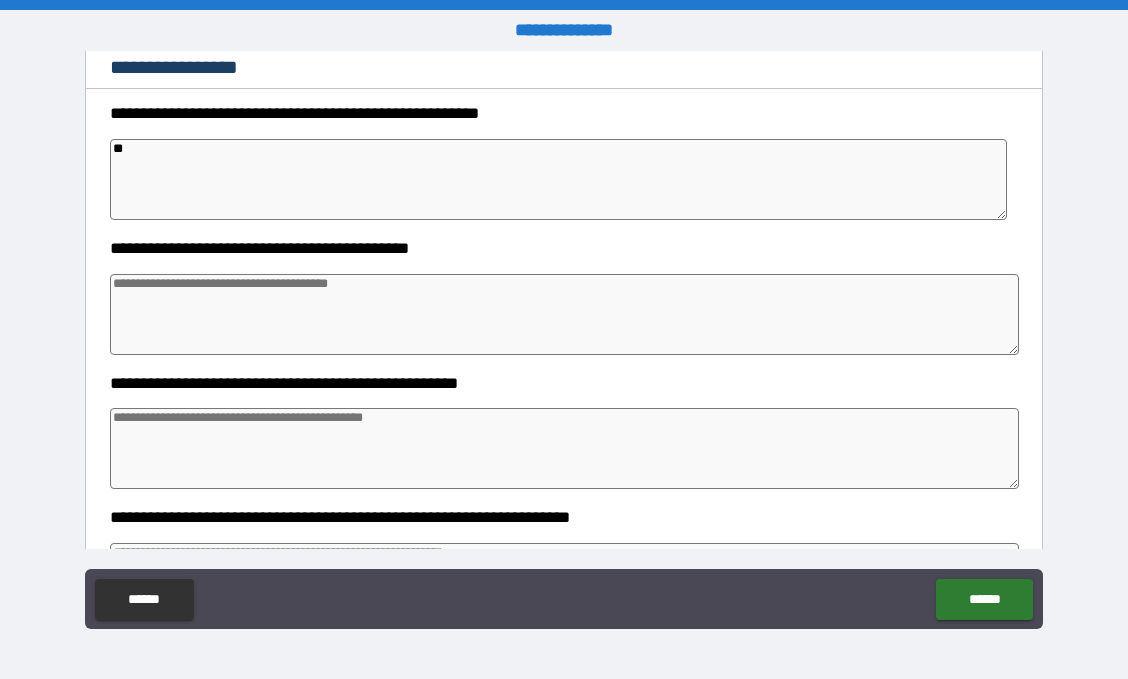scroll, scrollTop: 1869, scrollLeft: 0, axis: vertical 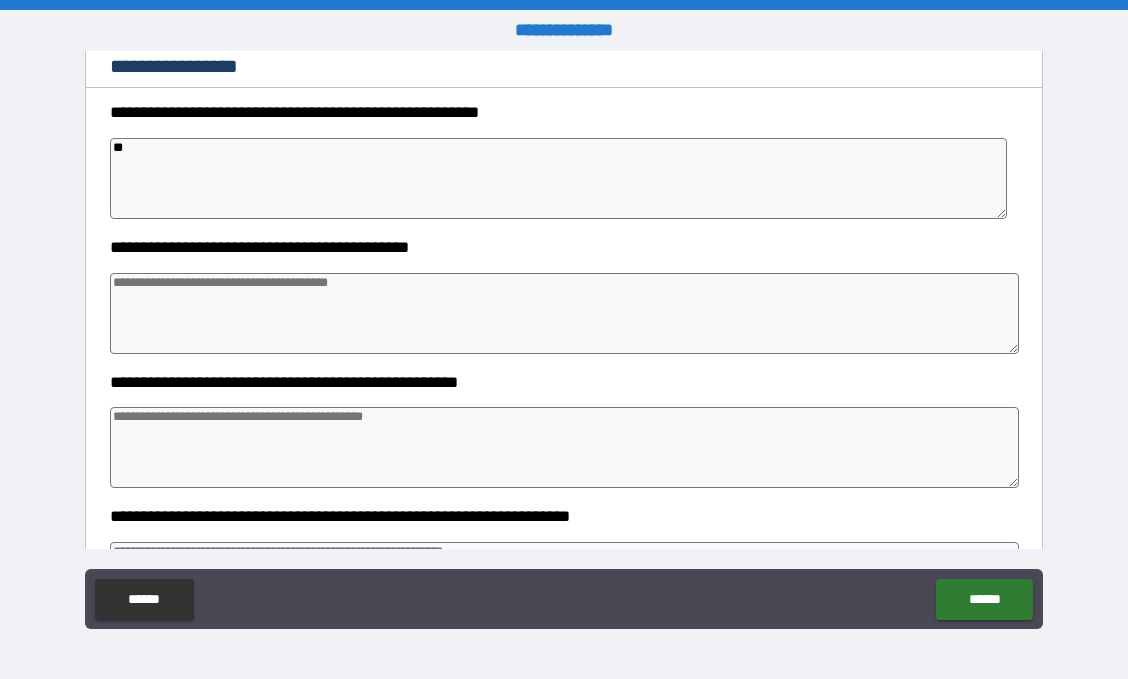 click at bounding box center [565, 313] 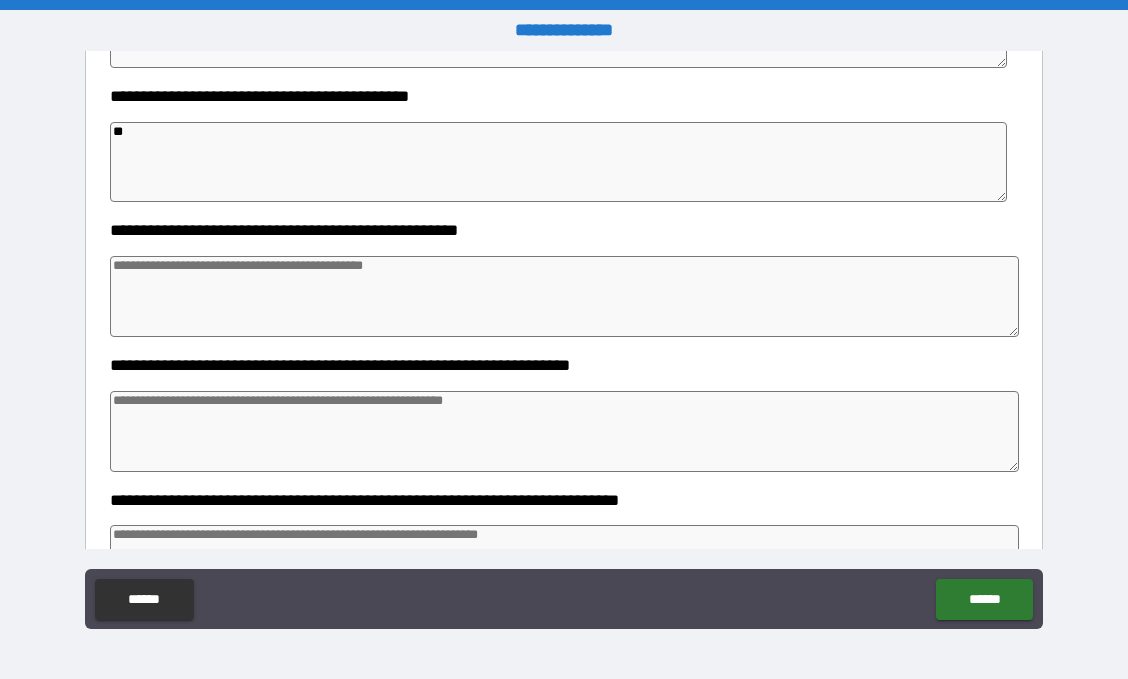 scroll, scrollTop: 2020, scrollLeft: 0, axis: vertical 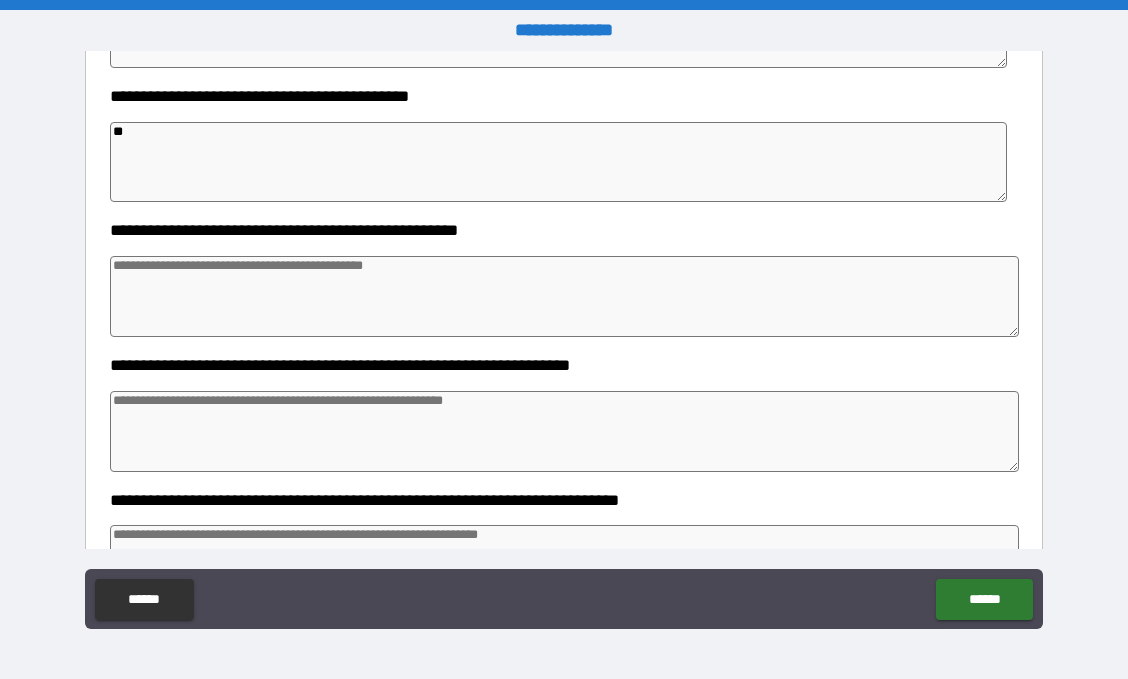 click at bounding box center [565, 296] 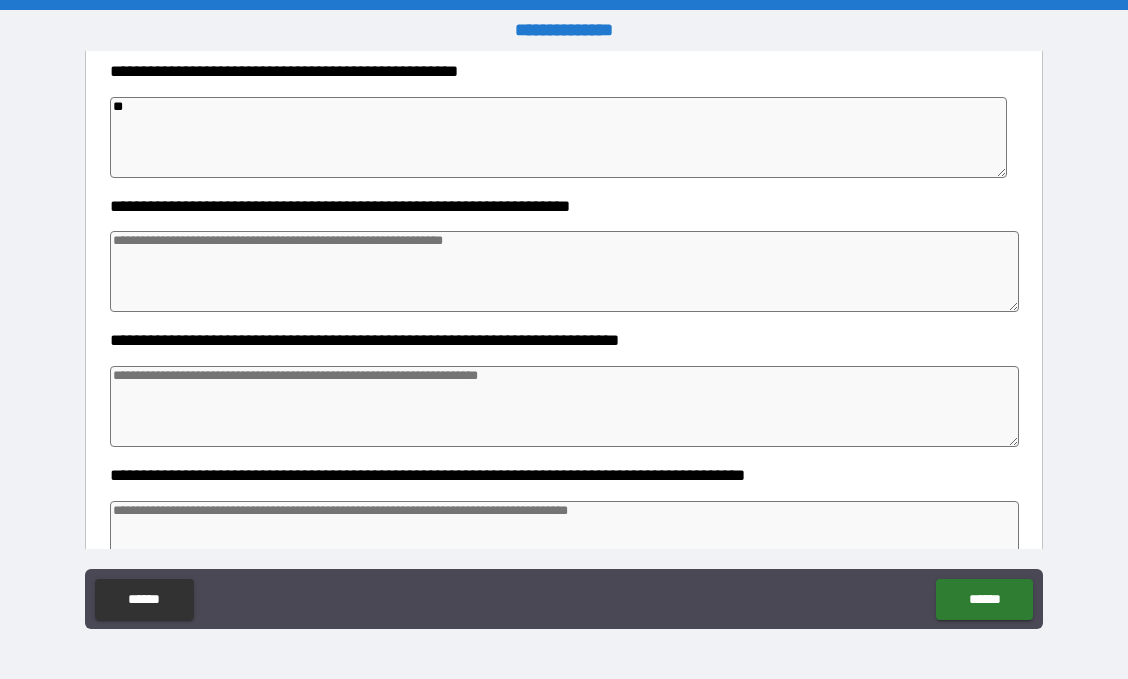 scroll, scrollTop: 2188, scrollLeft: 0, axis: vertical 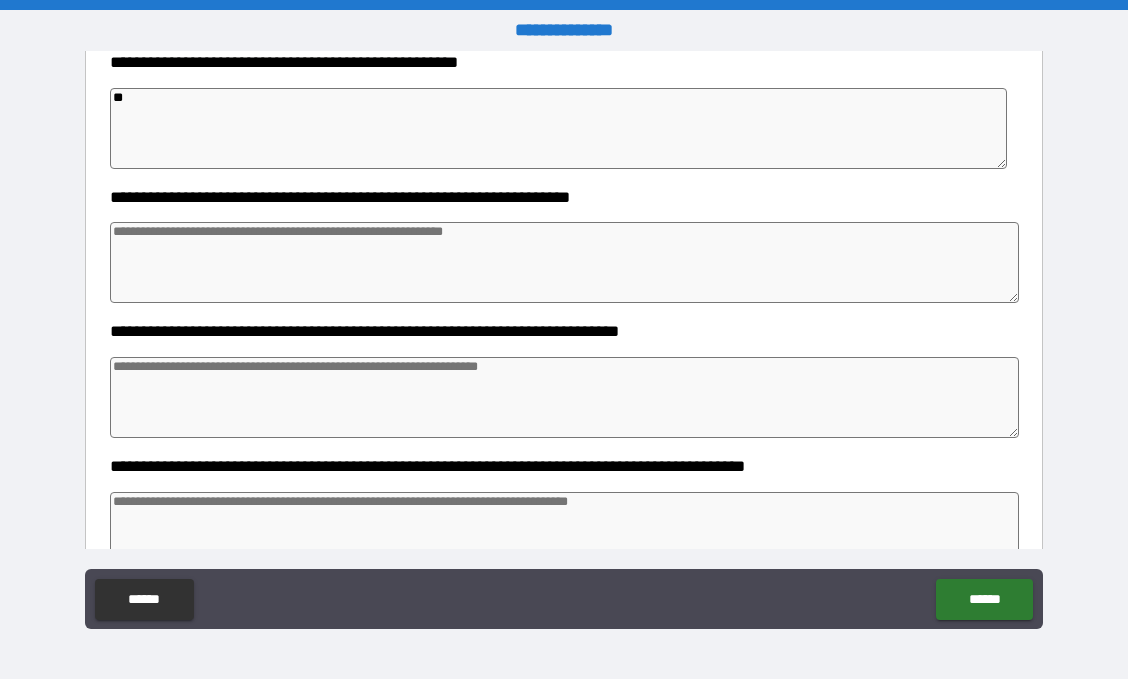 click at bounding box center [565, 262] 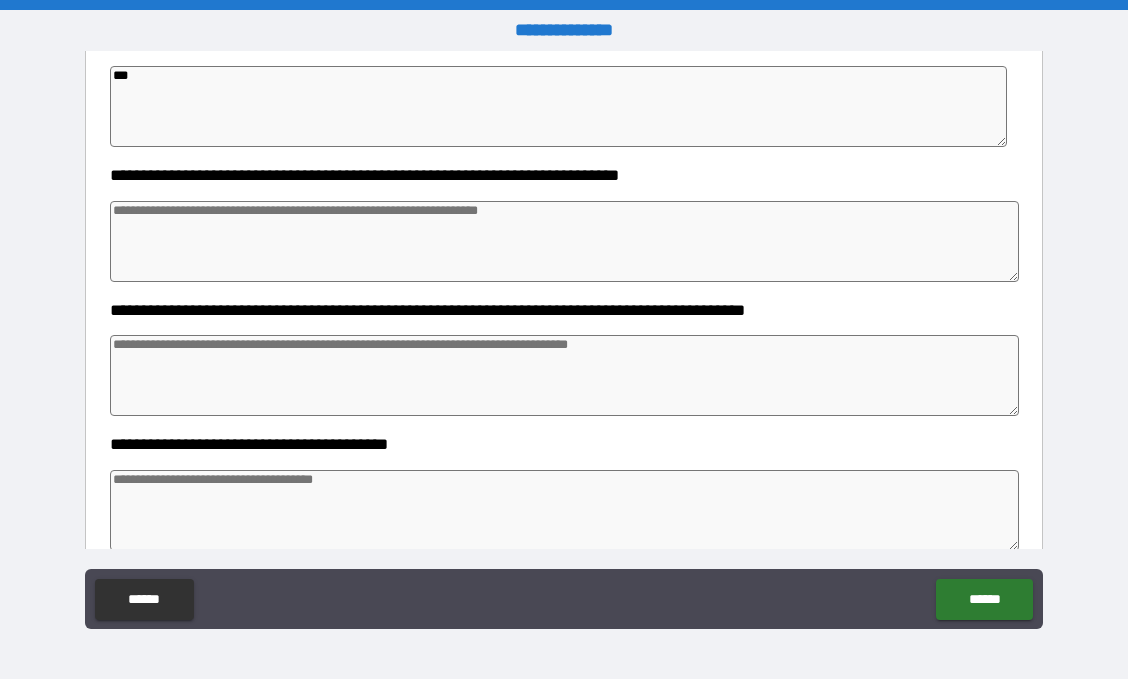 scroll, scrollTop: 2348, scrollLeft: 0, axis: vertical 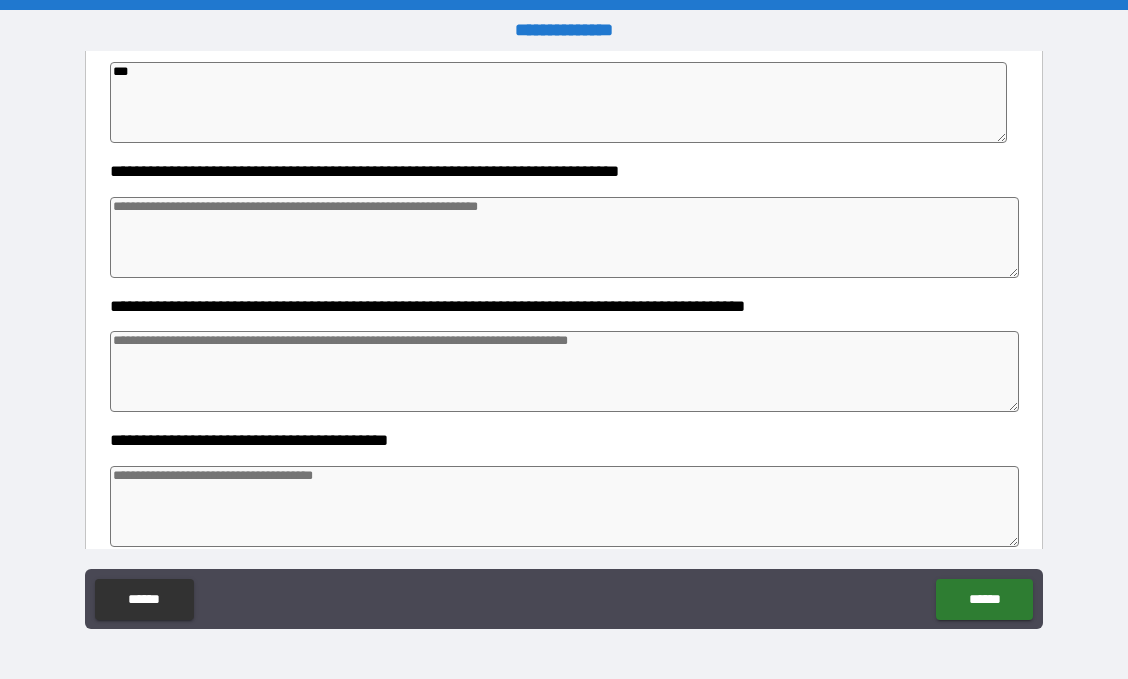 click at bounding box center [565, 237] 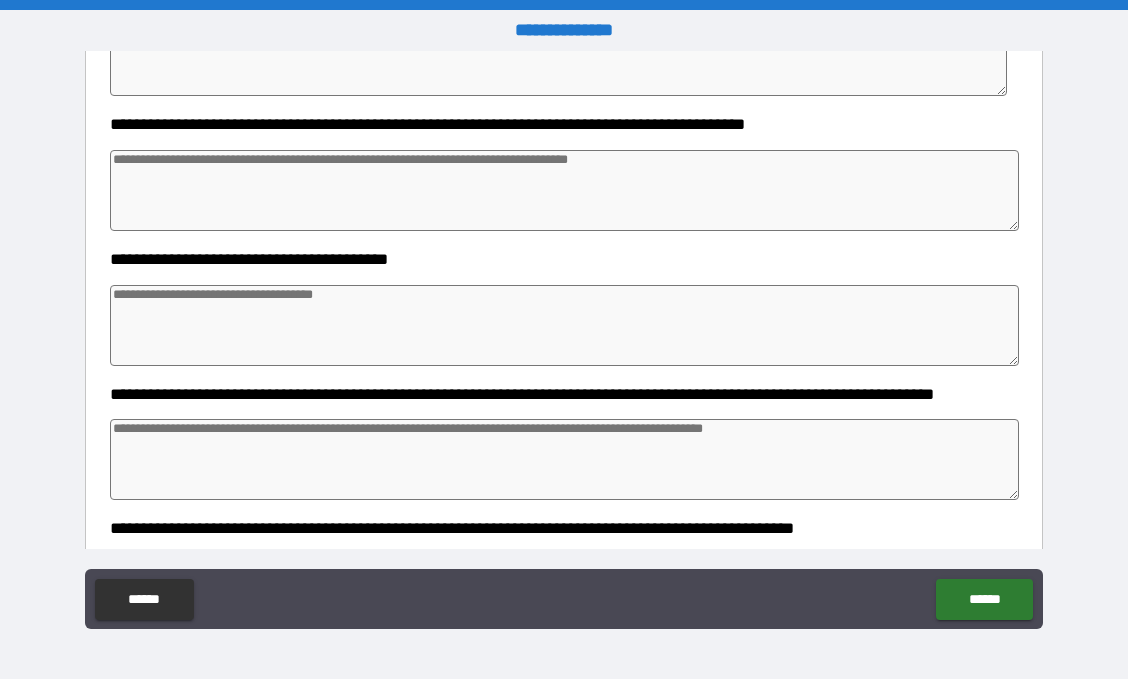 scroll, scrollTop: 2538, scrollLeft: 0, axis: vertical 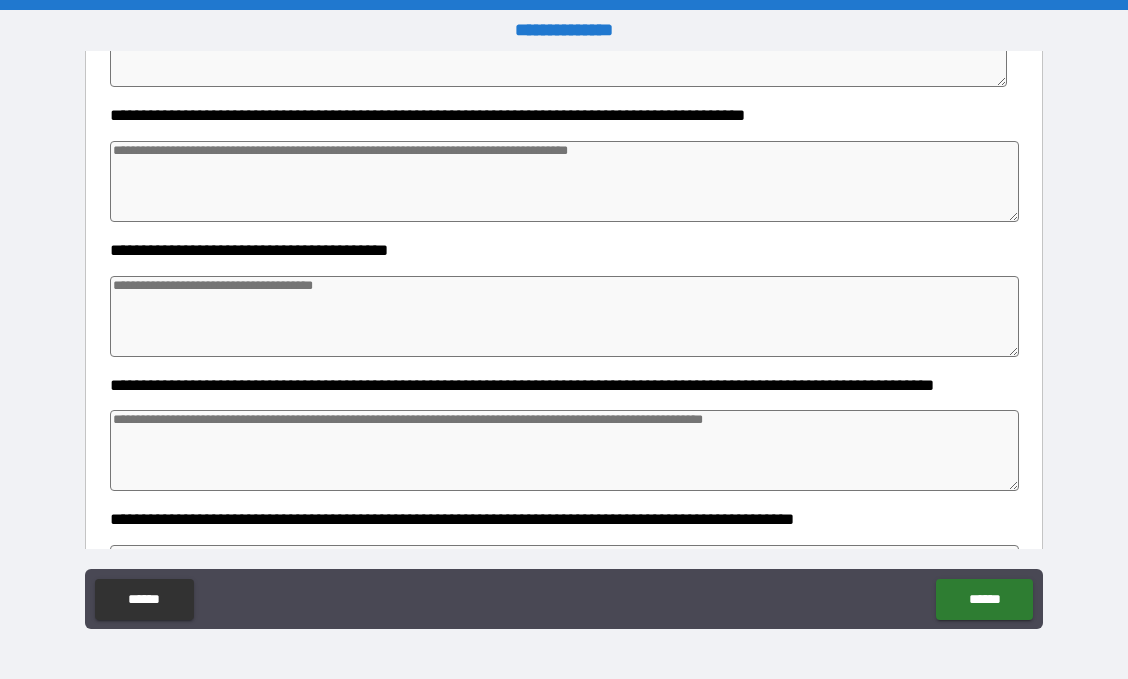 click at bounding box center [565, 181] 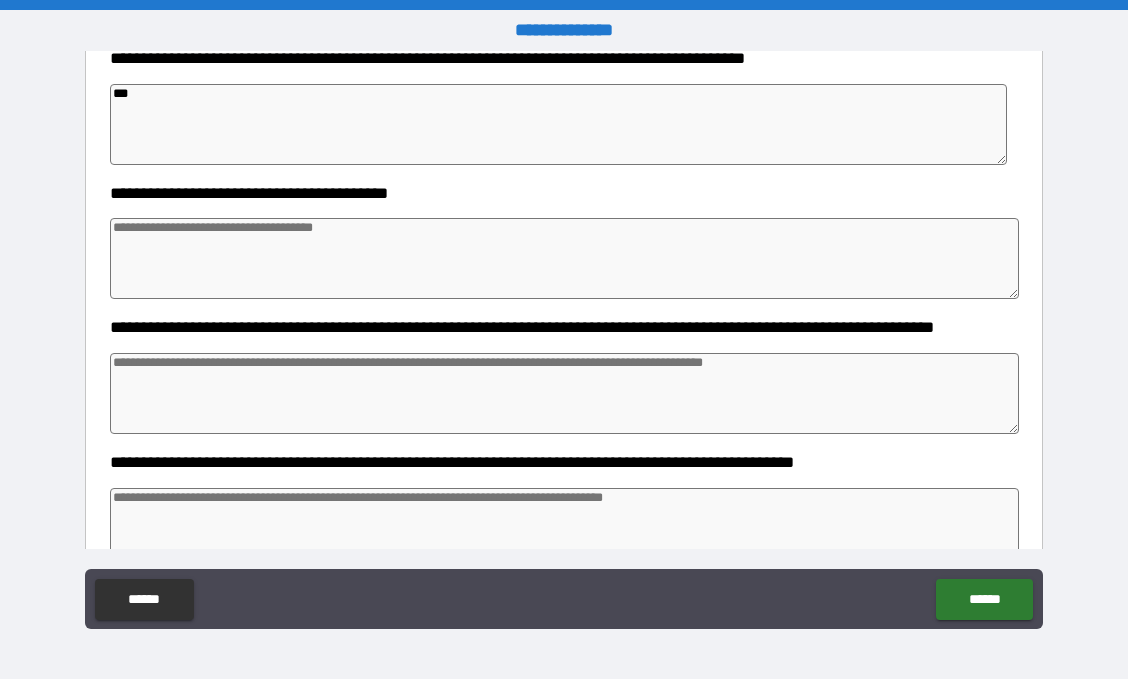 scroll, scrollTop: 2631, scrollLeft: 0, axis: vertical 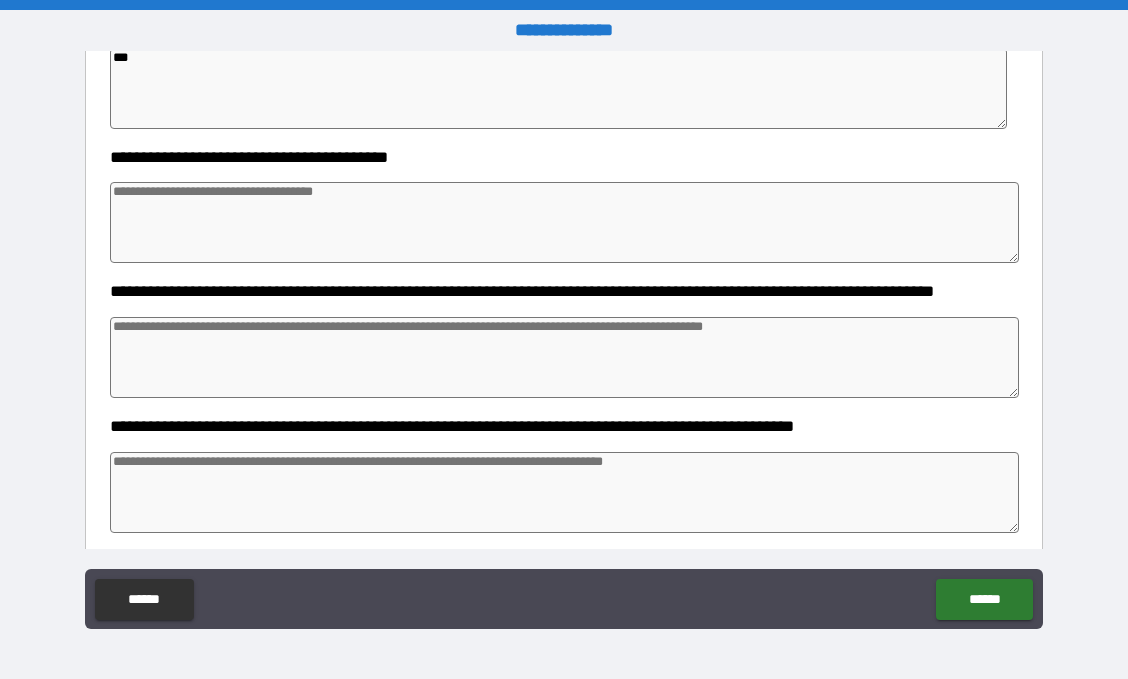 click at bounding box center (565, 222) 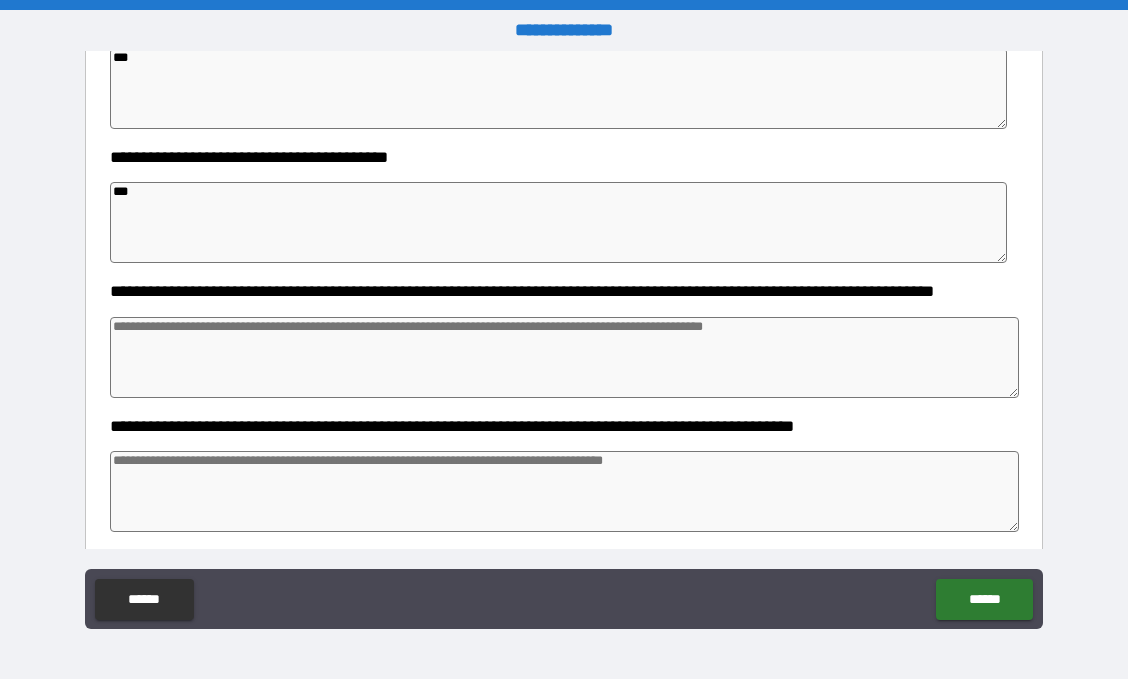 click at bounding box center (565, 357) 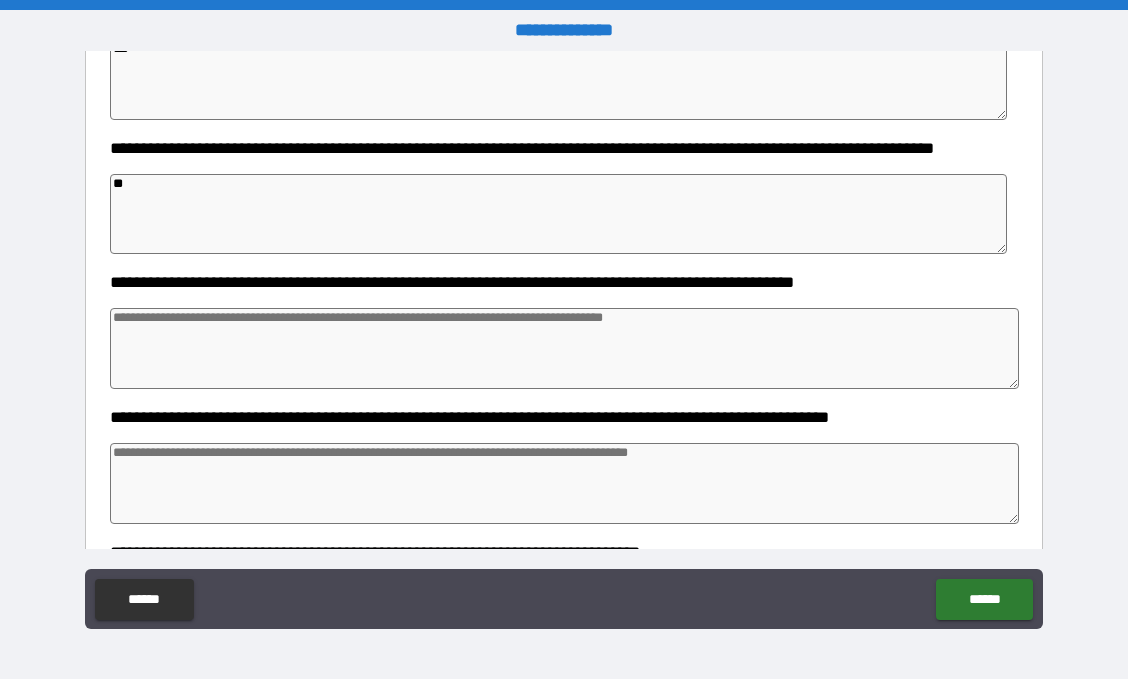 scroll, scrollTop: 2799, scrollLeft: 0, axis: vertical 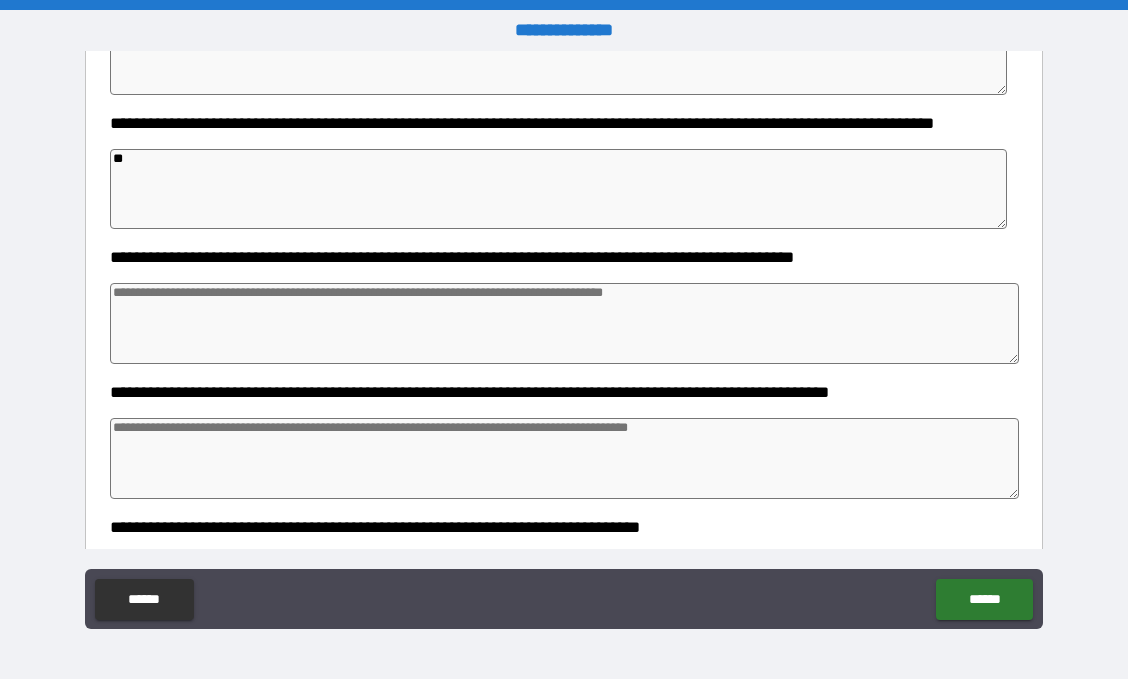 click at bounding box center [565, 323] 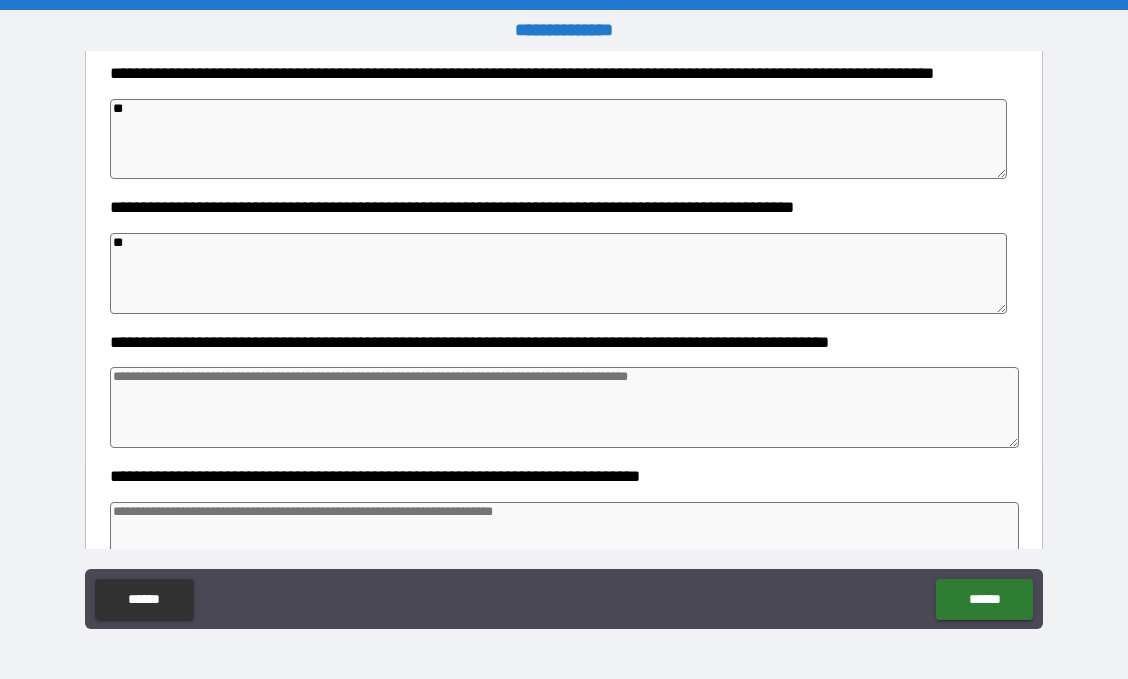 scroll, scrollTop: 2925, scrollLeft: 0, axis: vertical 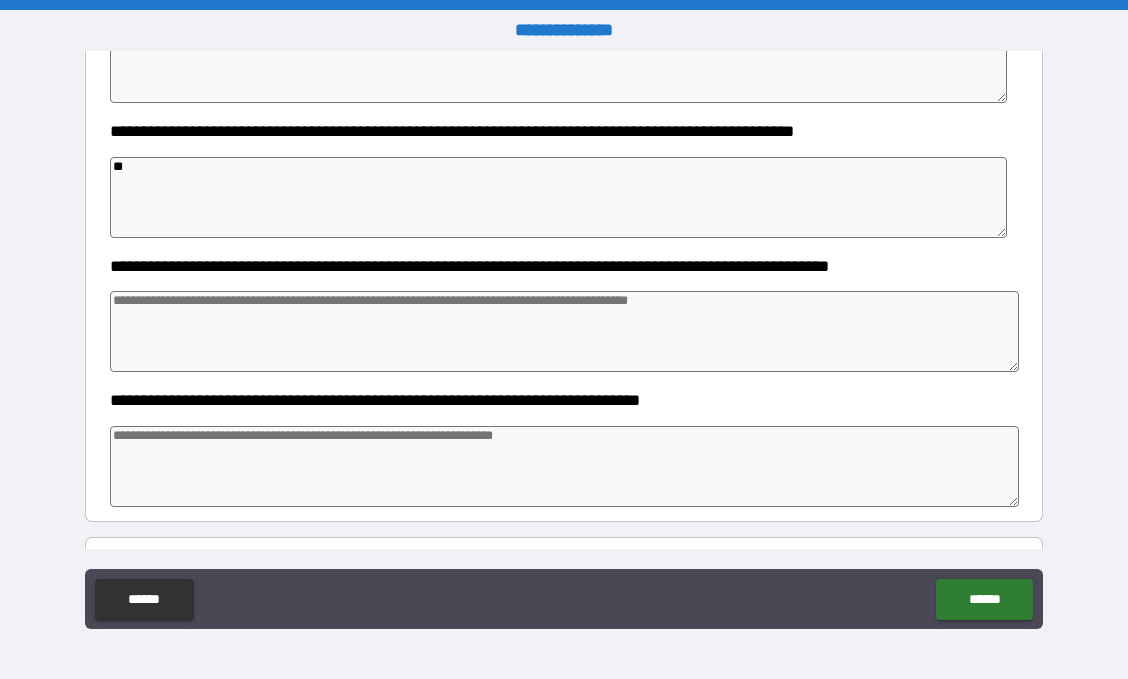 click at bounding box center (565, 331) 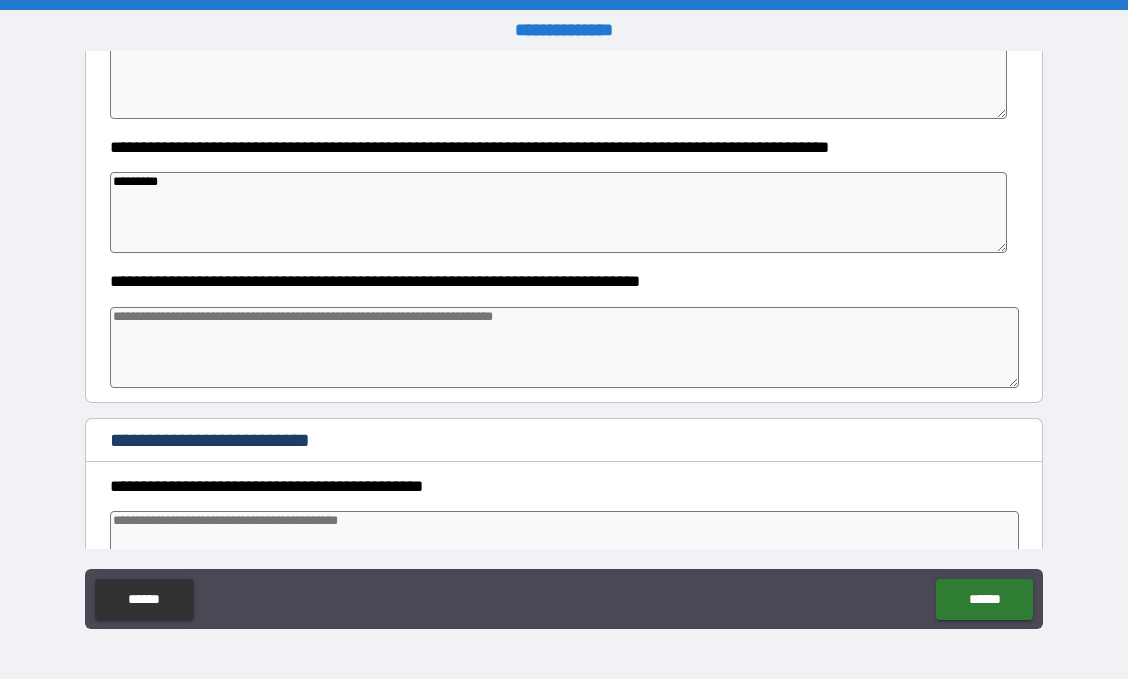 scroll, scrollTop: 3060, scrollLeft: 0, axis: vertical 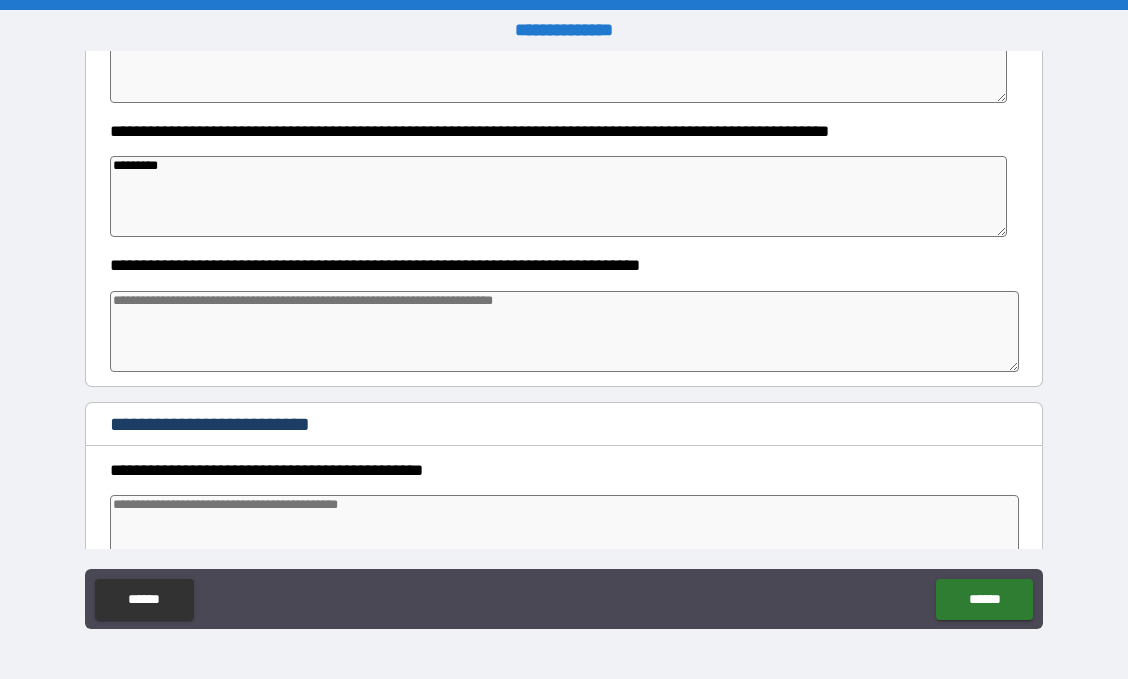 click at bounding box center (565, 331) 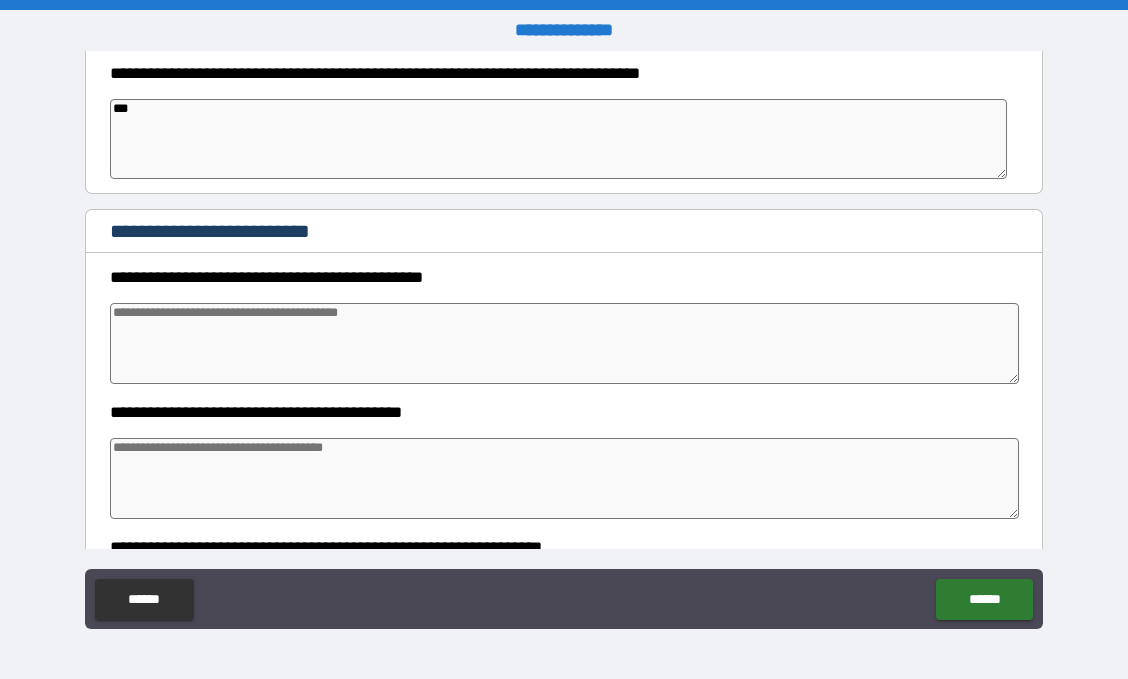 scroll, scrollTop: 3254, scrollLeft: 0, axis: vertical 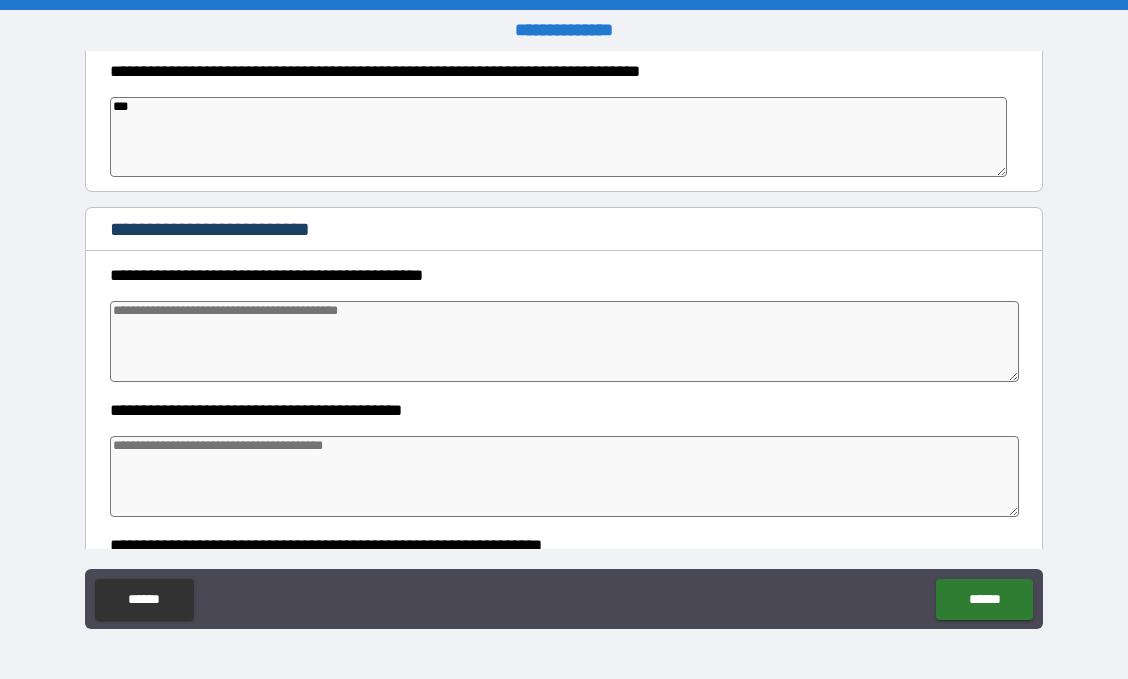 click at bounding box center [565, 341] 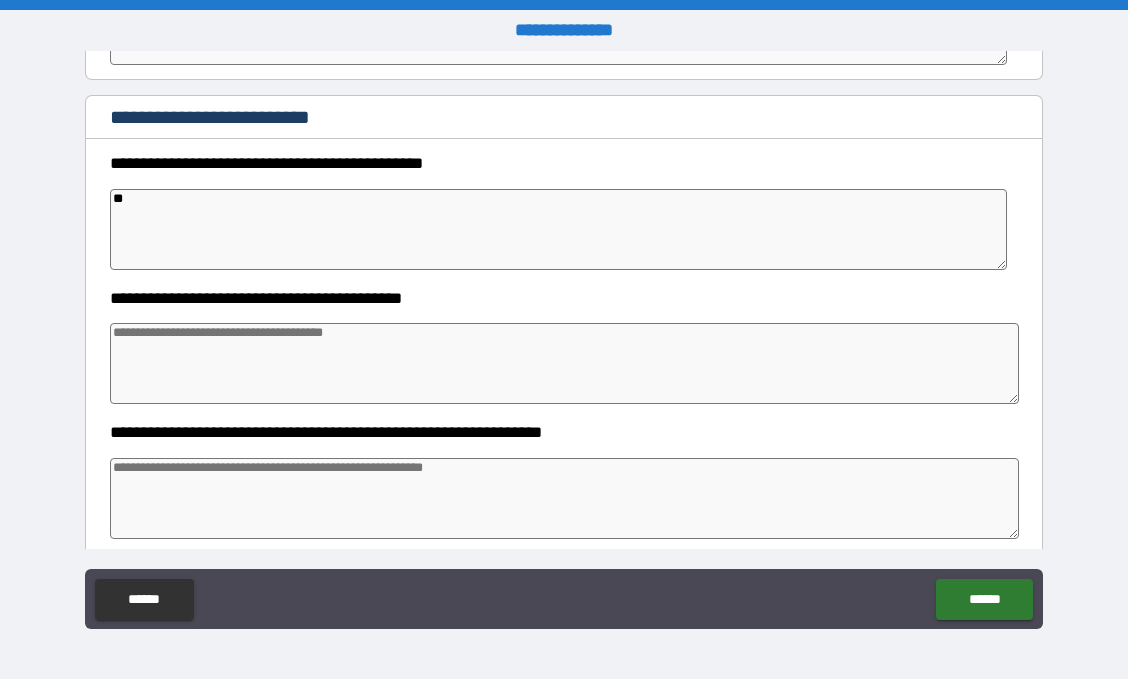 scroll, scrollTop: 3387, scrollLeft: 0, axis: vertical 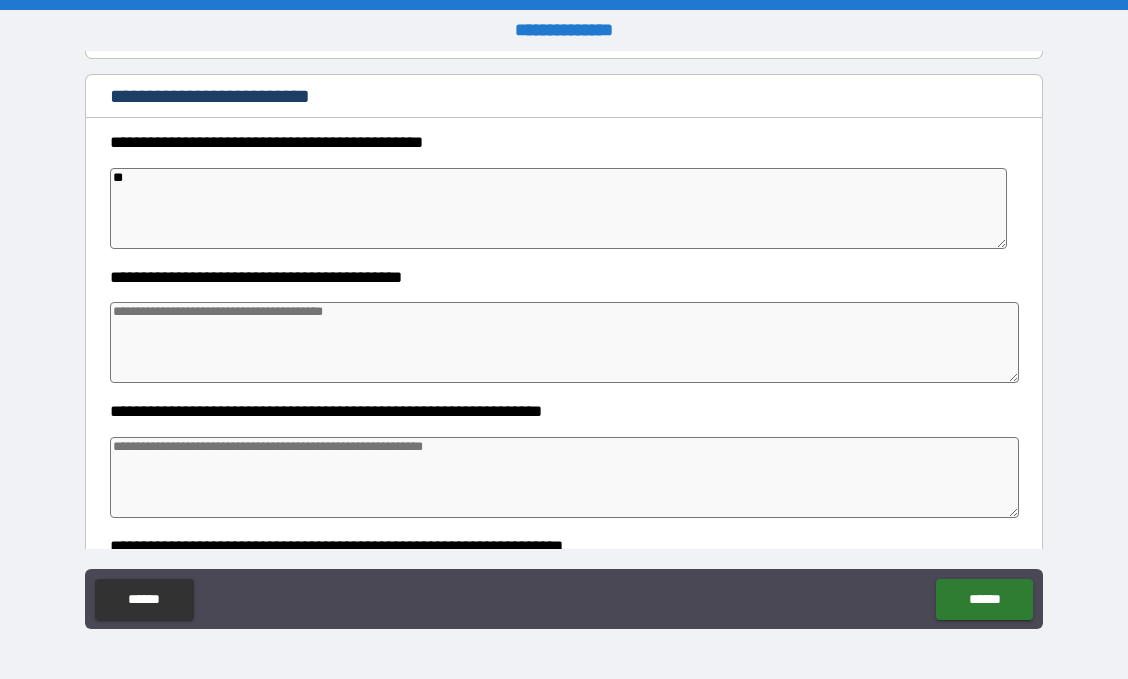 click at bounding box center [565, 342] 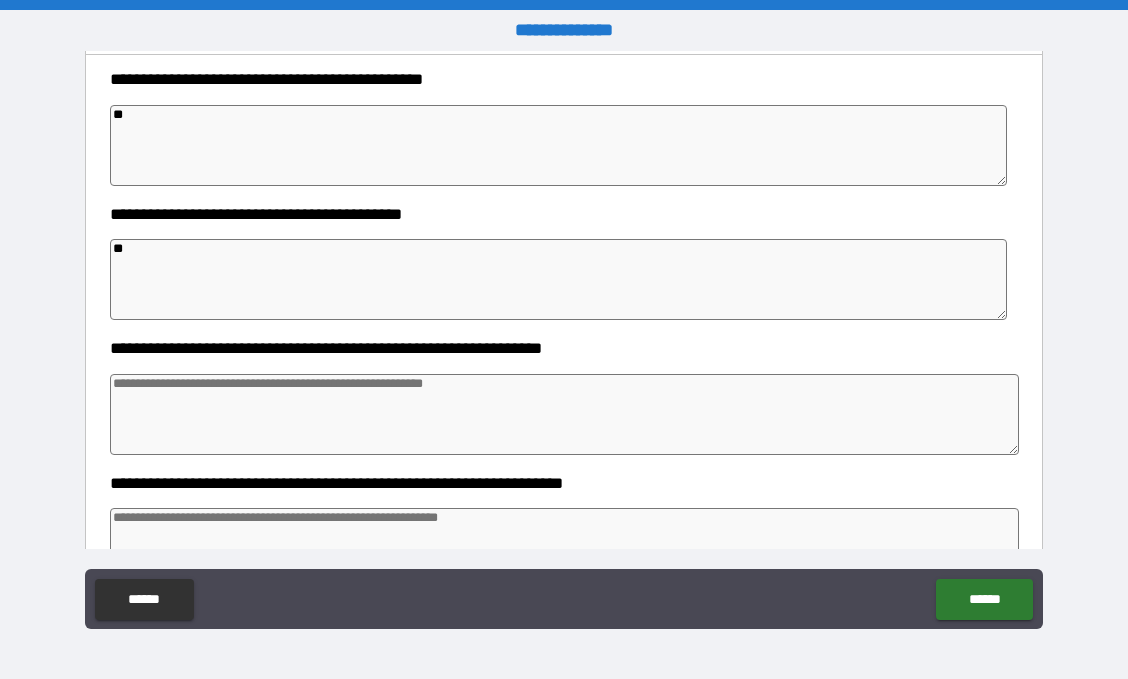 scroll, scrollTop: 3551, scrollLeft: 0, axis: vertical 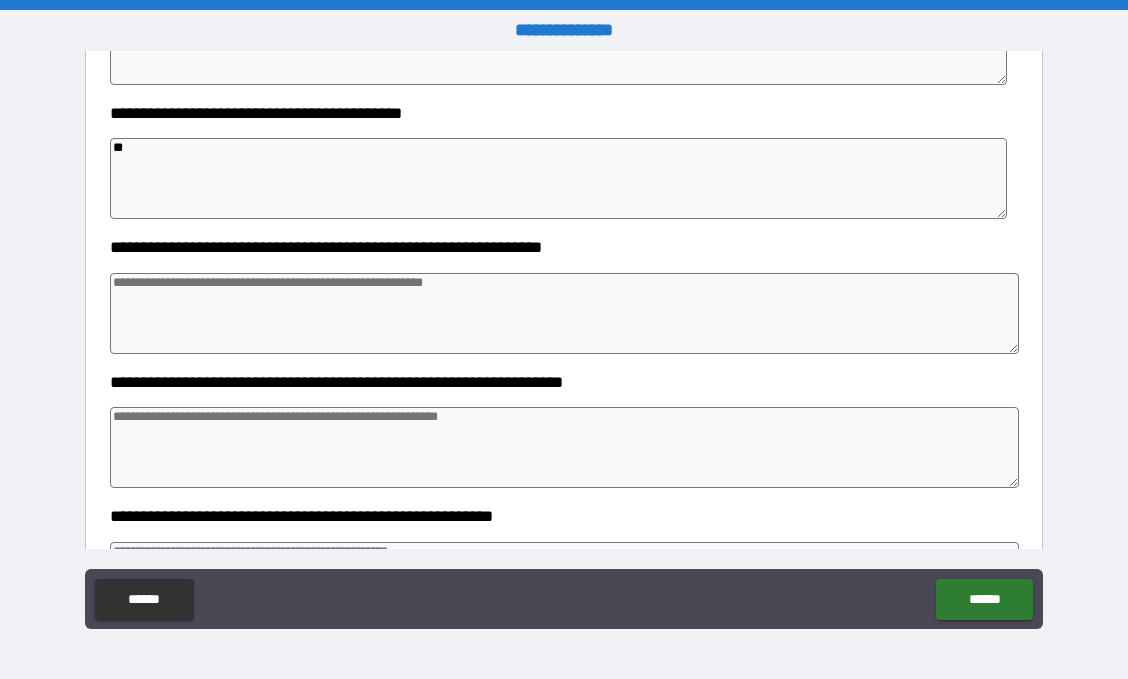 click at bounding box center (565, 313) 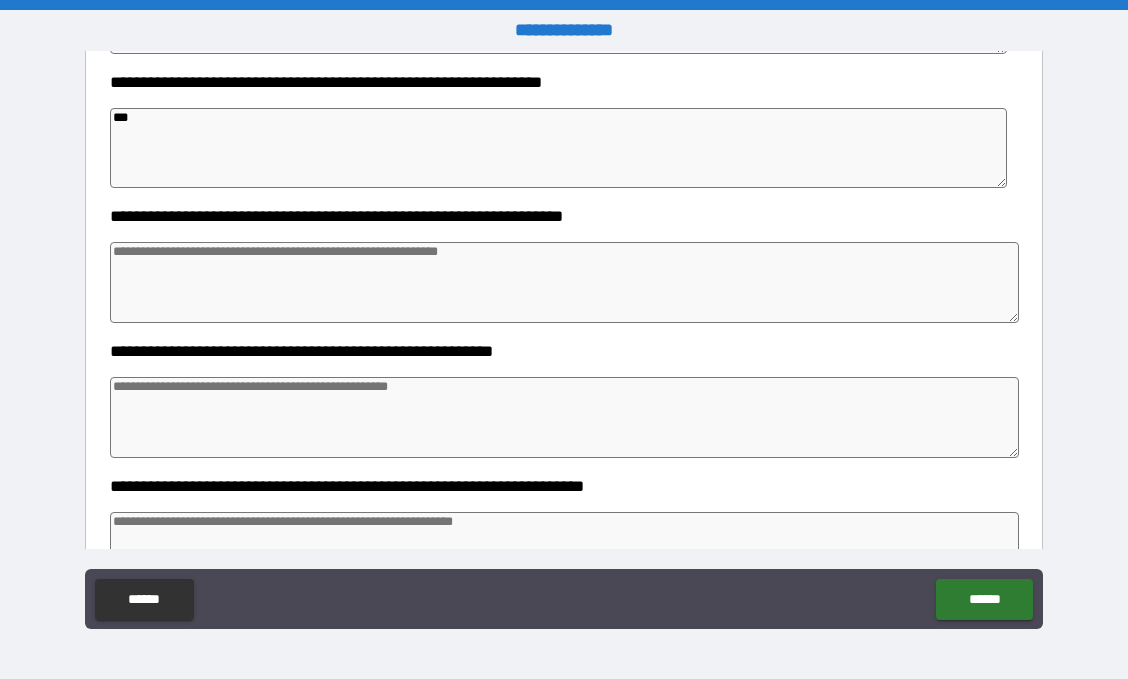 scroll, scrollTop: 3719, scrollLeft: 0, axis: vertical 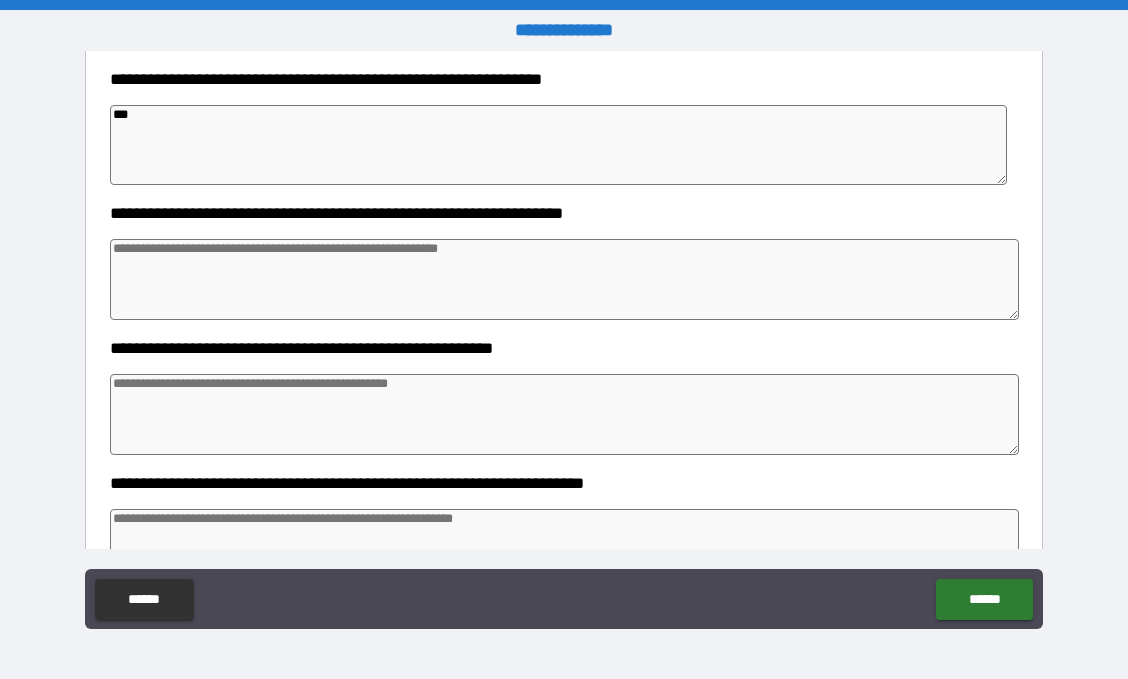 click at bounding box center (565, 279) 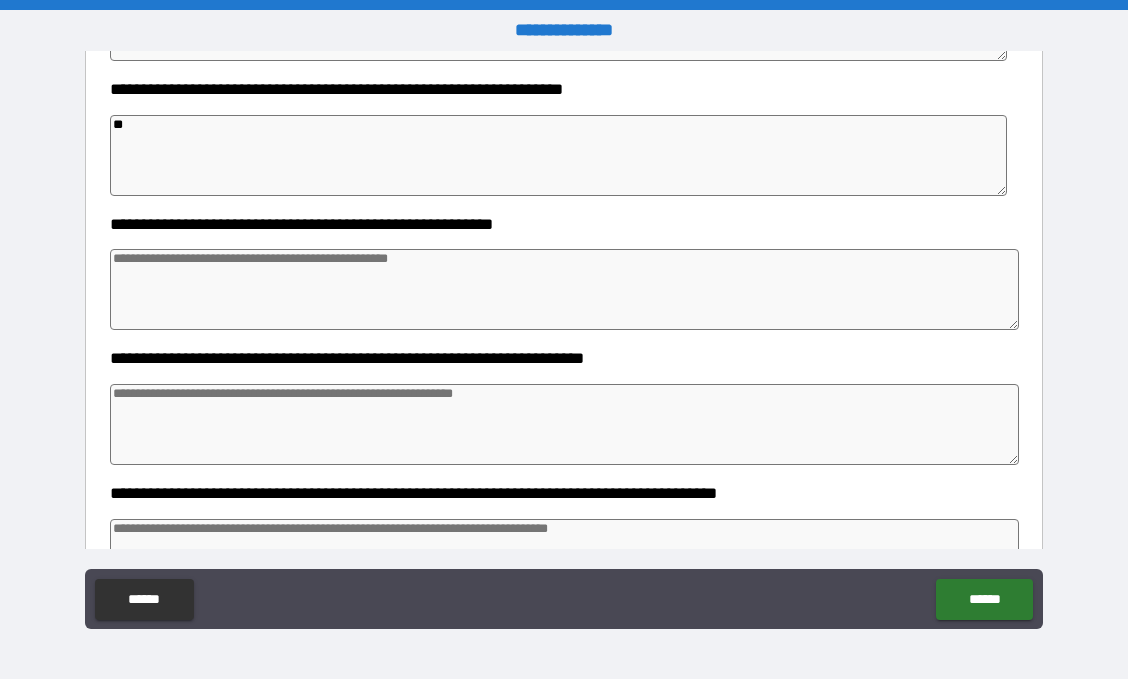 scroll, scrollTop: 3856, scrollLeft: 0, axis: vertical 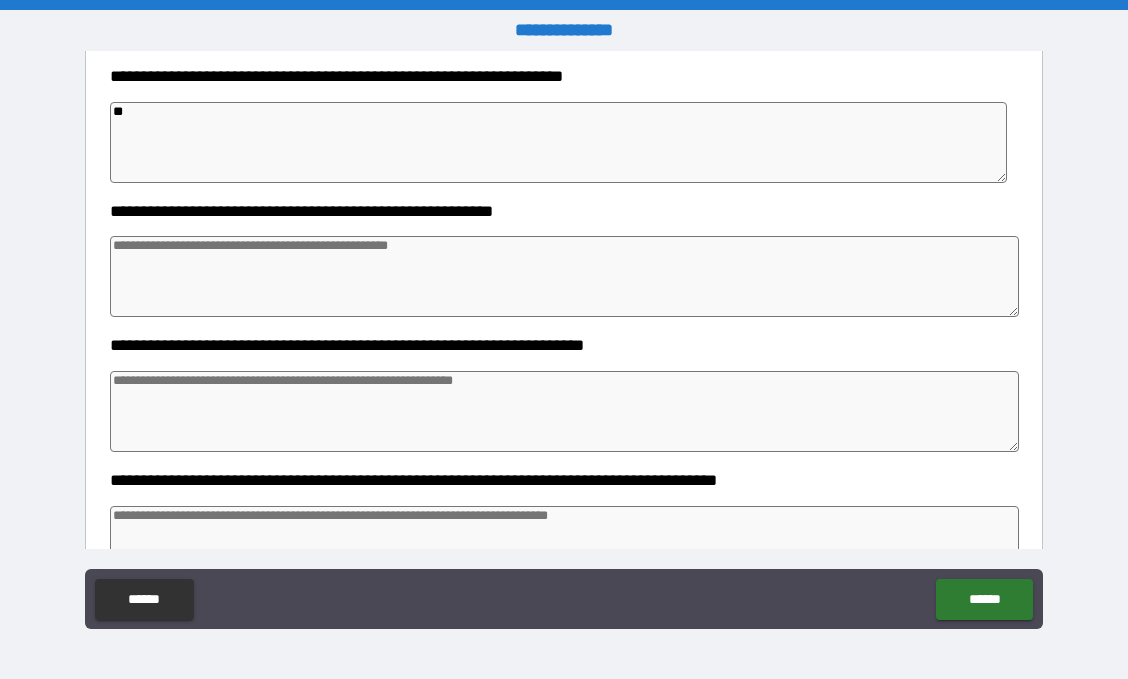 click at bounding box center (565, 276) 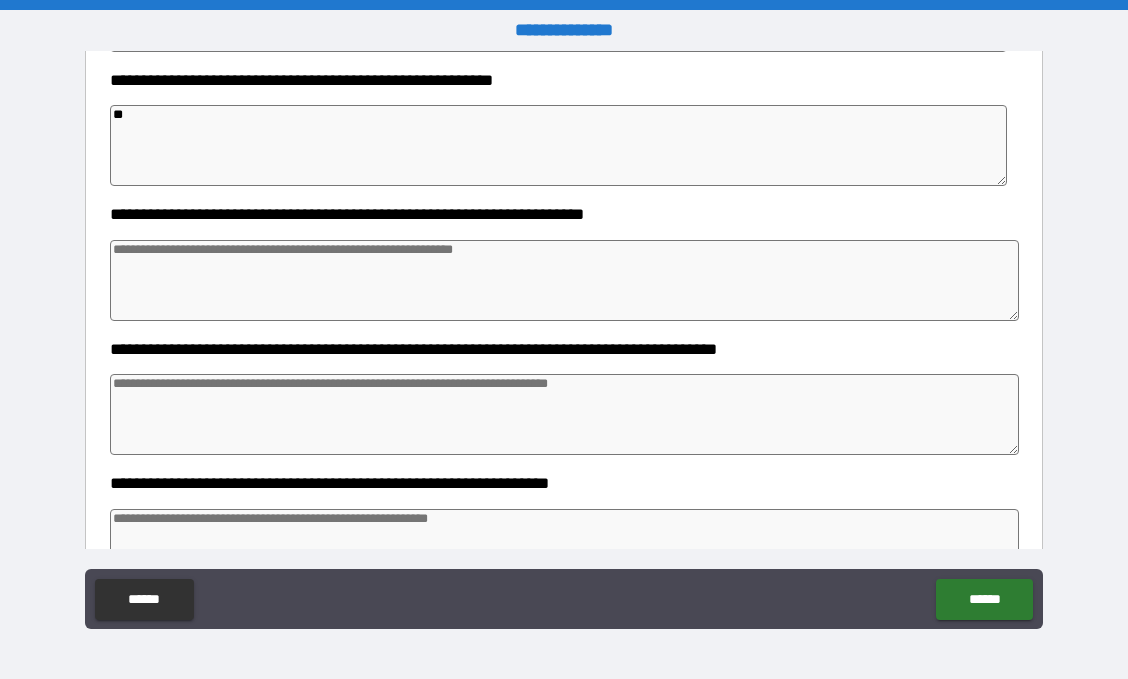 scroll, scrollTop: 4008, scrollLeft: 0, axis: vertical 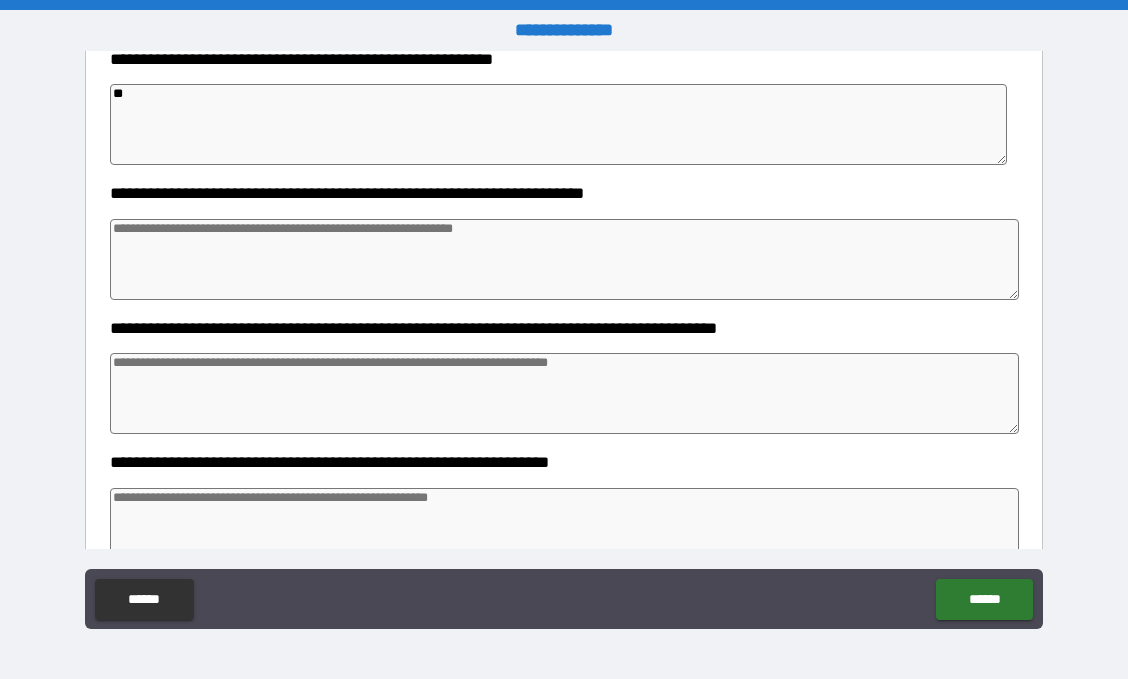 click at bounding box center (565, 259) 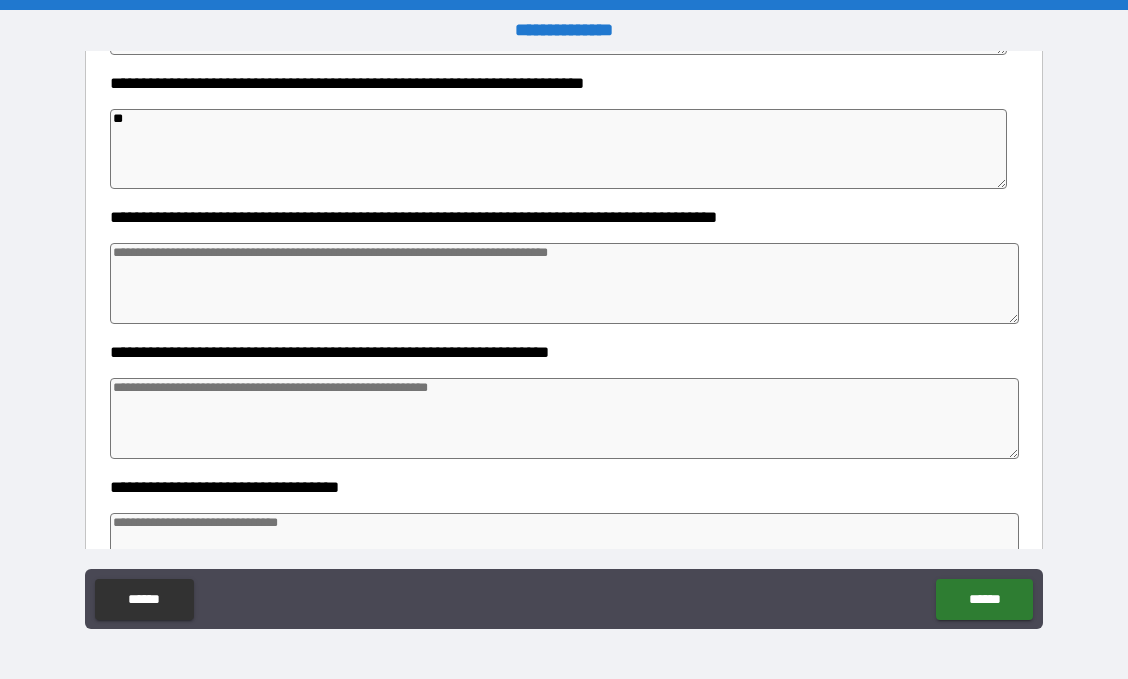 scroll, scrollTop: 4119, scrollLeft: 0, axis: vertical 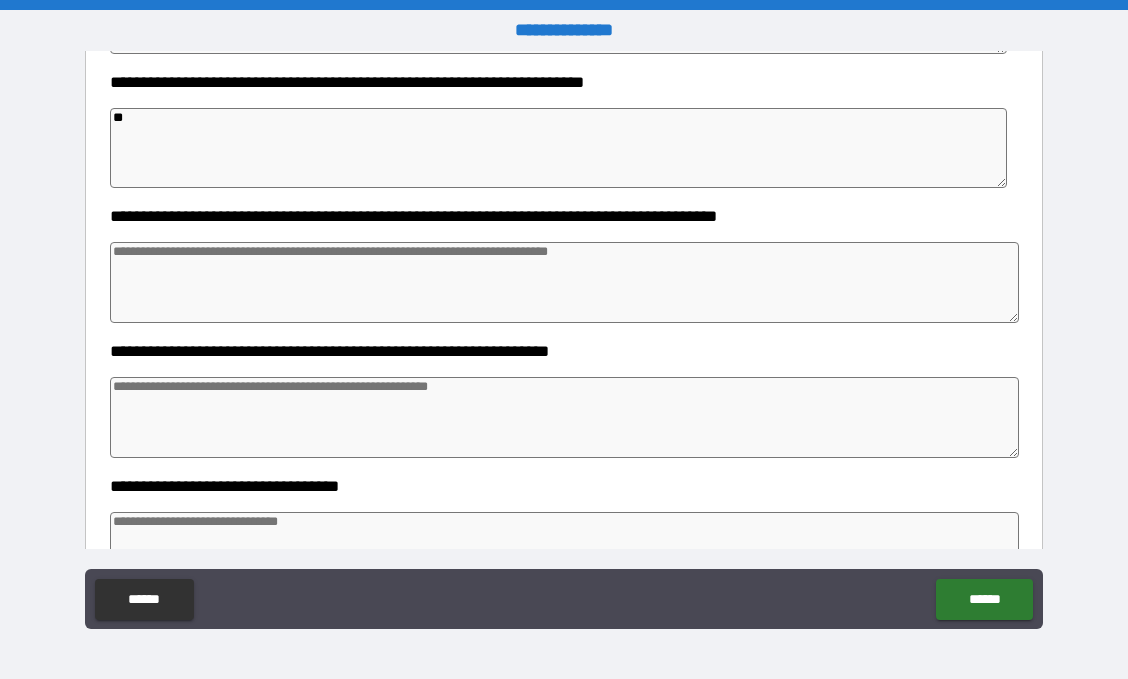 click at bounding box center (565, 282) 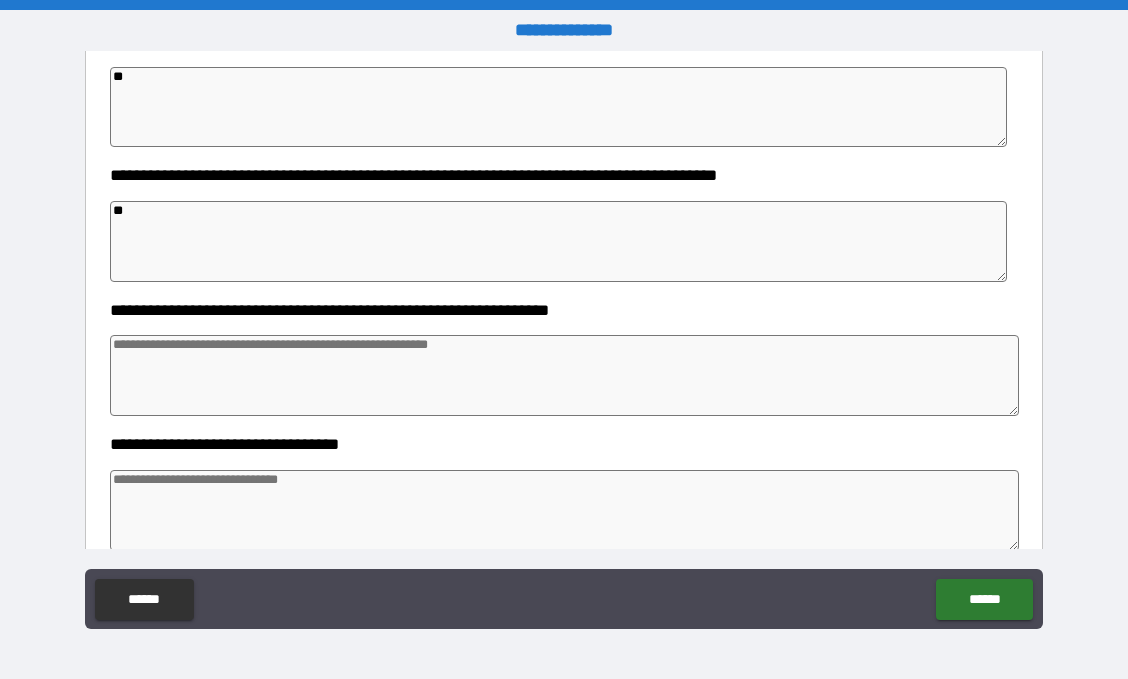 scroll, scrollTop: 4234, scrollLeft: 0, axis: vertical 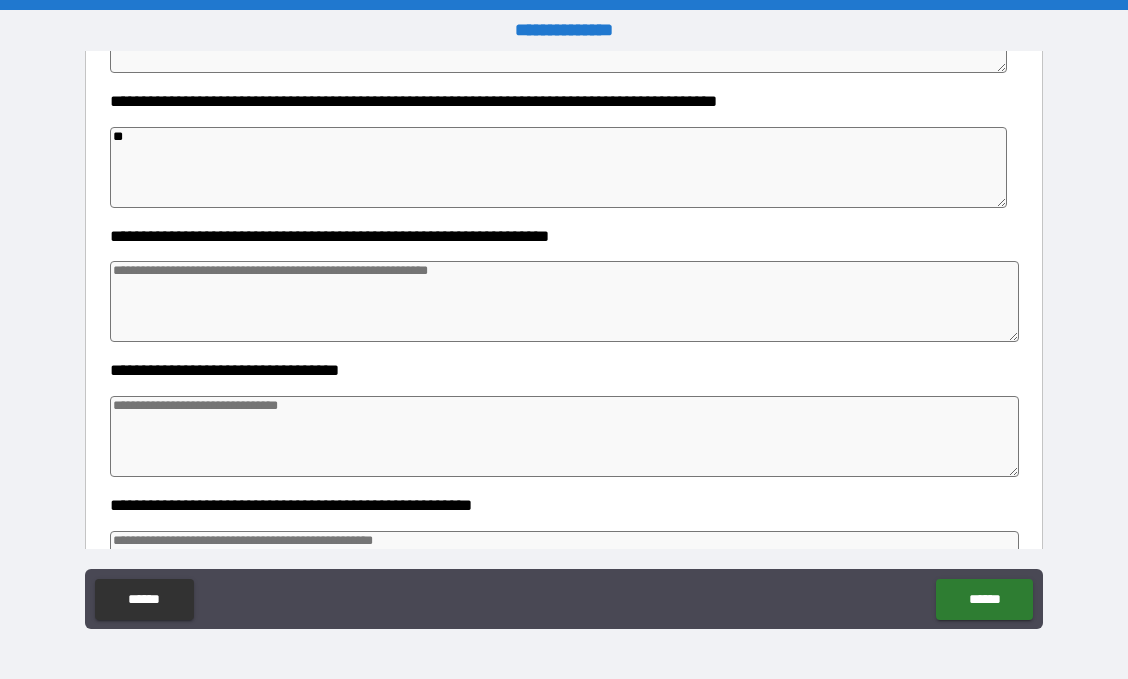 click at bounding box center [565, 301] 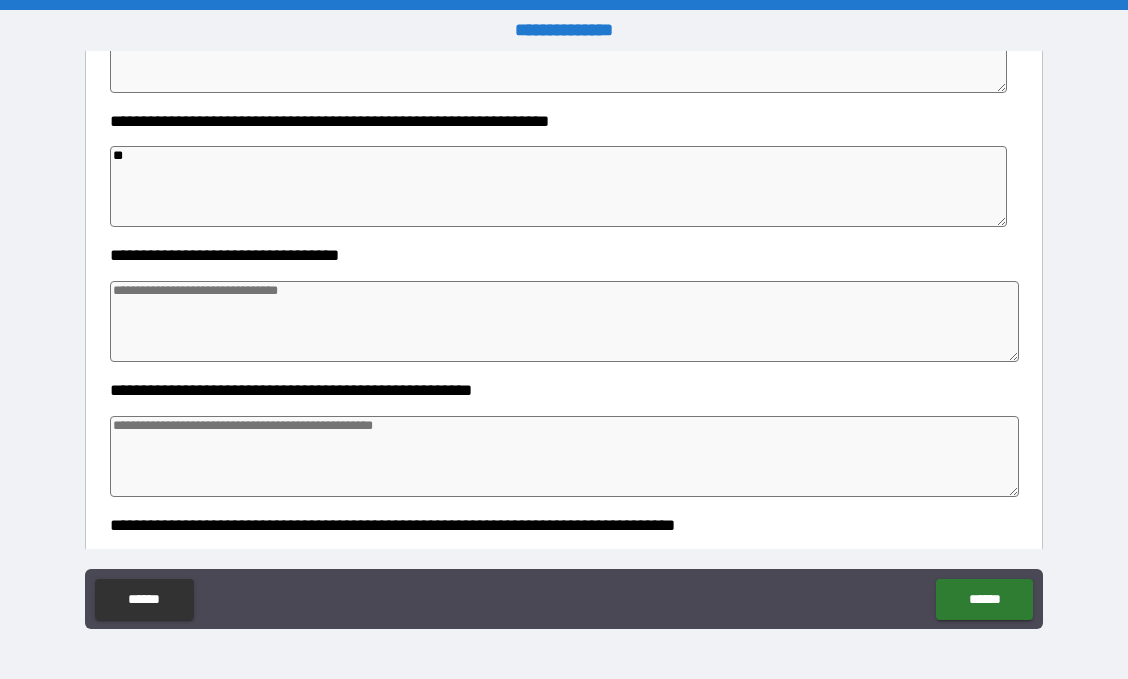 scroll, scrollTop: 4350, scrollLeft: 0, axis: vertical 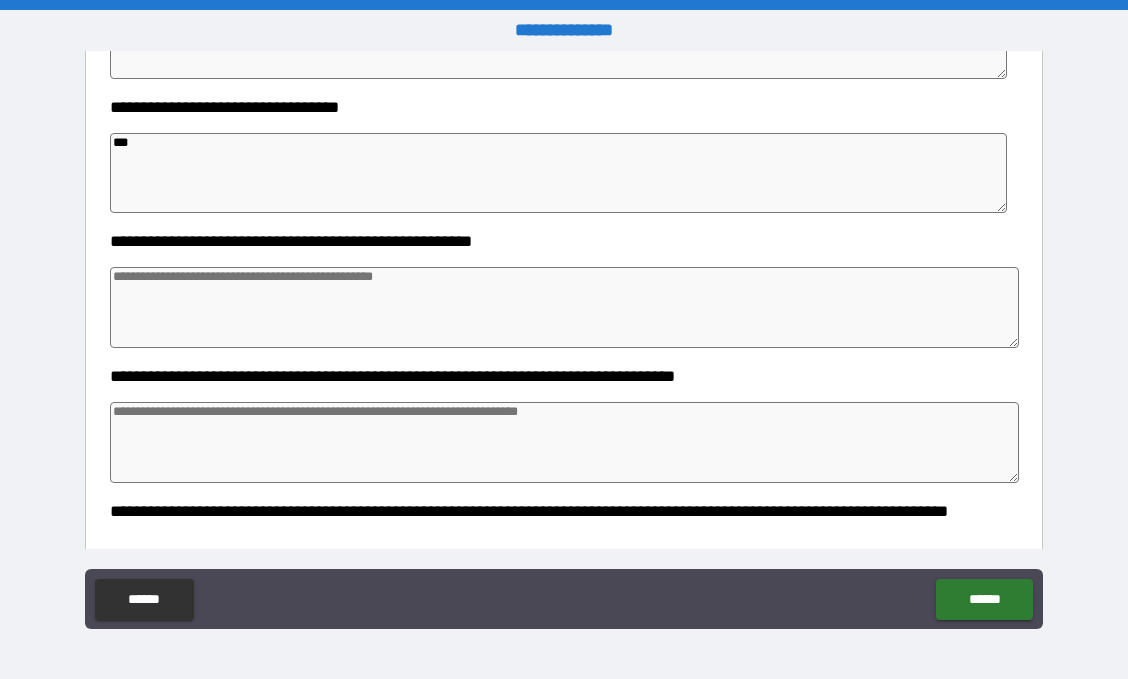 click at bounding box center [565, 307] 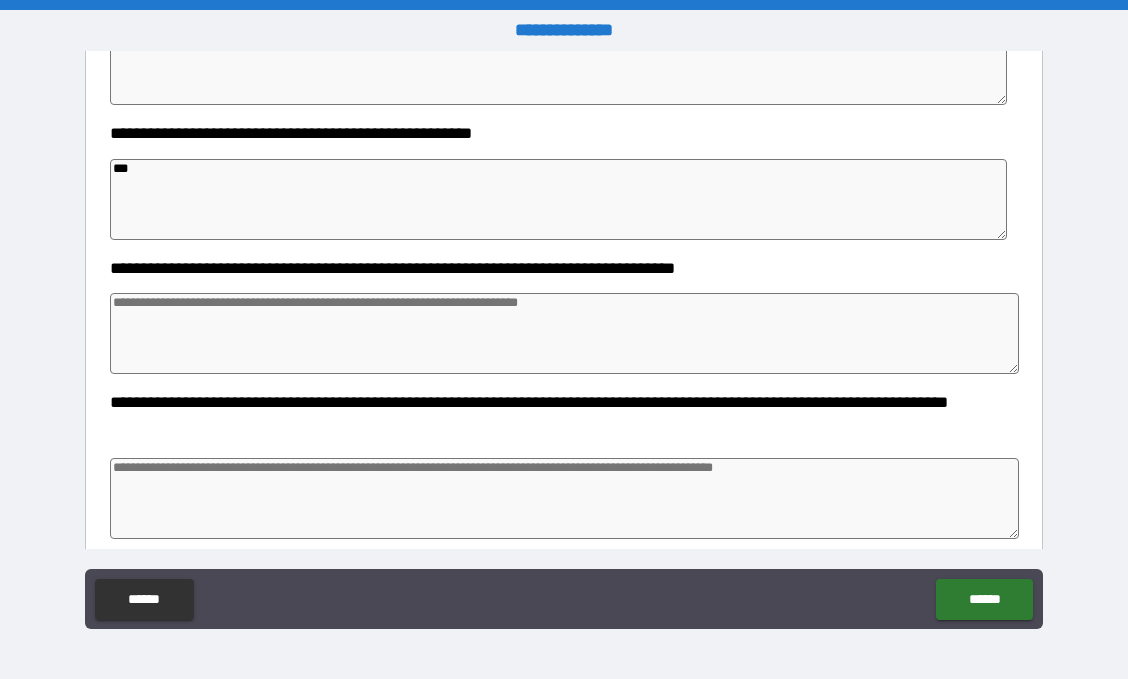 scroll, scrollTop: 4627, scrollLeft: 0, axis: vertical 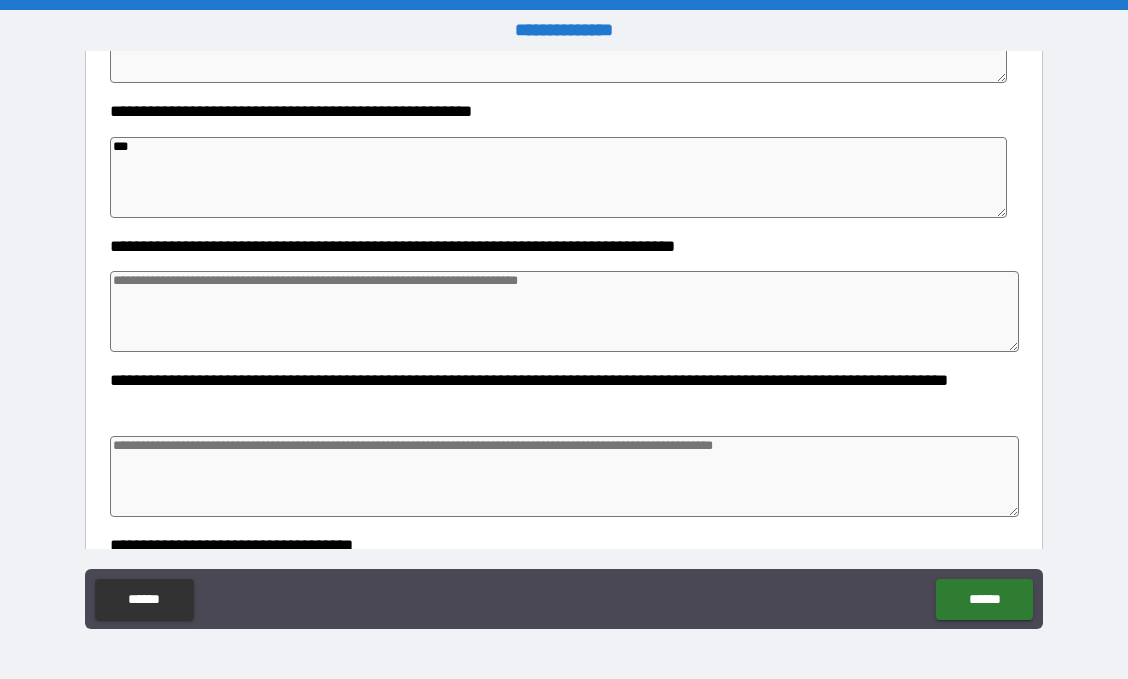 click at bounding box center (565, 311) 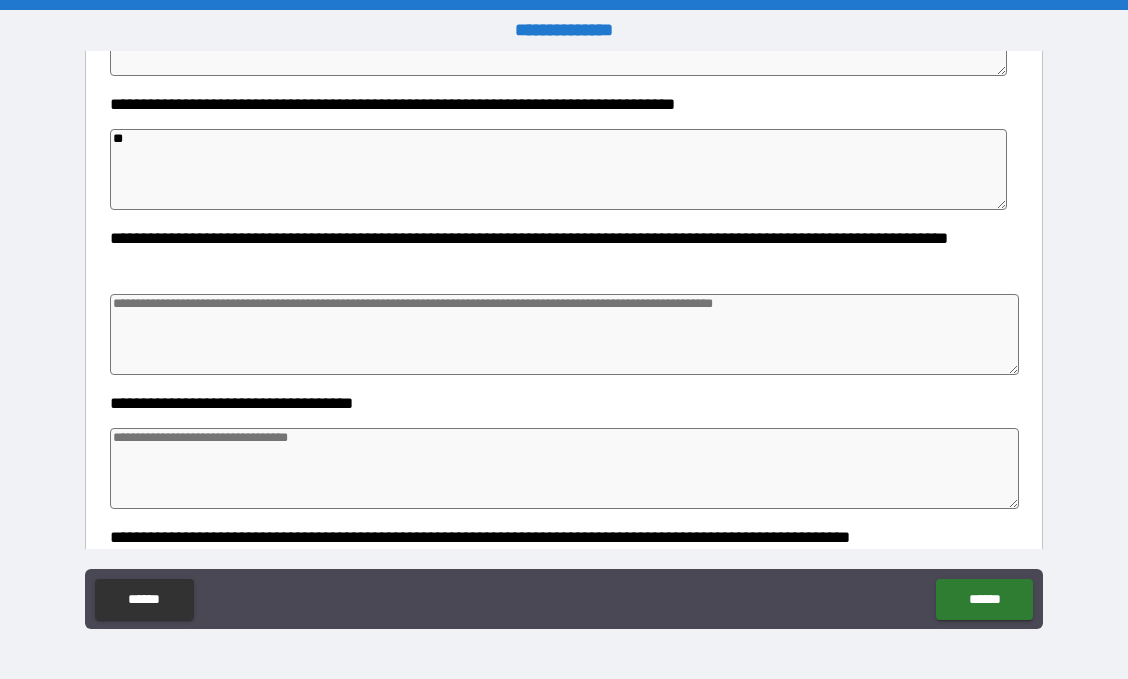 scroll, scrollTop: 4771, scrollLeft: 0, axis: vertical 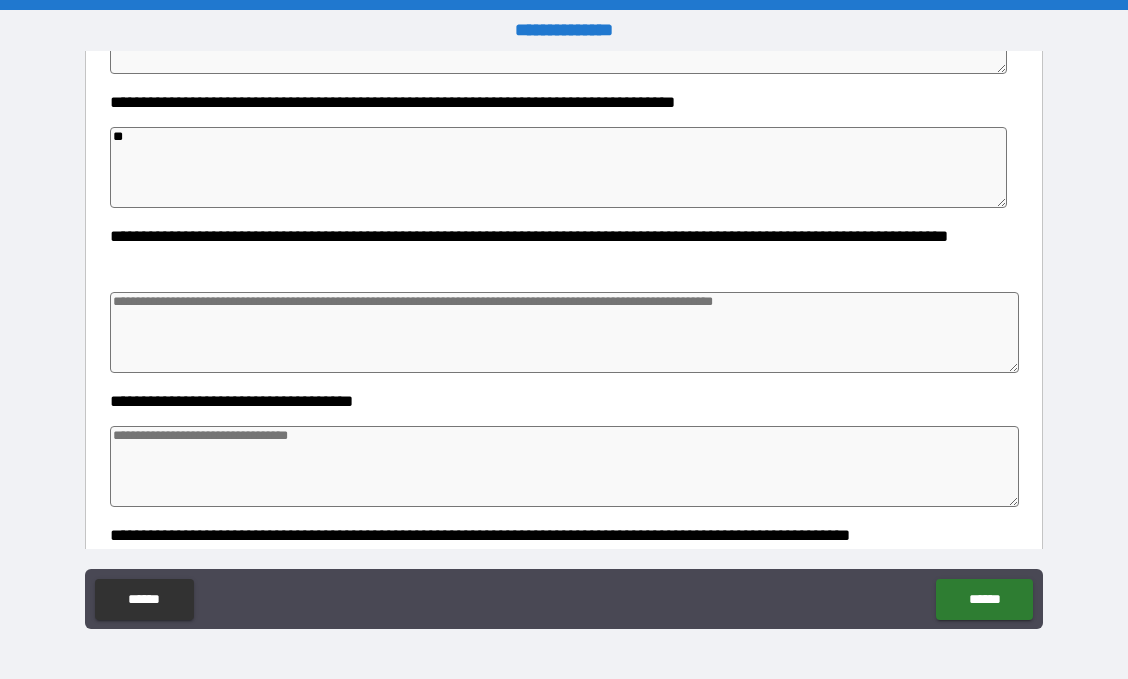 click at bounding box center (565, 332) 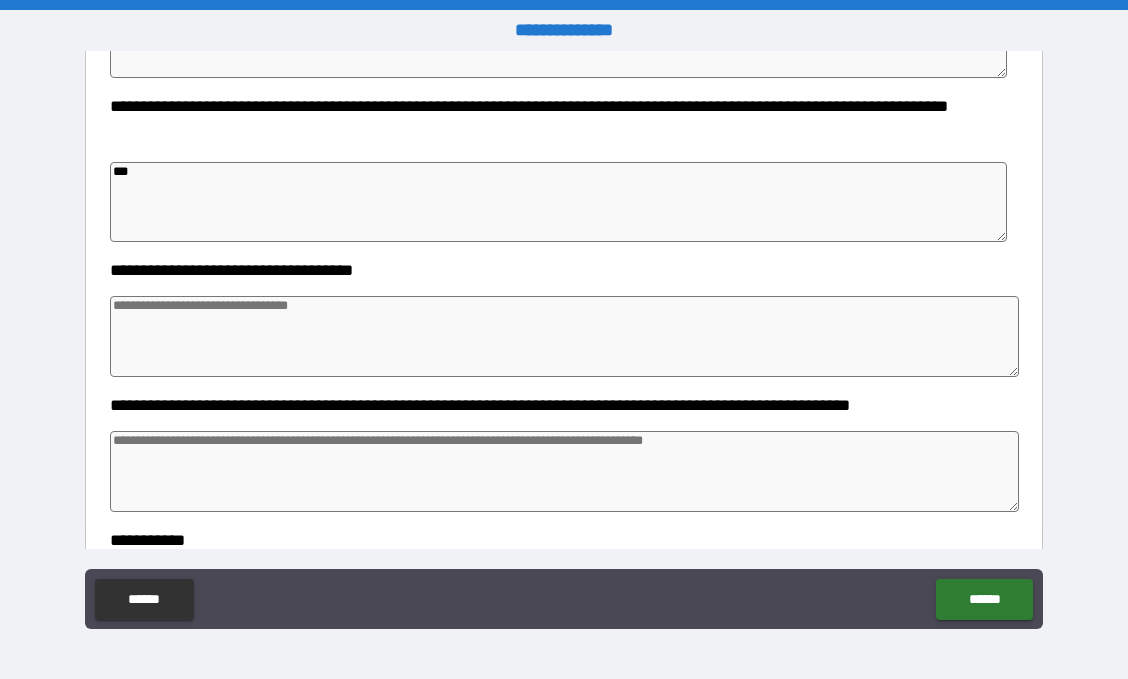 scroll, scrollTop: 4903, scrollLeft: 0, axis: vertical 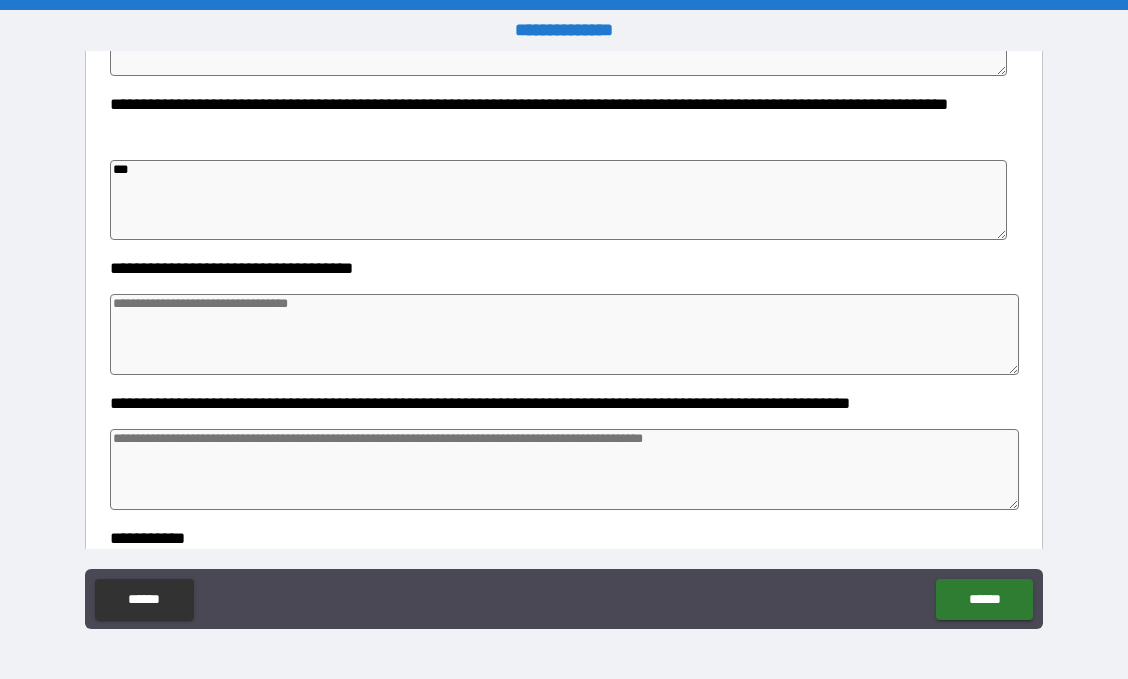 click at bounding box center [565, 334] 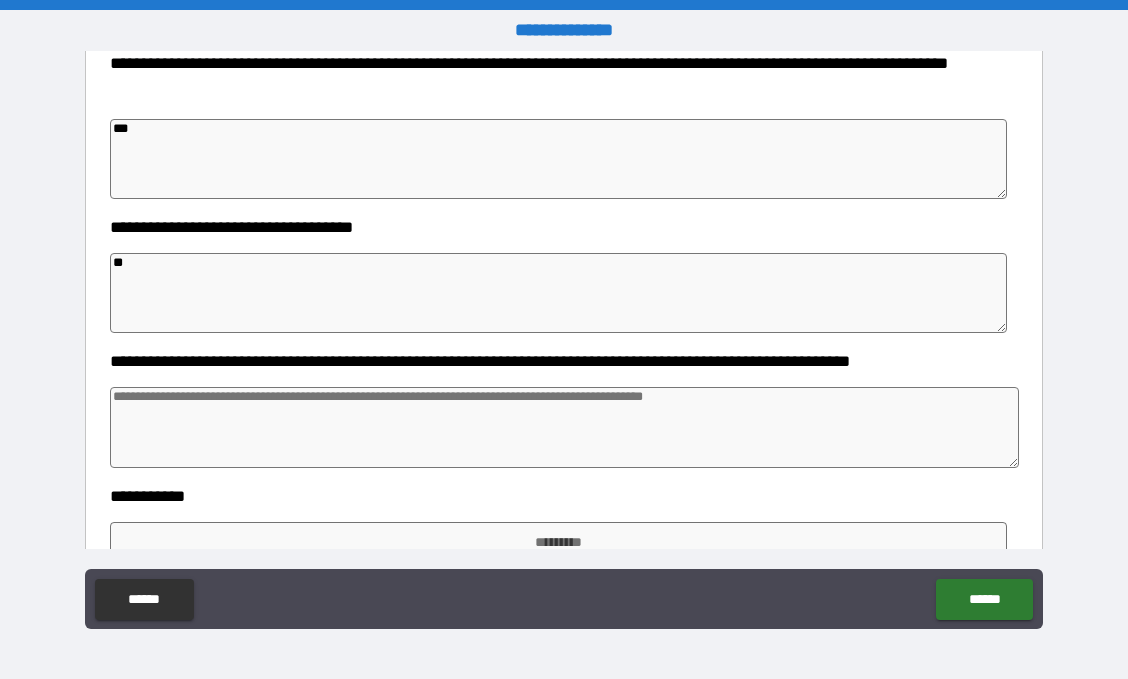 scroll, scrollTop: 5033, scrollLeft: 0, axis: vertical 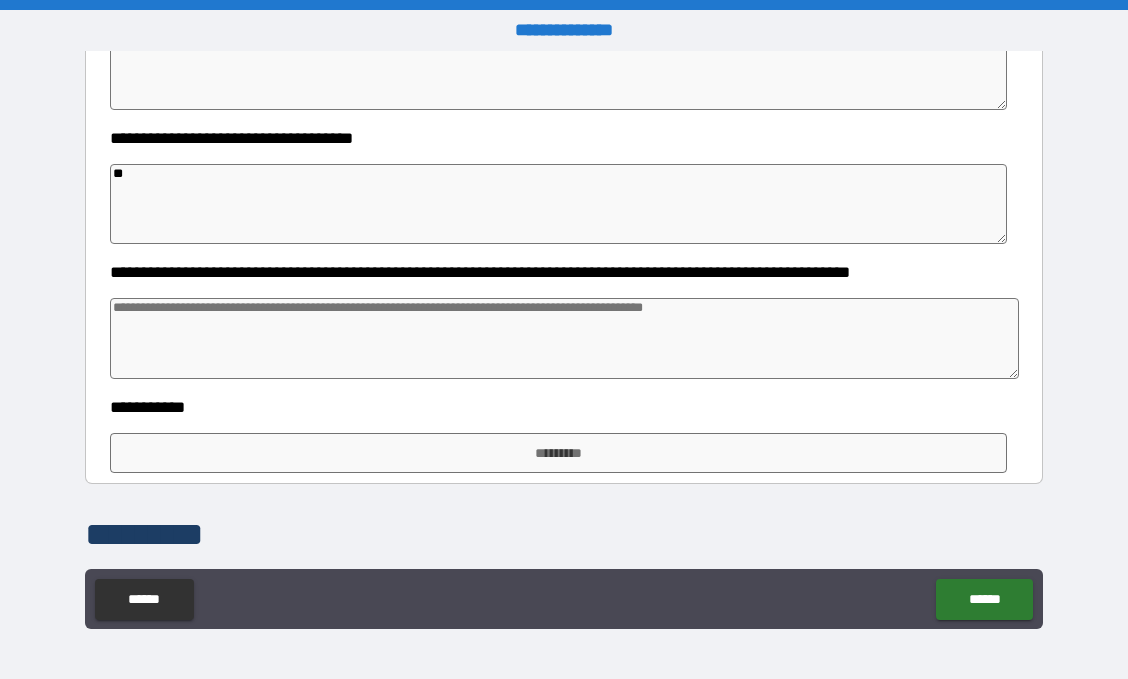 click at bounding box center [565, 338] 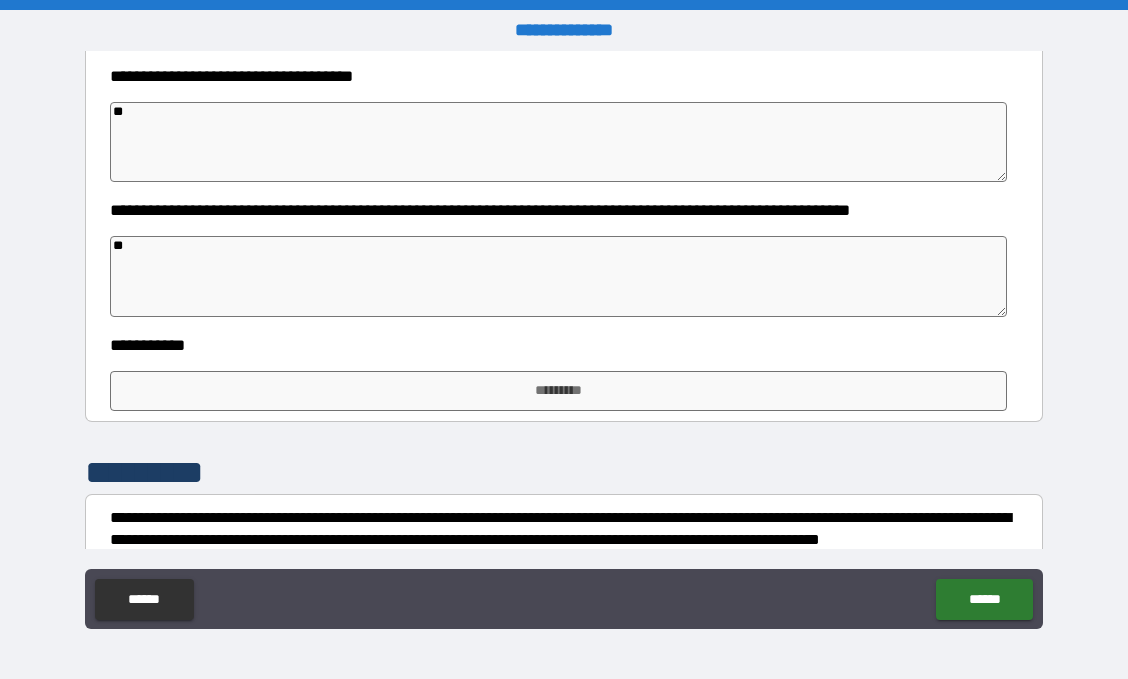 scroll, scrollTop: 5147, scrollLeft: 0, axis: vertical 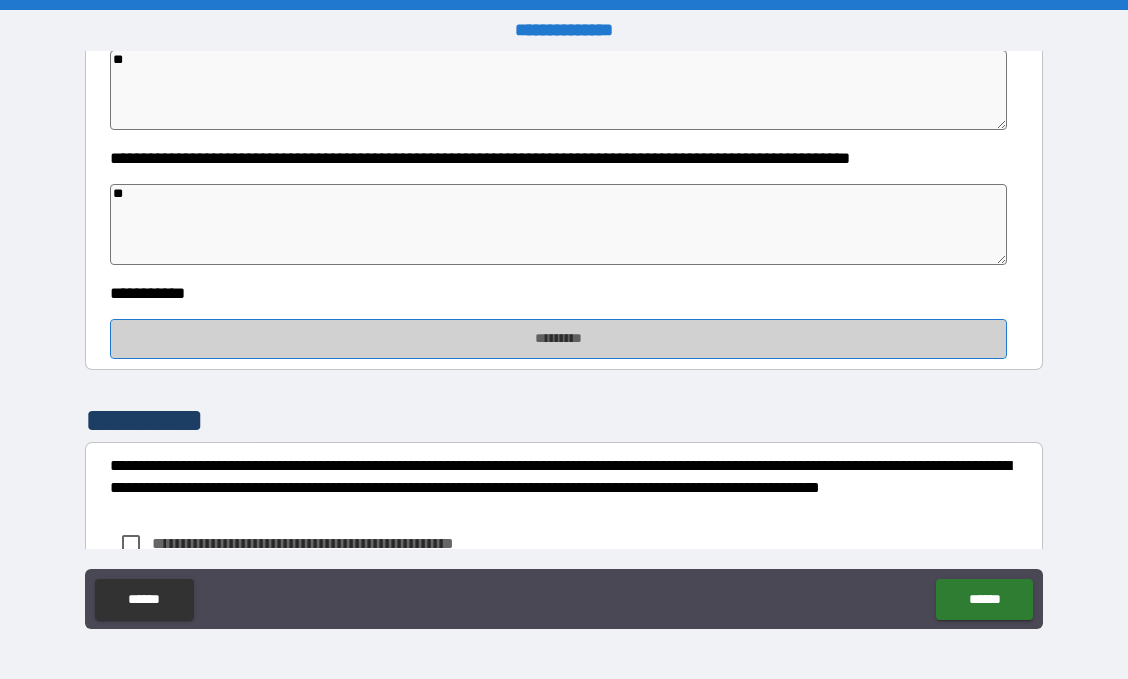 click on "*********" at bounding box center (558, 339) 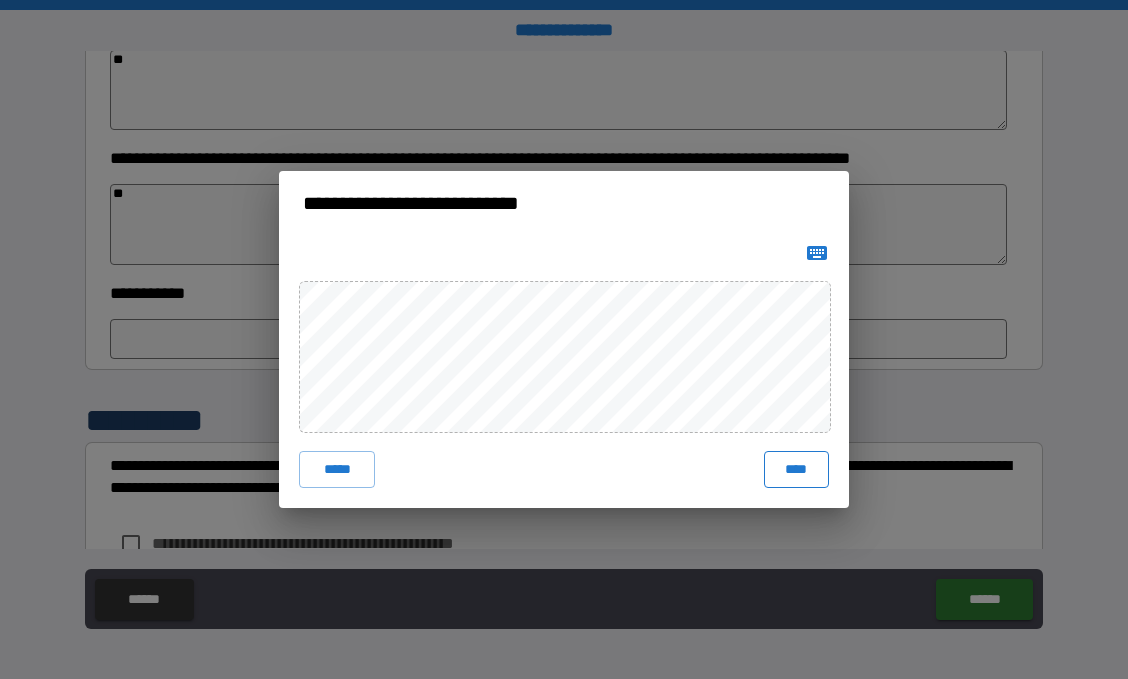 click on "****" at bounding box center (796, 469) 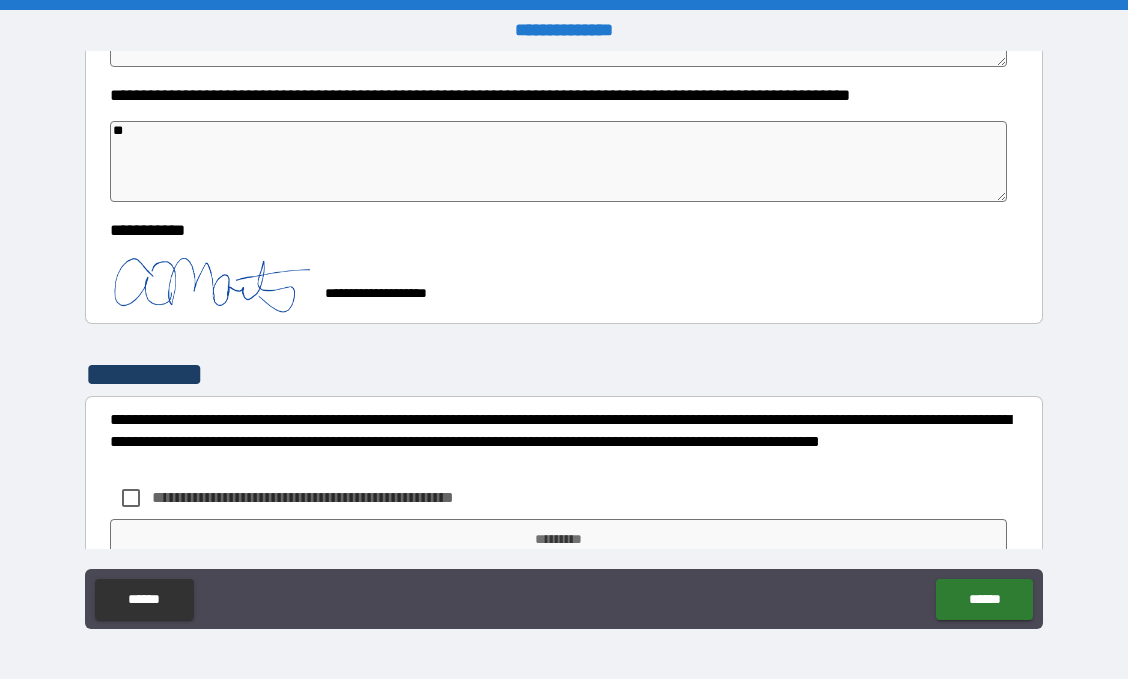 scroll, scrollTop: 5296, scrollLeft: 0, axis: vertical 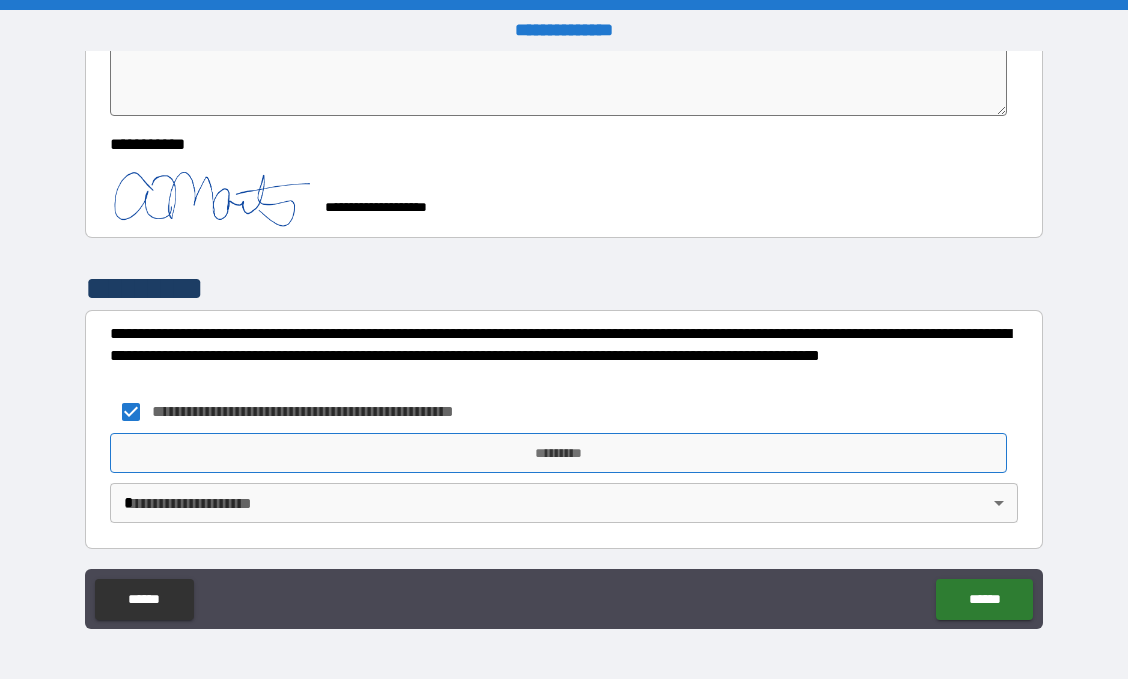 click on "*********" at bounding box center (558, 453) 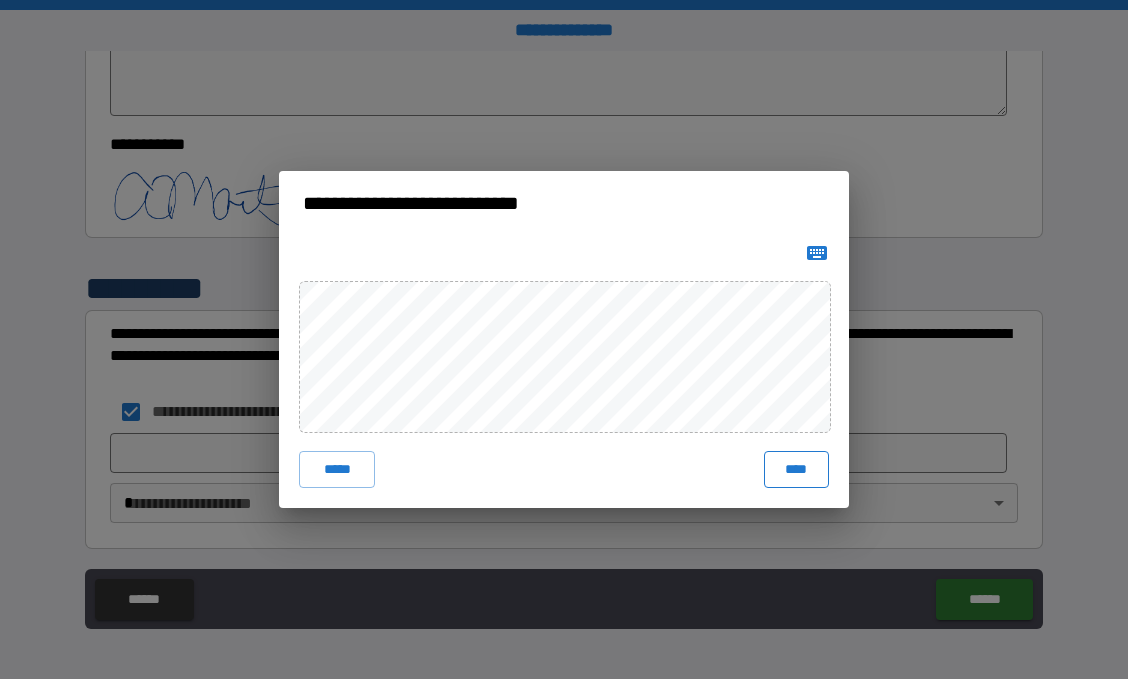click on "****" at bounding box center [796, 469] 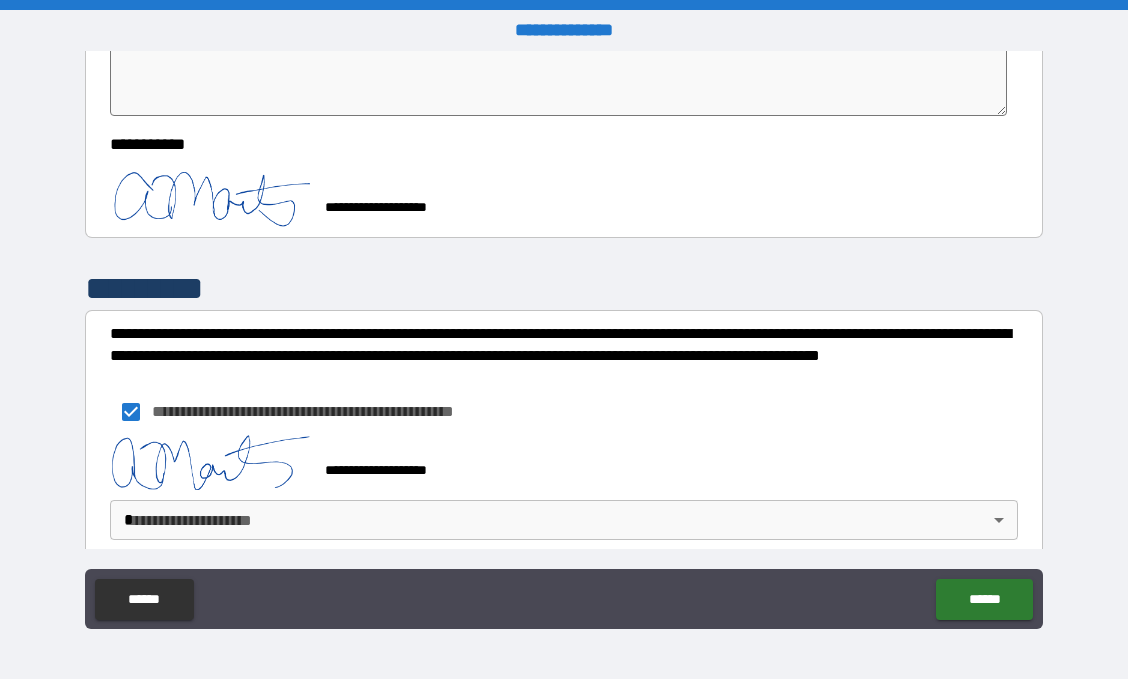 click on "**********" at bounding box center [564, 339] 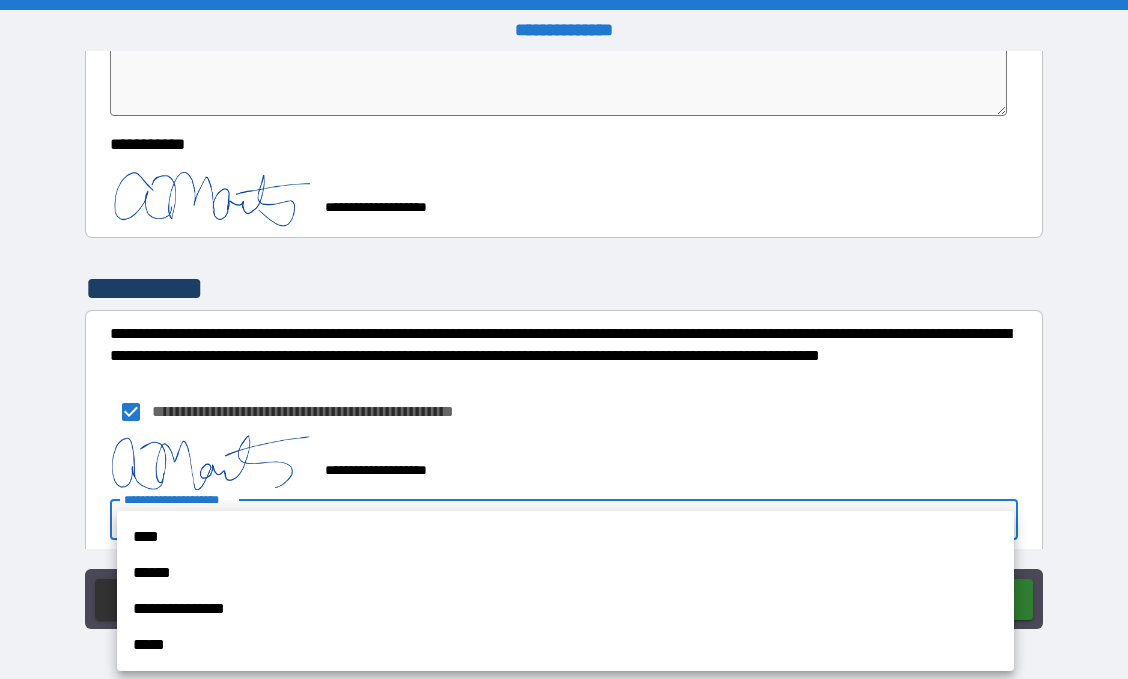 click on "****" at bounding box center (565, 537) 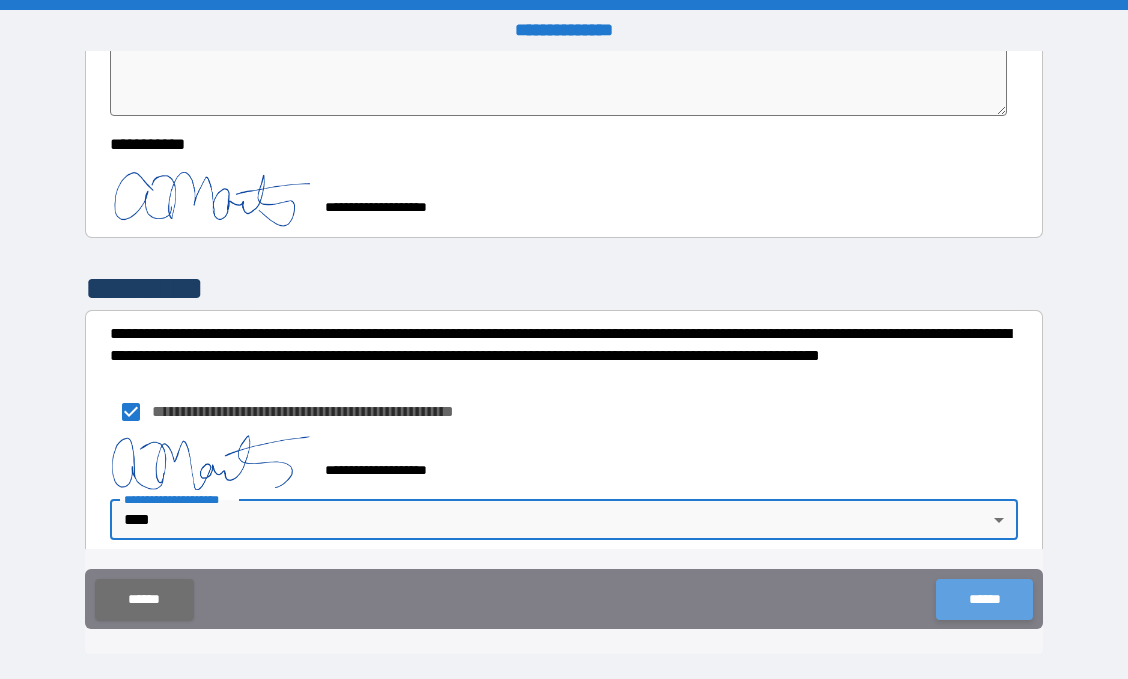 click on "******" at bounding box center [984, 599] 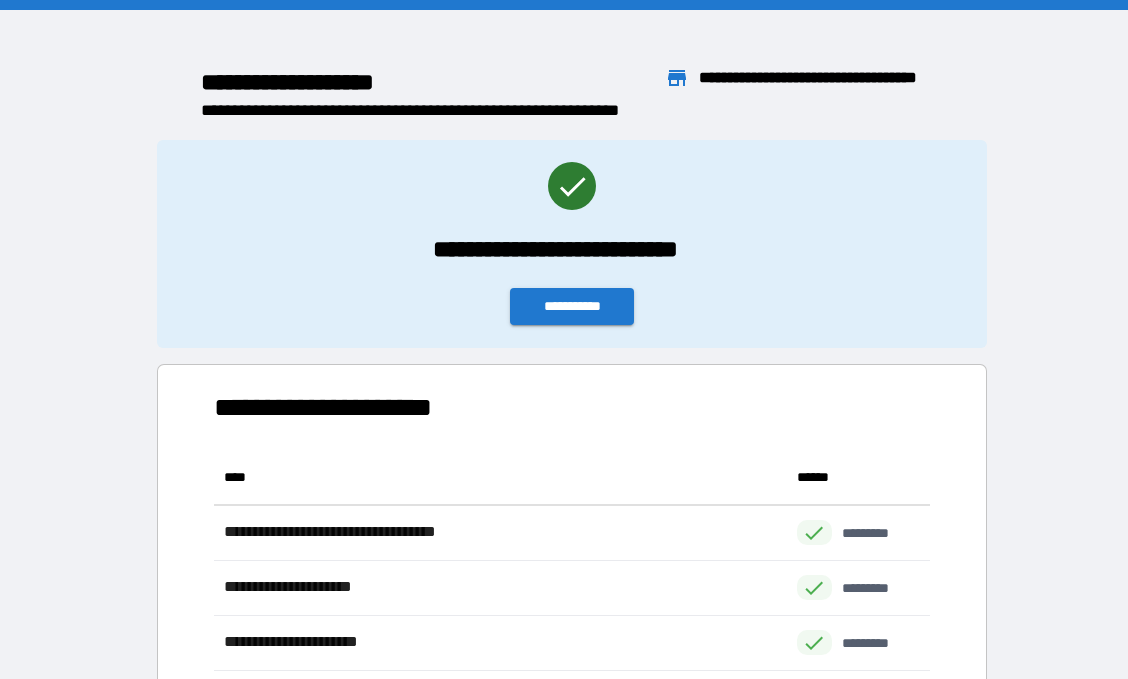scroll, scrollTop: 0, scrollLeft: 0, axis: both 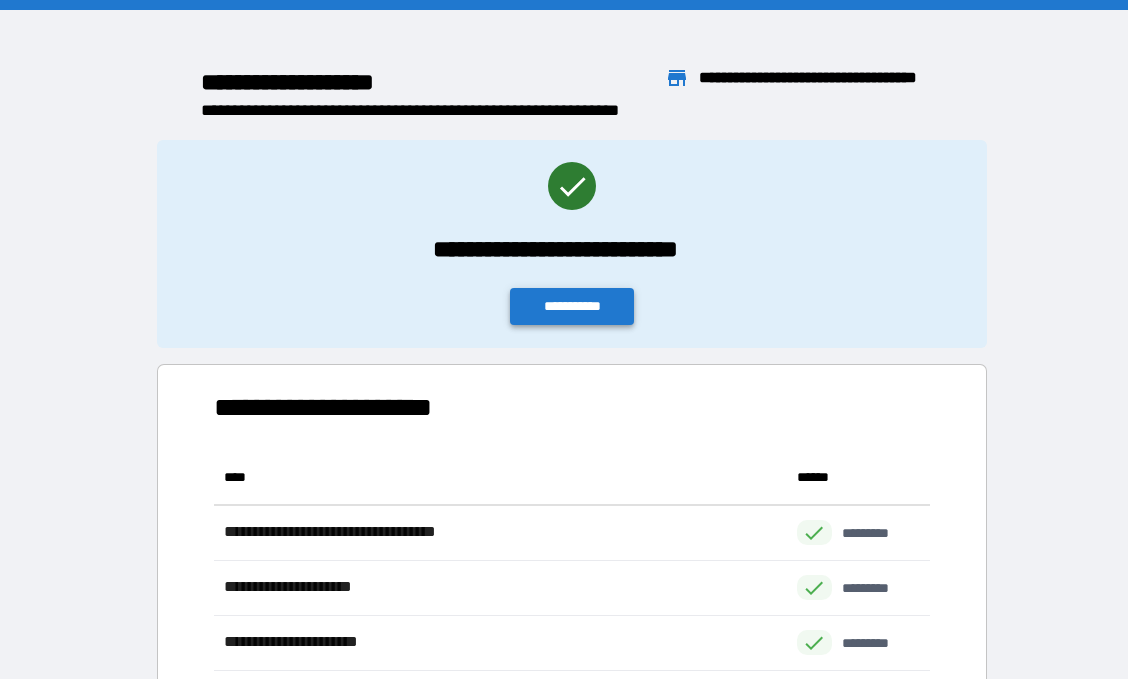 click on "**********" at bounding box center (572, 306) 